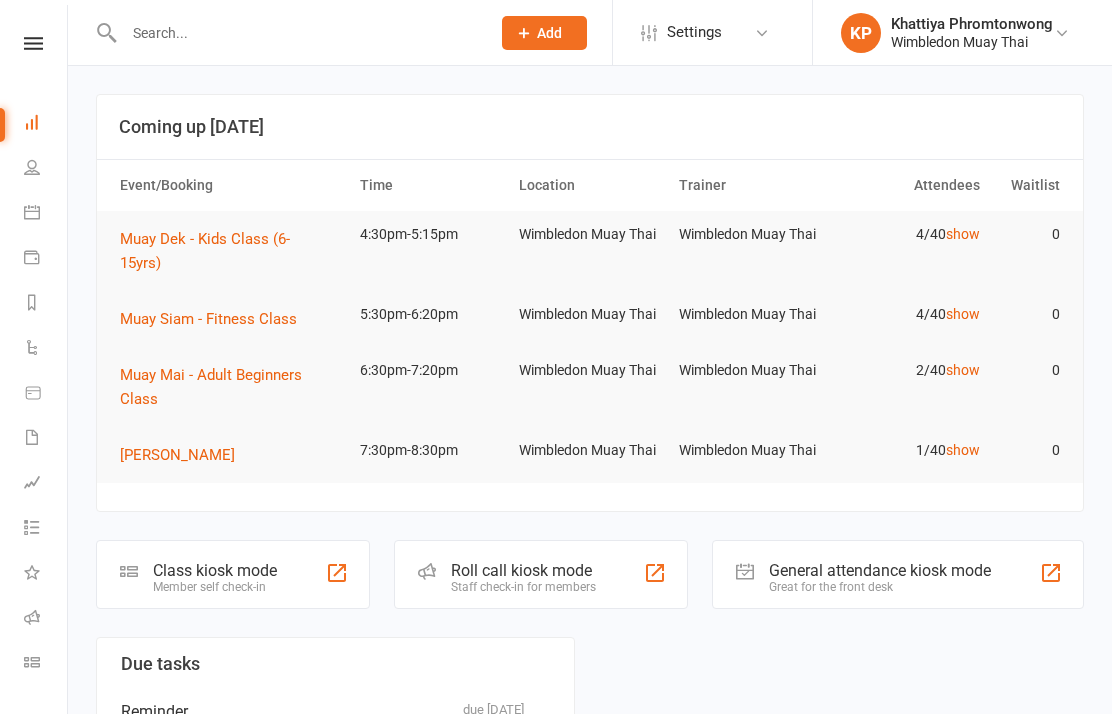 scroll, scrollTop: 0, scrollLeft: 0, axis: both 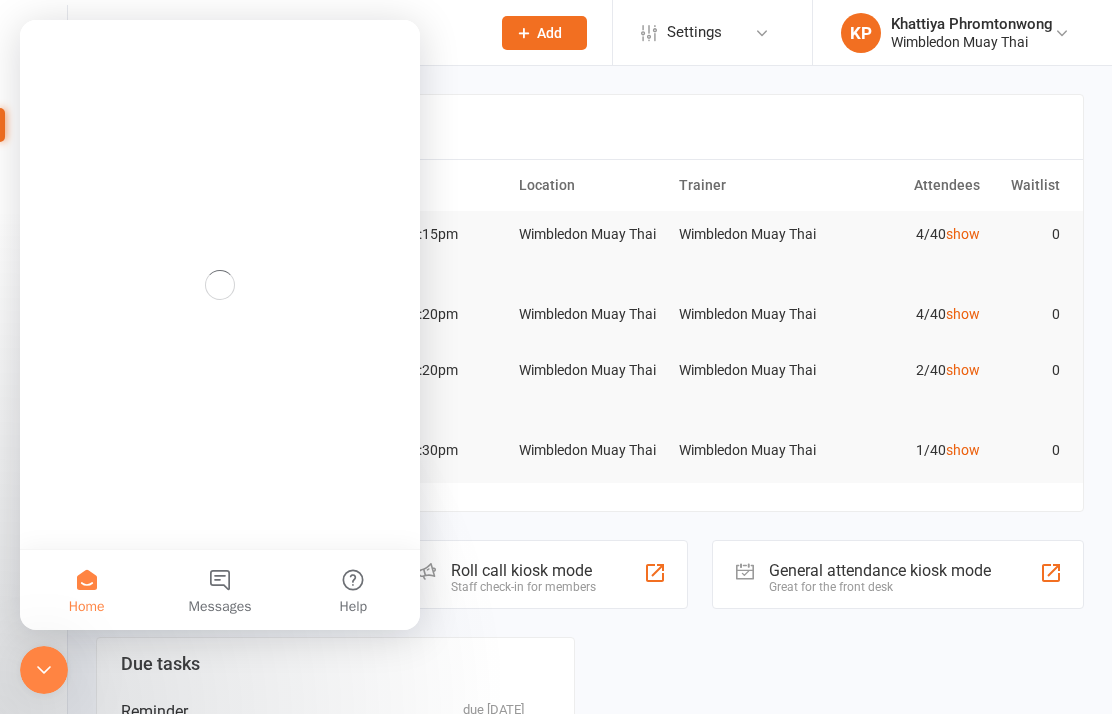 click on "Roll call" at bounding box center (46, 619) 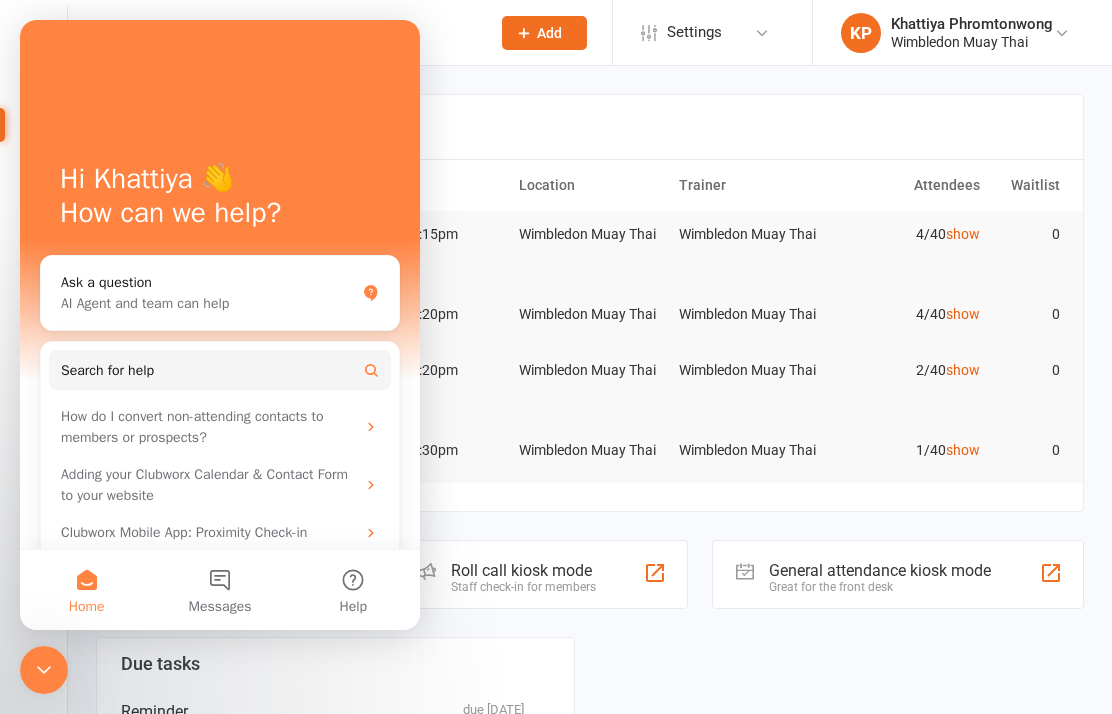 click 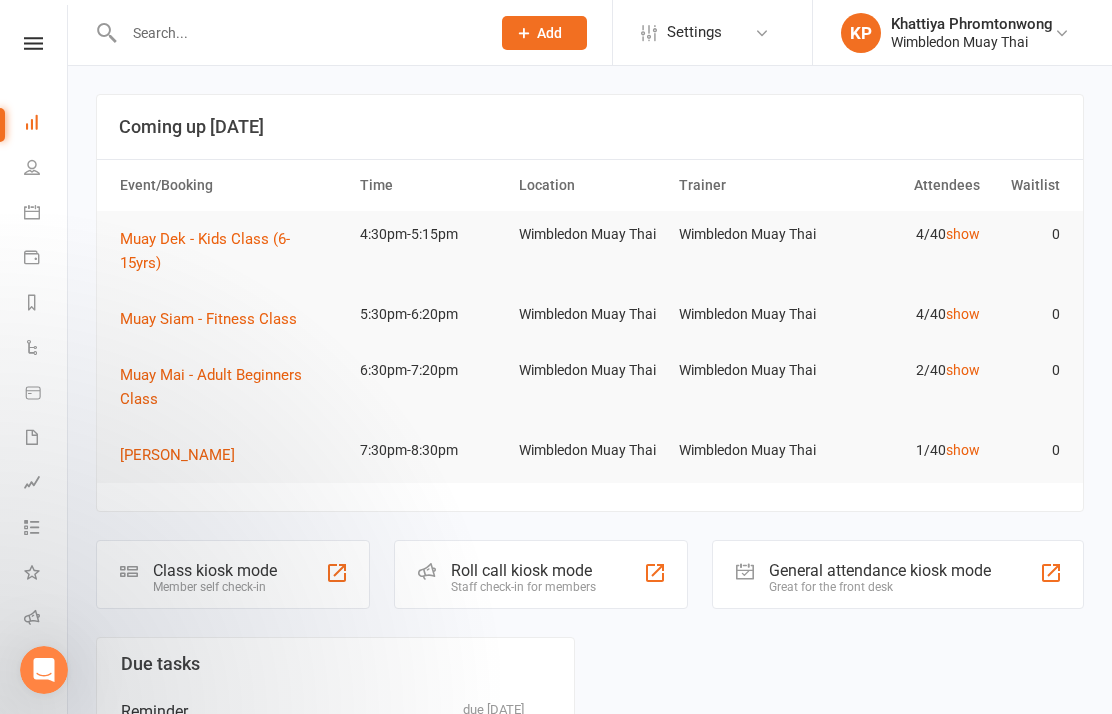 scroll, scrollTop: 0, scrollLeft: 0, axis: both 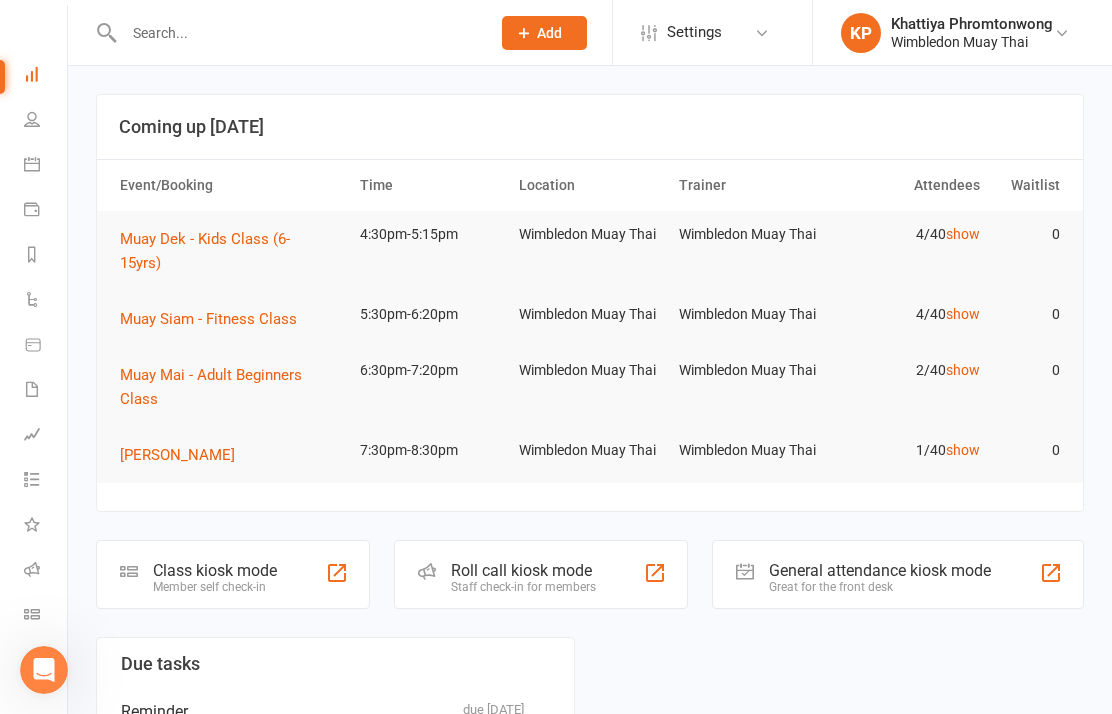 click at bounding box center [32, 614] 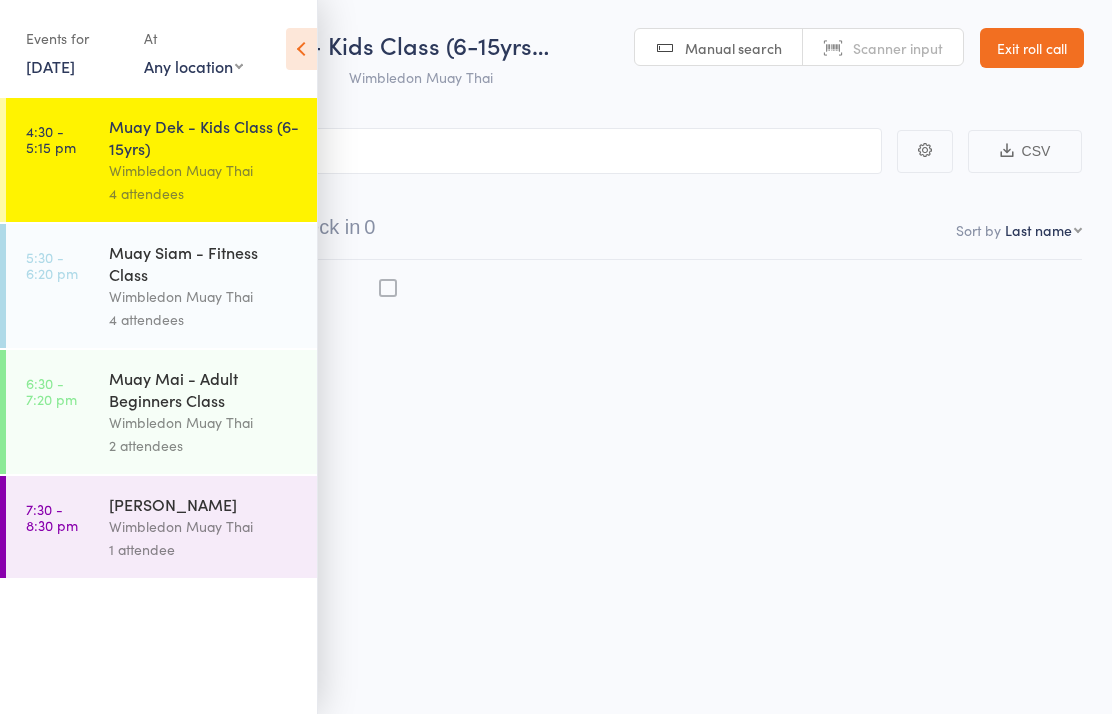 scroll, scrollTop: 0, scrollLeft: 0, axis: both 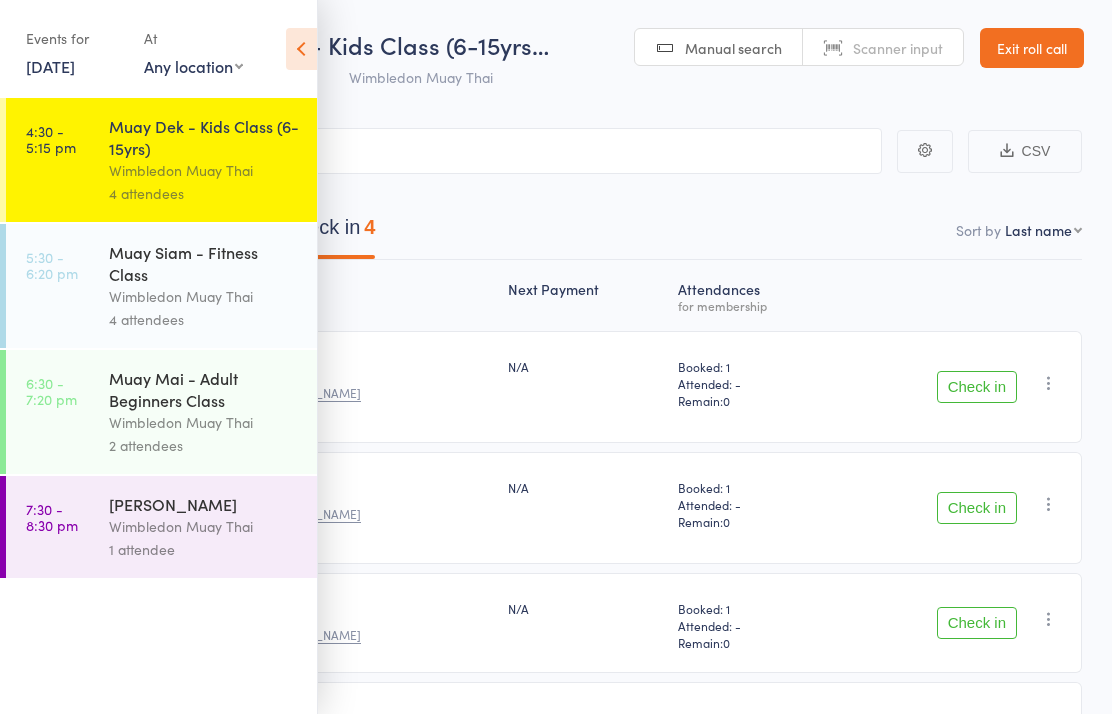 click on "Muay Siam - Fitness Class" at bounding box center [204, 263] 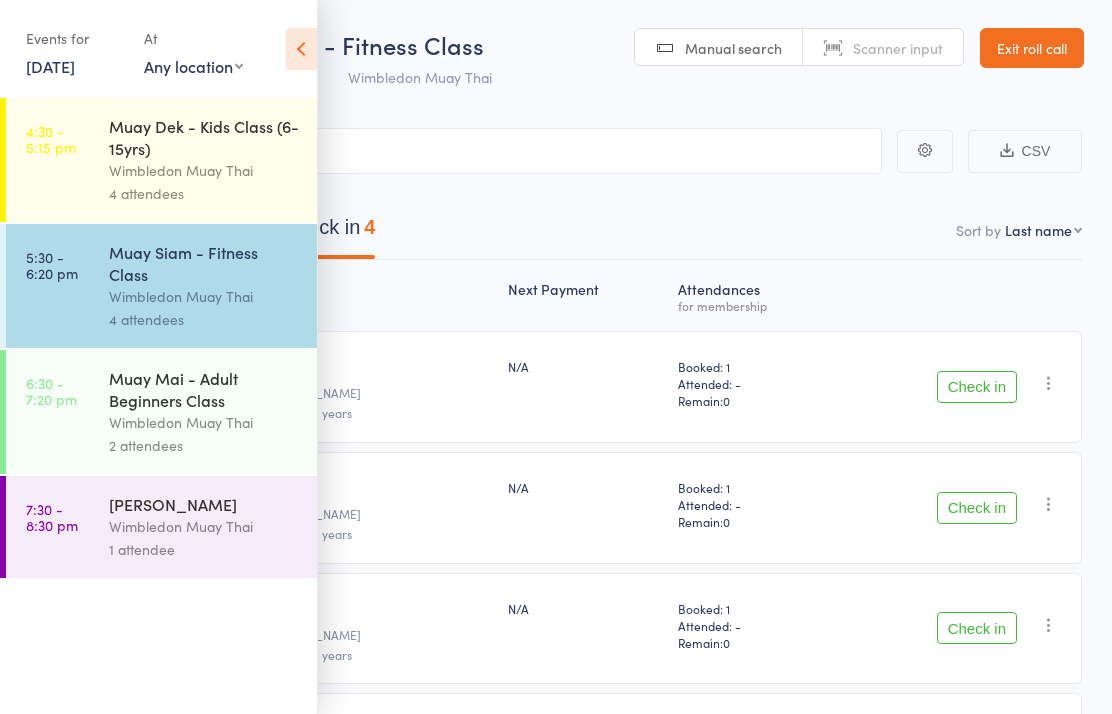 click on "Wimbledon Muay Thai" at bounding box center [204, 170] 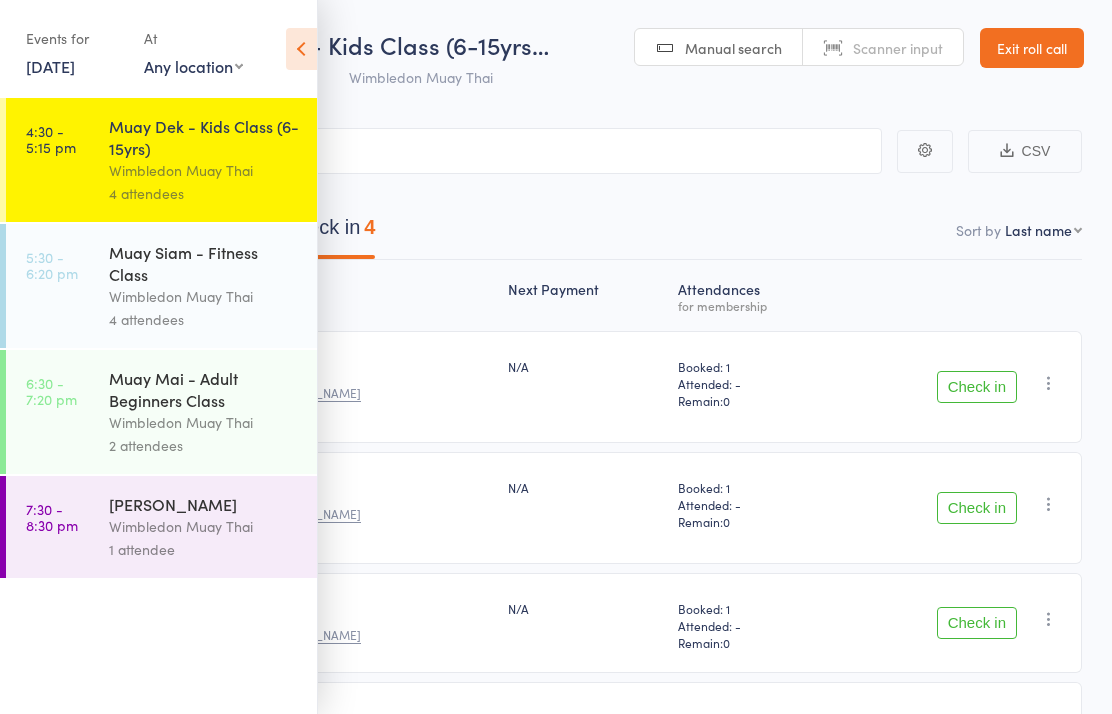 click on "Checked in  0 Waiting to check in  4" at bounding box center (556, 232) 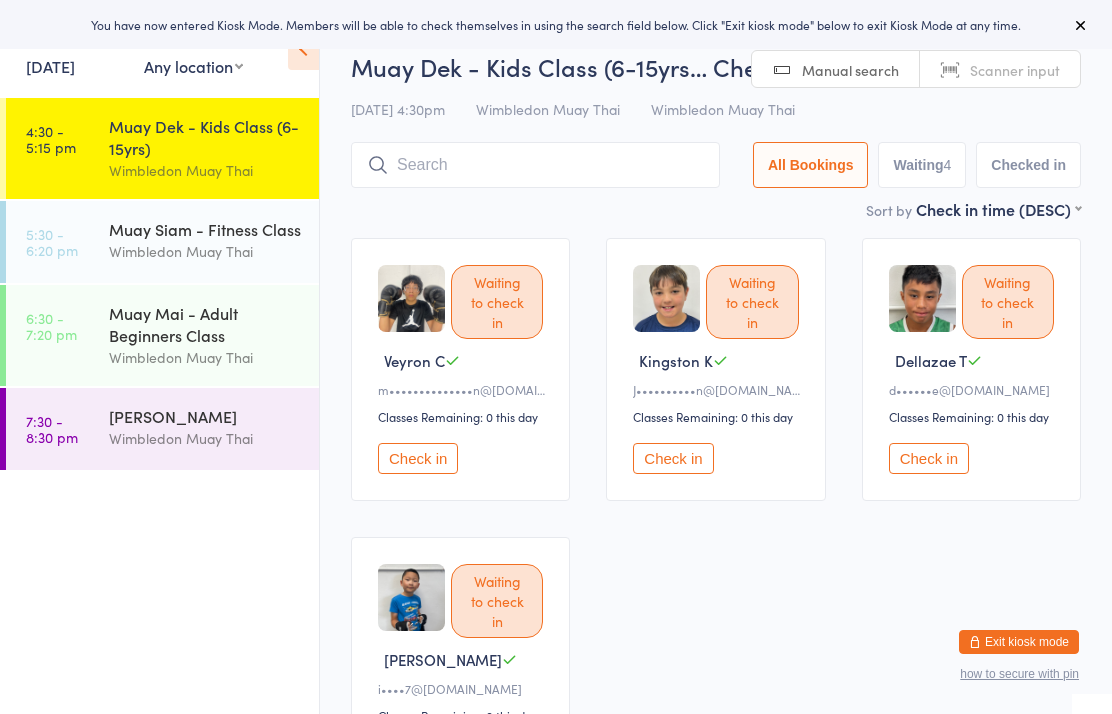 scroll, scrollTop: 0, scrollLeft: 0, axis: both 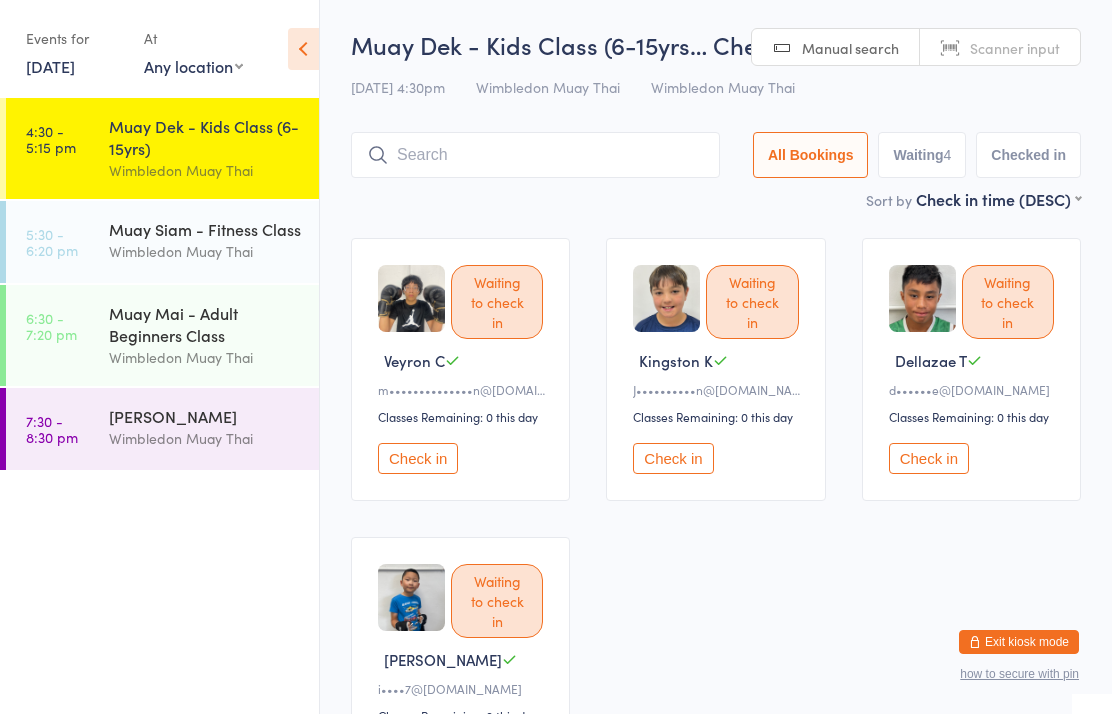 click on "Wimbledon Muay Thai" at bounding box center [205, 251] 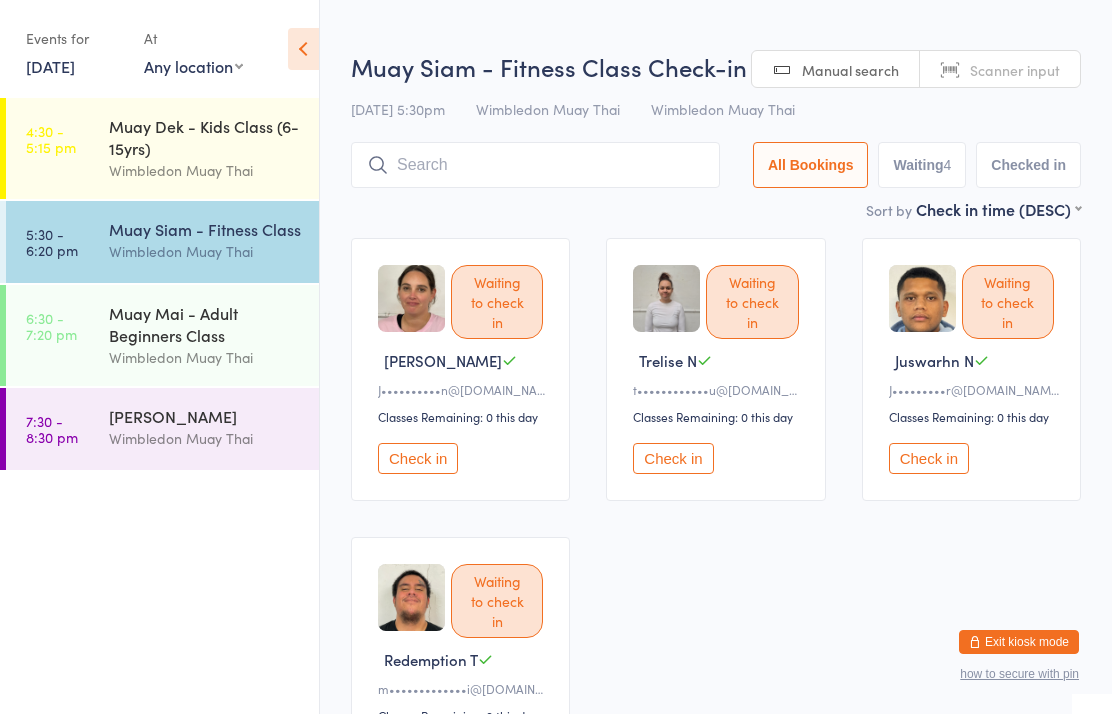 click on "Muay Dek - Kids Class (6-15yrs)" at bounding box center [205, 137] 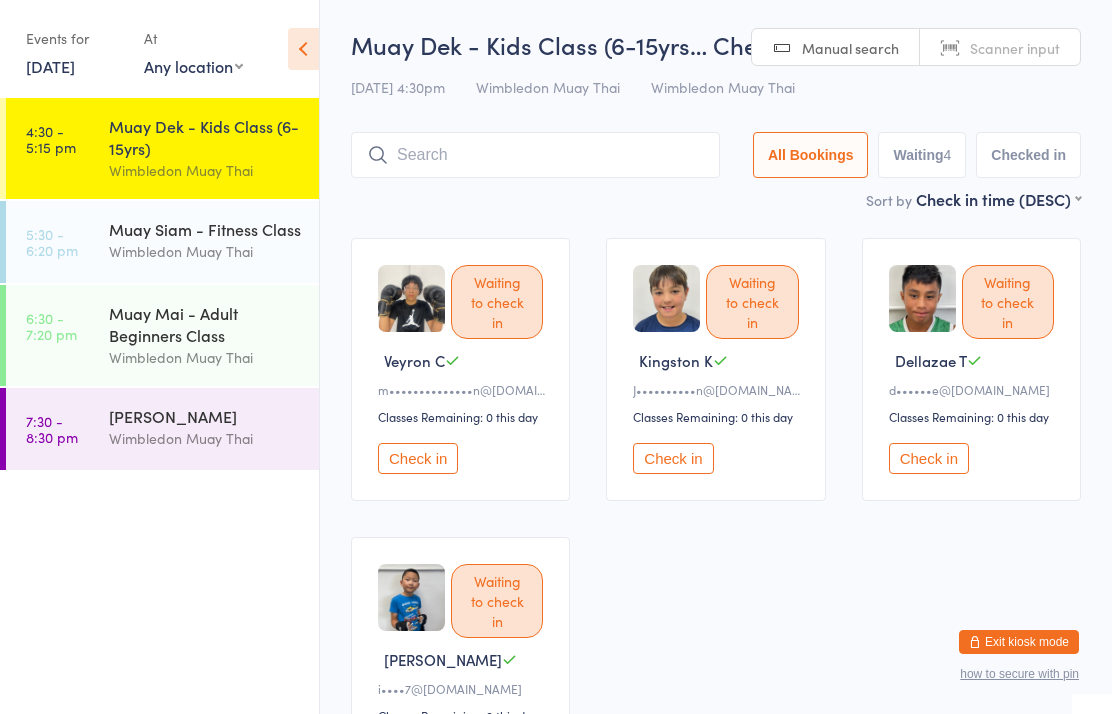 click on "Check in" at bounding box center (418, 458) 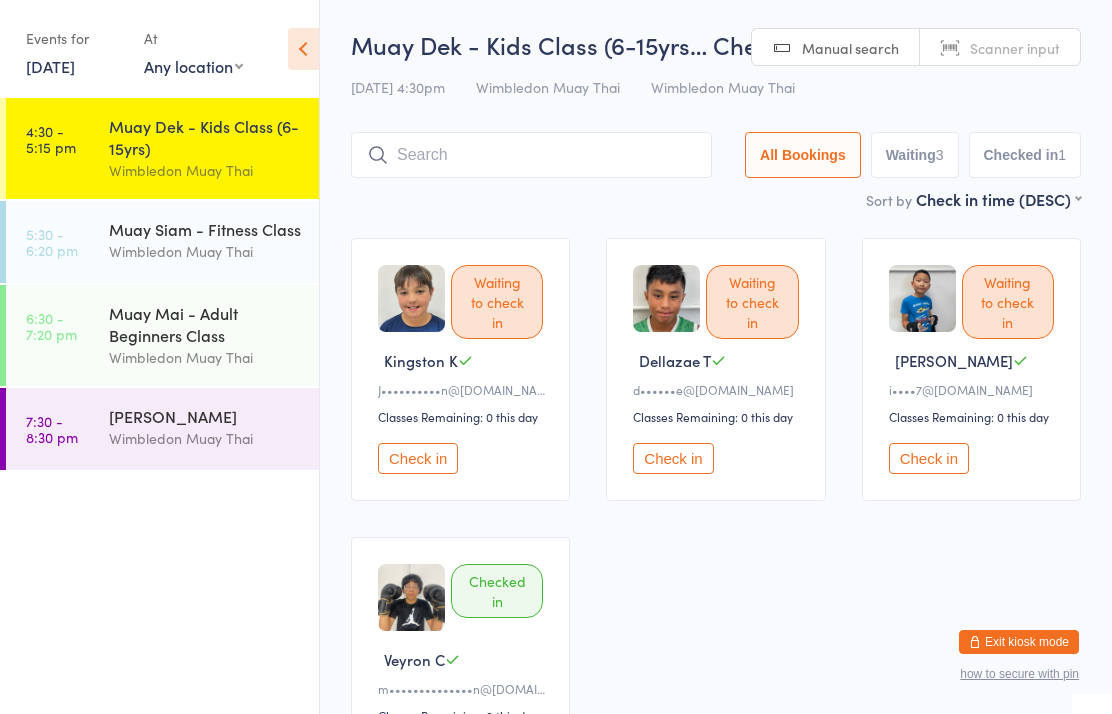 click on "Check in" at bounding box center (673, 458) 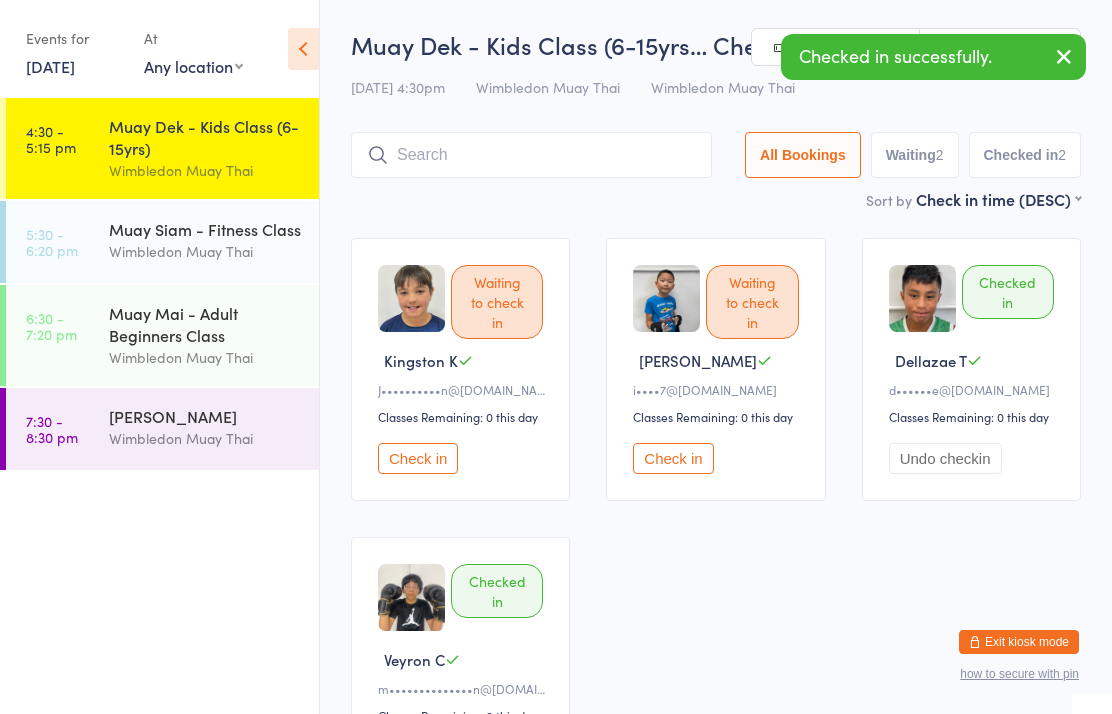 click on "Muay Siam - Fitness Class" at bounding box center (205, 229) 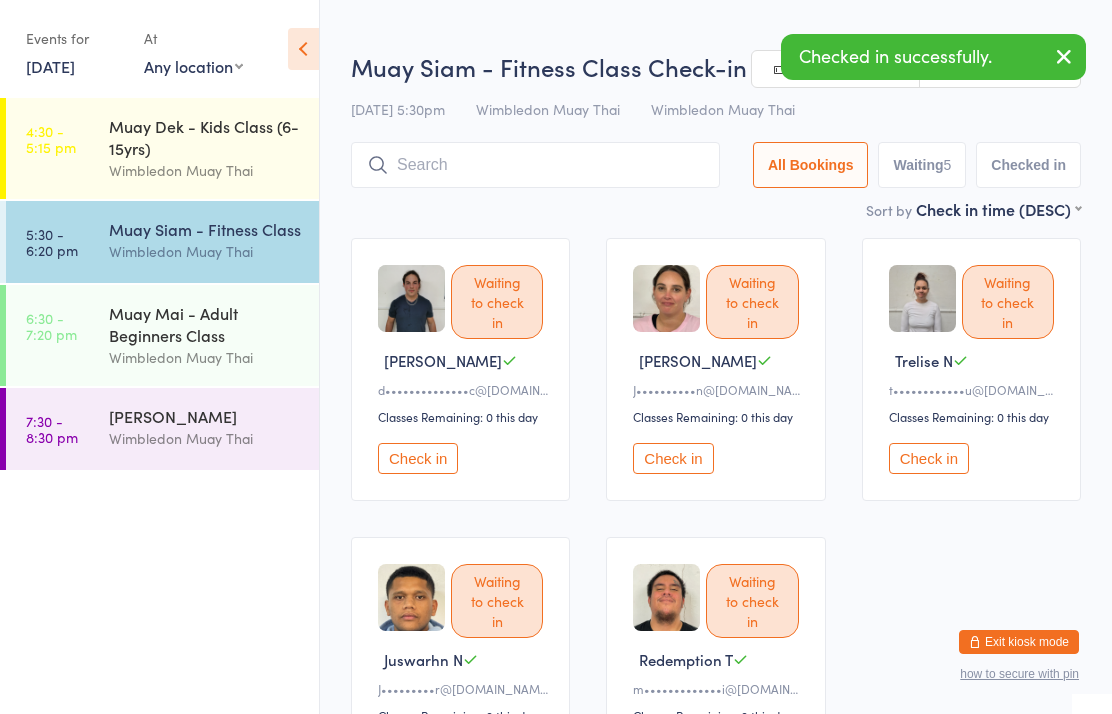 click on "Check in" at bounding box center [929, 458] 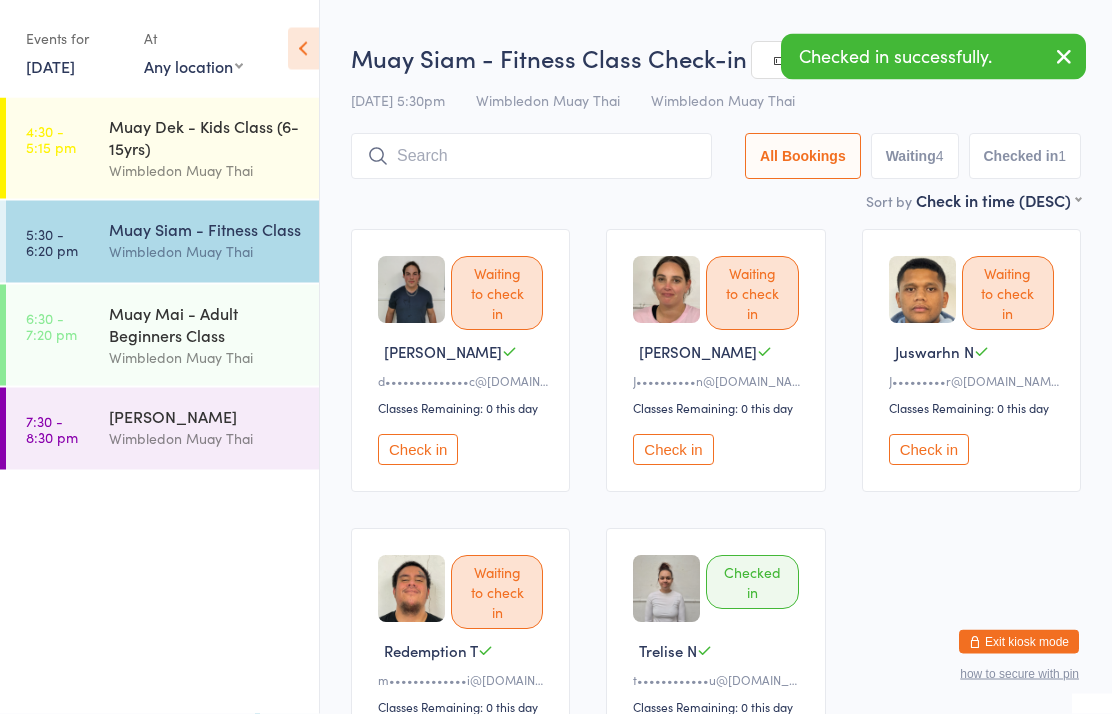 scroll, scrollTop: 29, scrollLeft: 0, axis: vertical 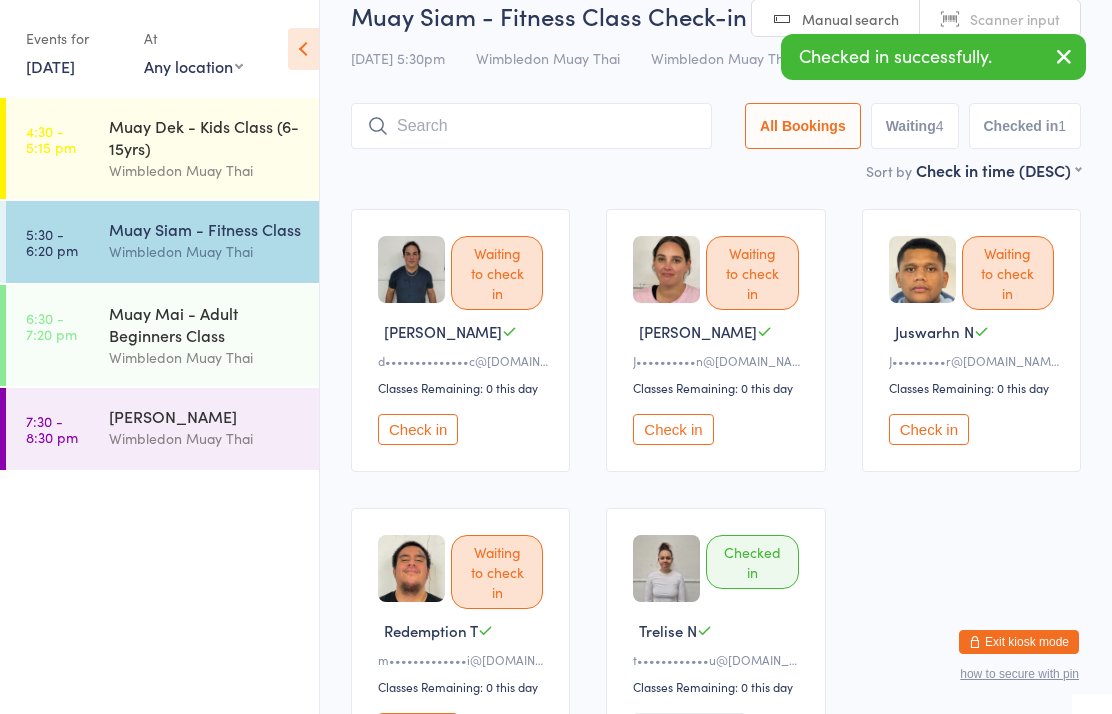 click on "Check in" at bounding box center [418, 728] 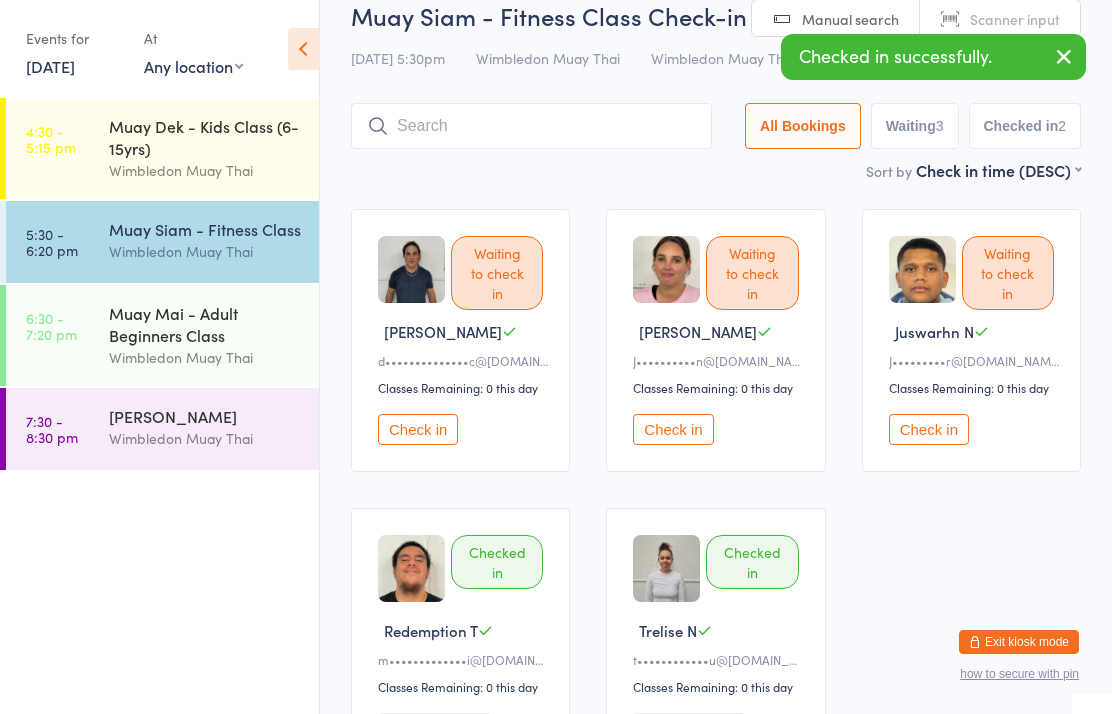 click on "Muay Dek - Kids Class (6-15yrs)" at bounding box center [205, 137] 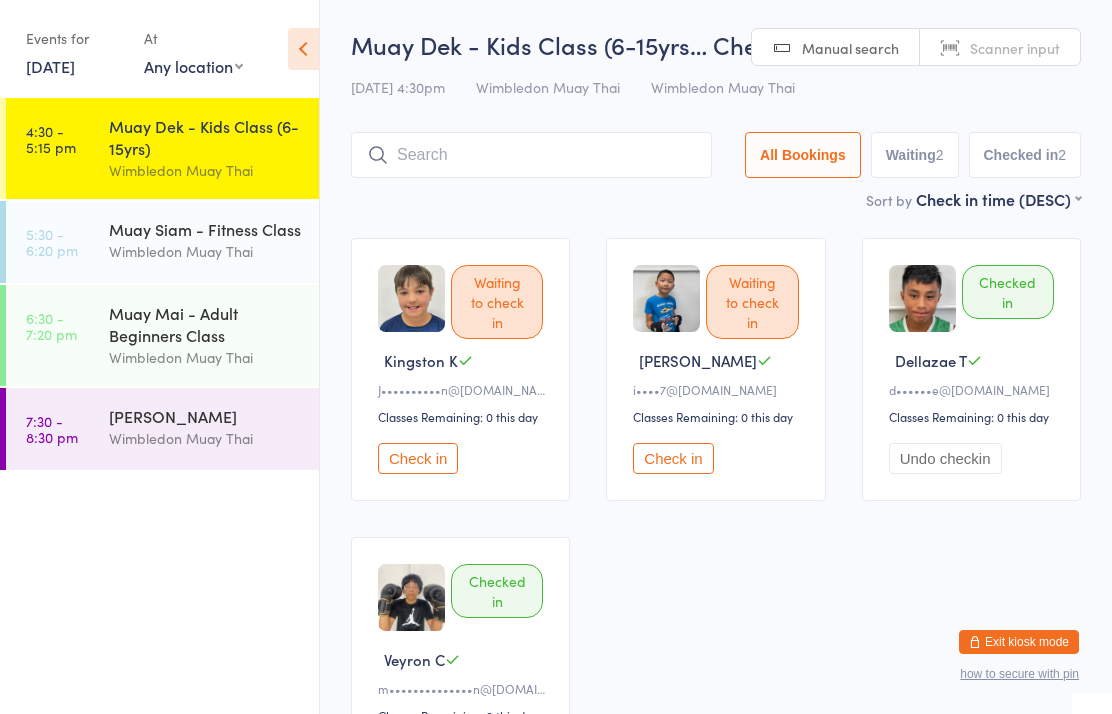 click at bounding box center (531, 155) 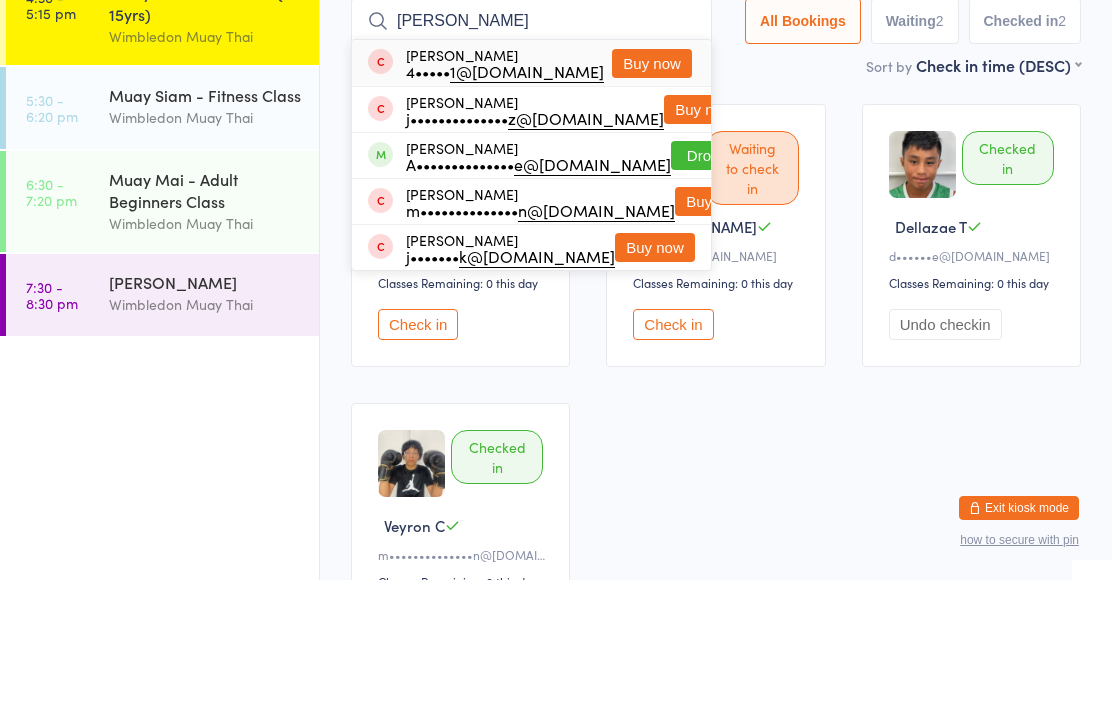 type on "Jeremiah" 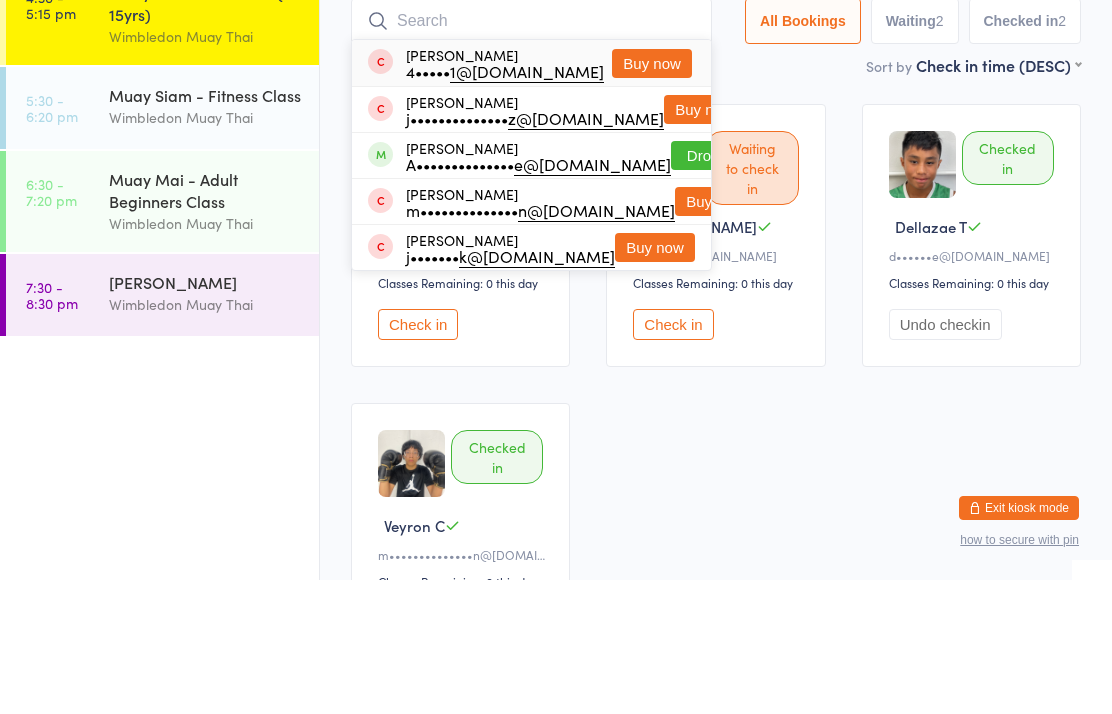 scroll, scrollTop: 134, scrollLeft: 0, axis: vertical 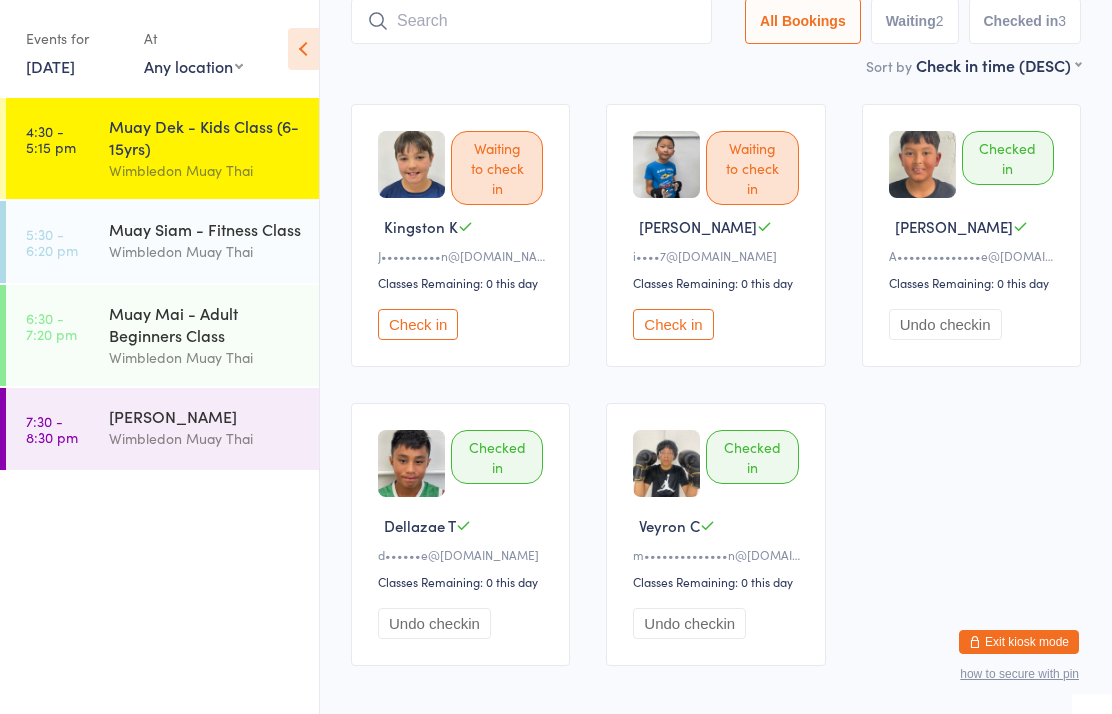 click at bounding box center (531, 21) 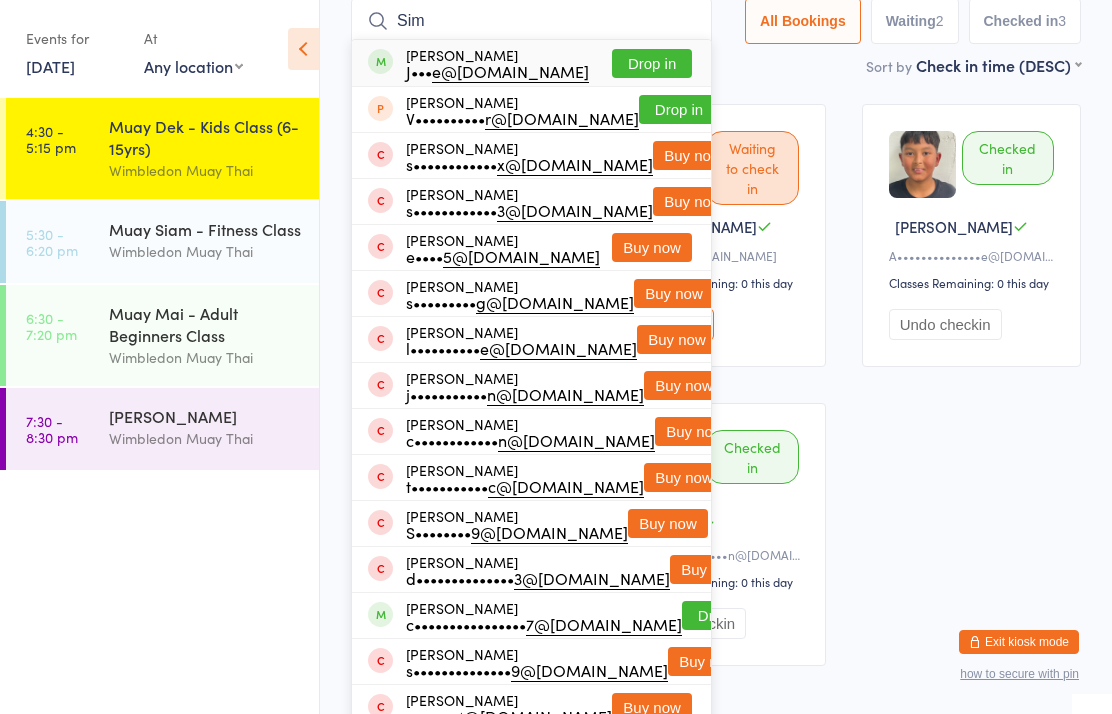 type on "Sim" 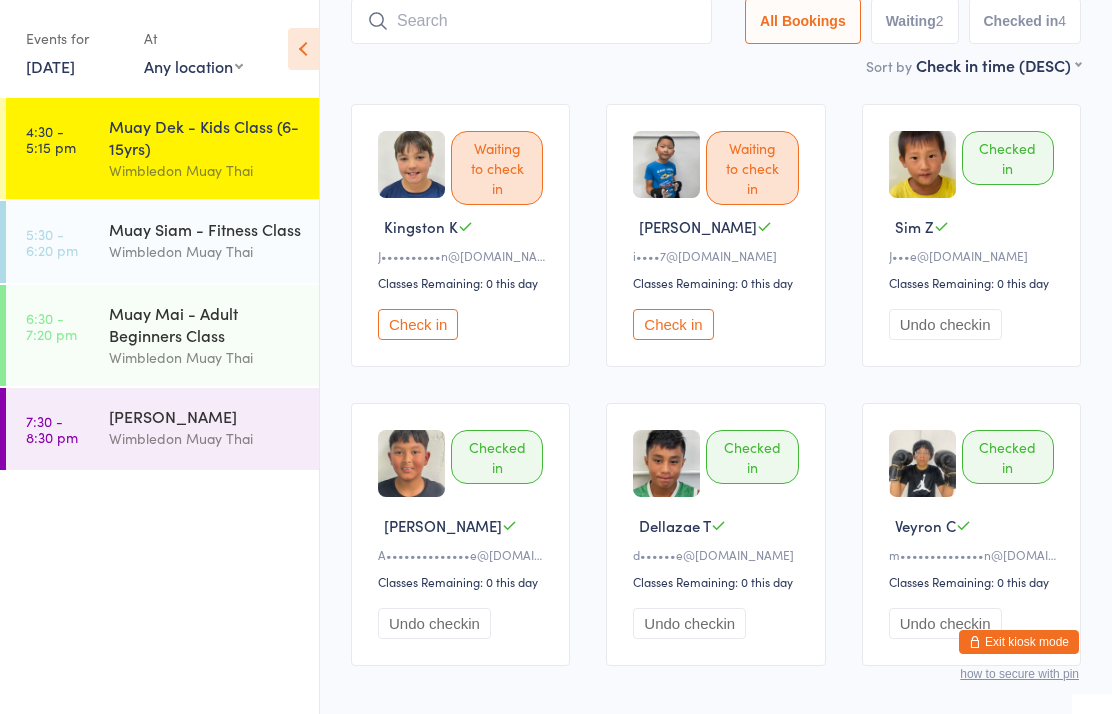 click at bounding box center [531, 21] 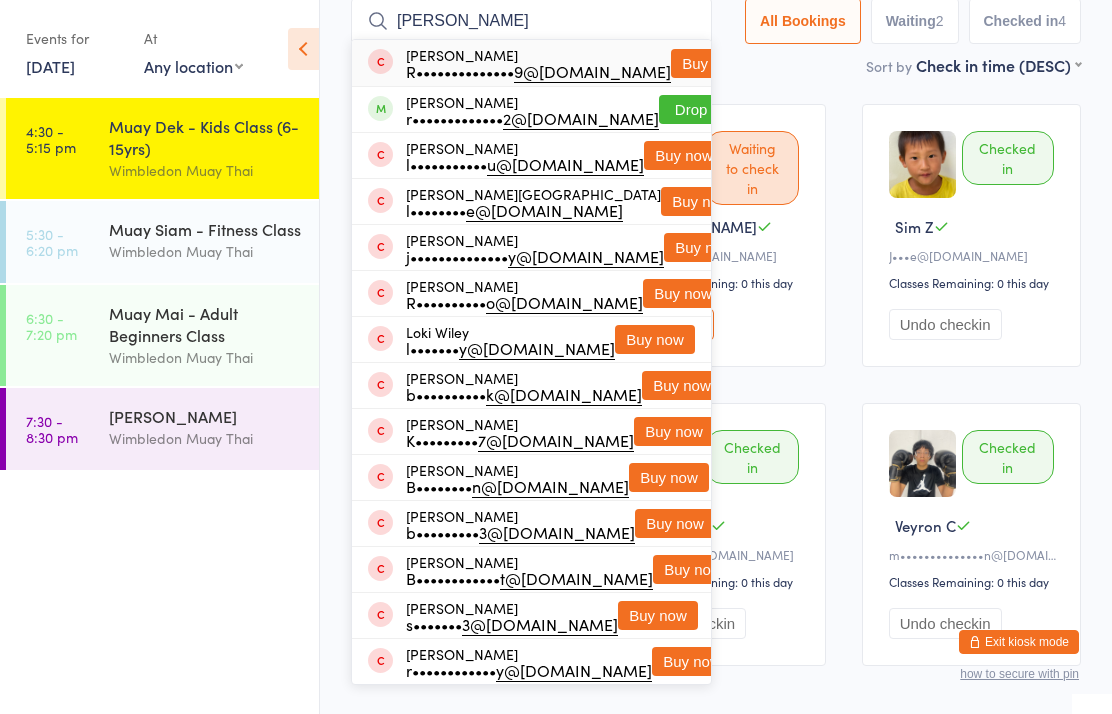 type on "Riley" 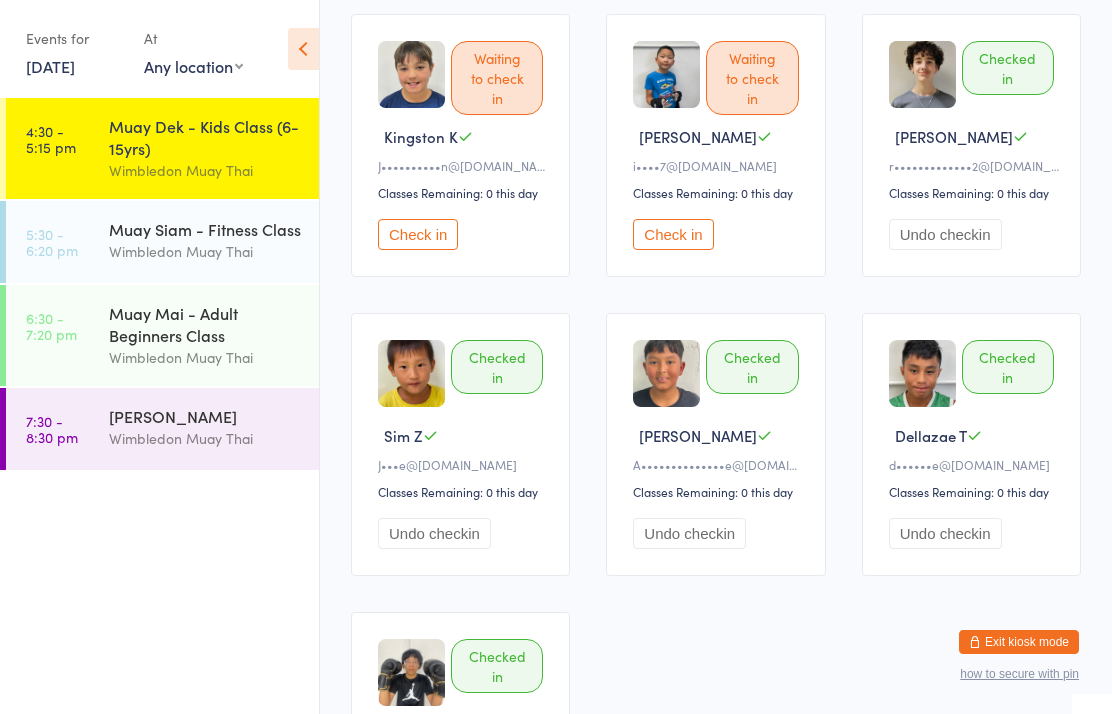 scroll, scrollTop: 0, scrollLeft: 0, axis: both 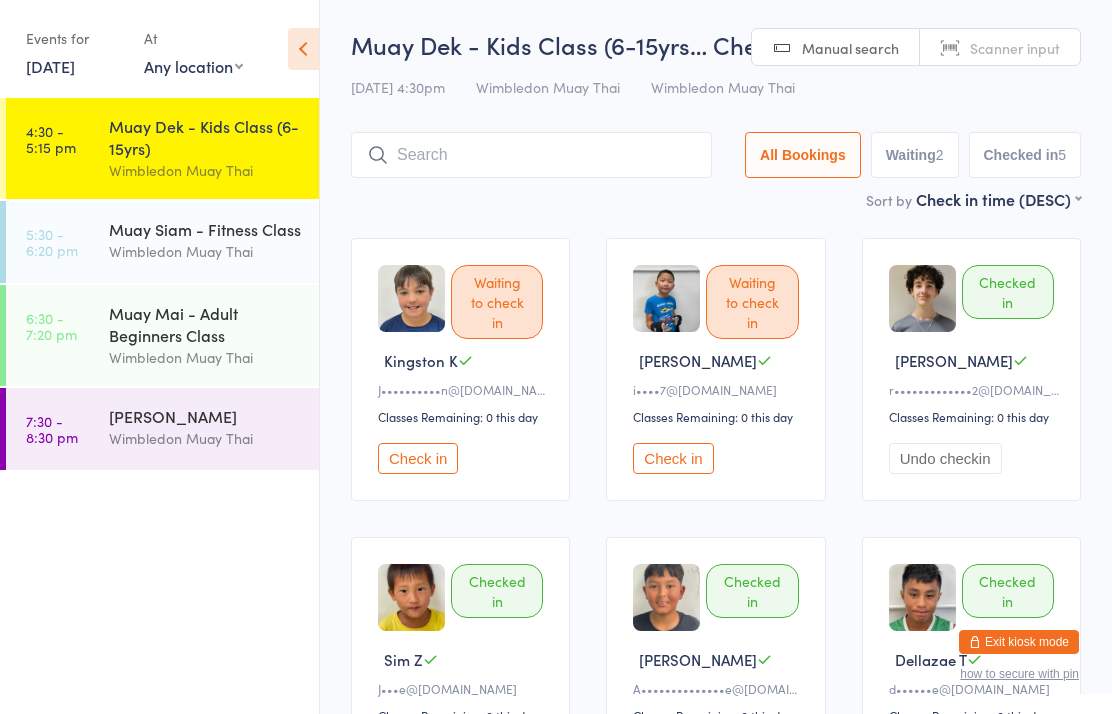 click at bounding box center (531, 155) 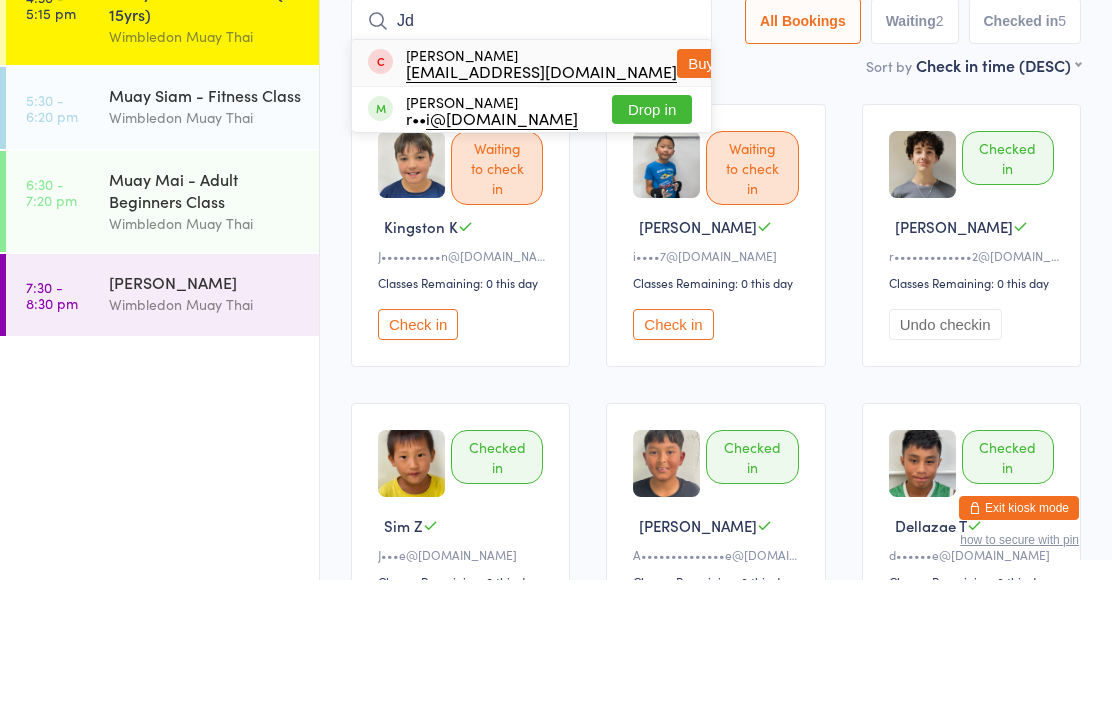 type on "Jd" 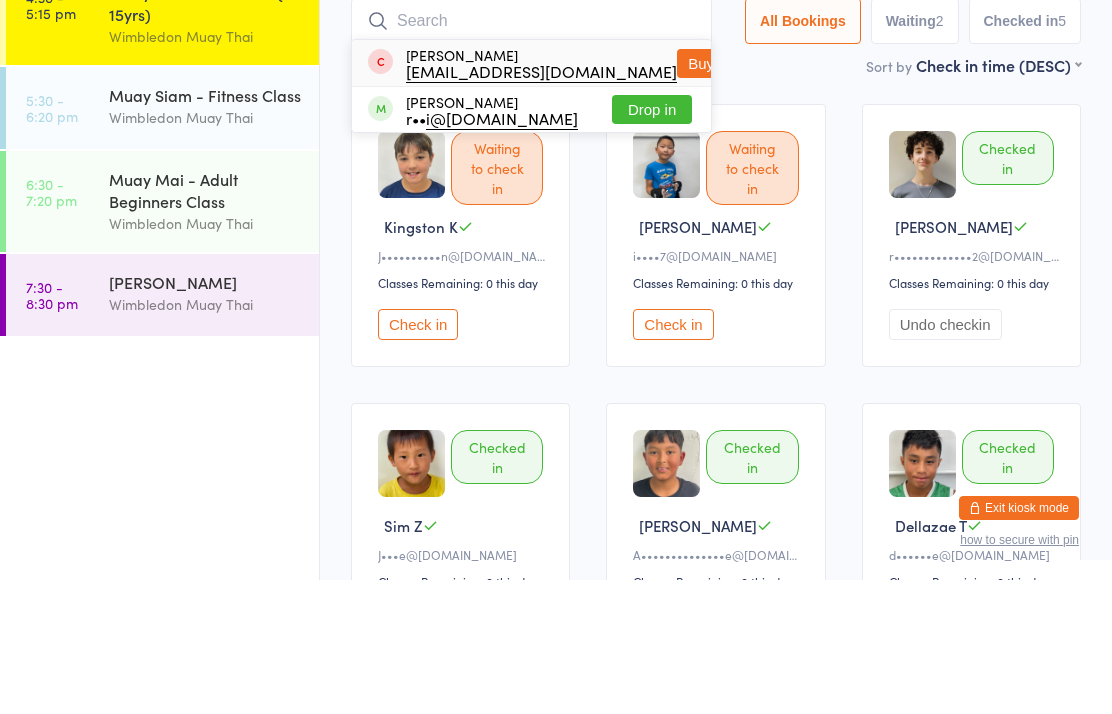 scroll, scrollTop: 134, scrollLeft: 0, axis: vertical 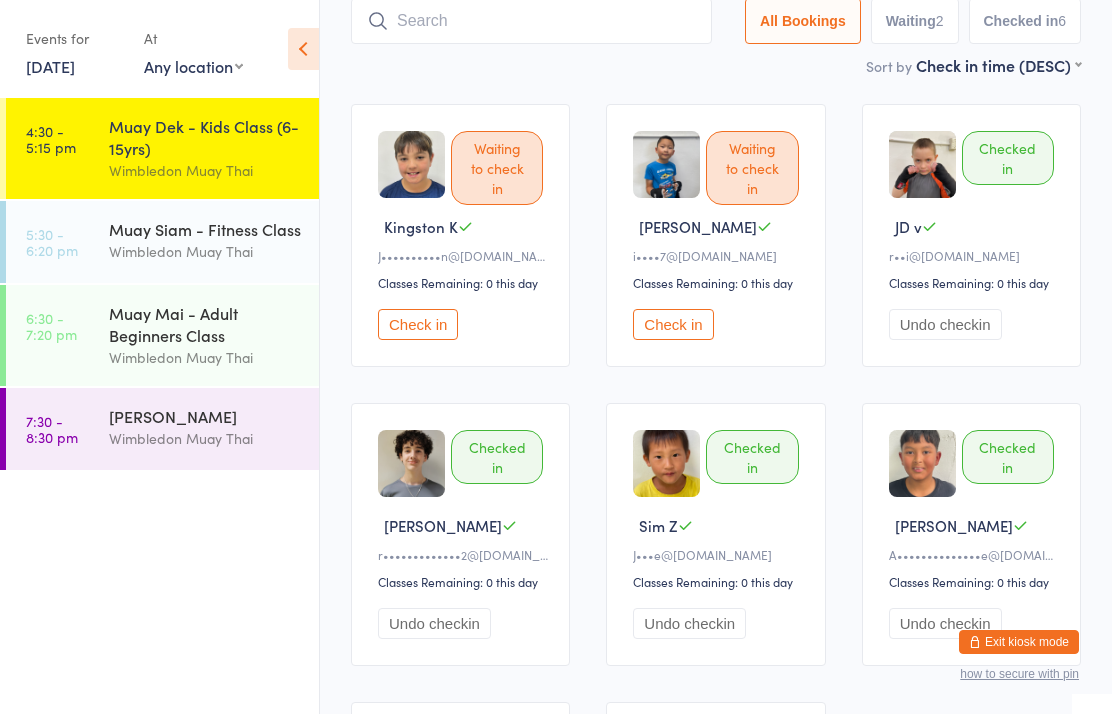 click at bounding box center (531, 21) 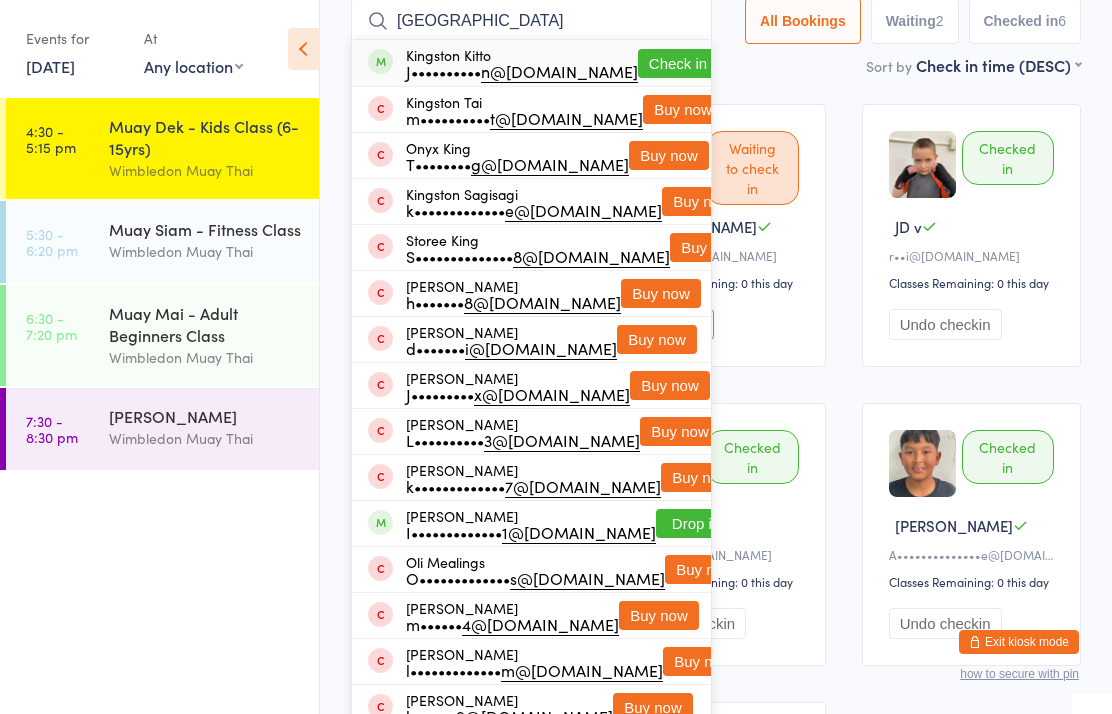 type on "Kingston" 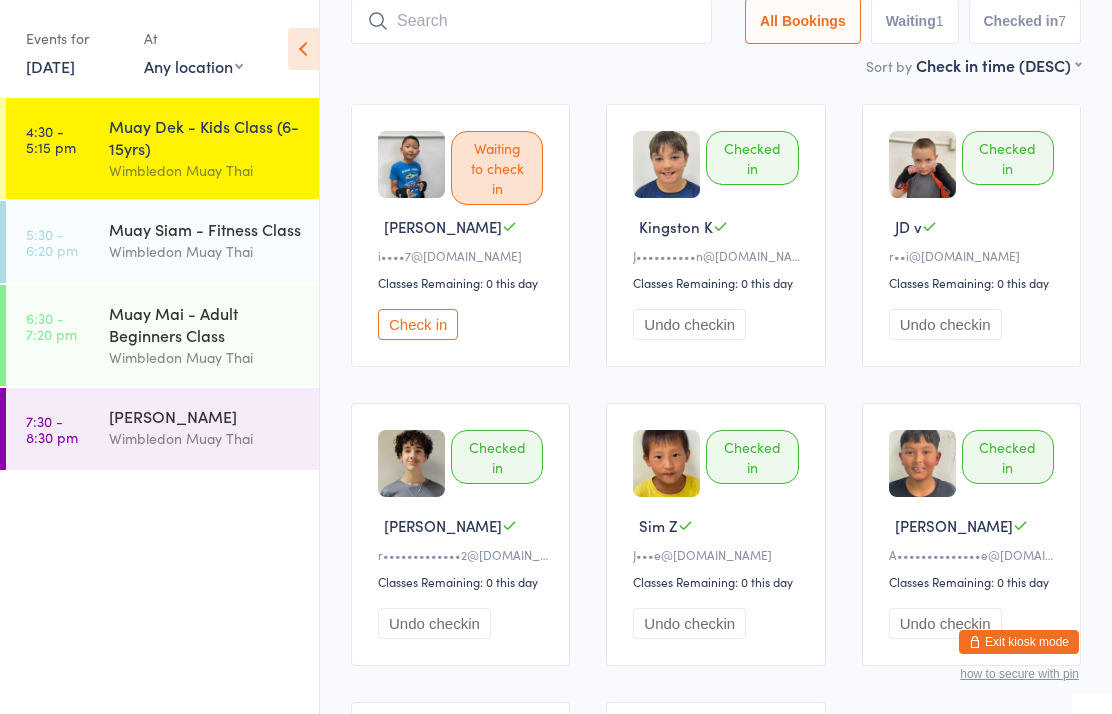click at bounding box center (531, 21) 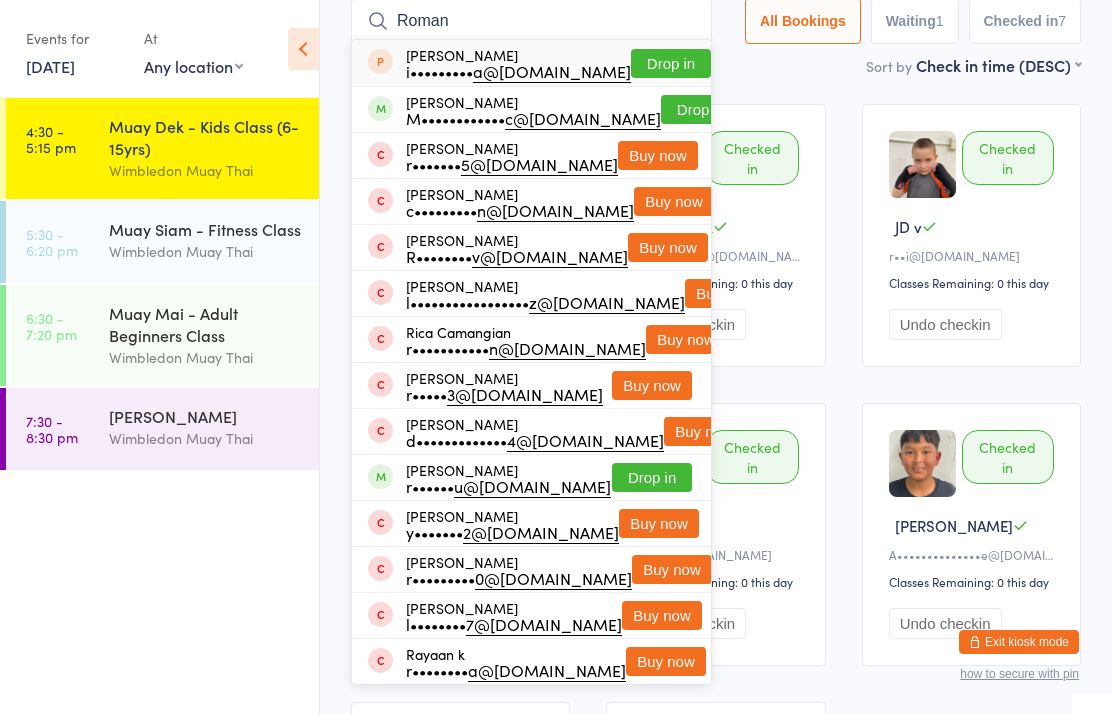 type on "Roman" 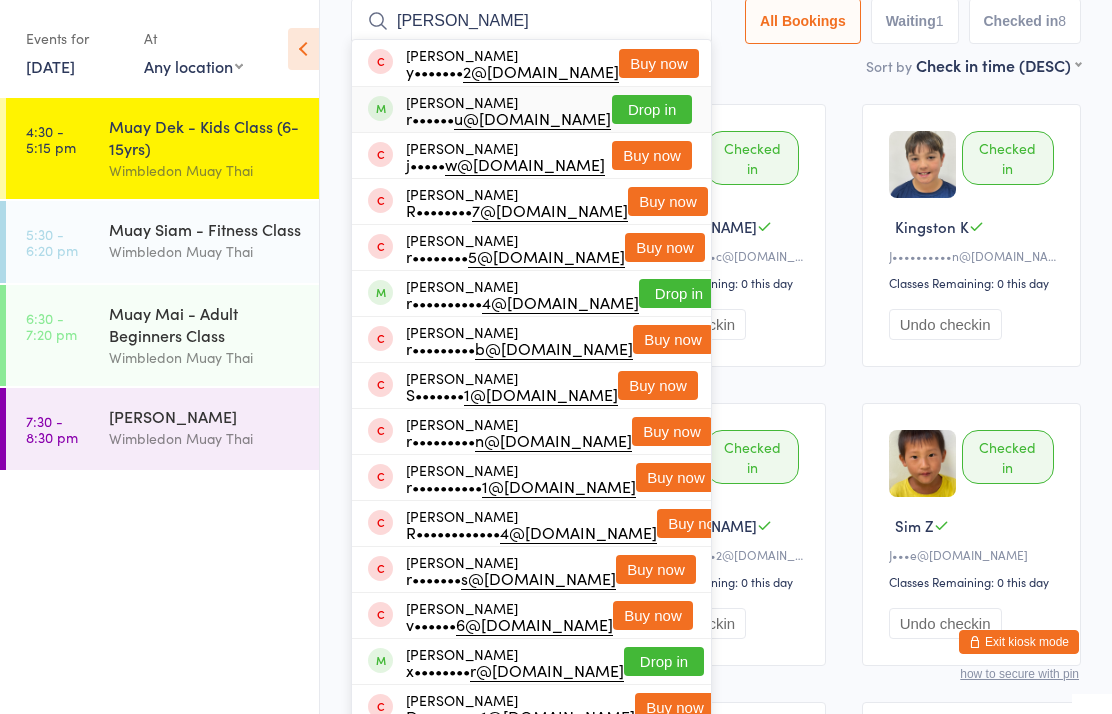 type on "ryan" 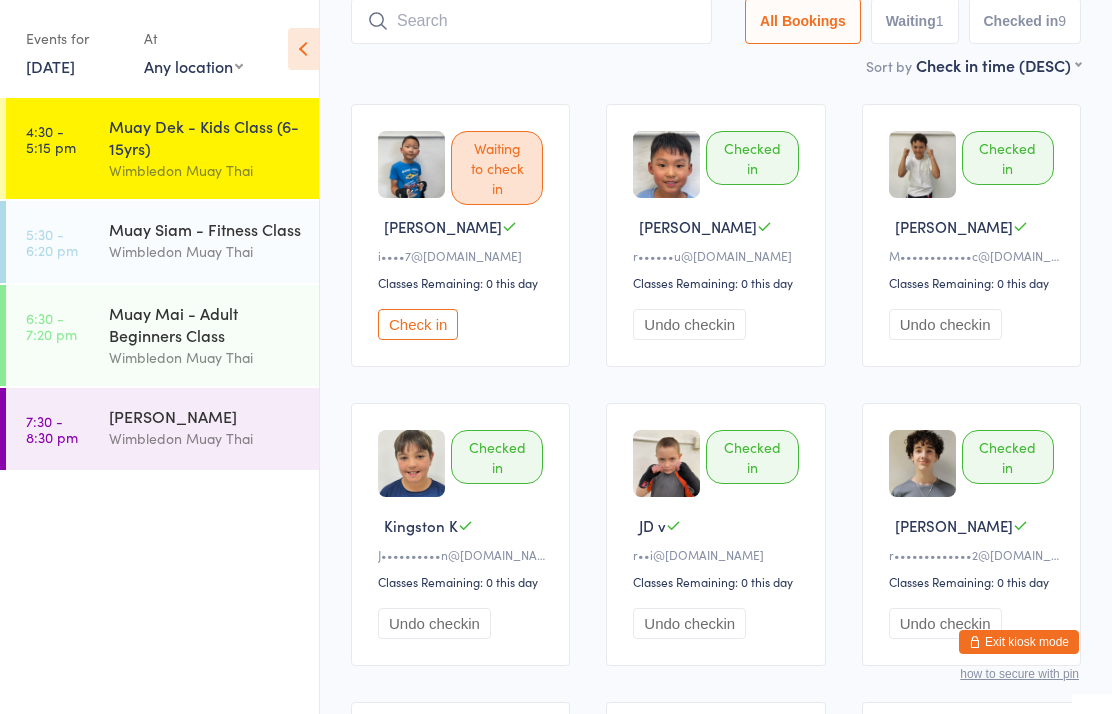 click at bounding box center (531, 21) 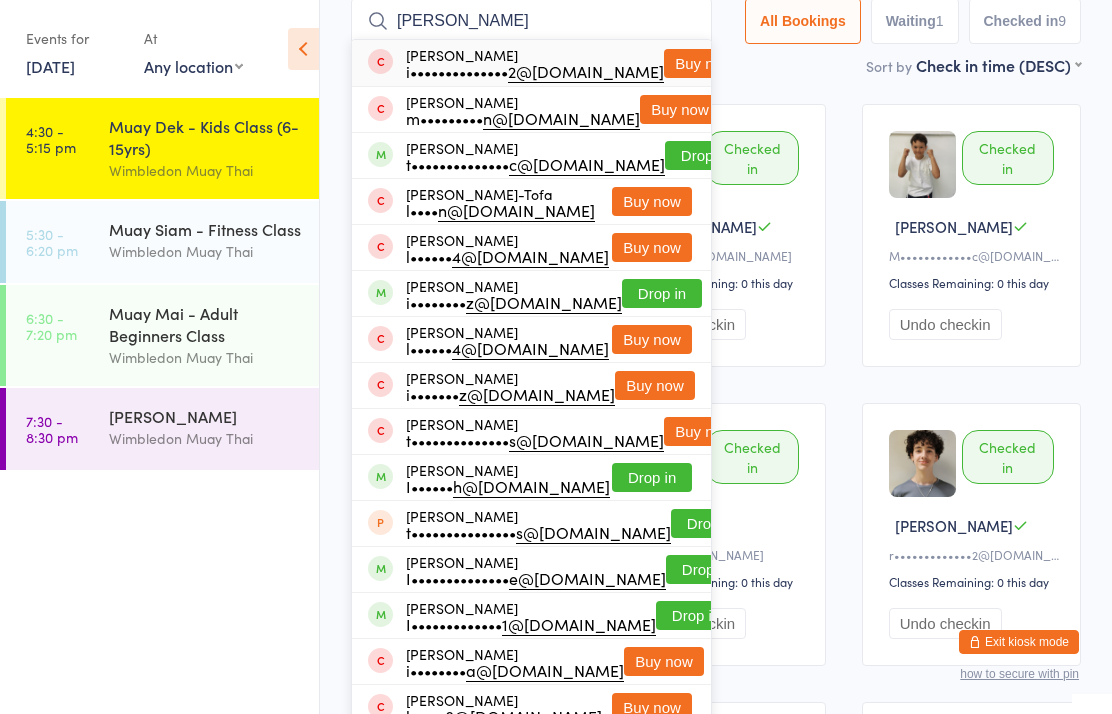 type on "Isabella" 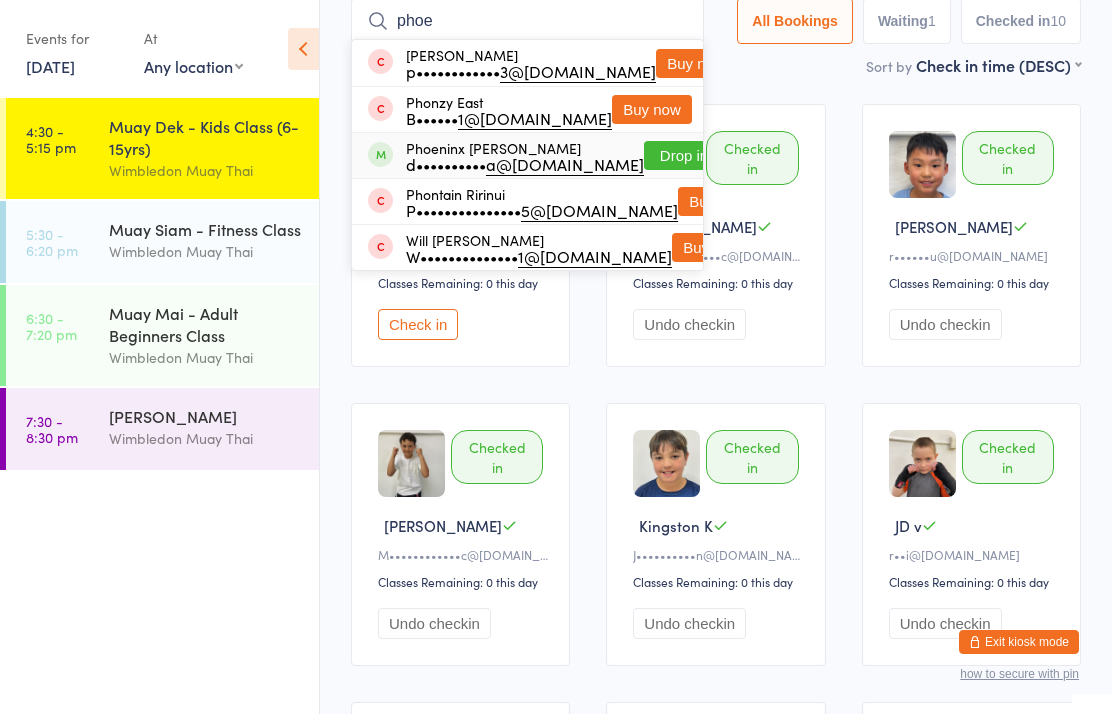 type on "phoe" 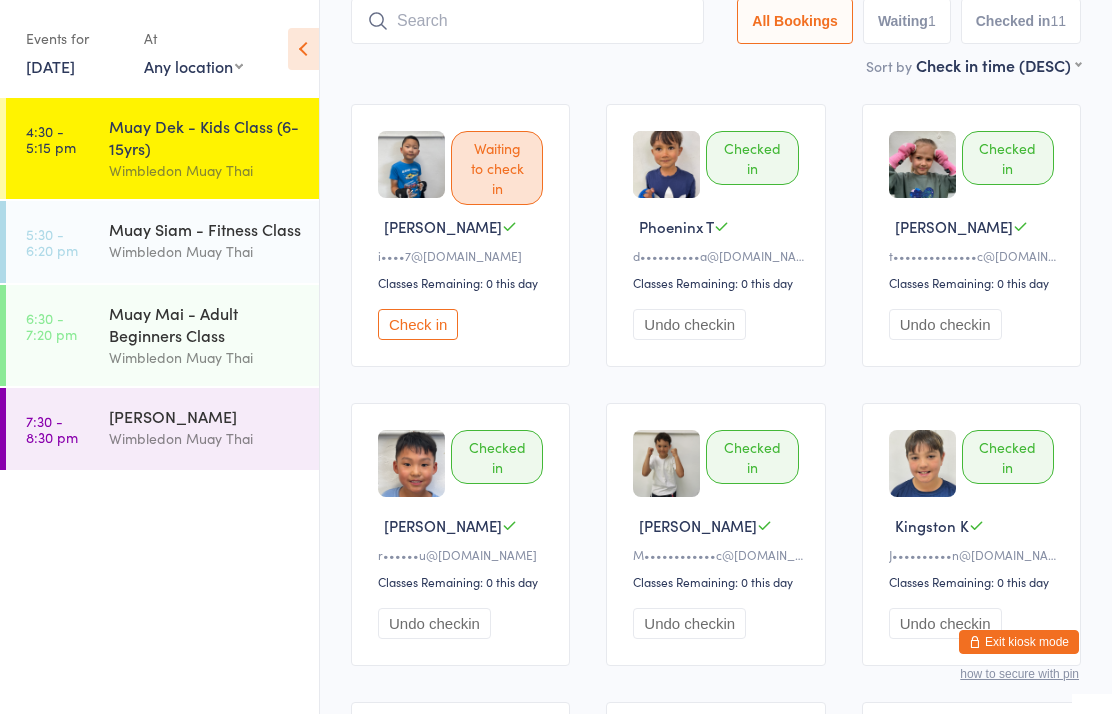 click at bounding box center (527, 21) 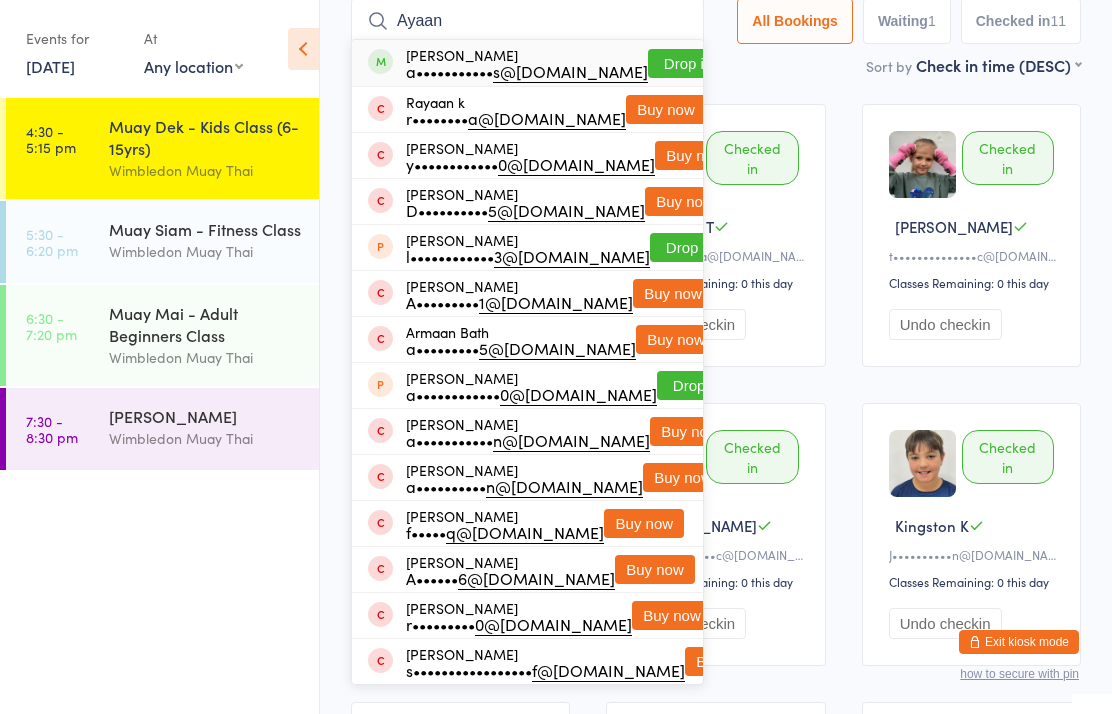 type on "Ayaan" 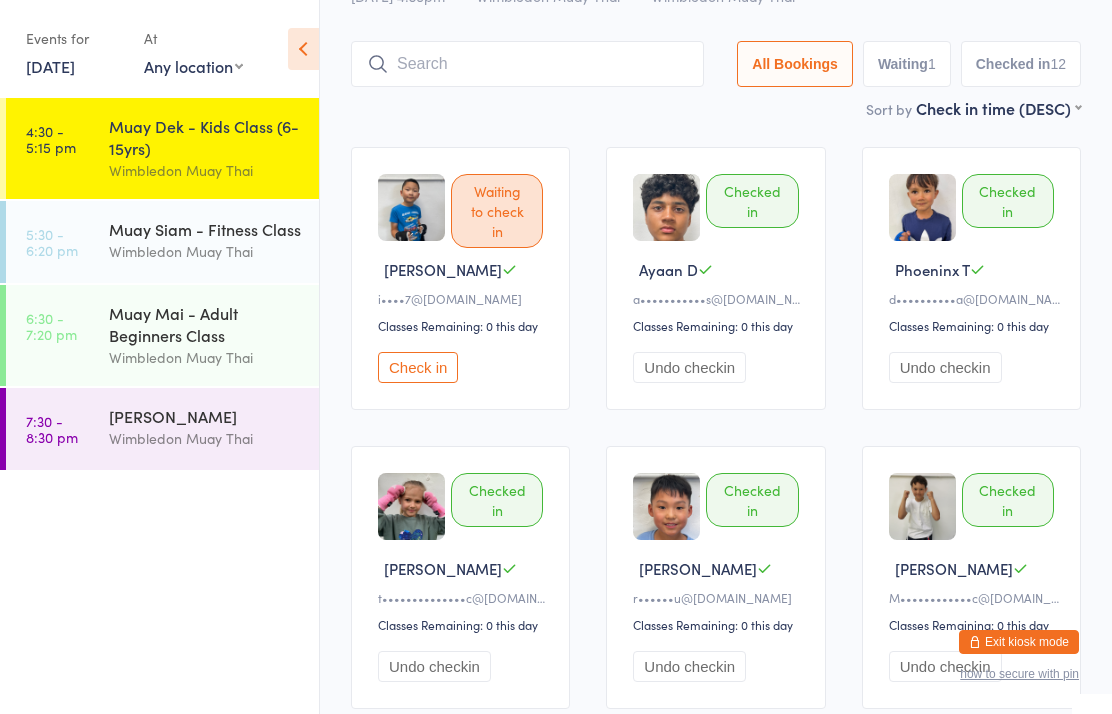 scroll, scrollTop: 98, scrollLeft: 0, axis: vertical 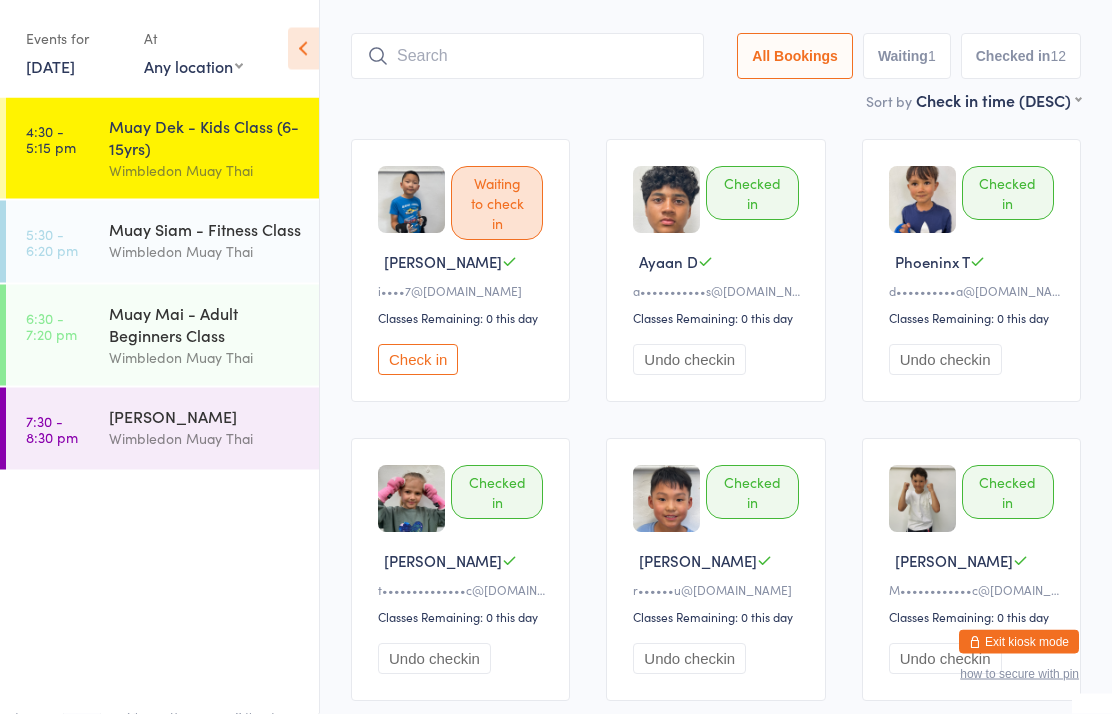 click at bounding box center [527, 57] 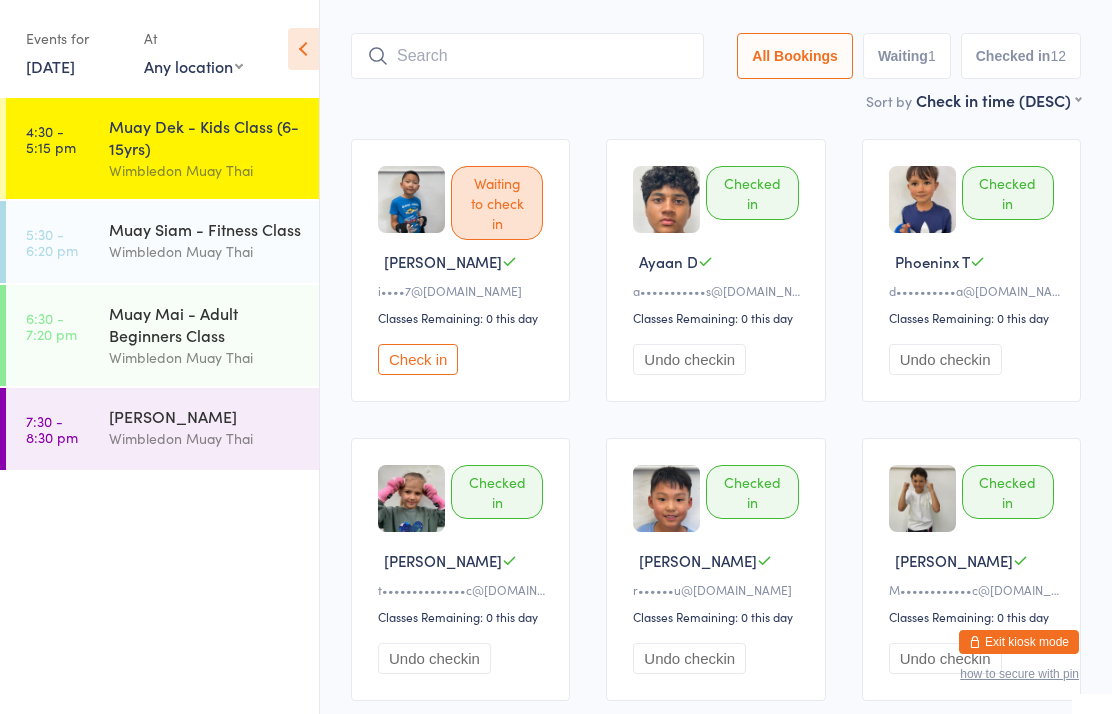 scroll, scrollTop: 98, scrollLeft: 0, axis: vertical 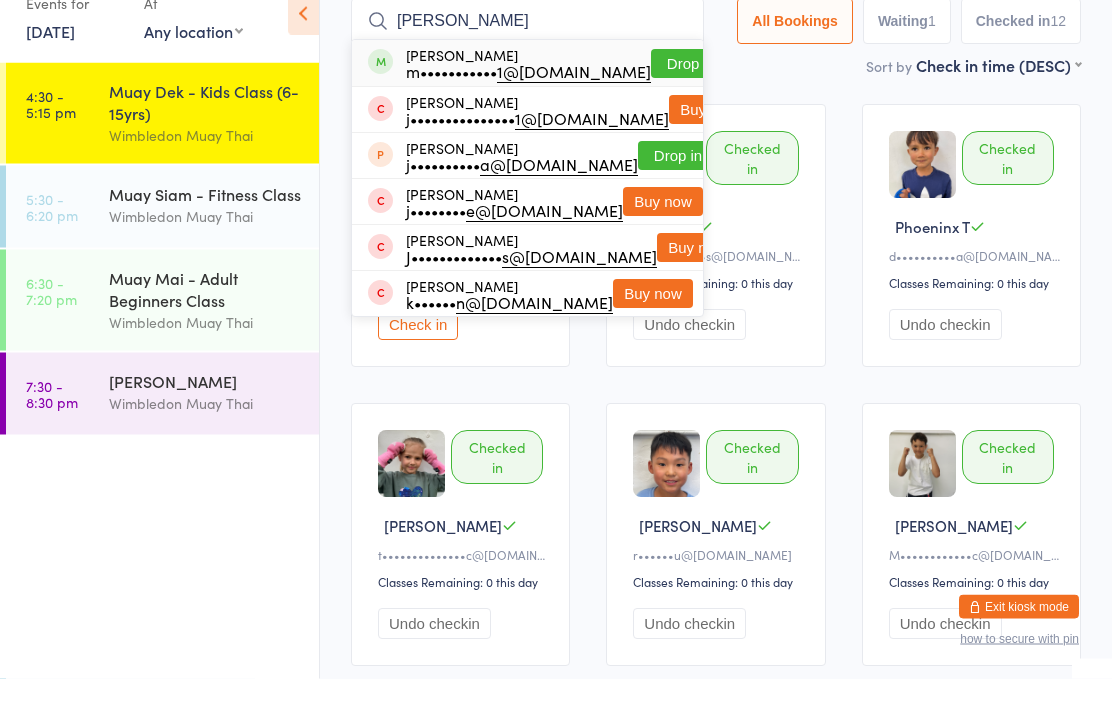 type on "Julia" 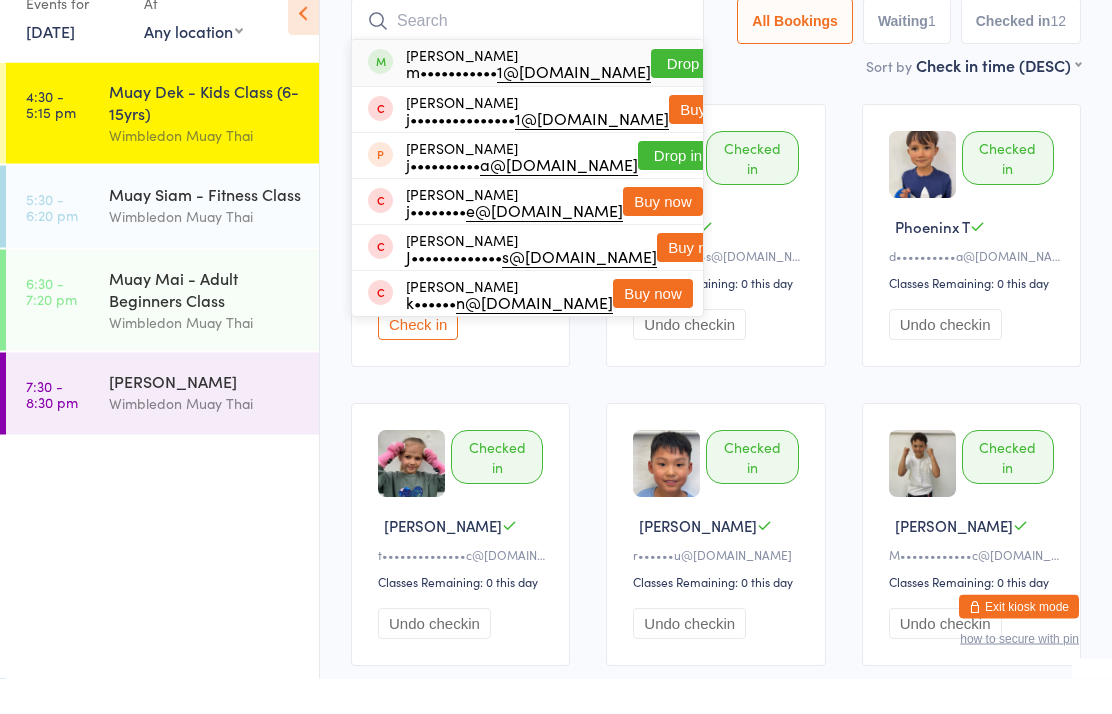 scroll, scrollTop: 134, scrollLeft: 0, axis: vertical 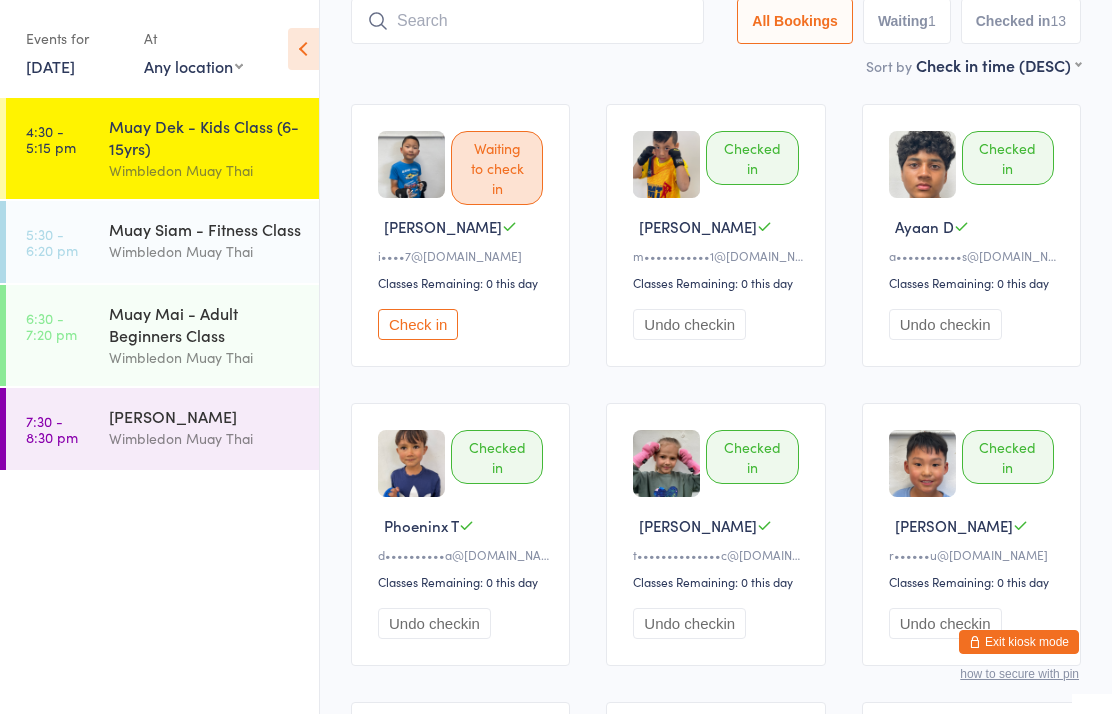 click at bounding box center [527, 21] 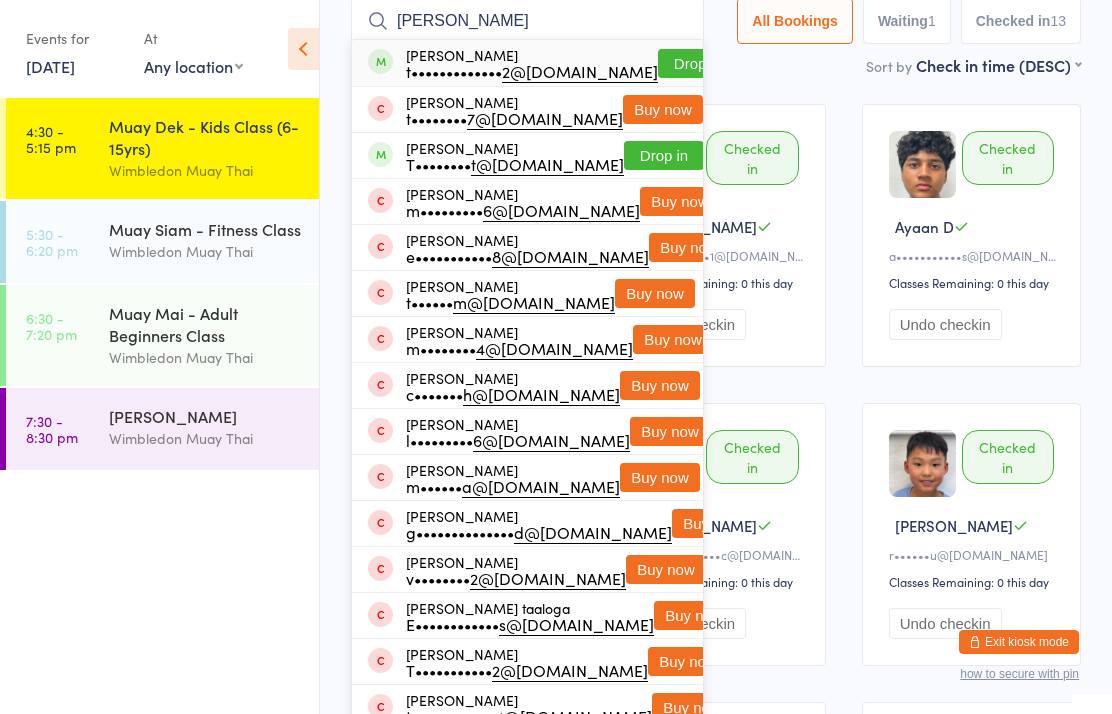 type on "Tanaka" 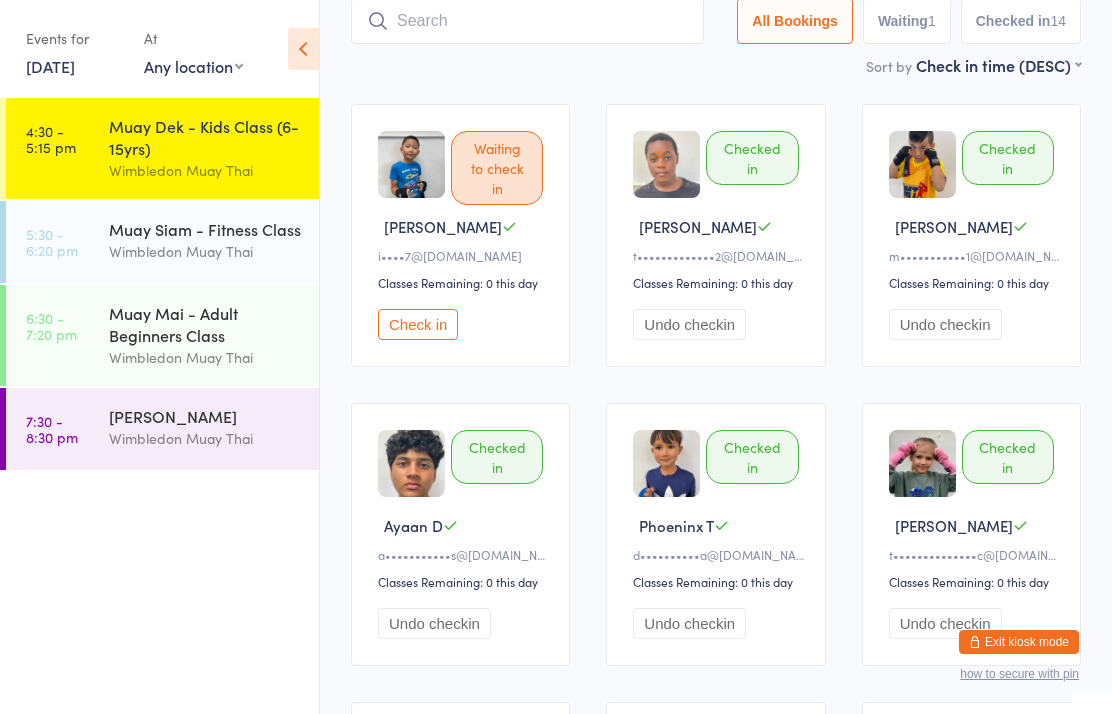 click on "Check in" at bounding box center [418, 324] 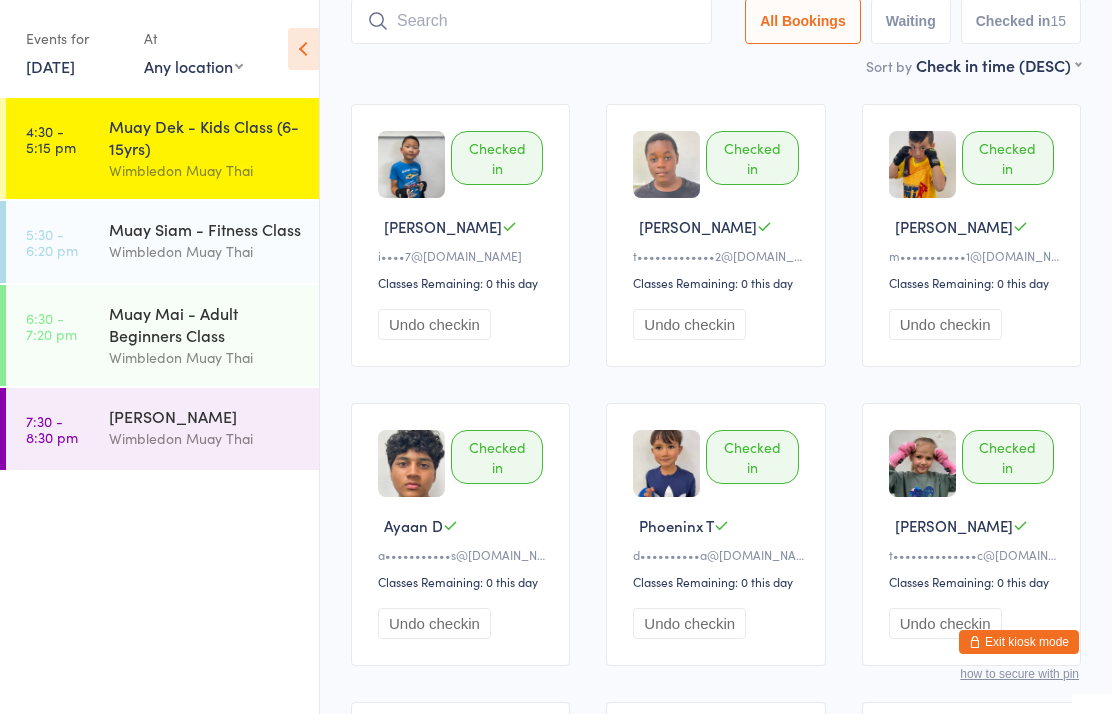 click at bounding box center [531, 21] 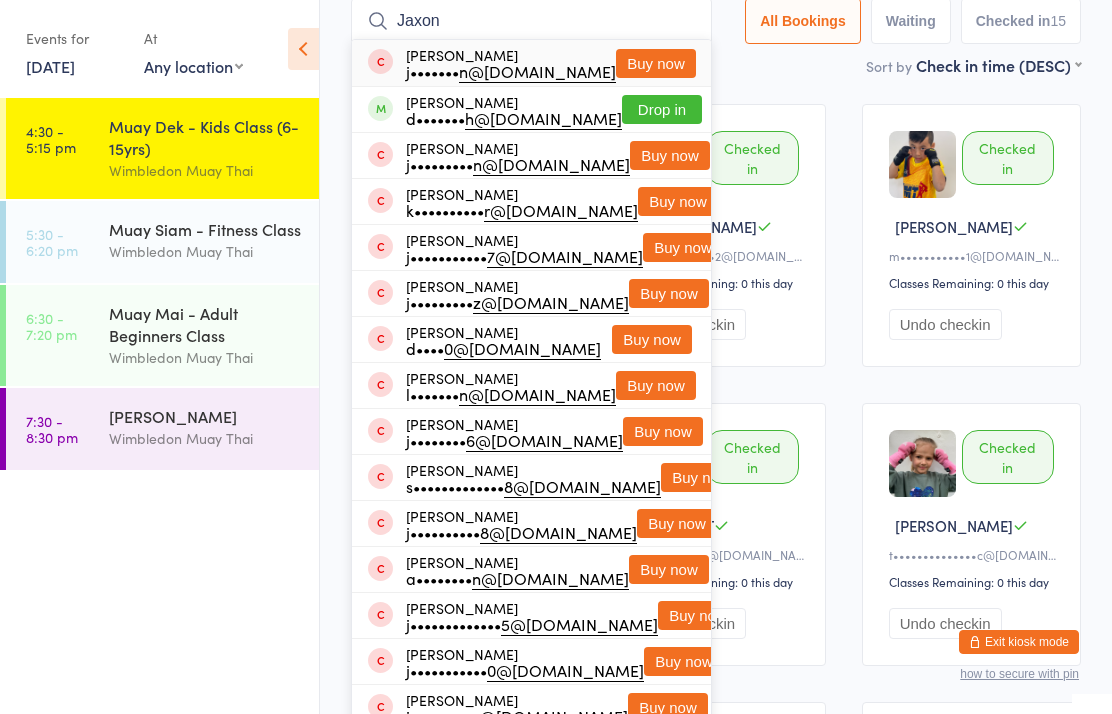 type on "Jaxon" 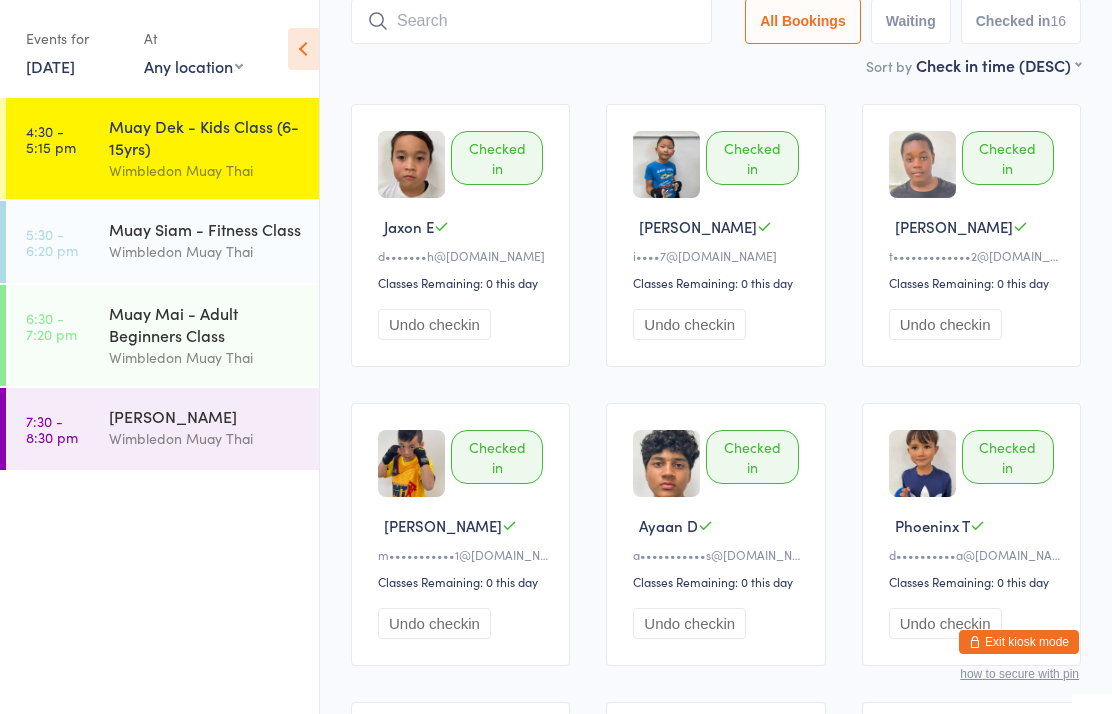 click on "Muay Siam - Fitness Class Wimbledon Muay Thai" at bounding box center [214, 240] 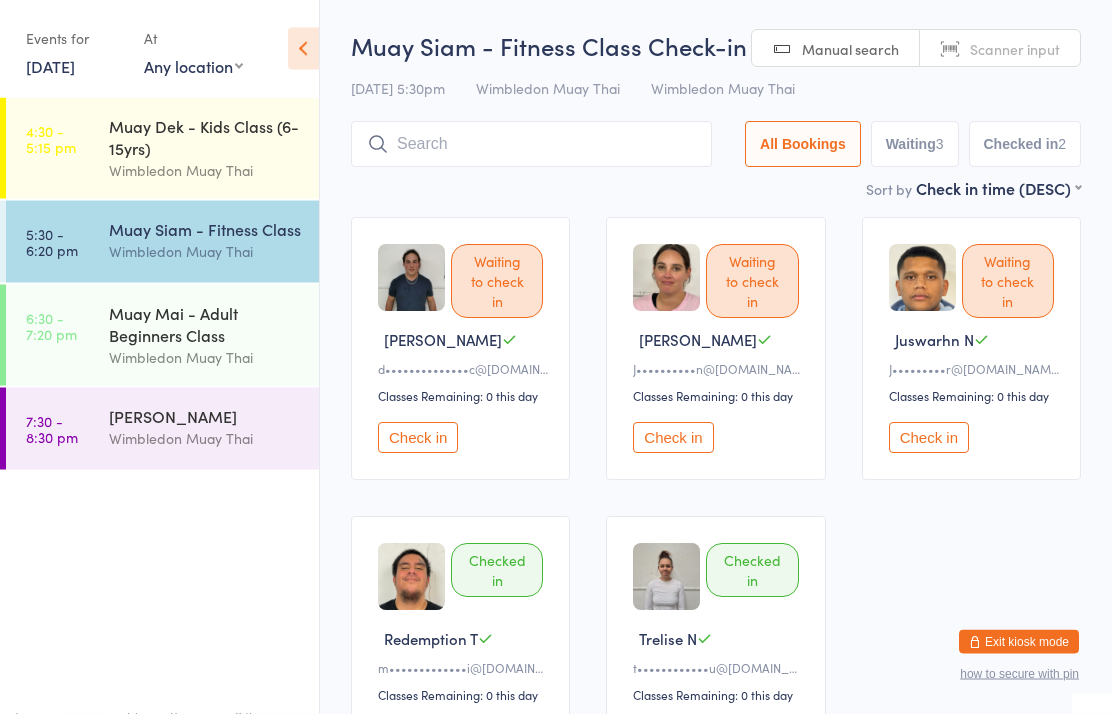 scroll, scrollTop: 0, scrollLeft: 0, axis: both 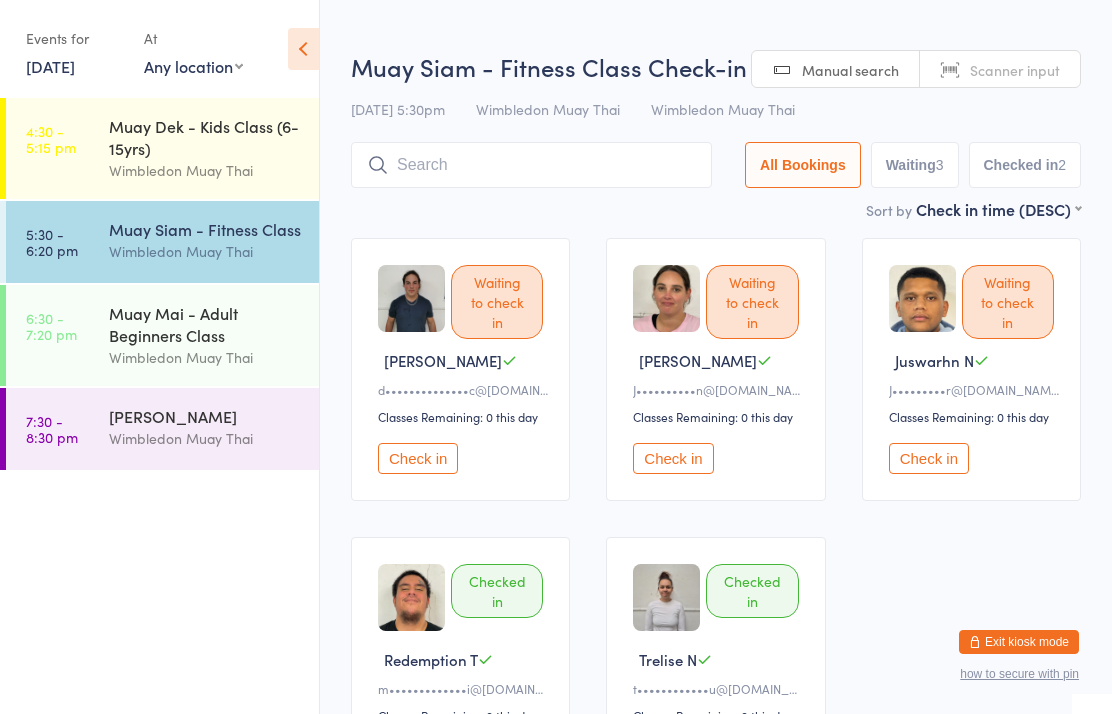 click at bounding box center (531, 165) 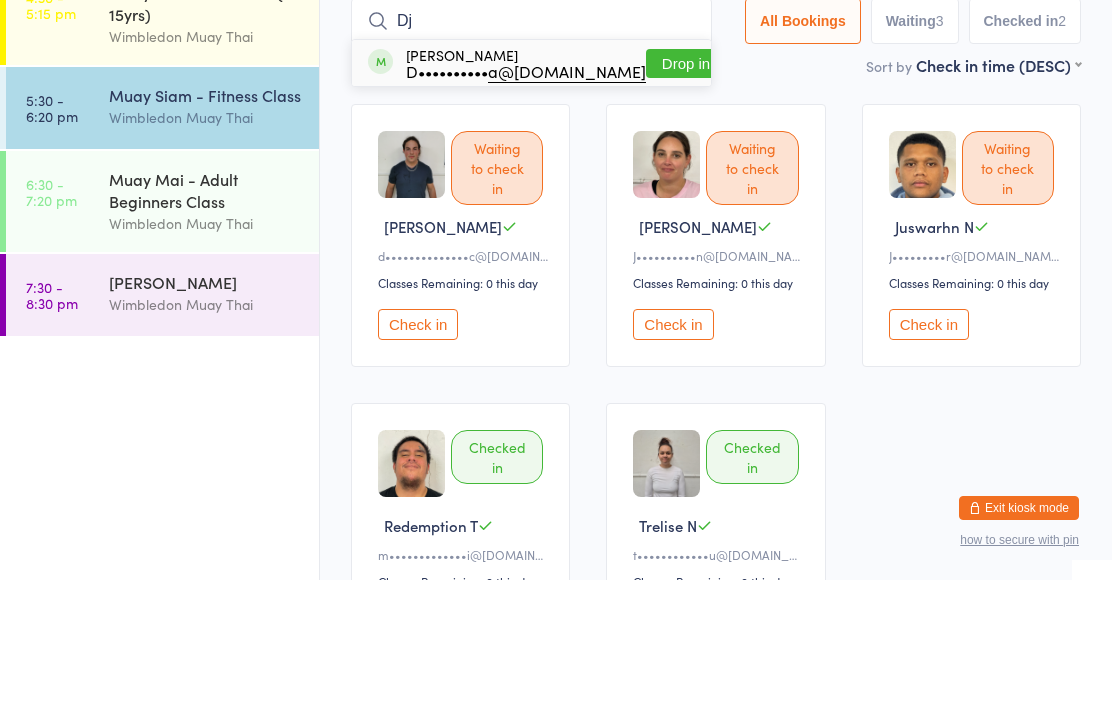type on "Dj" 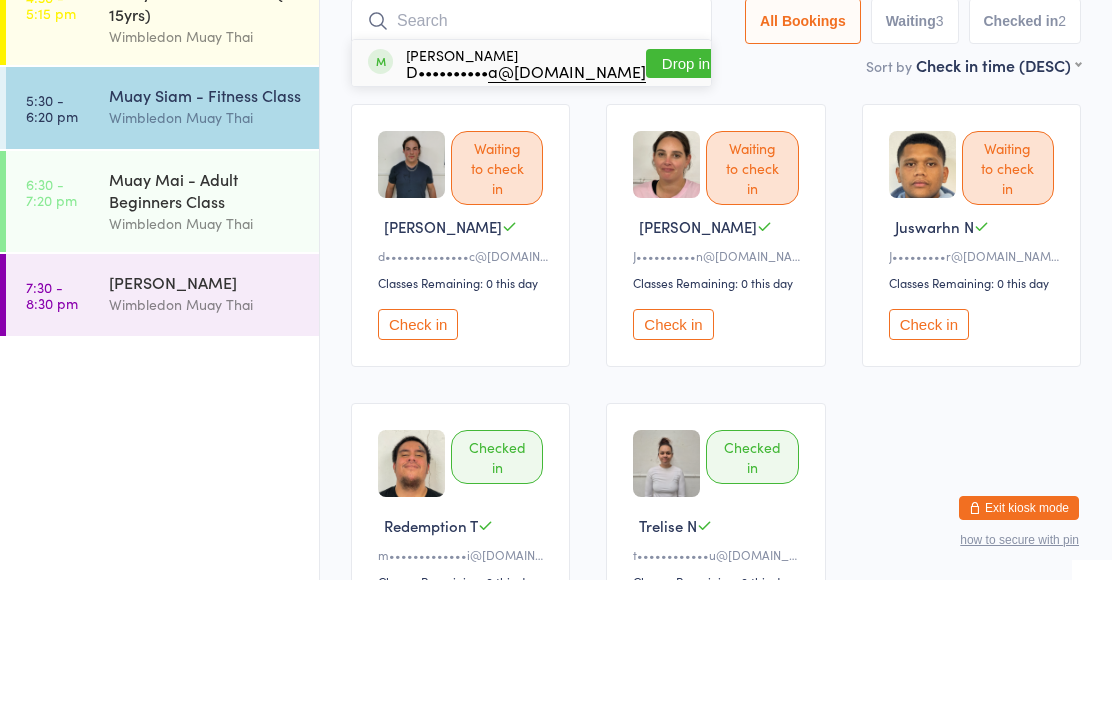 scroll, scrollTop: 134, scrollLeft: 0, axis: vertical 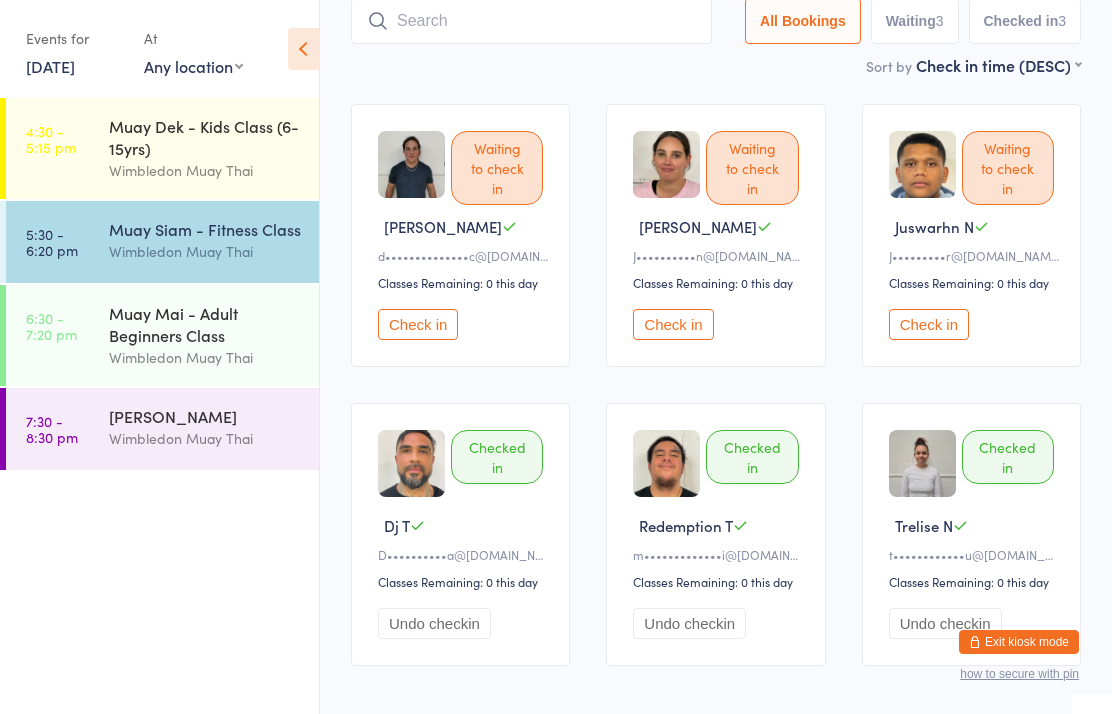 click on "Muay Dek - Kids Class (6-15yrs) Wimbledon Muay Thai" at bounding box center (214, 148) 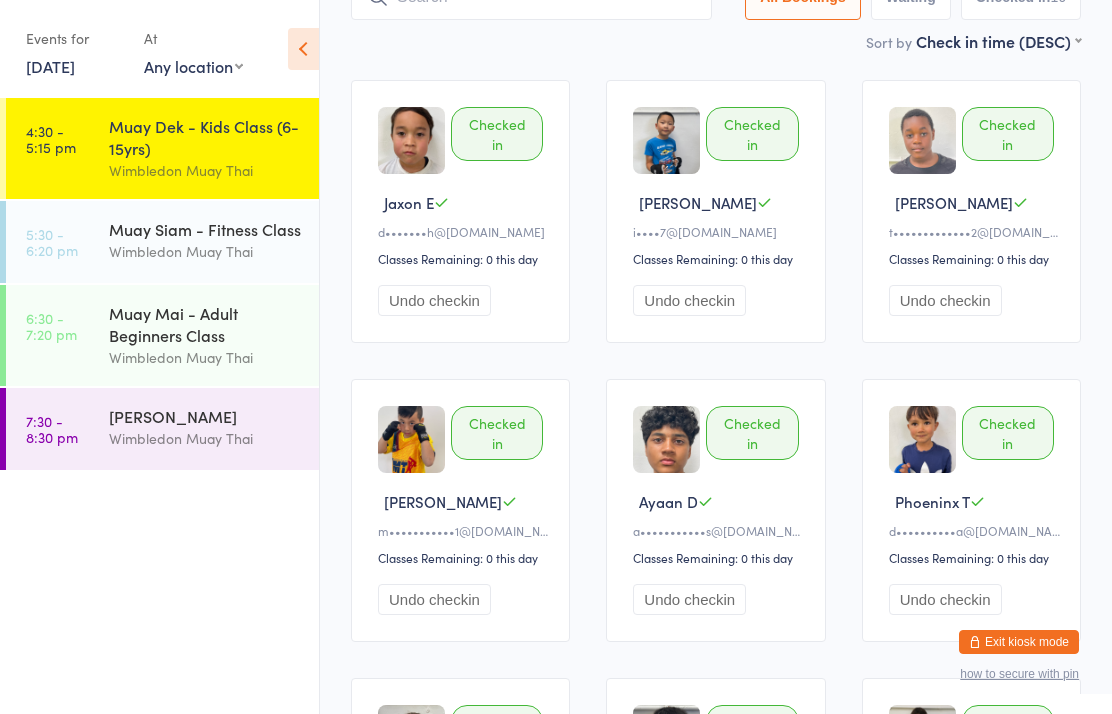 scroll, scrollTop: 0, scrollLeft: 0, axis: both 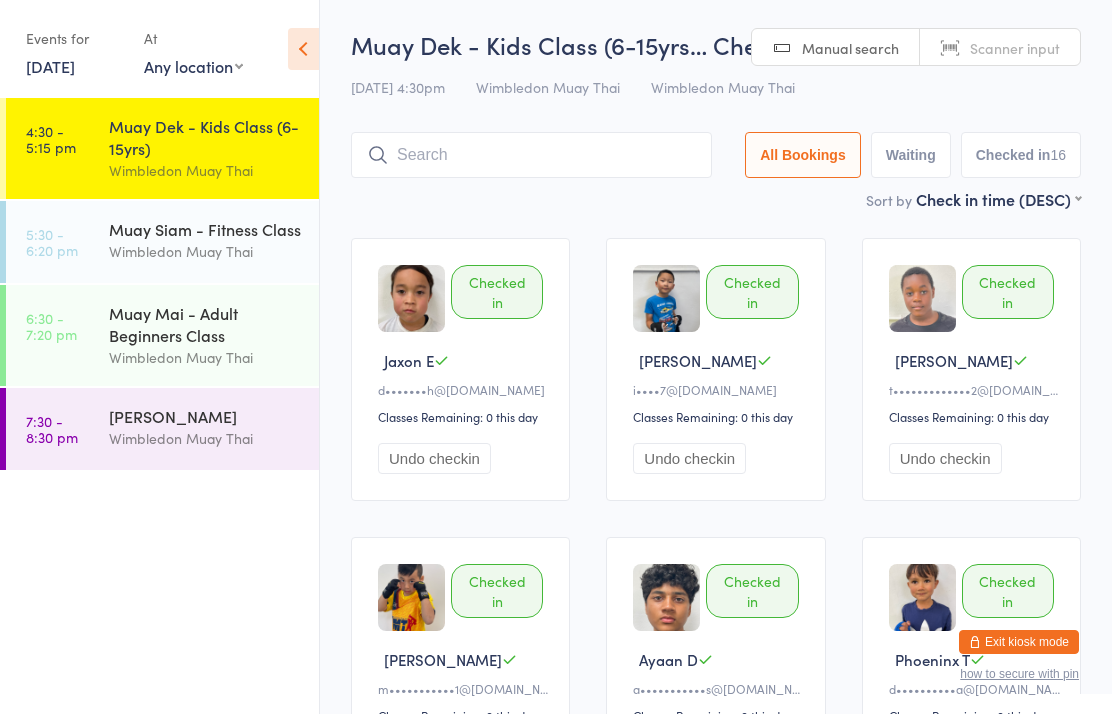 click on "Muay Dek - Kids Class (6-15yrs… Check-in 14 Jul 4:30pm  Wimbledon Muay Thai  Wimbledon Muay Thai  Manual search Scanner input All Bookings Waiting  Checked in  16" at bounding box center [716, 108] 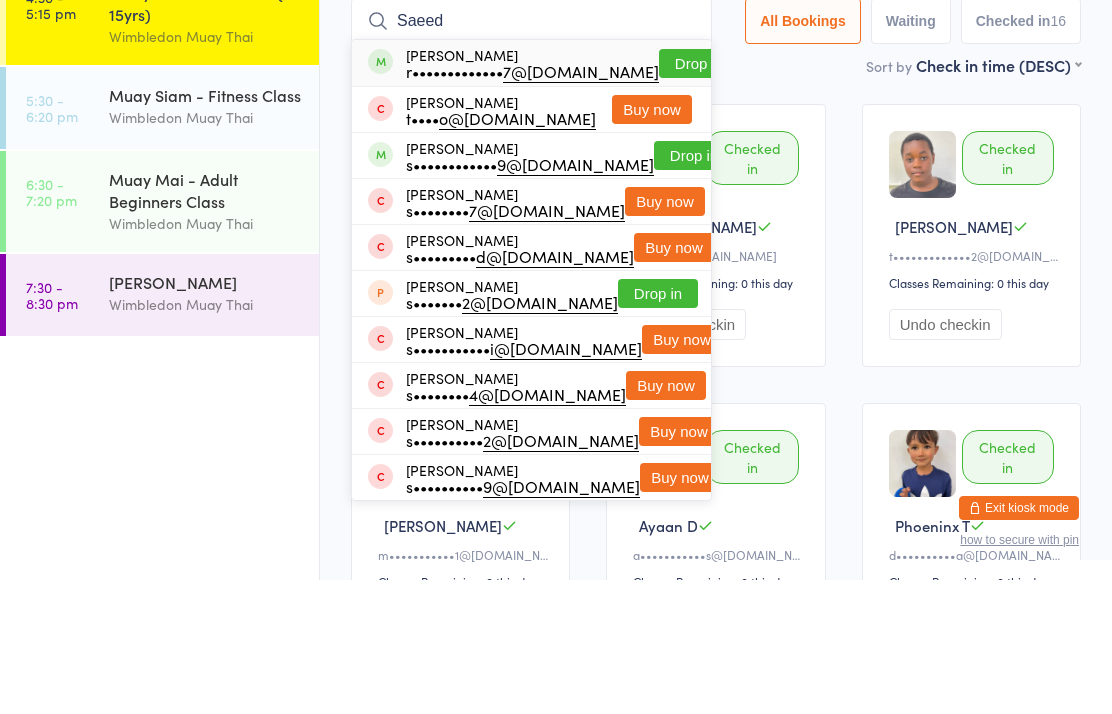 type on "Saeed" 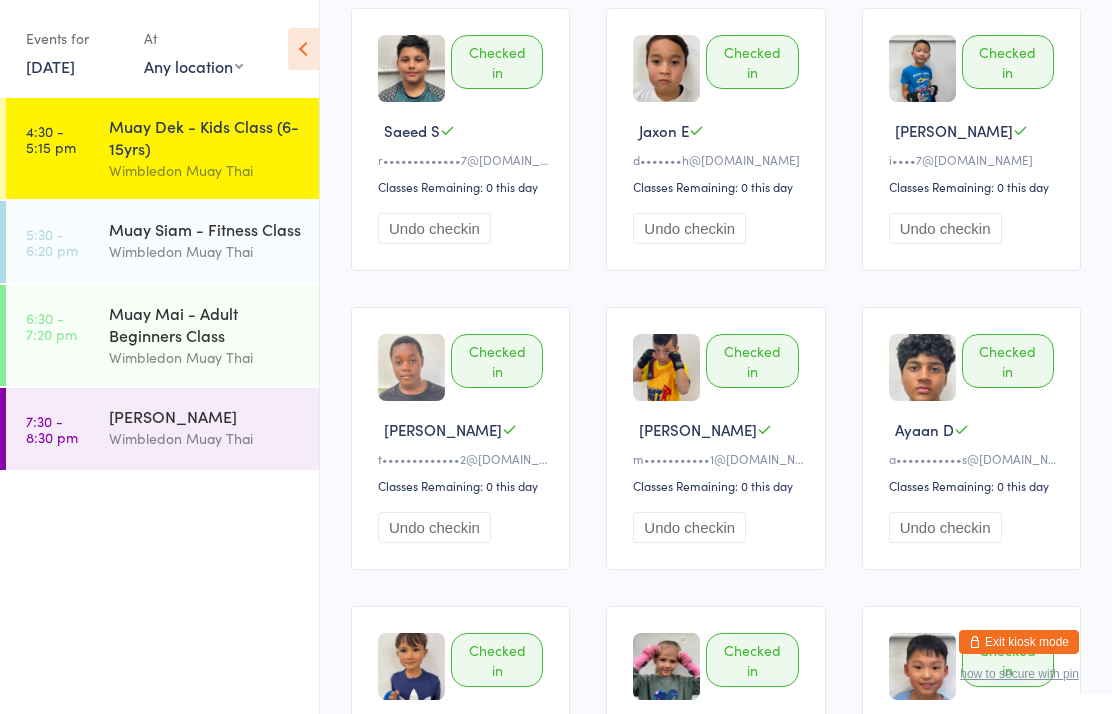 scroll, scrollTop: 0, scrollLeft: 0, axis: both 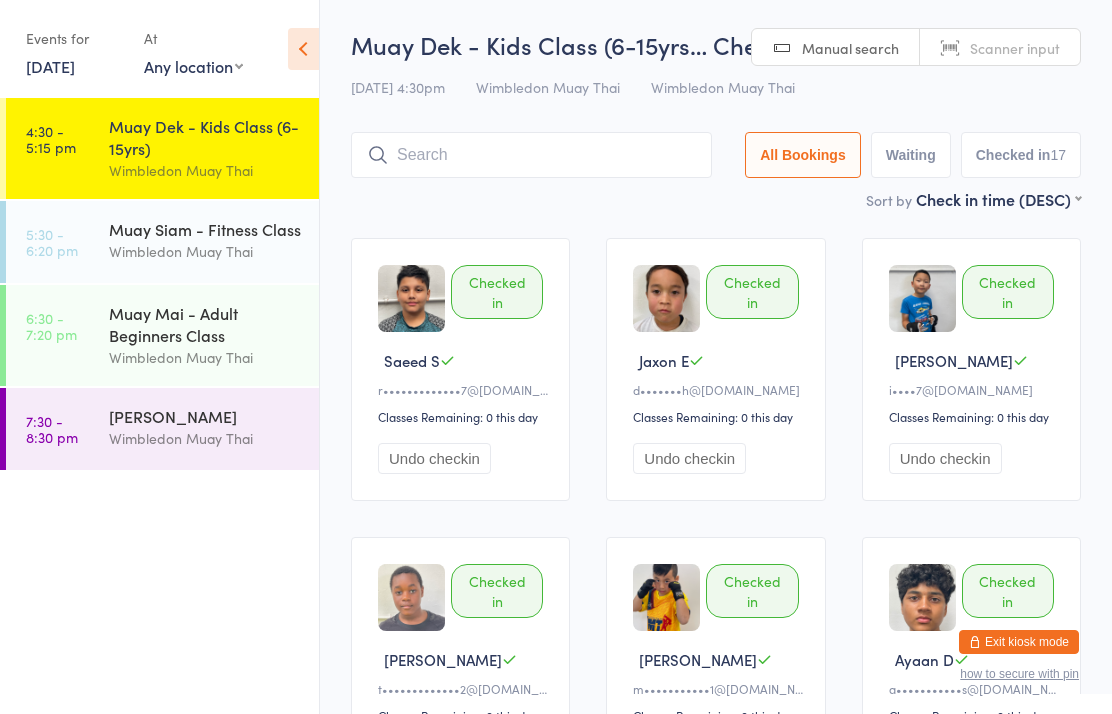 click at bounding box center (531, 155) 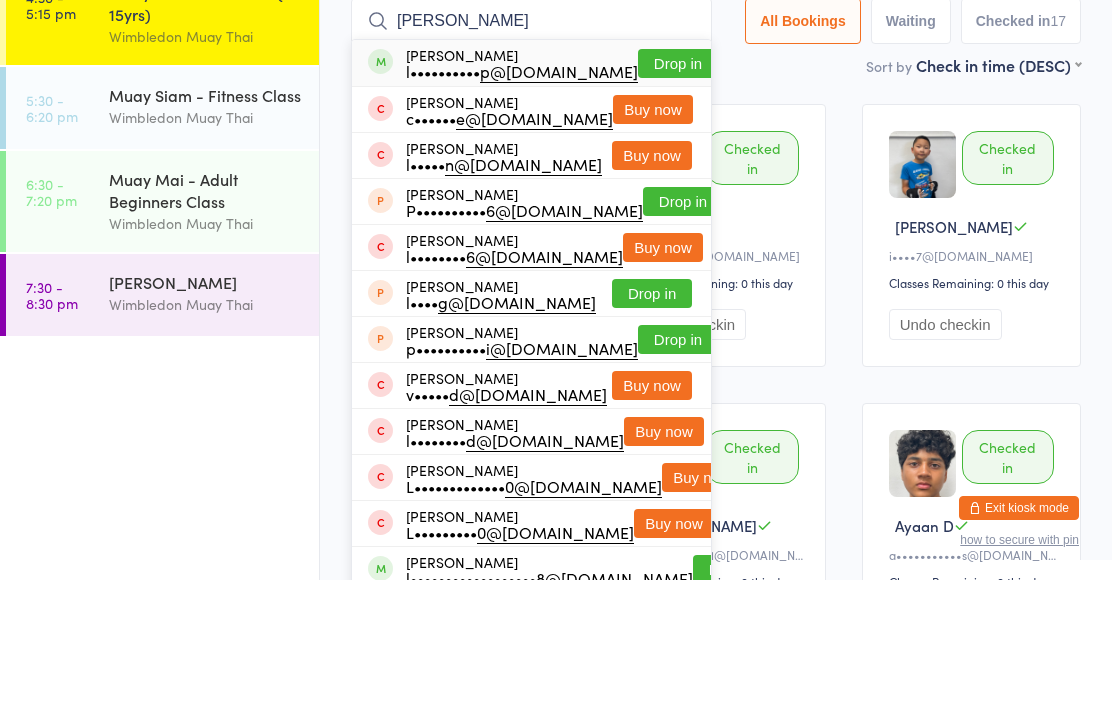 type on "Lucian" 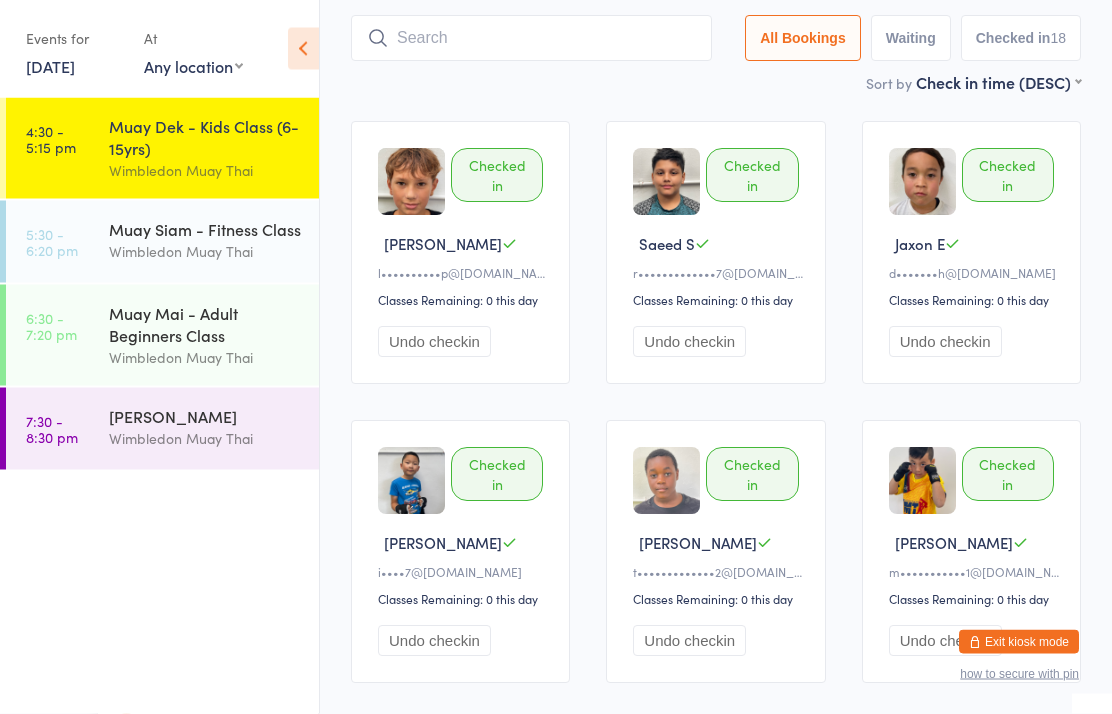 scroll, scrollTop: 0, scrollLeft: 0, axis: both 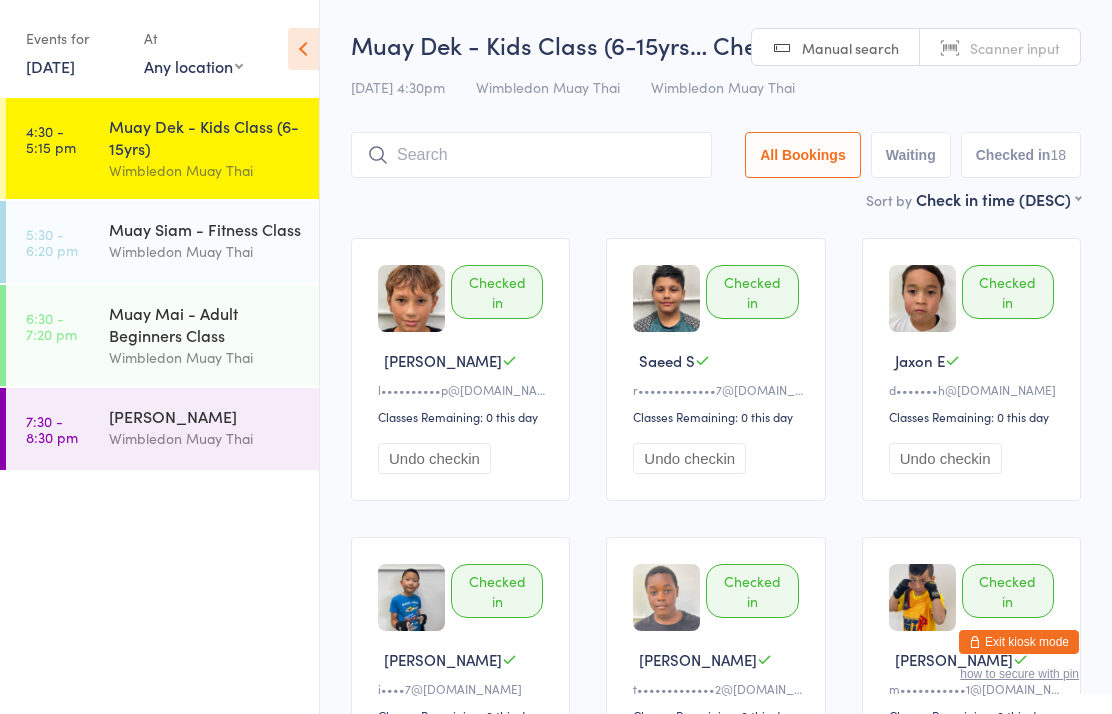 click on "Wimbledon Muay Thai" at bounding box center (205, 251) 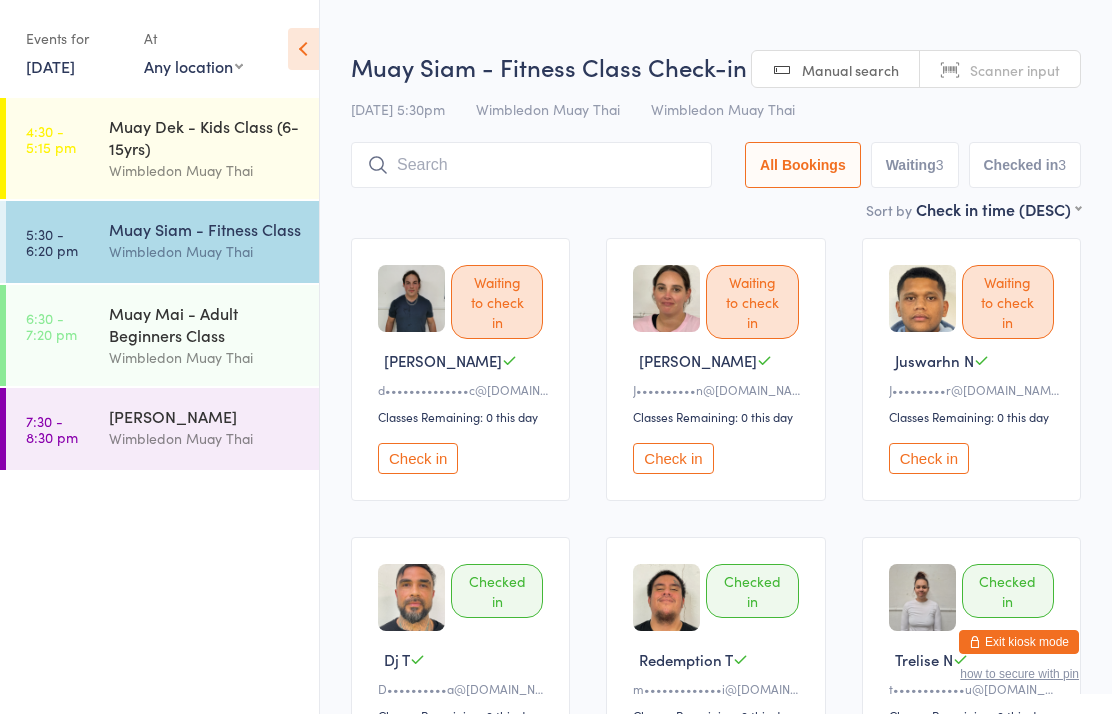 click at bounding box center [531, 165] 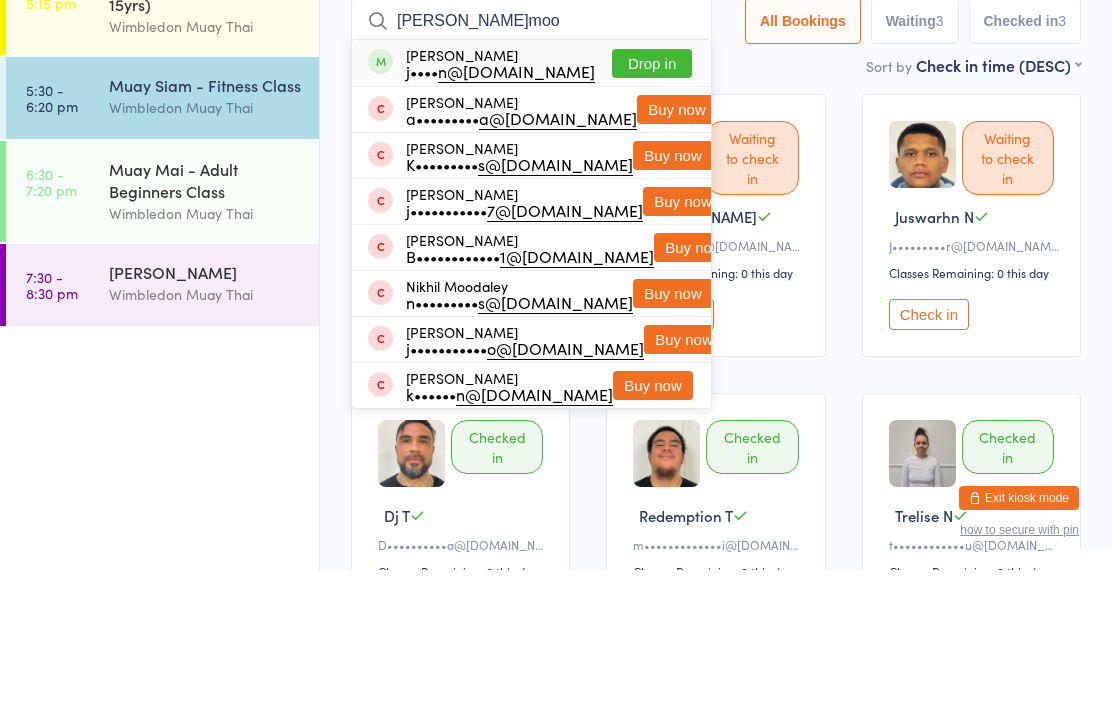 type on "J.moo" 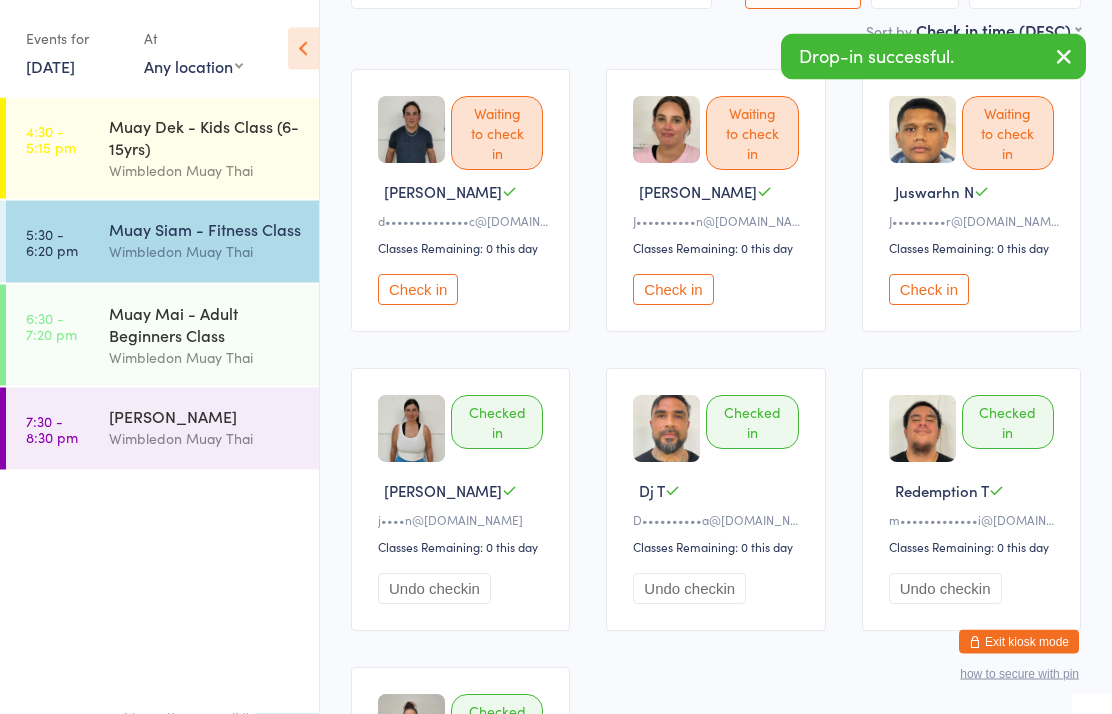 scroll, scrollTop: 0, scrollLeft: 0, axis: both 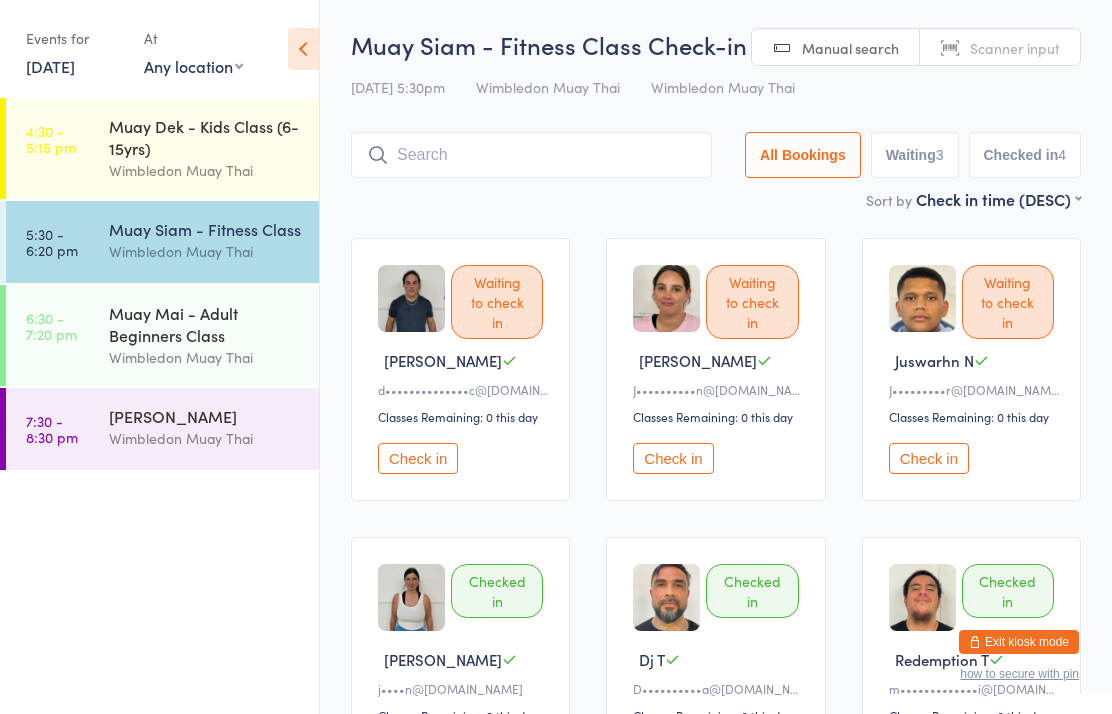 click on "Check in" at bounding box center (673, 458) 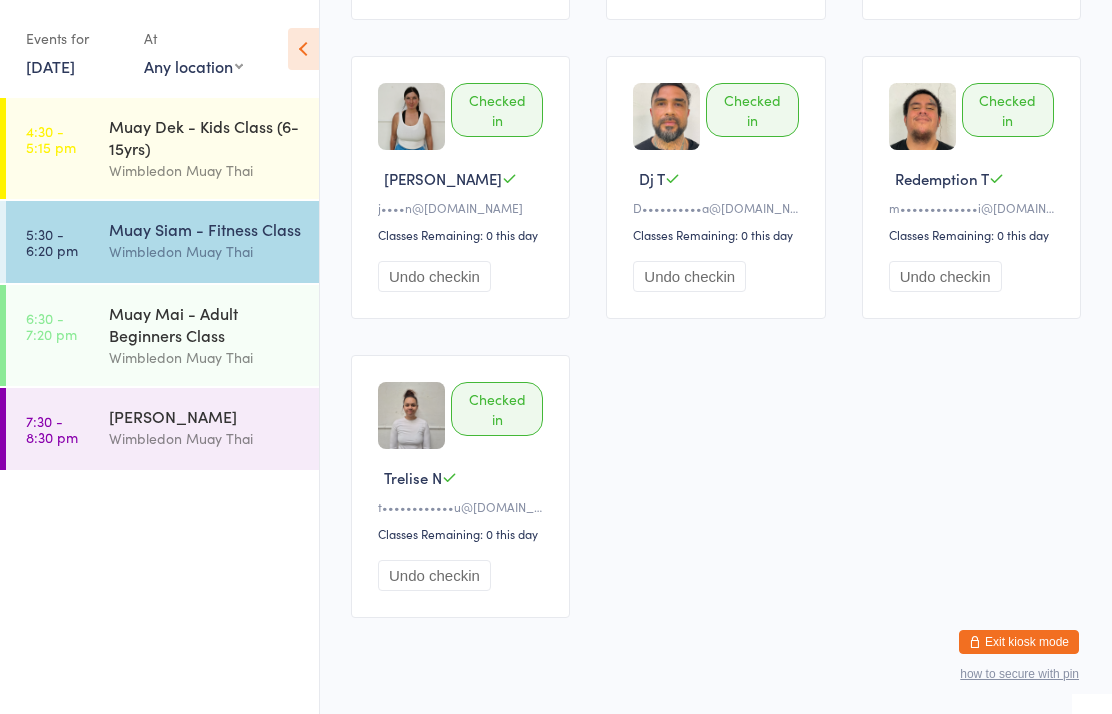 scroll, scrollTop: 561, scrollLeft: 0, axis: vertical 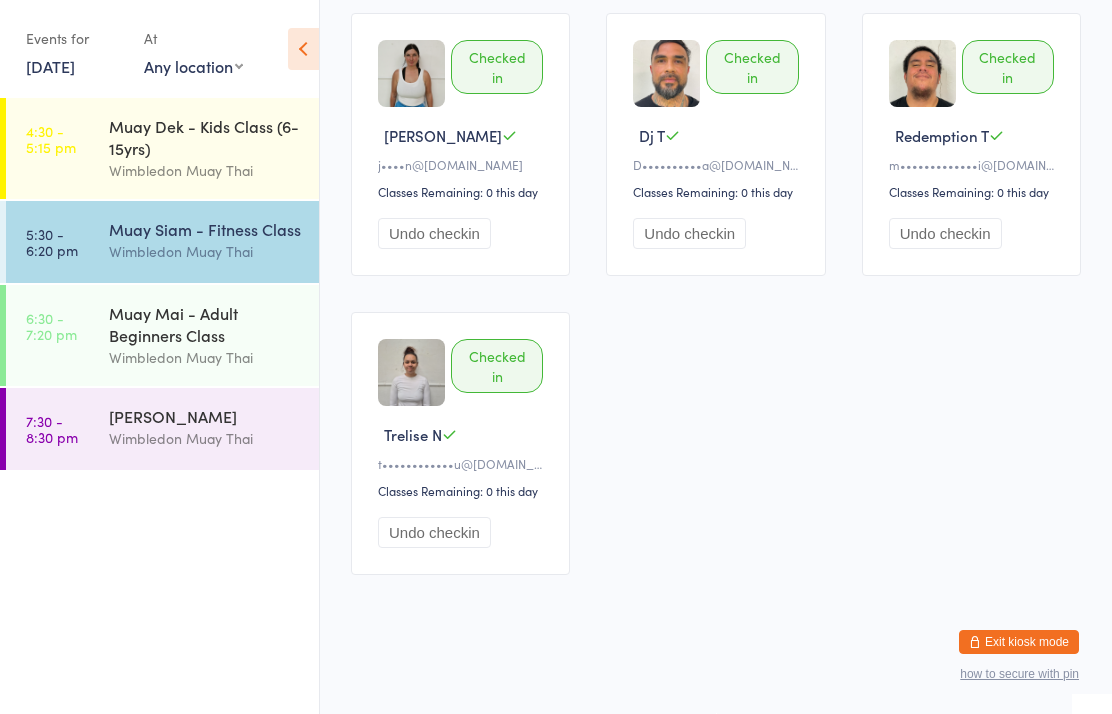 click on "Wimbledon Muay Thai" at bounding box center (205, 251) 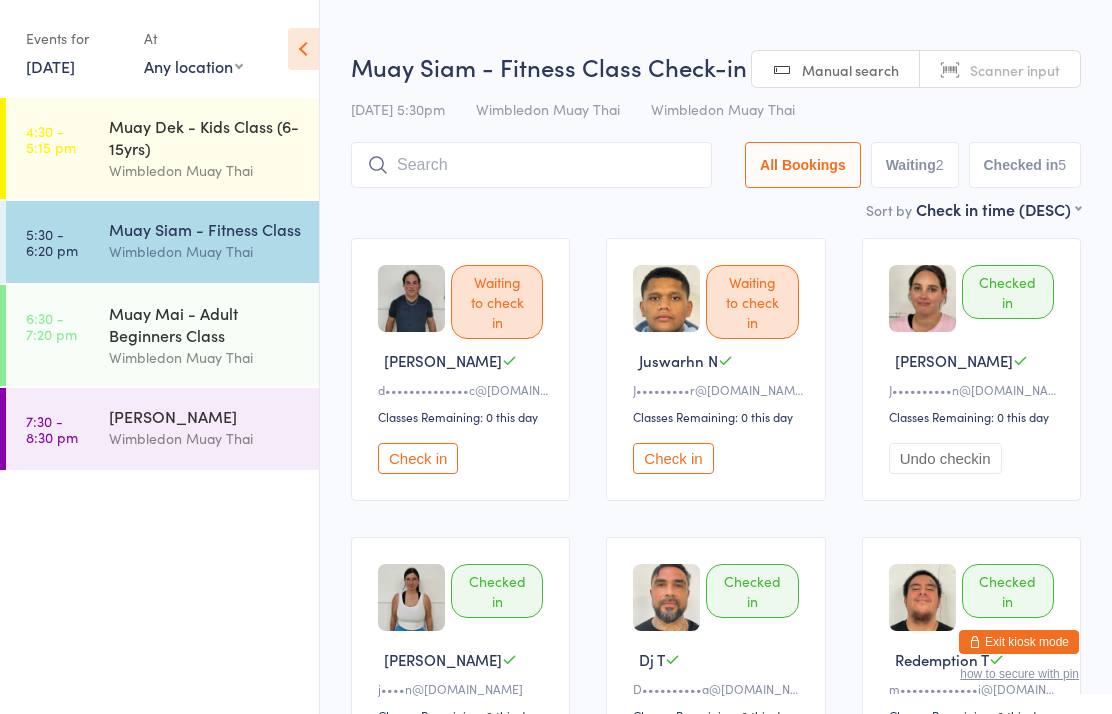 click on "Check in" at bounding box center [673, 458] 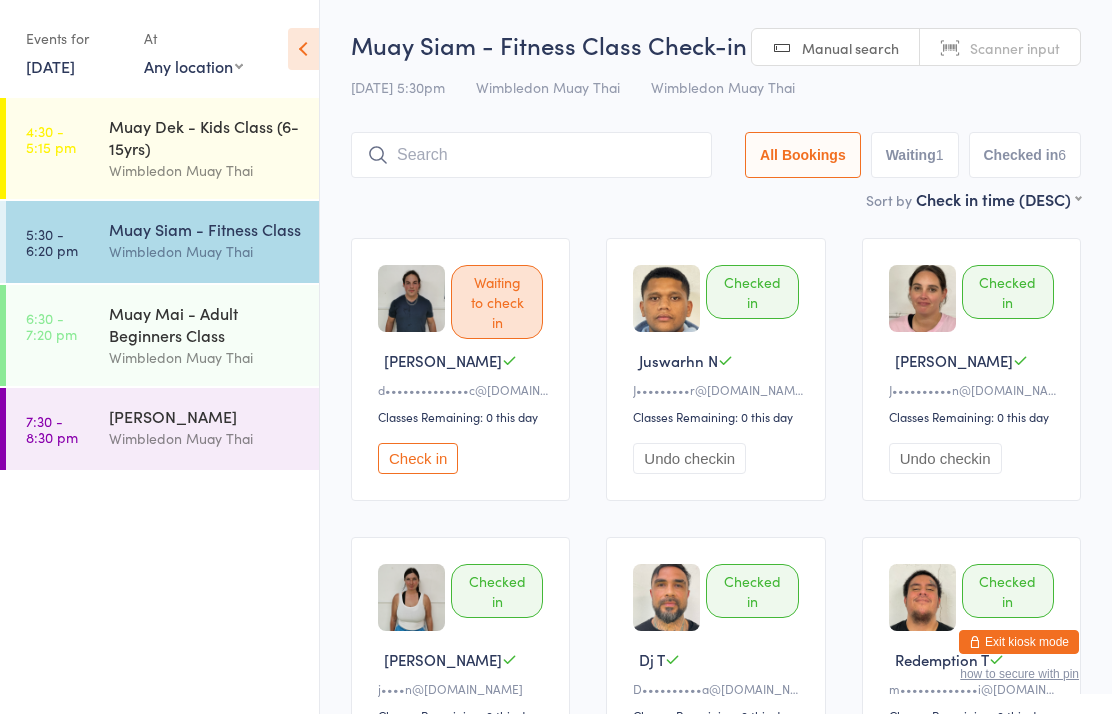 click at bounding box center (531, 155) 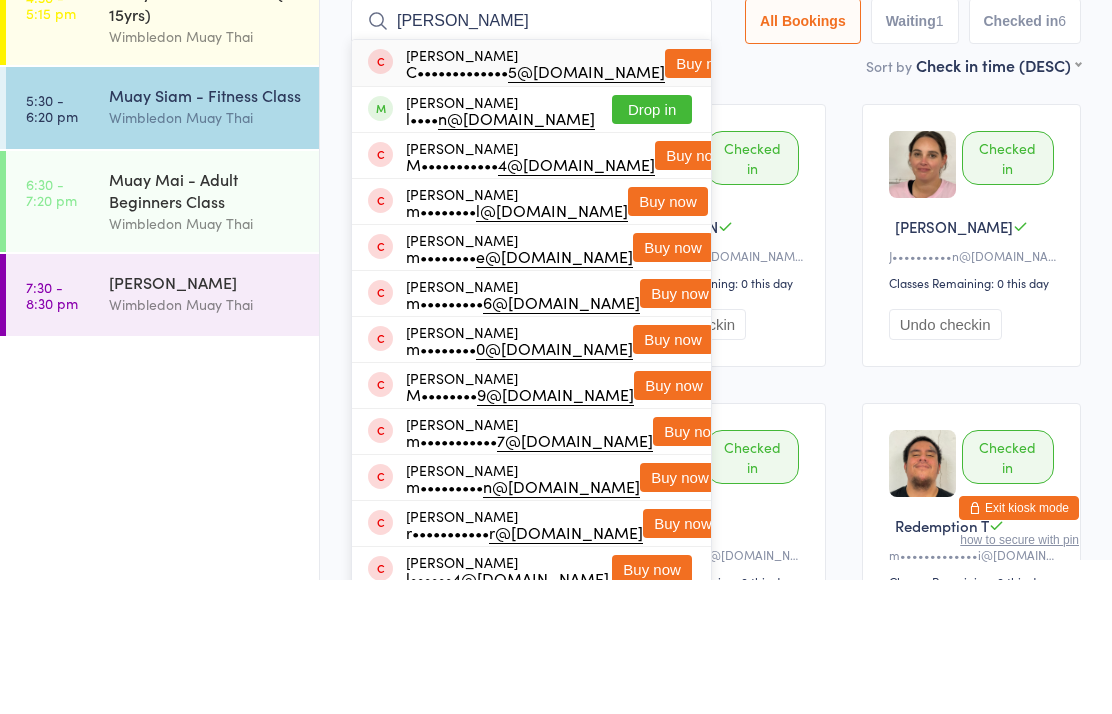 type on "Maxwell" 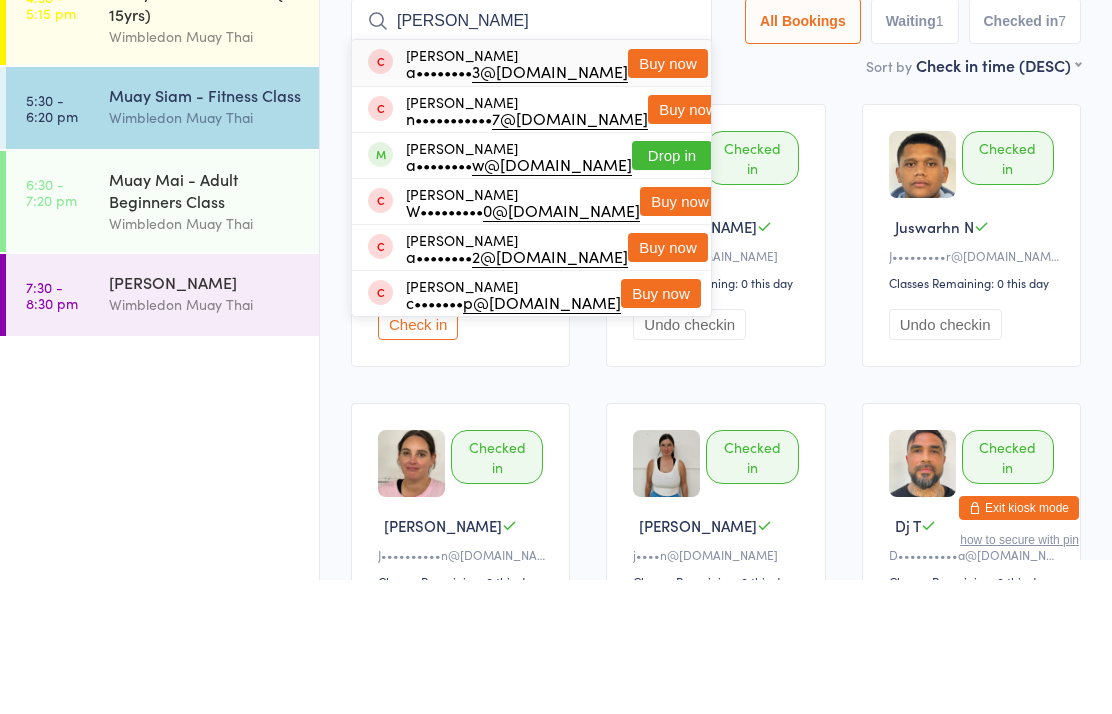 type on "amy" 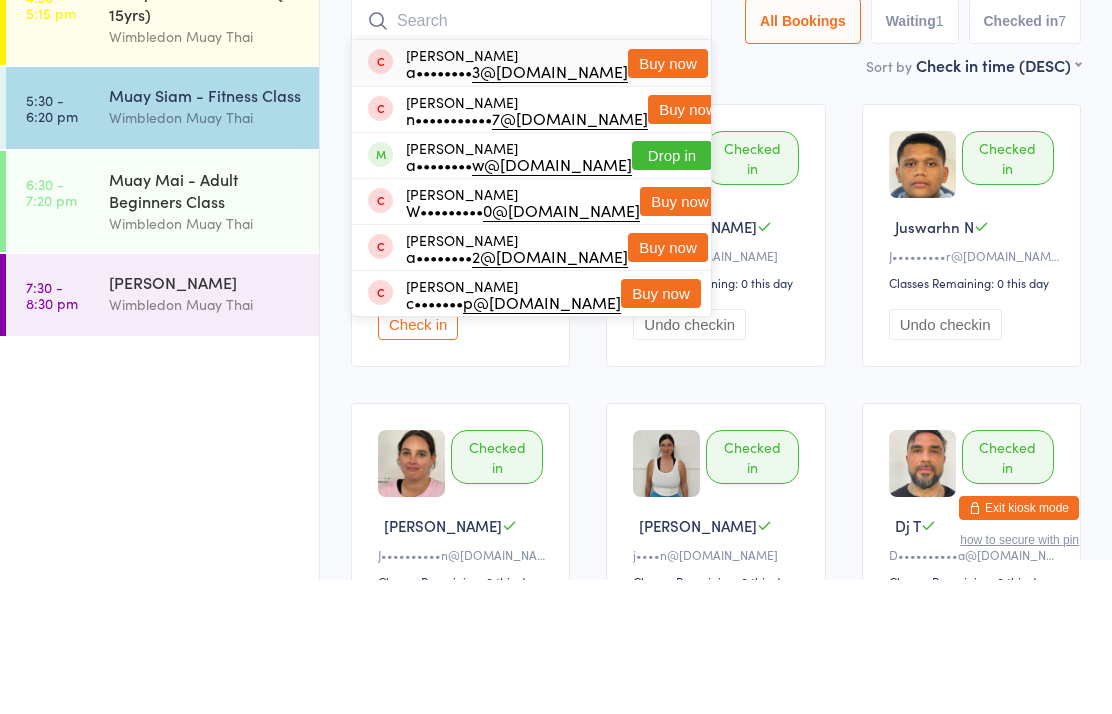 scroll, scrollTop: 134, scrollLeft: 0, axis: vertical 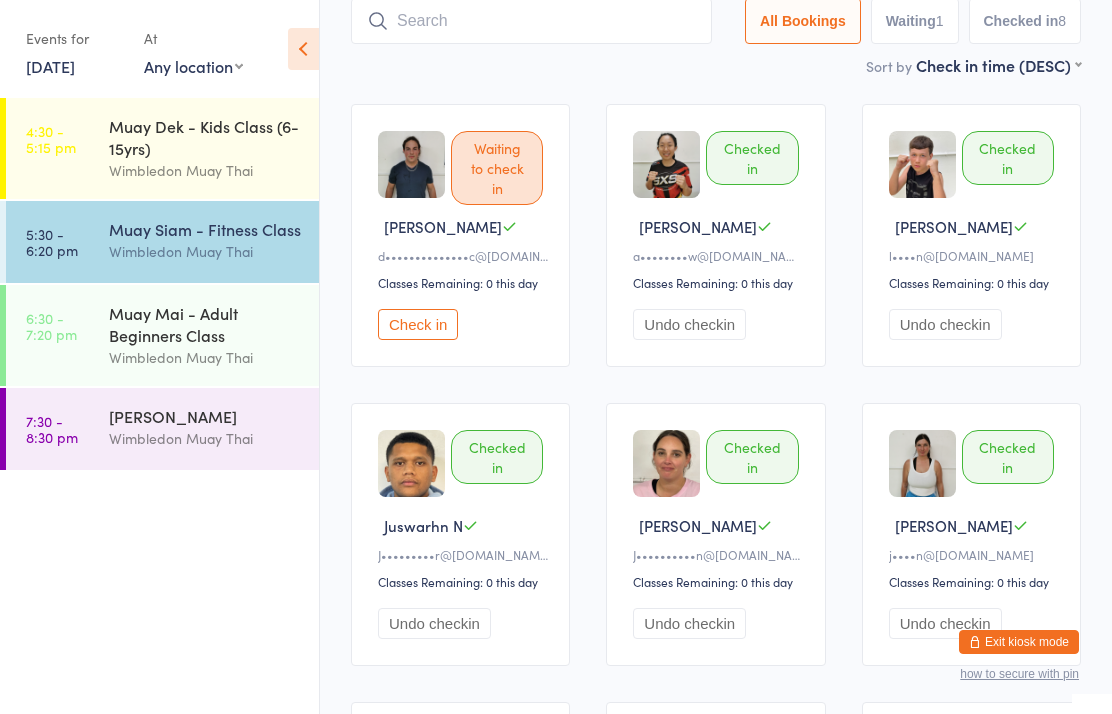 click at bounding box center [531, 21] 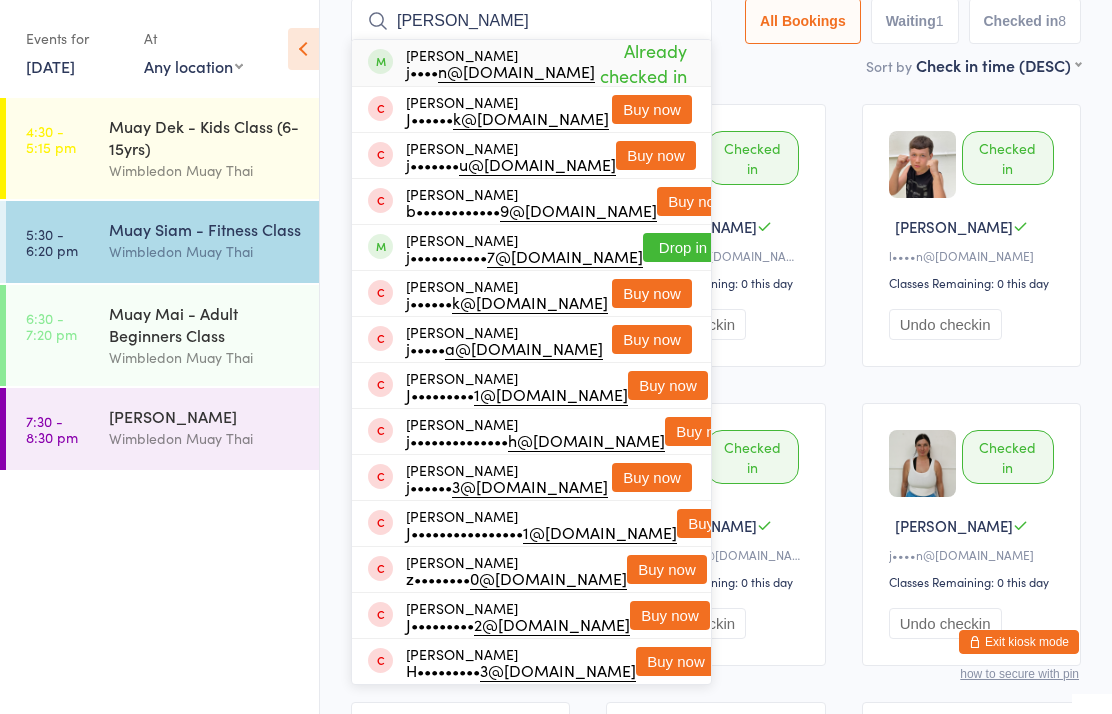type on "Jess" 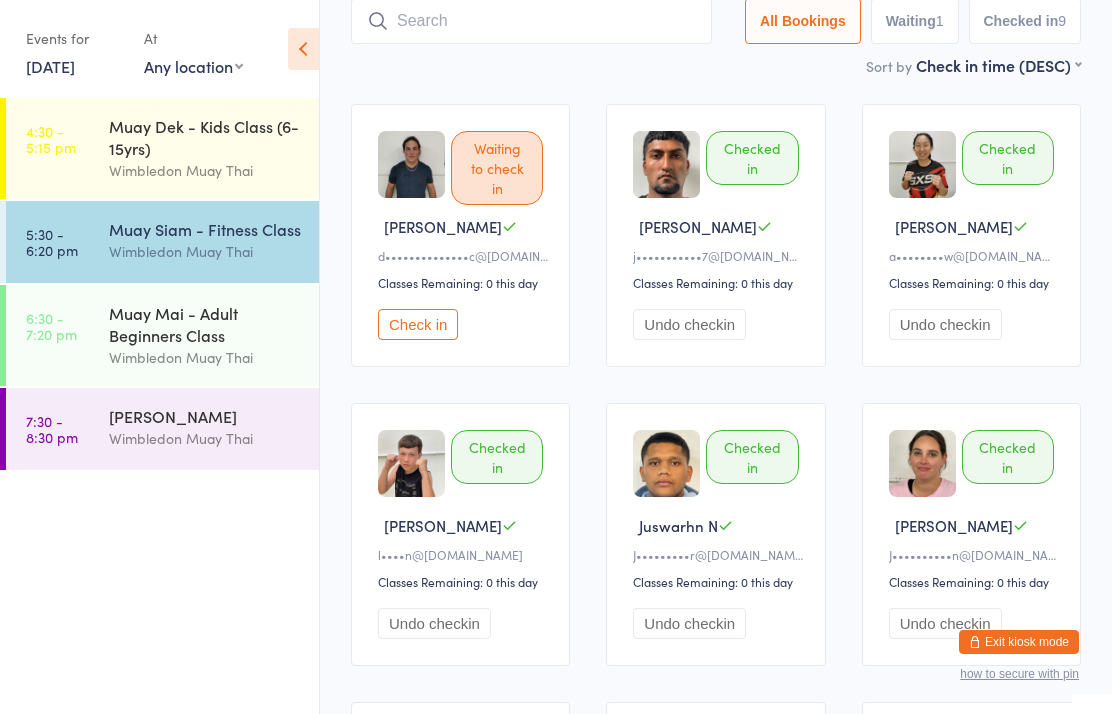 click at bounding box center (531, 21) 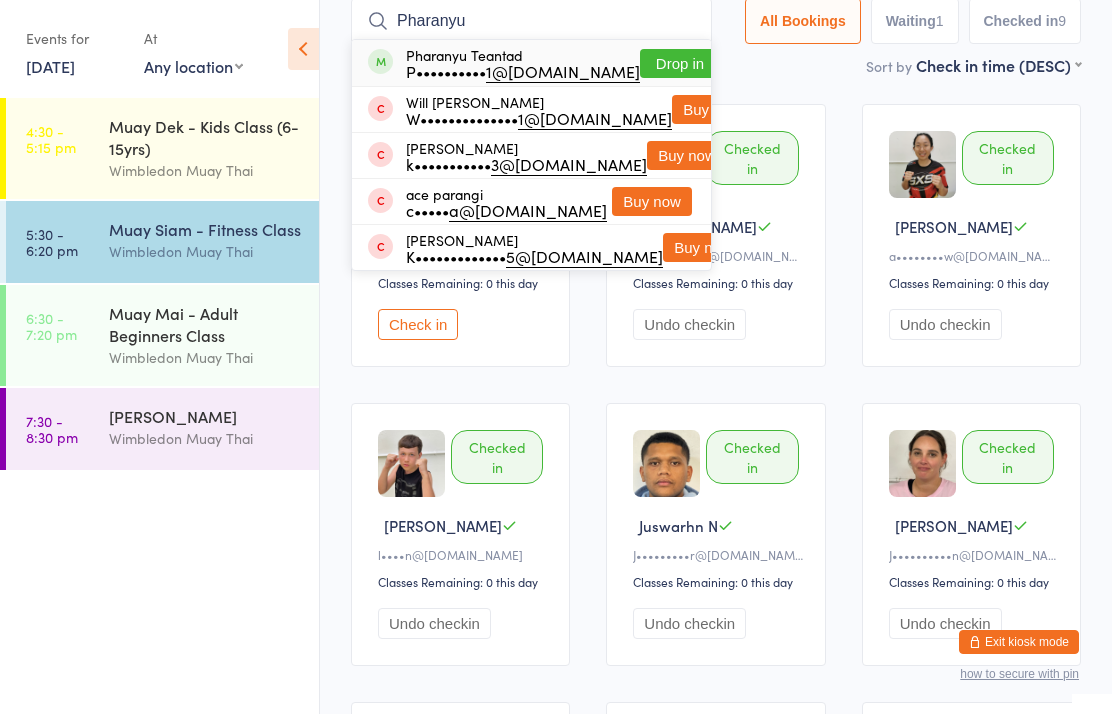 type on "Pharanyu" 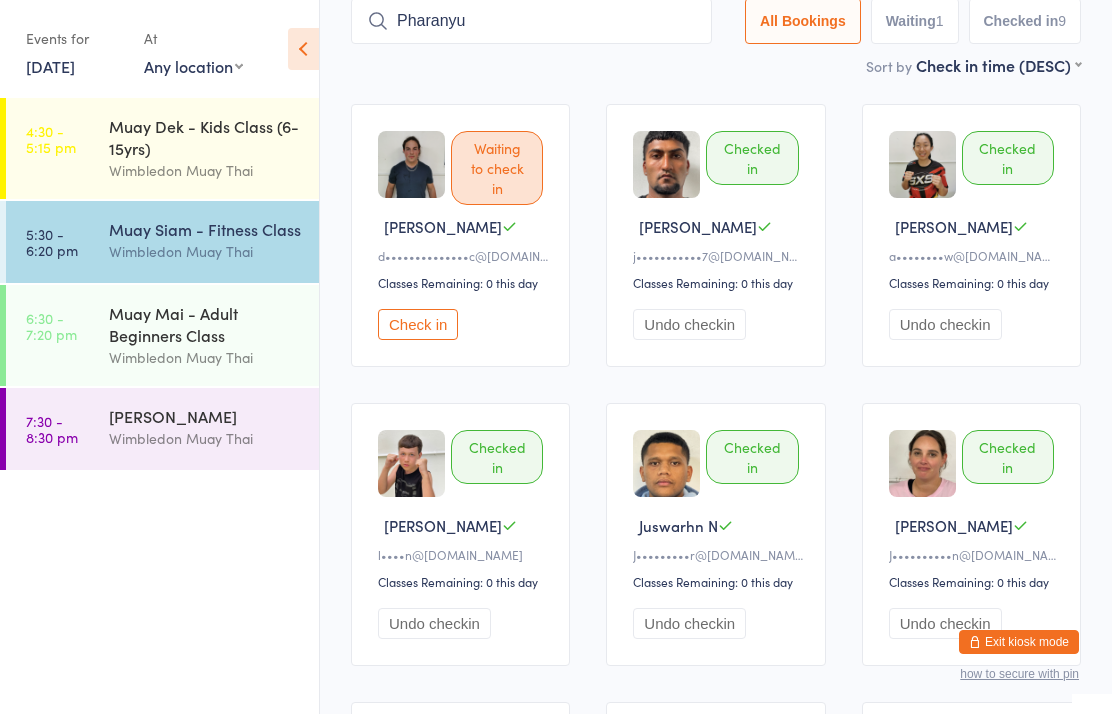 type 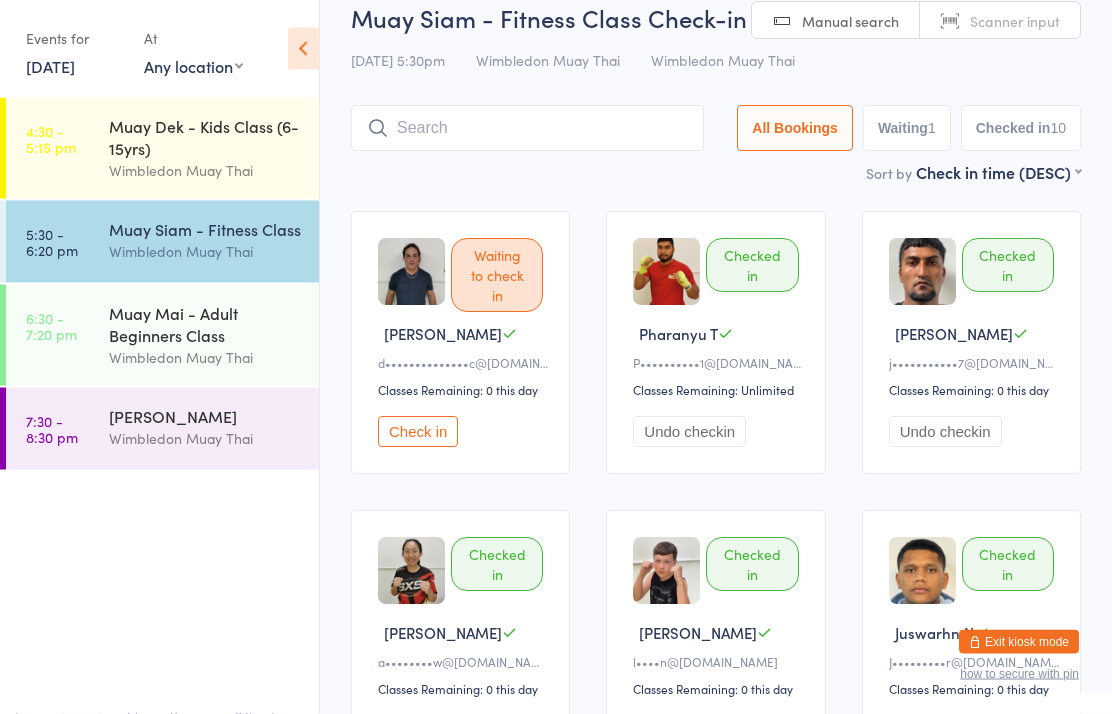 scroll, scrollTop: 21, scrollLeft: 0, axis: vertical 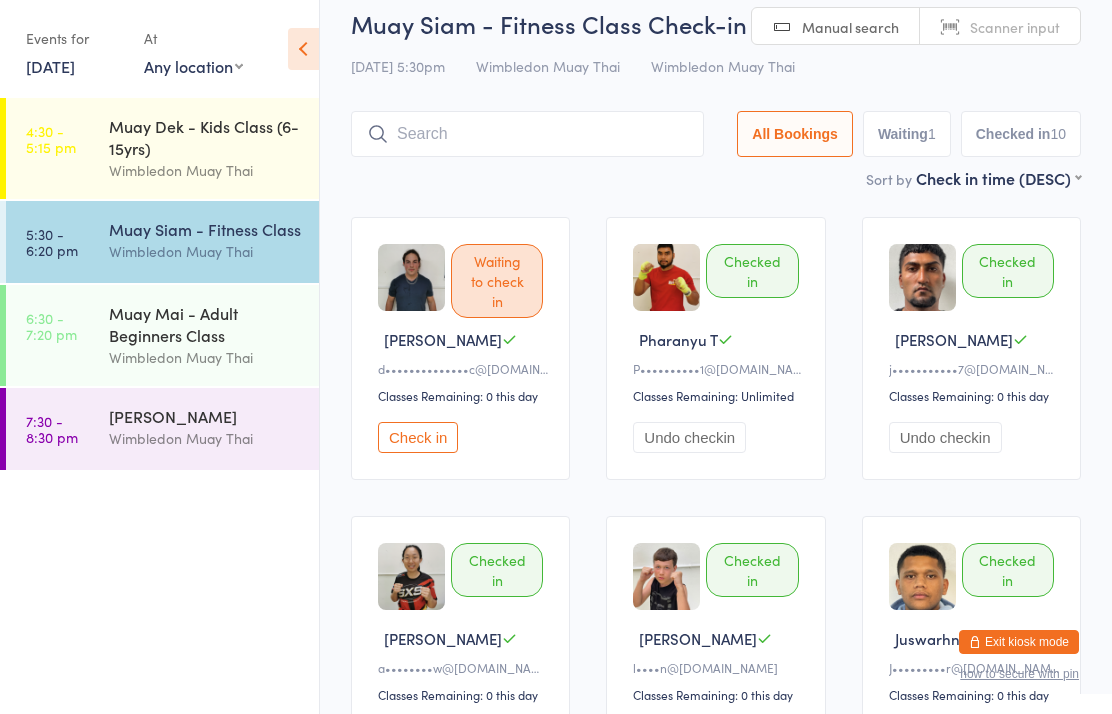 click on "Check in" at bounding box center (418, 437) 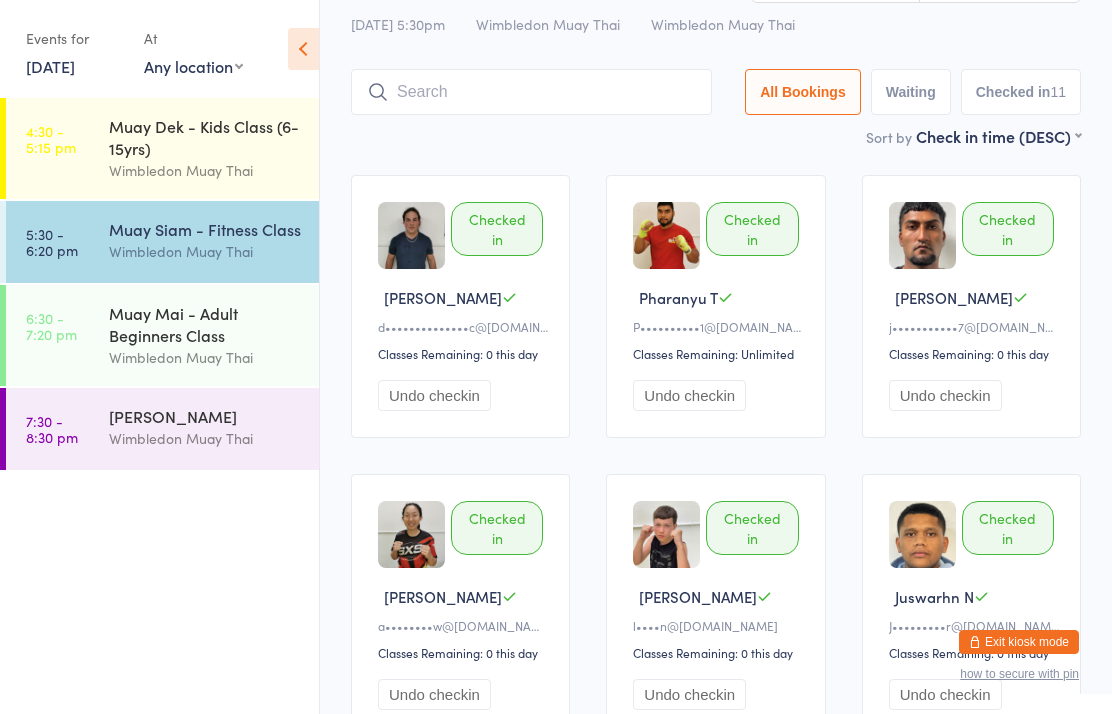 scroll, scrollTop: 62, scrollLeft: 0, axis: vertical 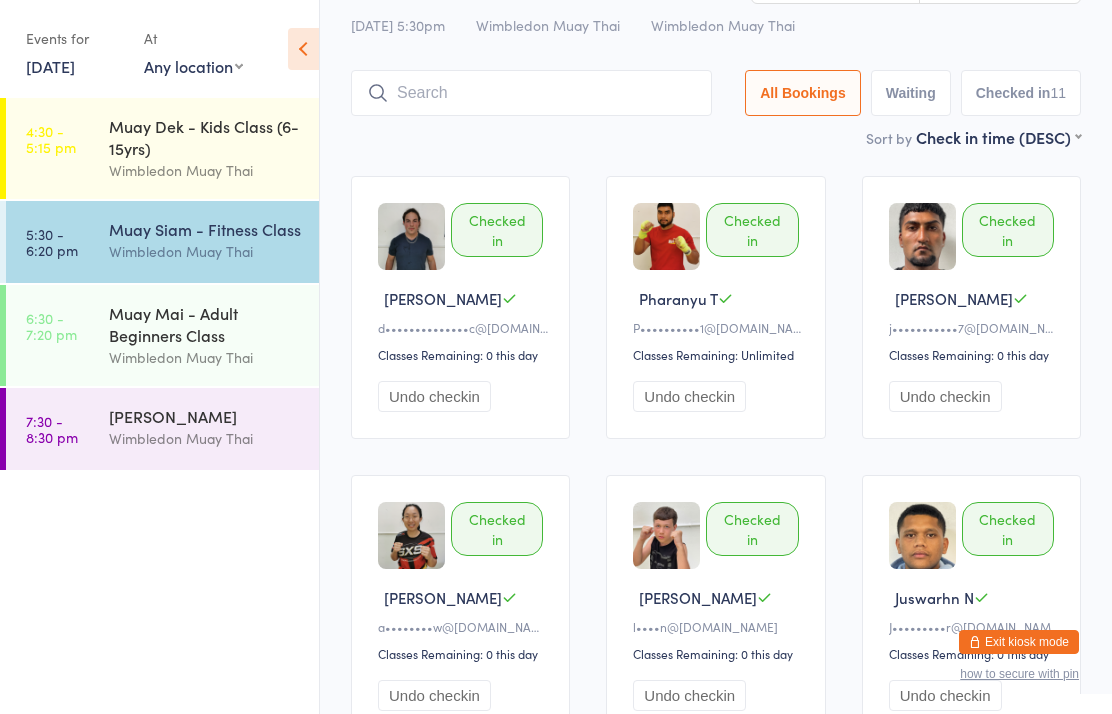 click on "Muay Siam - Fitness Class" at bounding box center [205, 229] 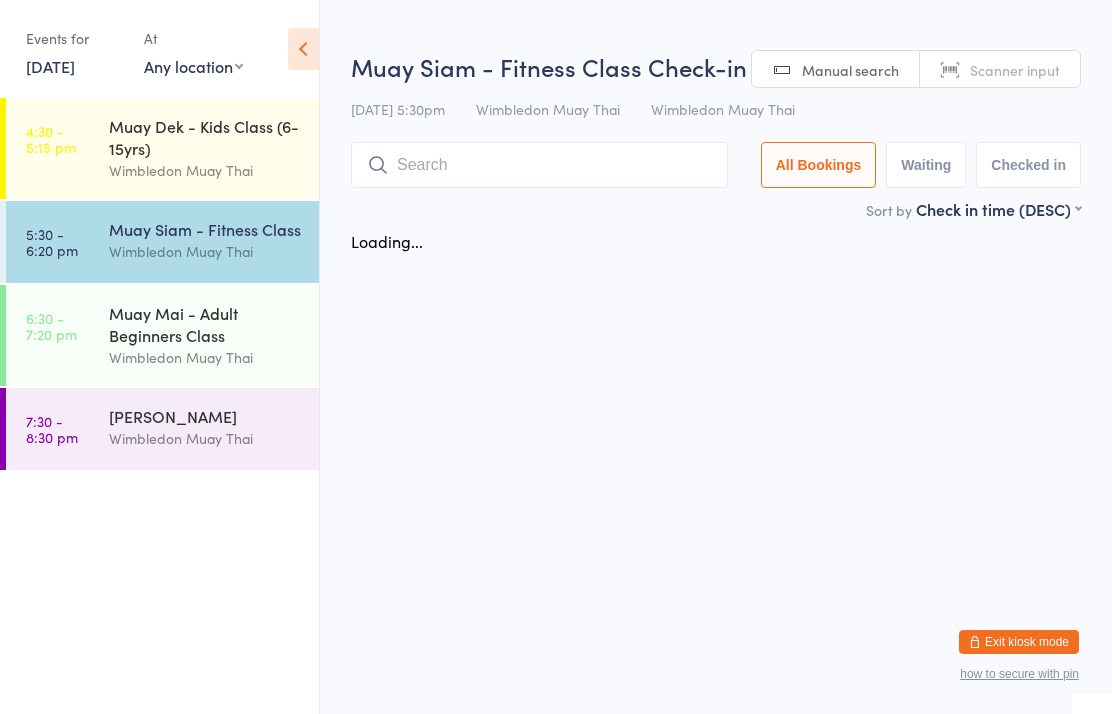 scroll, scrollTop: 0, scrollLeft: 0, axis: both 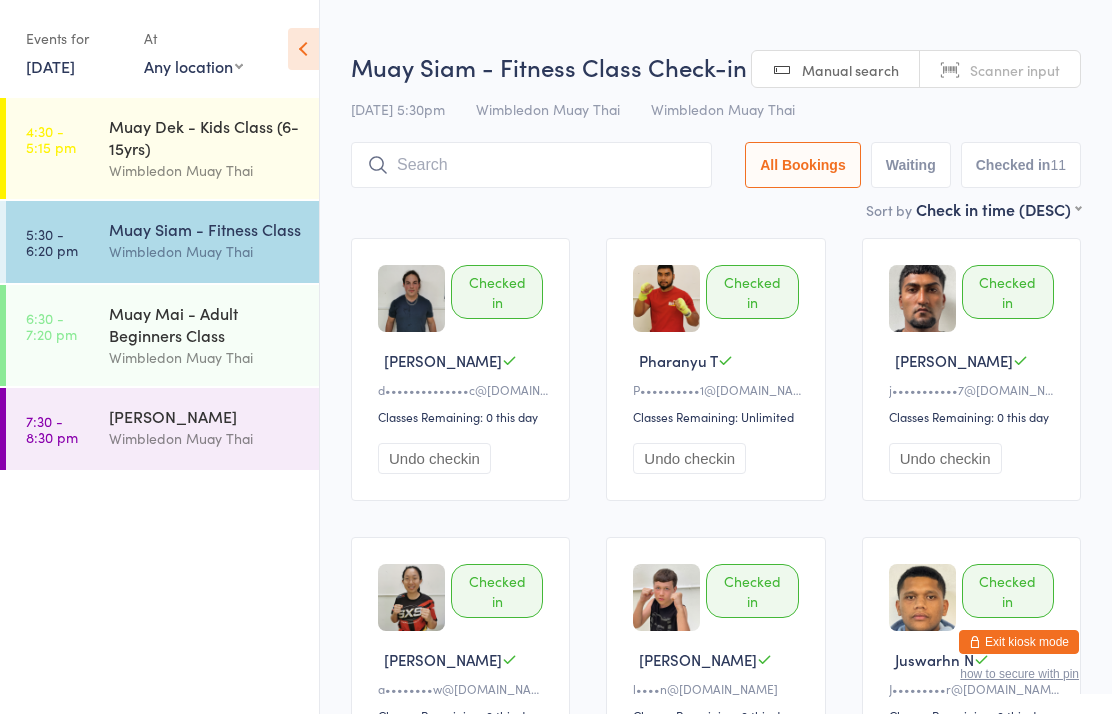 click at bounding box center [531, 165] 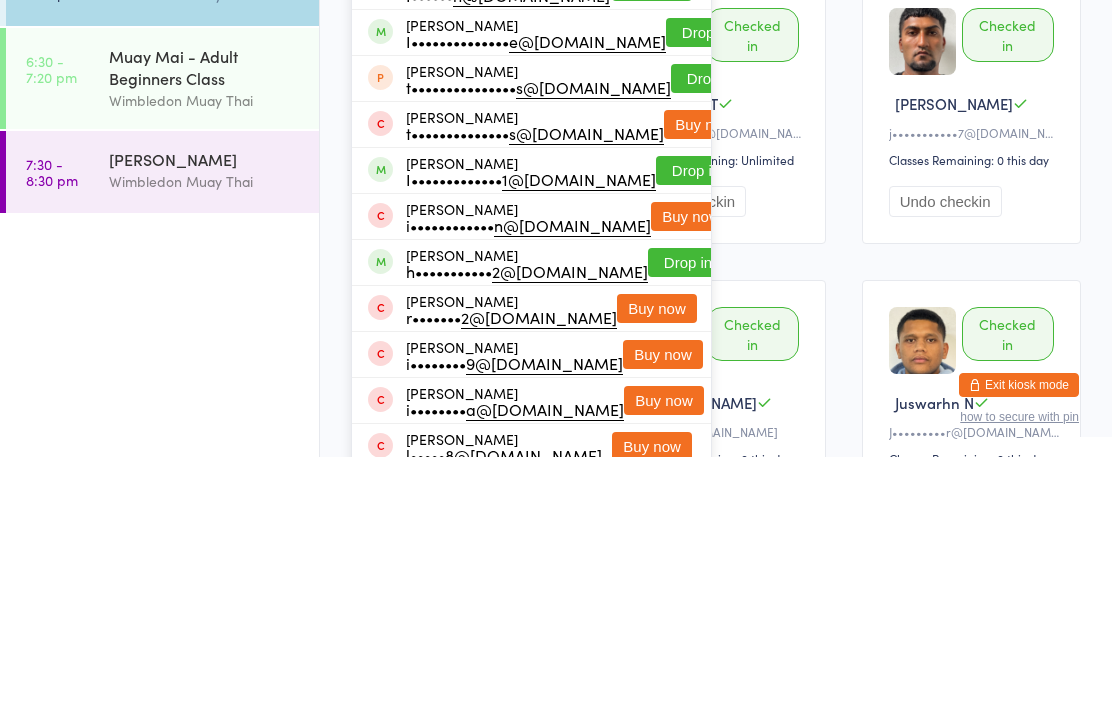 type on "Isaac" 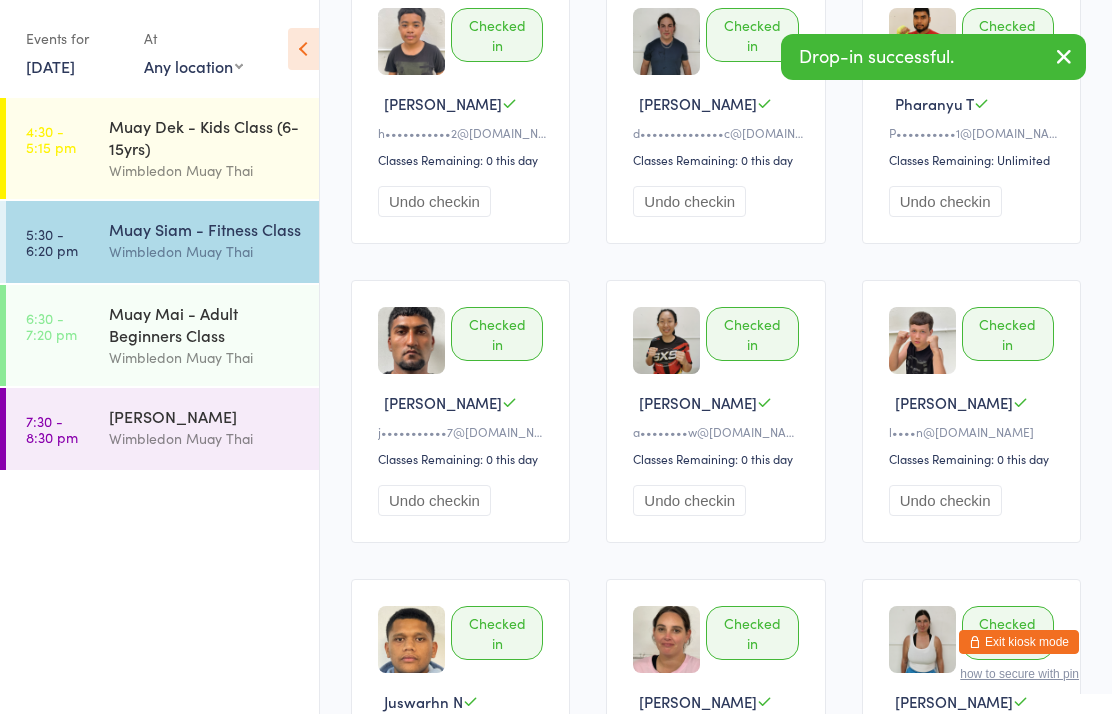 scroll, scrollTop: 0, scrollLeft: 0, axis: both 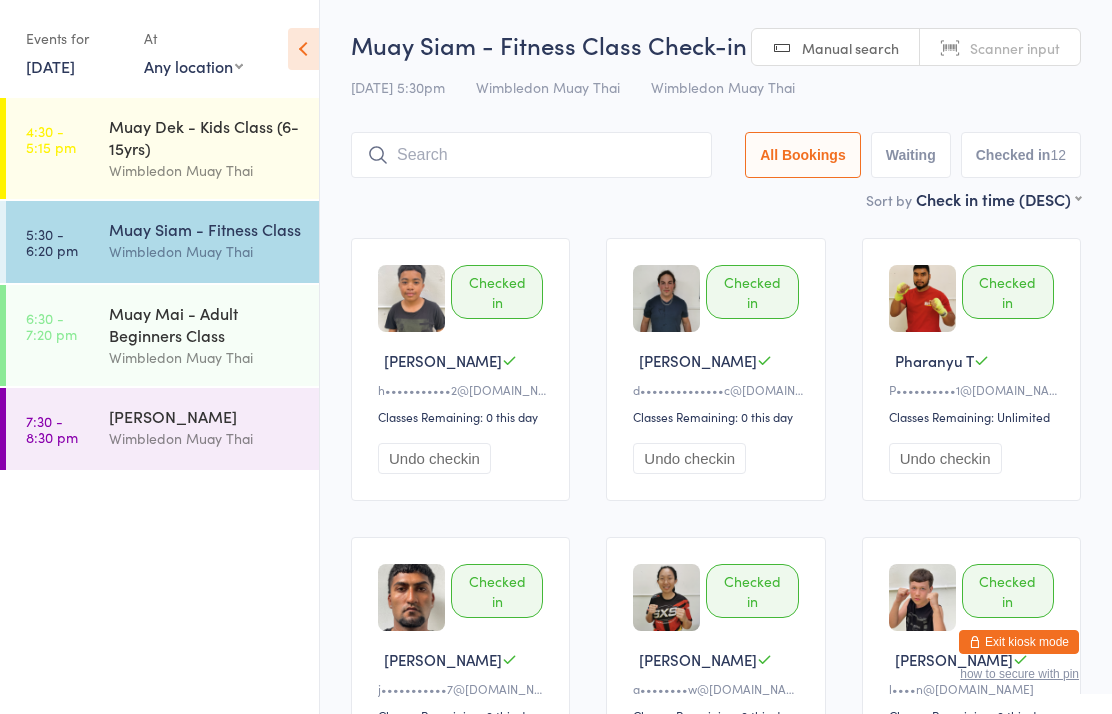 click on "Muay Mai - Adult Beginners Class" at bounding box center [205, 324] 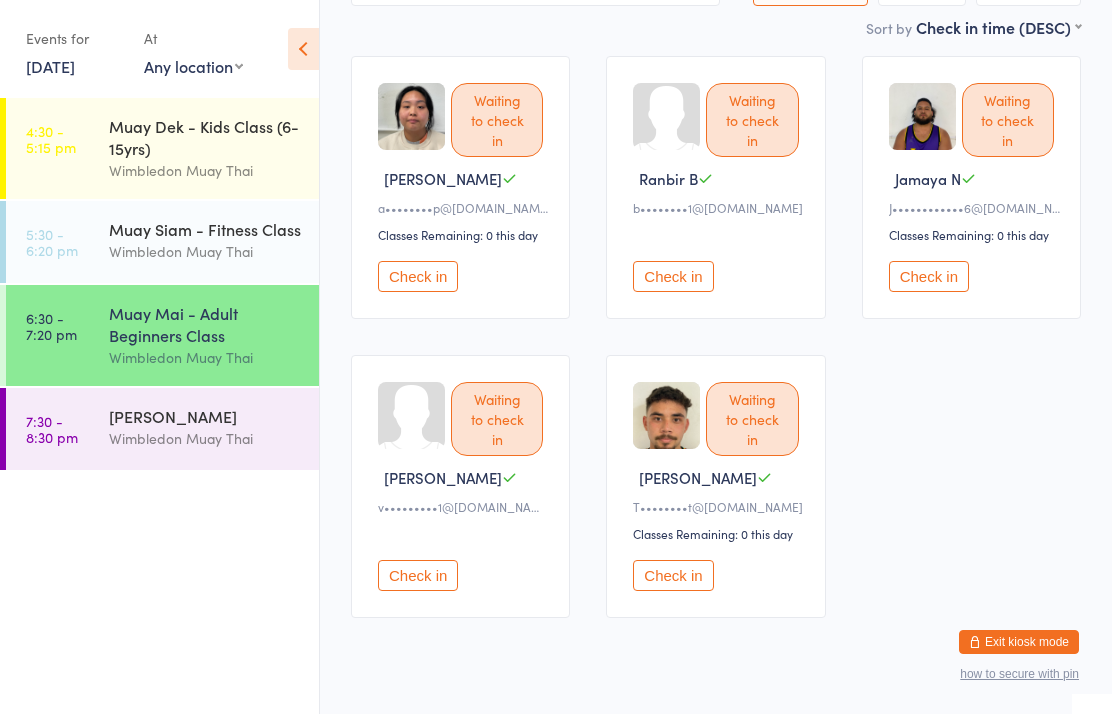 scroll, scrollTop: 0, scrollLeft: 0, axis: both 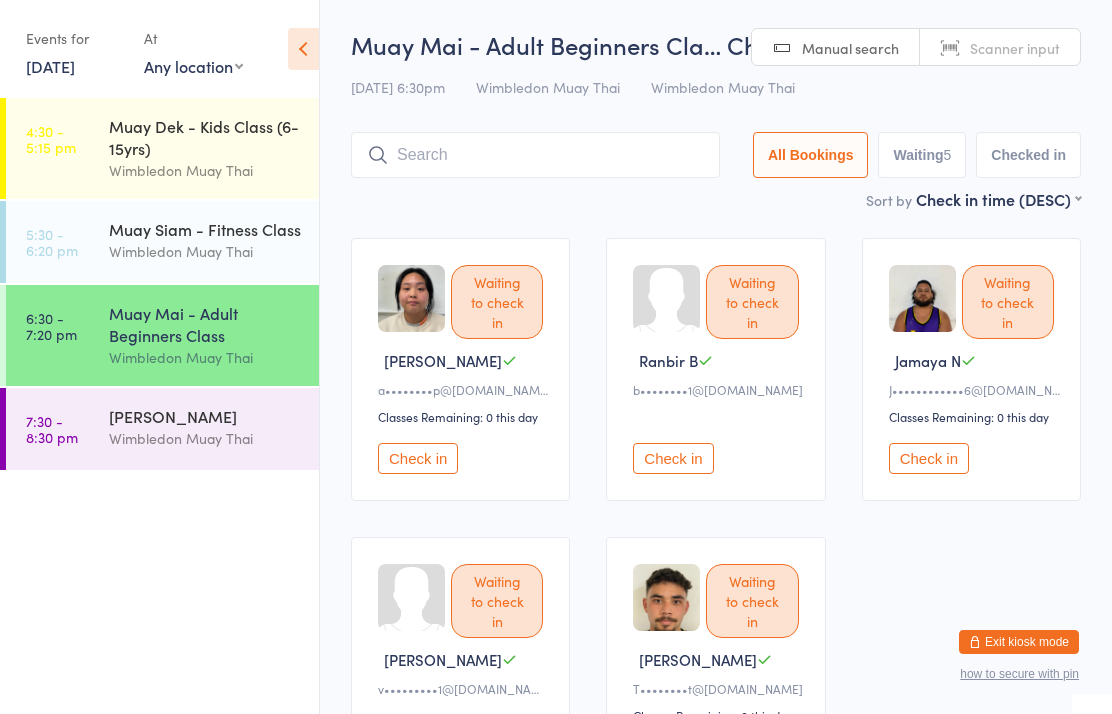 click on "[DATE]" at bounding box center [50, 66] 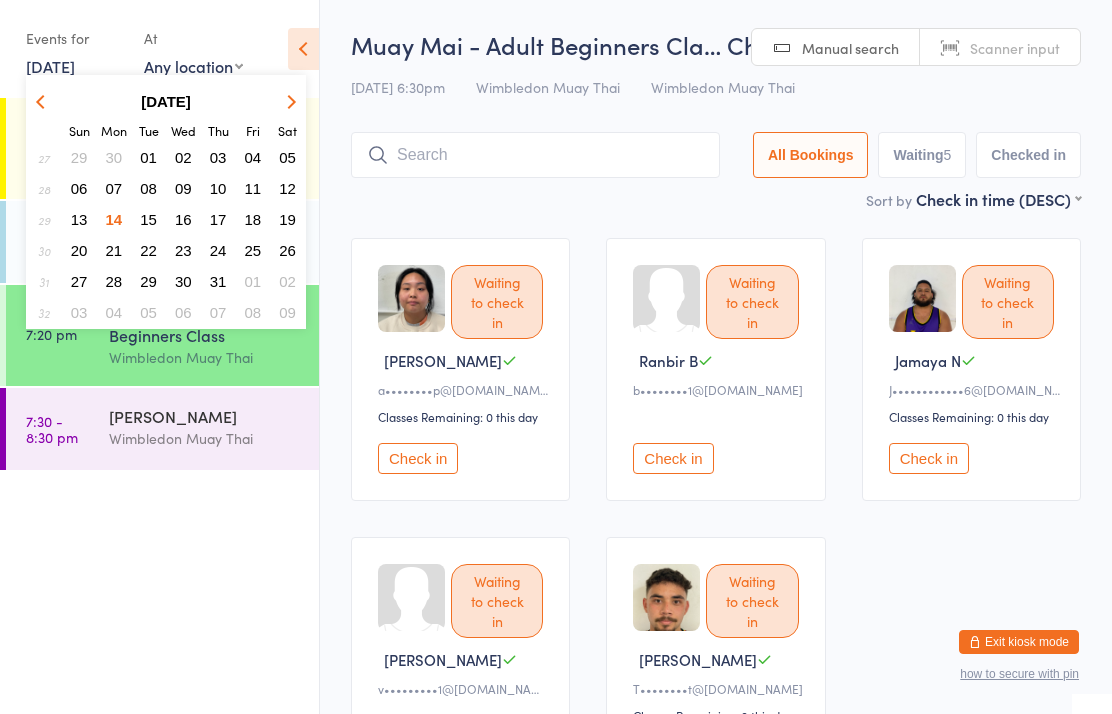 click on "15" at bounding box center (148, 219) 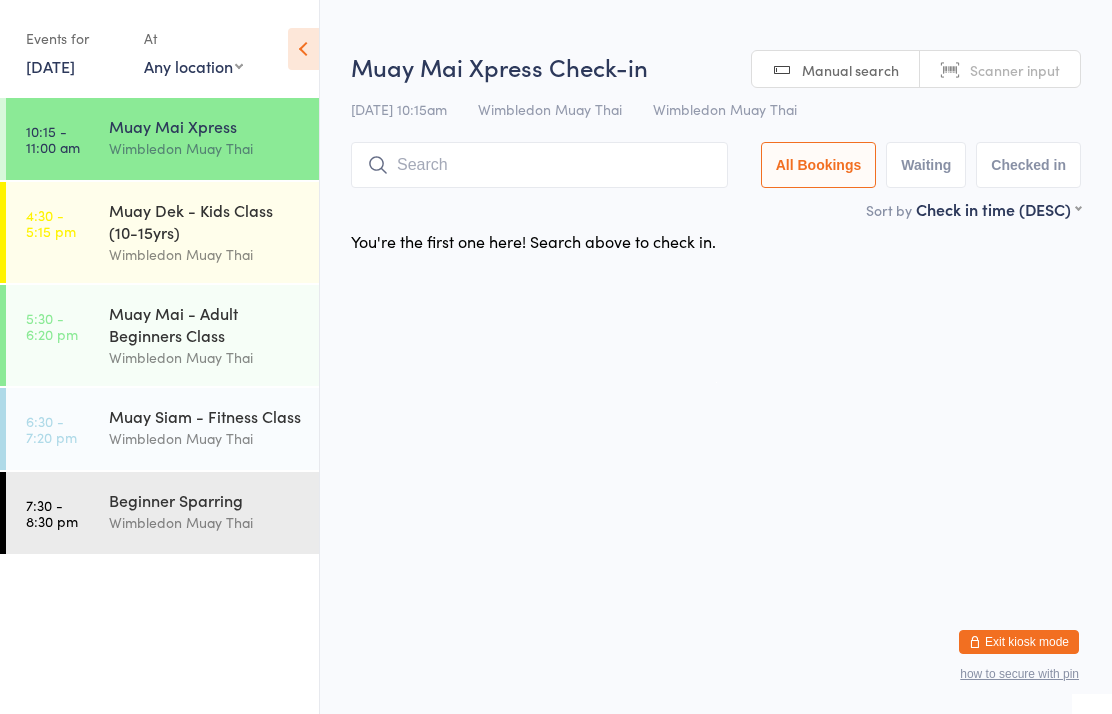 click on "5:30 - 6:20 pm Muay Mai - Adult Beginners Class Wimbledon Muay Thai" at bounding box center (162, 335) 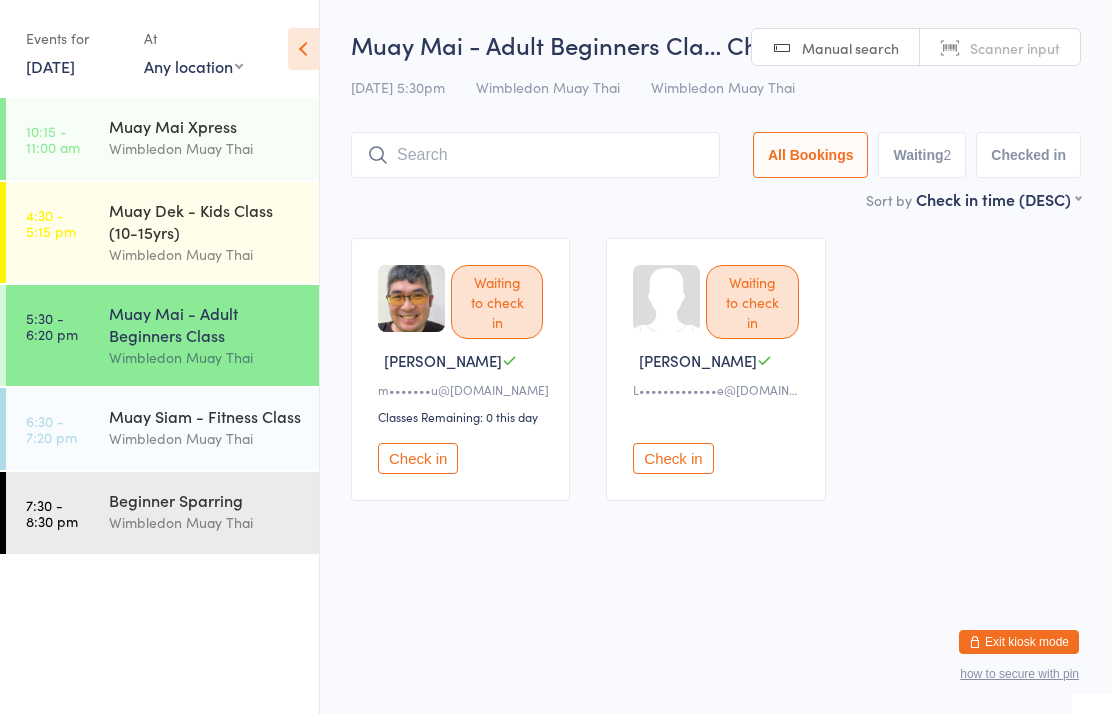 click on "Wimbledon Muay Thai" at bounding box center (205, 438) 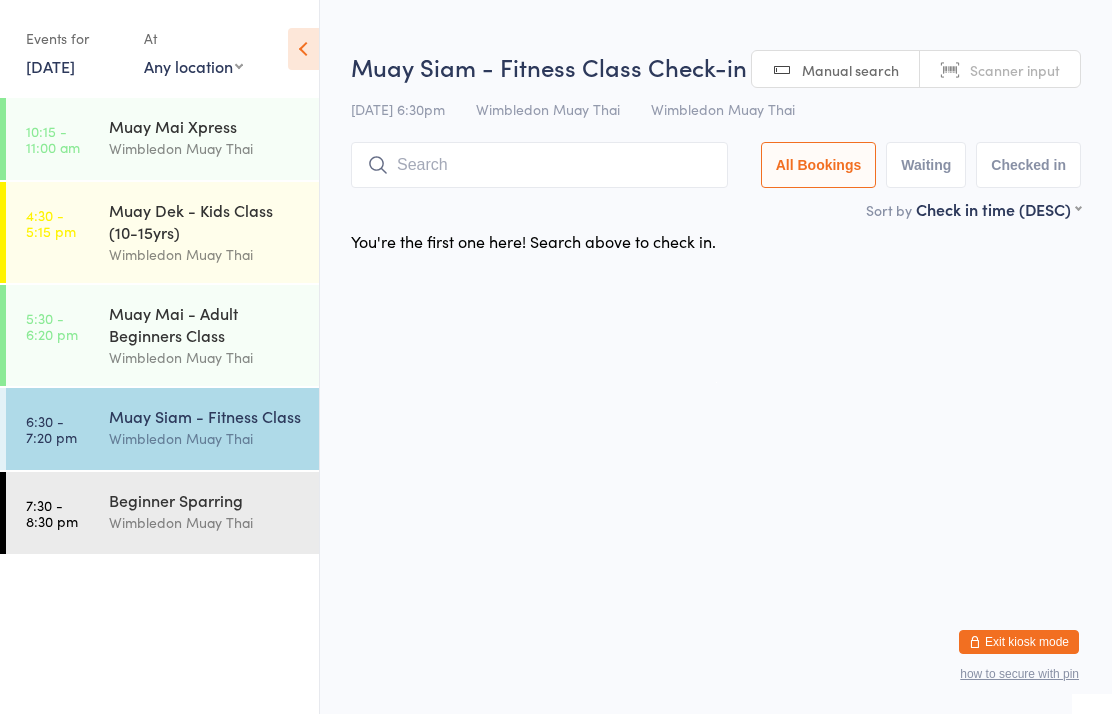 click at bounding box center (539, 165) 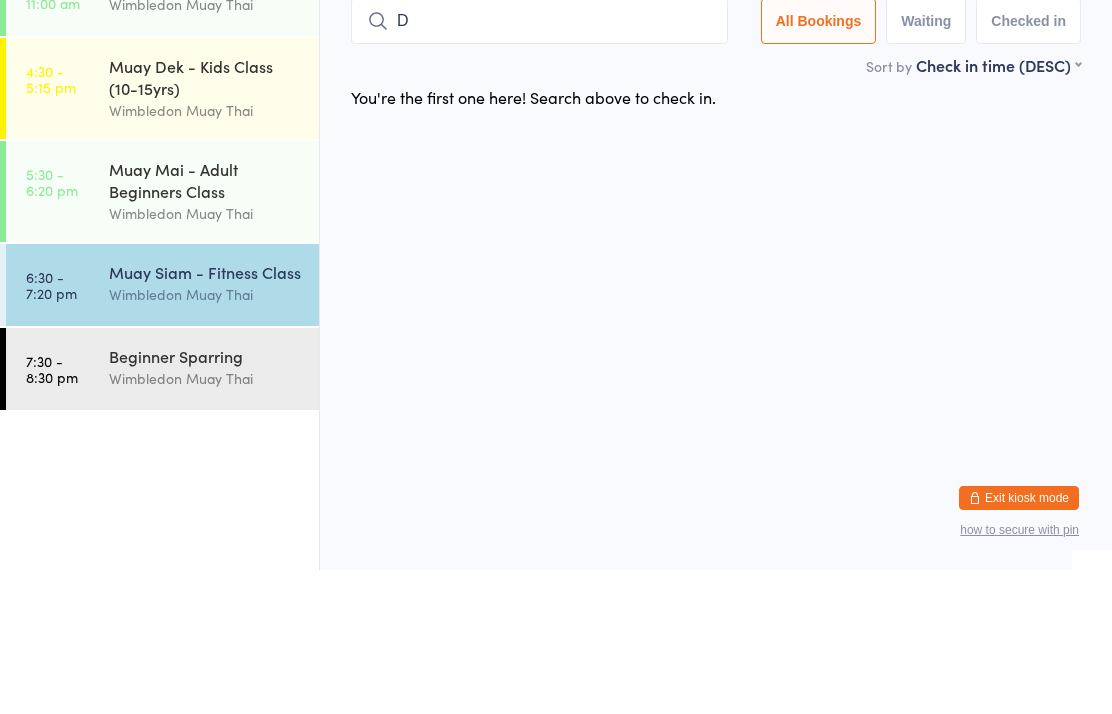 type on "Da" 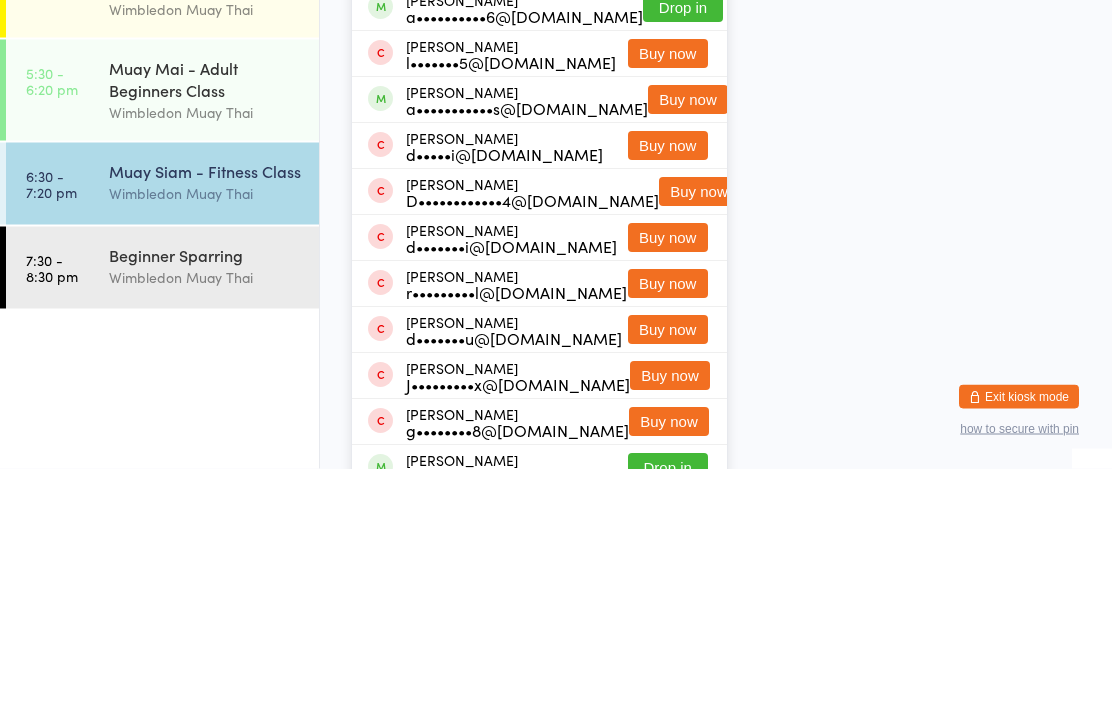 click on "Muay Siam - Fitness Class" at bounding box center [205, 416] 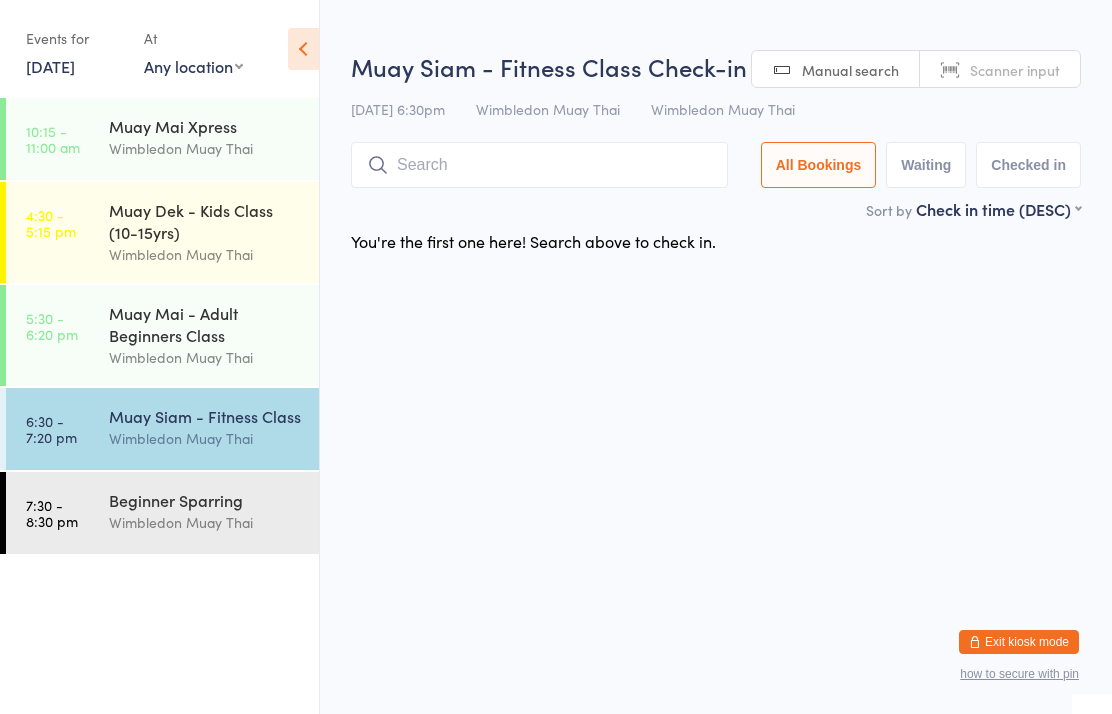 click at bounding box center (539, 165) 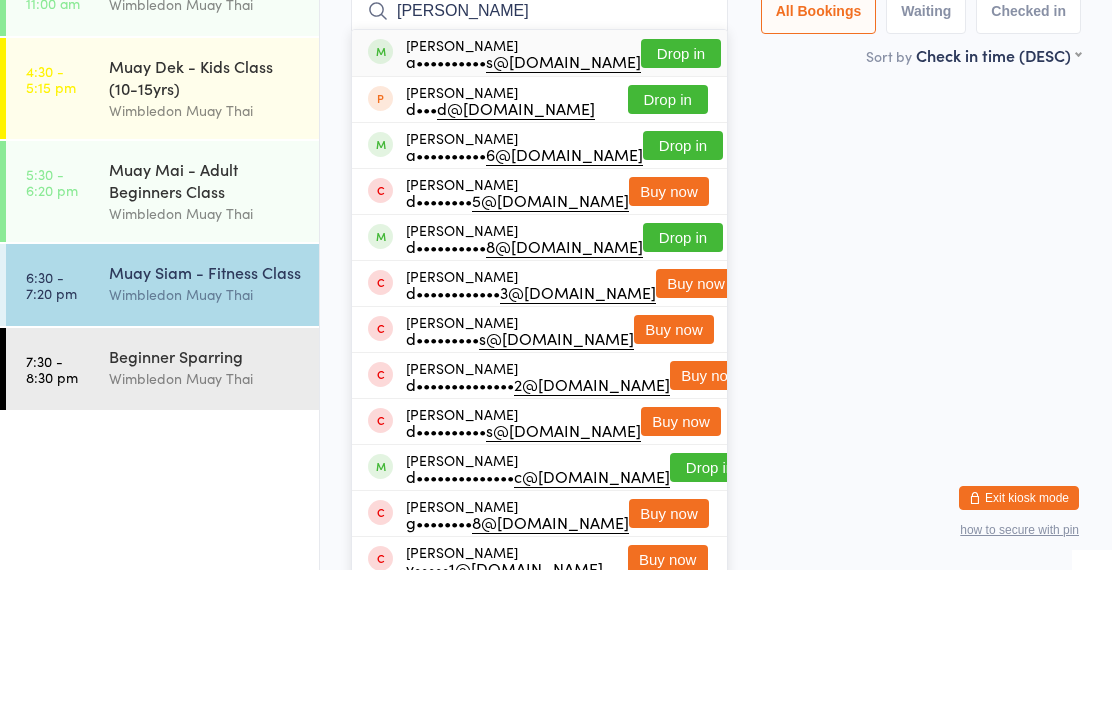 type on "David Gibson" 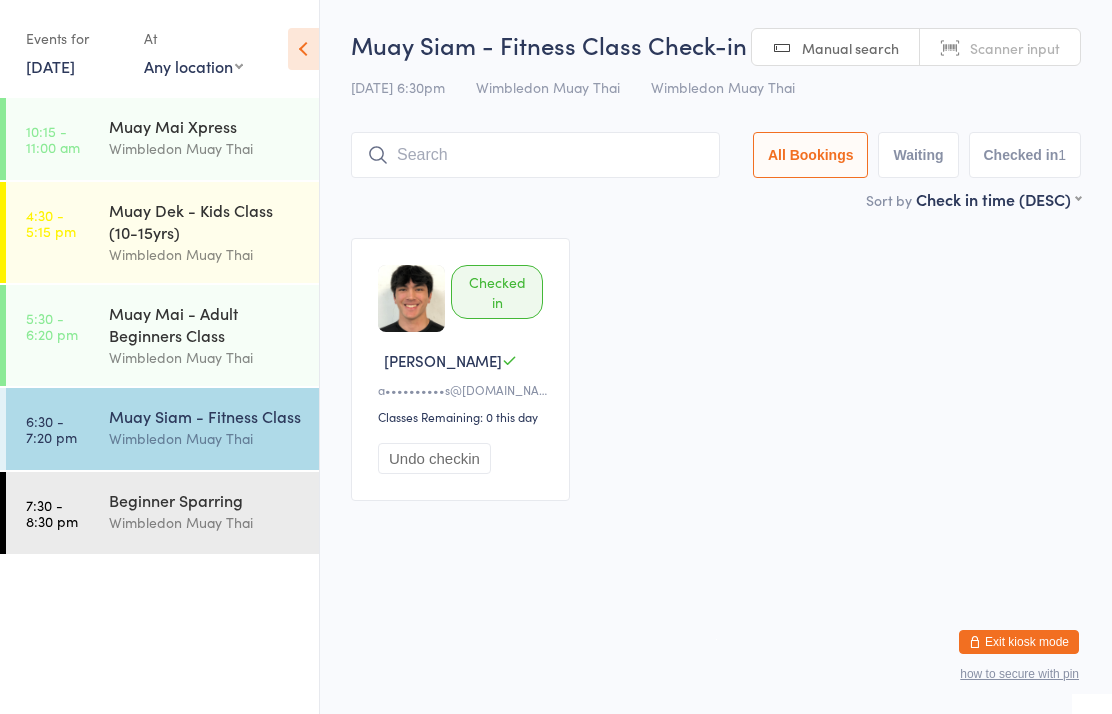 click on "15 Jul, 2025" at bounding box center (50, 66) 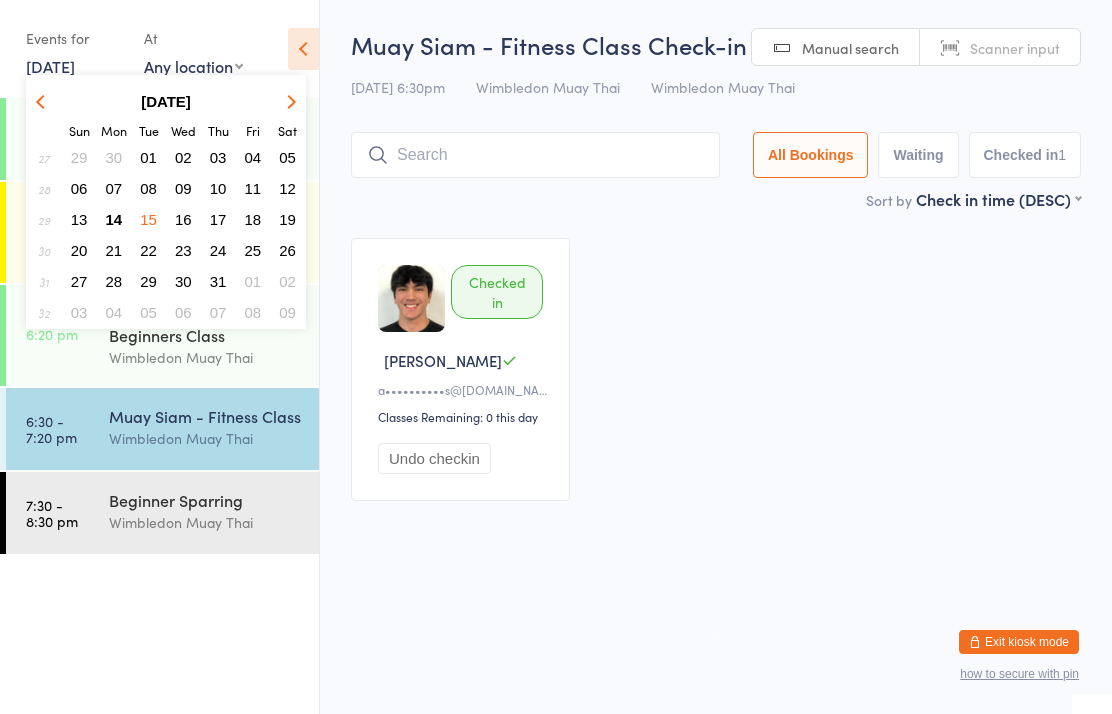 click on "07" at bounding box center [114, 188] 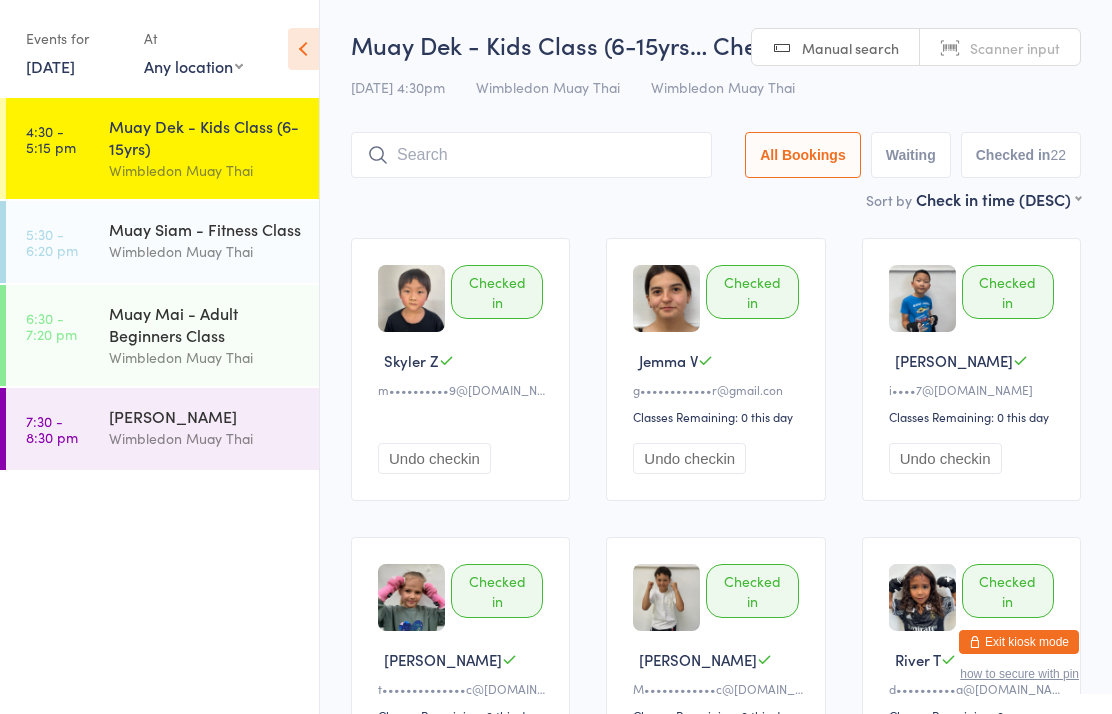 click on "Wimbledon Muay Thai" at bounding box center (205, 251) 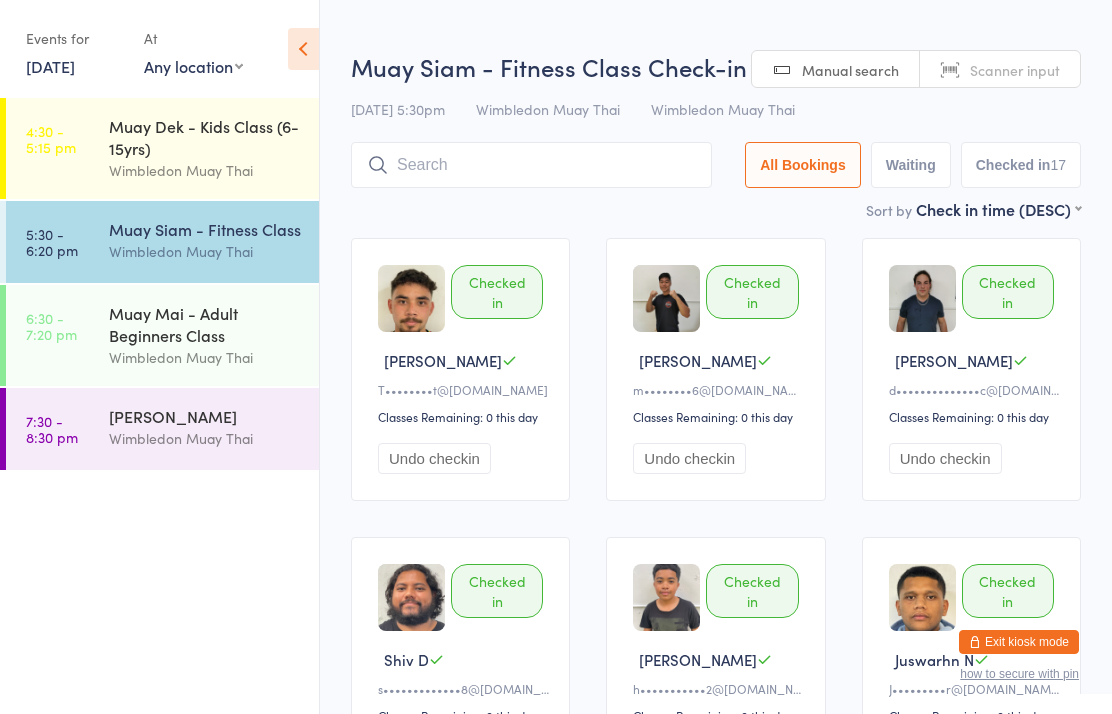 click on "Wimbledon Muay Thai" at bounding box center (205, 251) 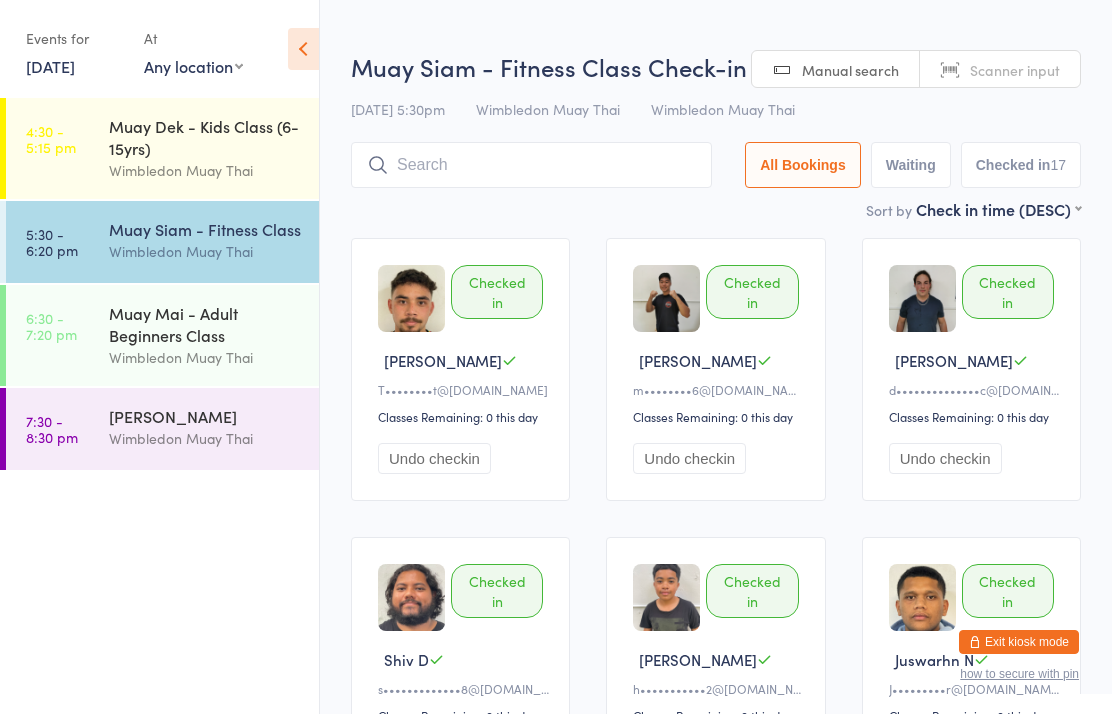 click at bounding box center [531, 165] 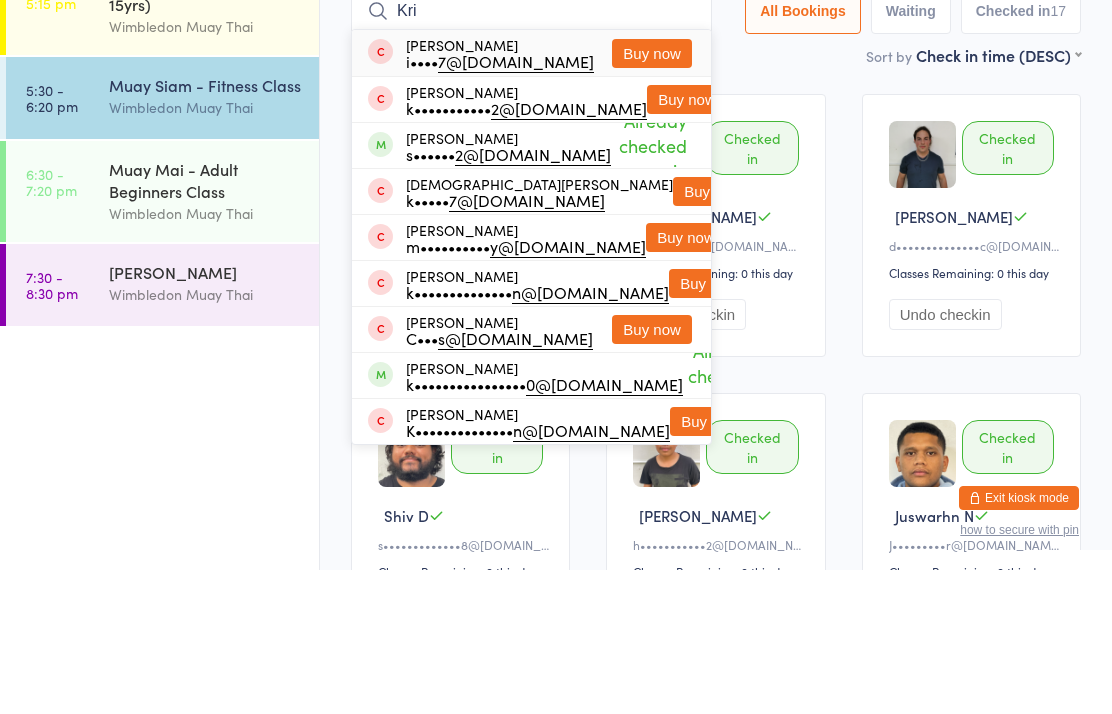 type on "Kri" 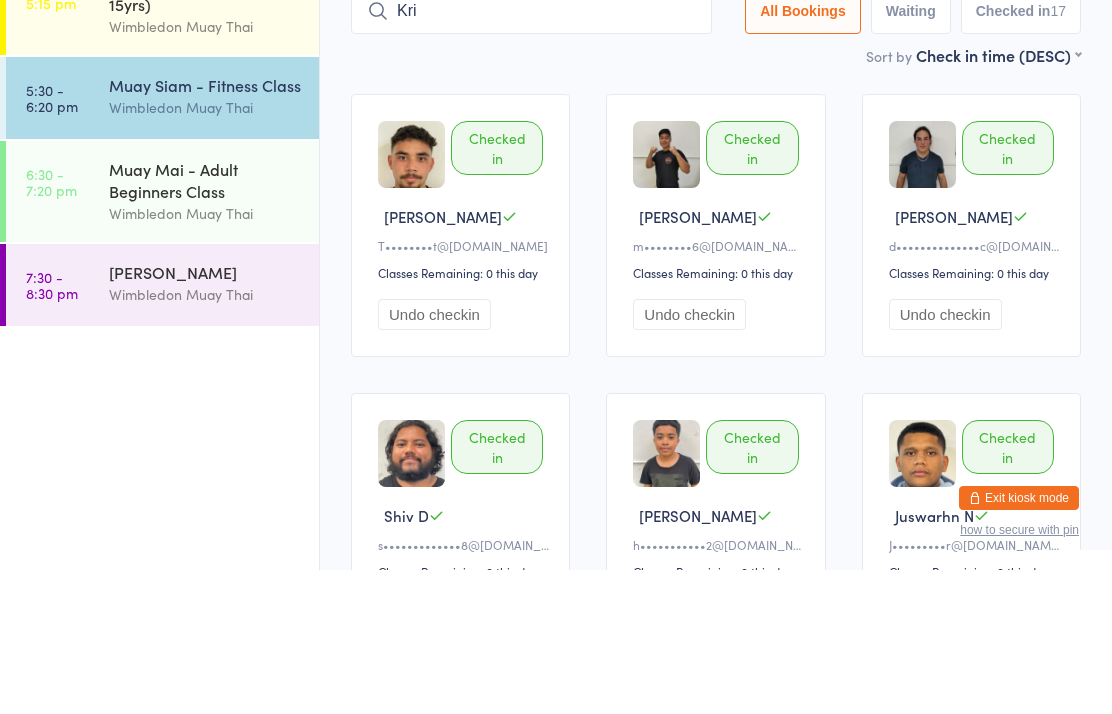 type 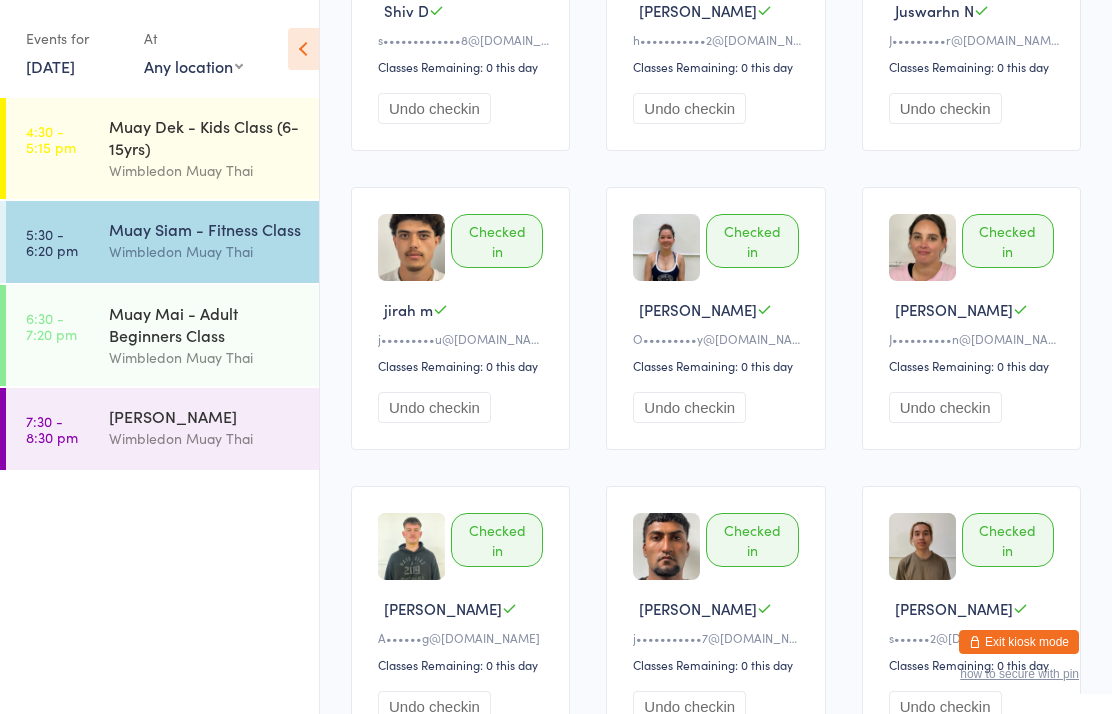 scroll, scrollTop: 652, scrollLeft: 0, axis: vertical 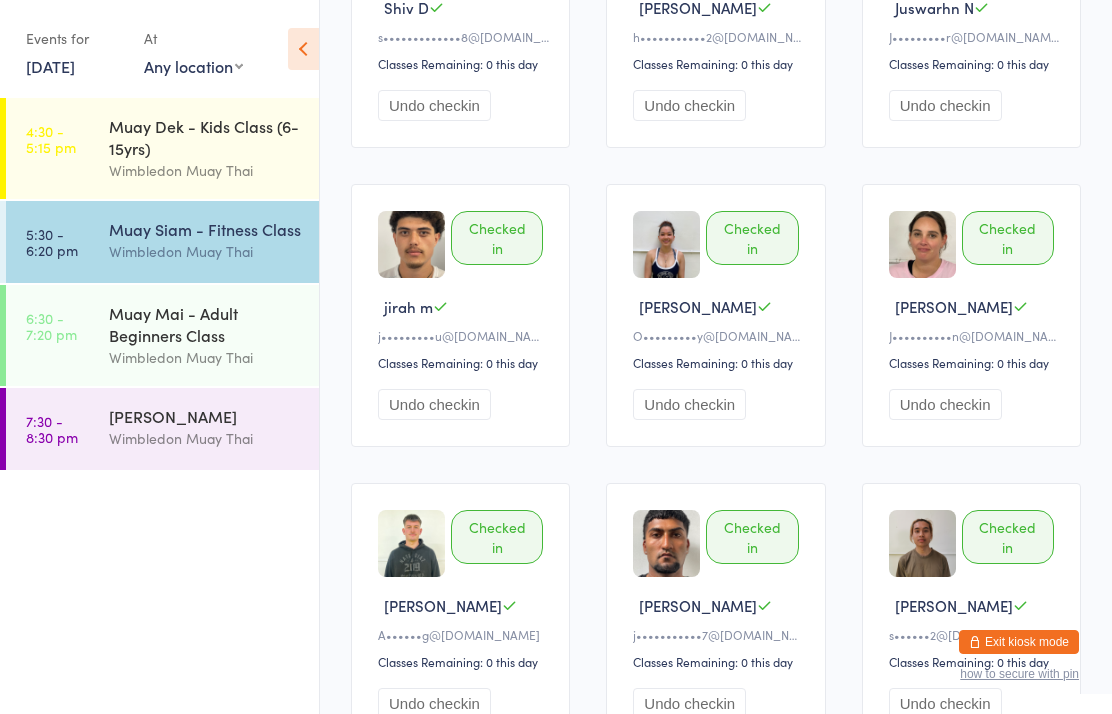 click on "Wimbledon Muay Thai" at bounding box center (205, 251) 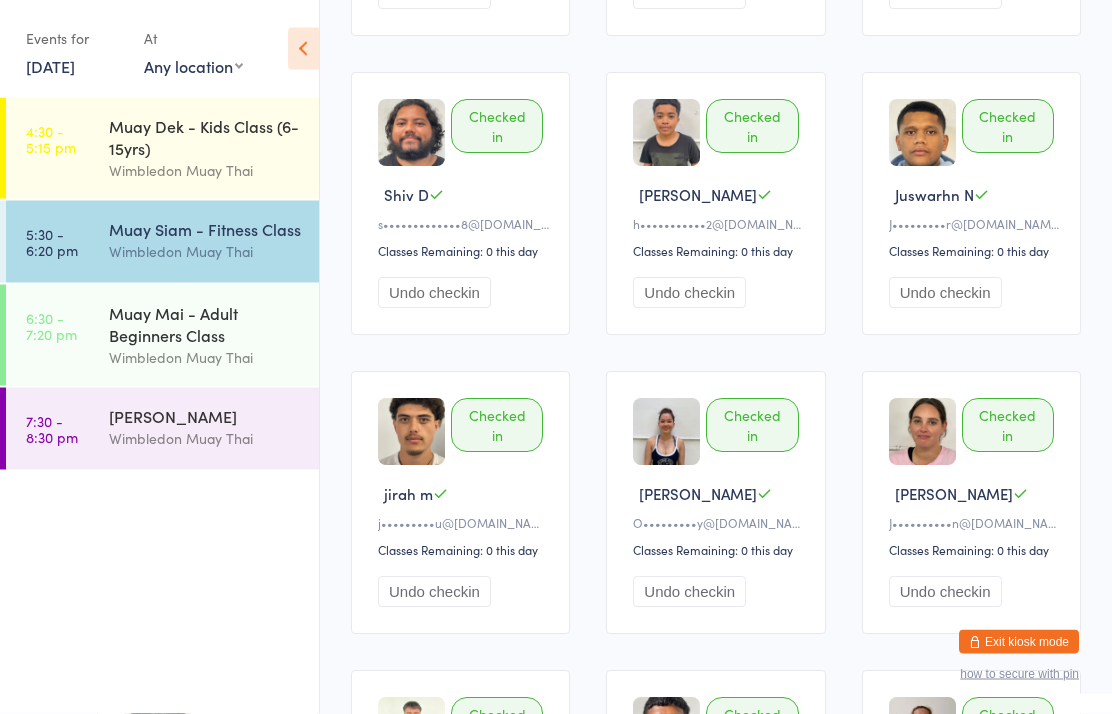 scroll, scrollTop: 465, scrollLeft: 0, axis: vertical 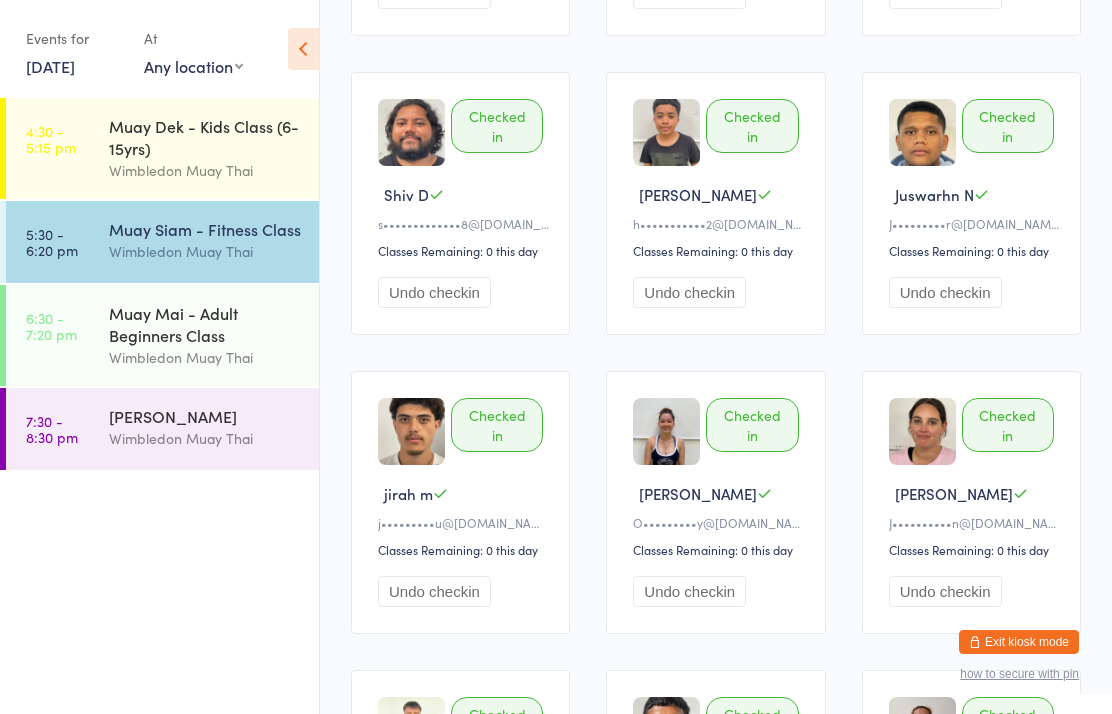click on "Muay Siam - Fitness Class" at bounding box center [205, 229] 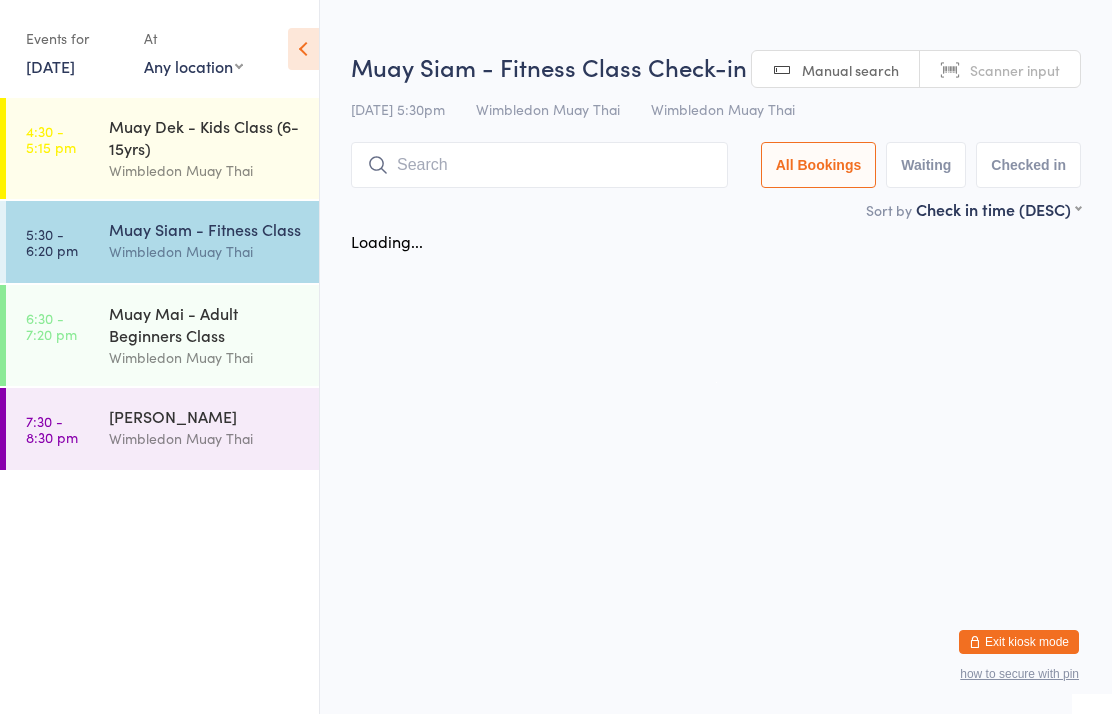 scroll, scrollTop: 0, scrollLeft: 0, axis: both 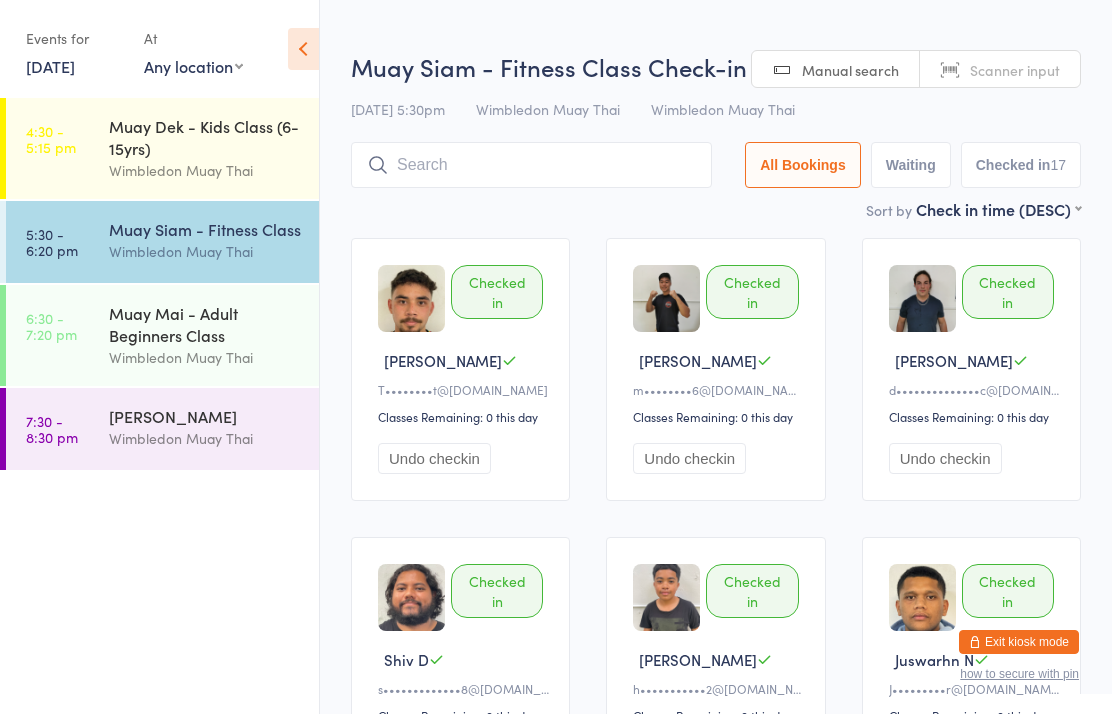 click on "7 Jul, 2025" at bounding box center (50, 66) 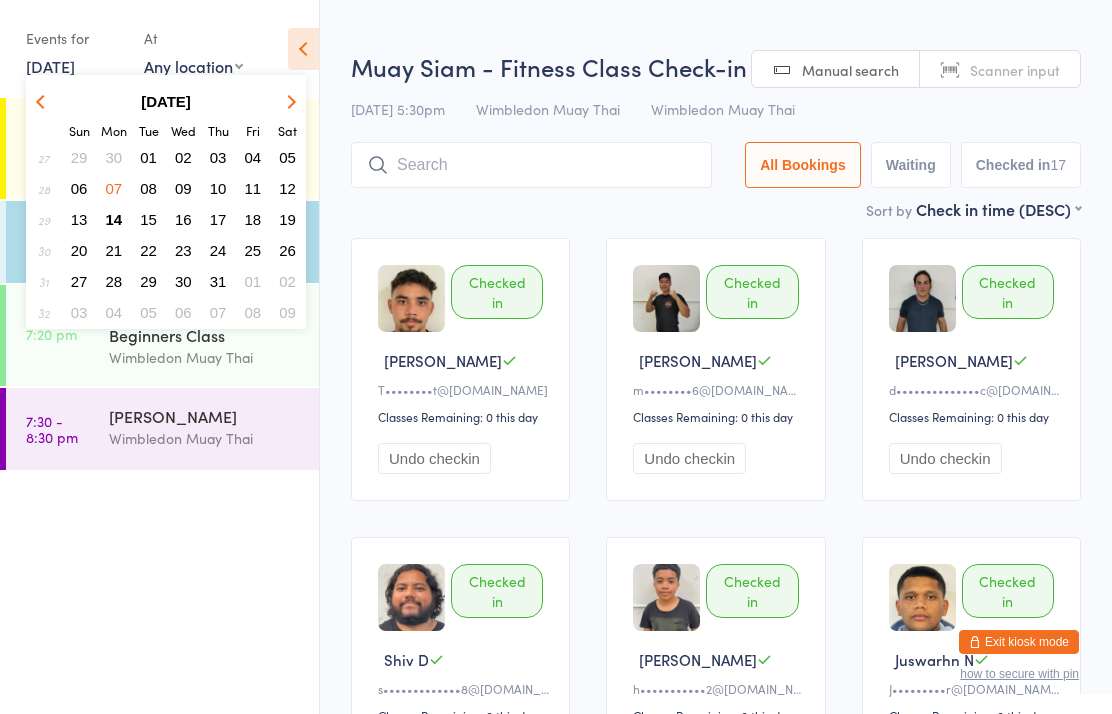click on "14" at bounding box center (114, 219) 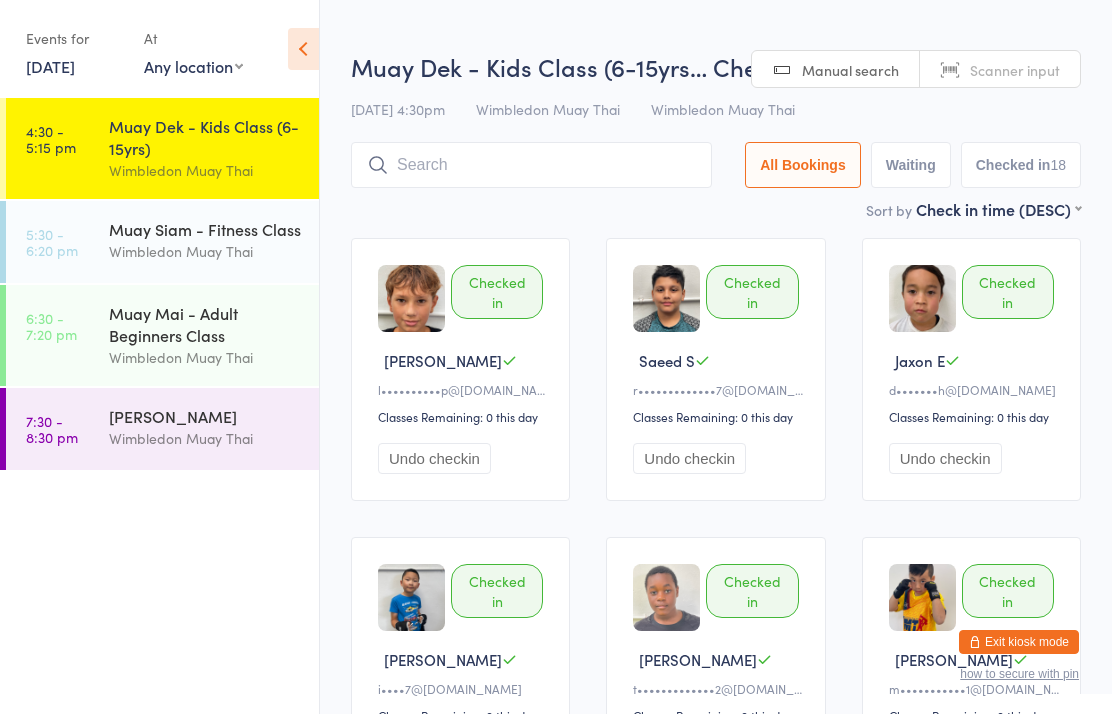 click on "Muay Siam - Fitness Class" at bounding box center (205, 229) 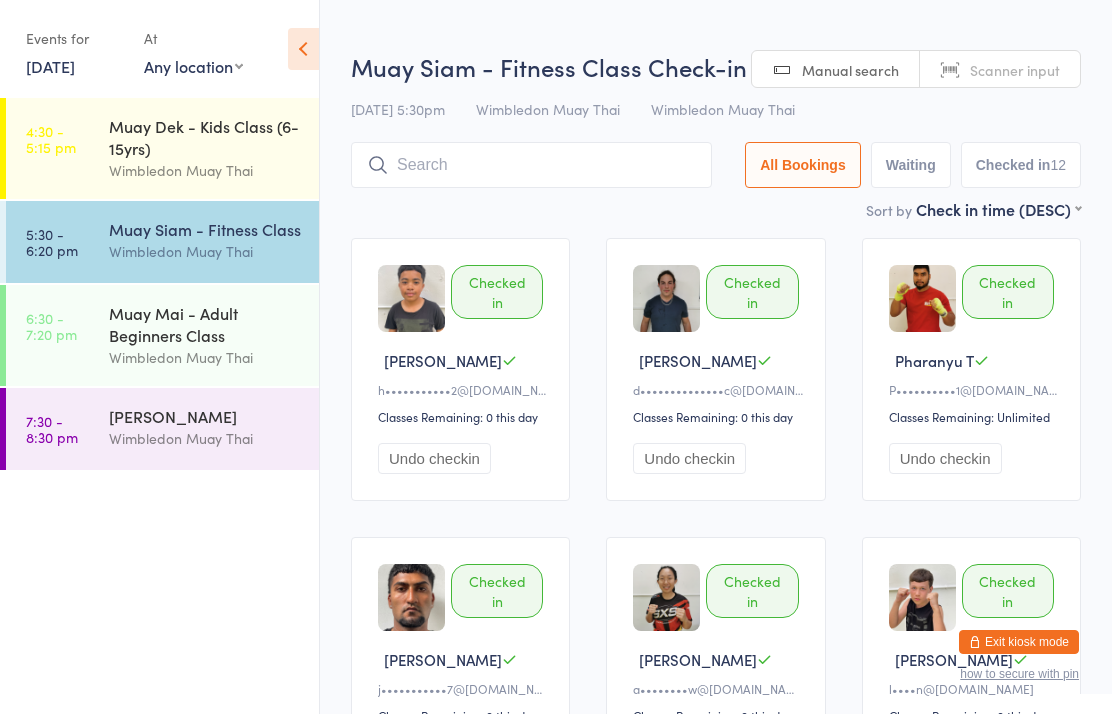 click at bounding box center (531, 165) 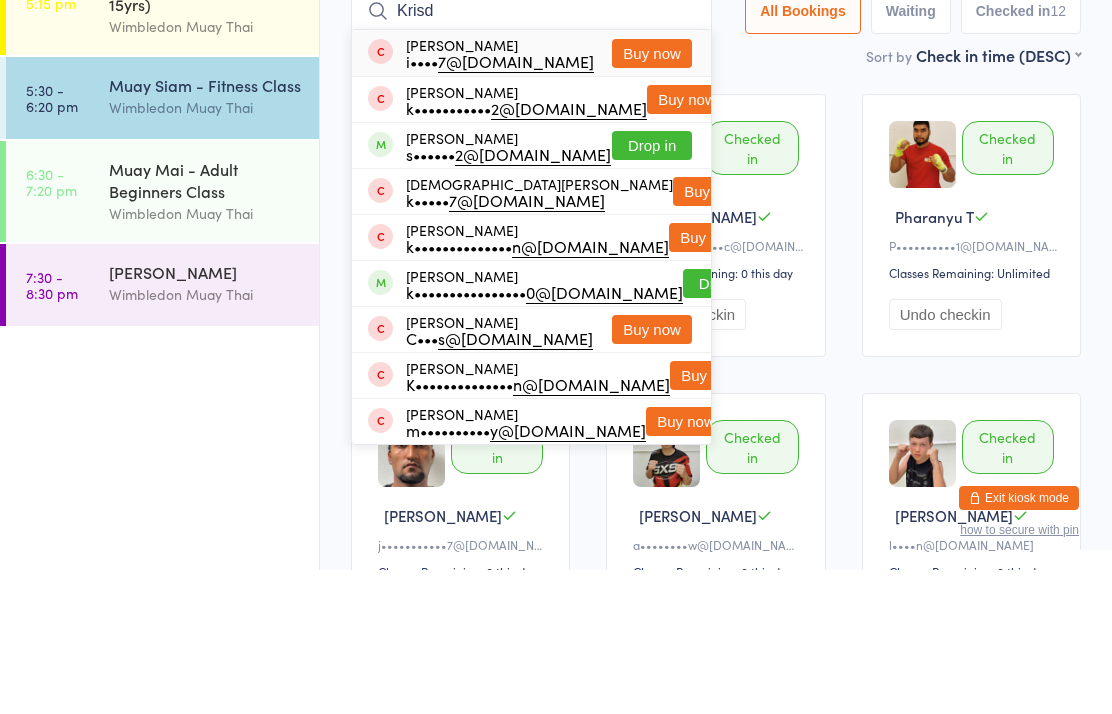 type on "Krisd" 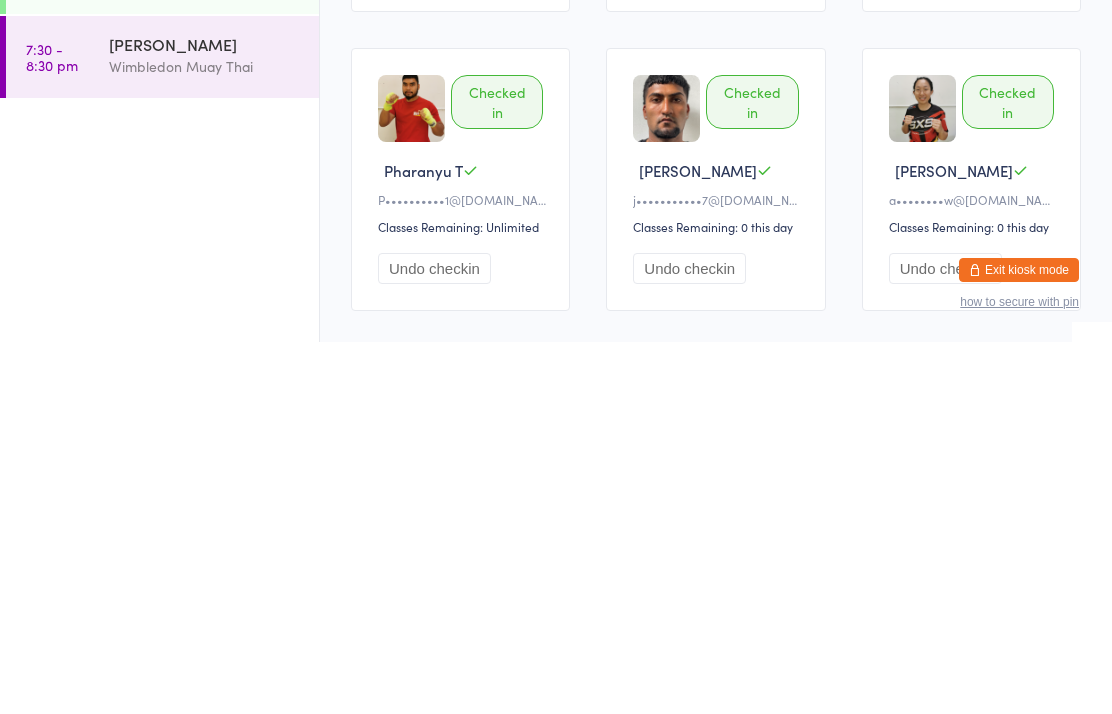 scroll, scrollTop: 0, scrollLeft: 0, axis: both 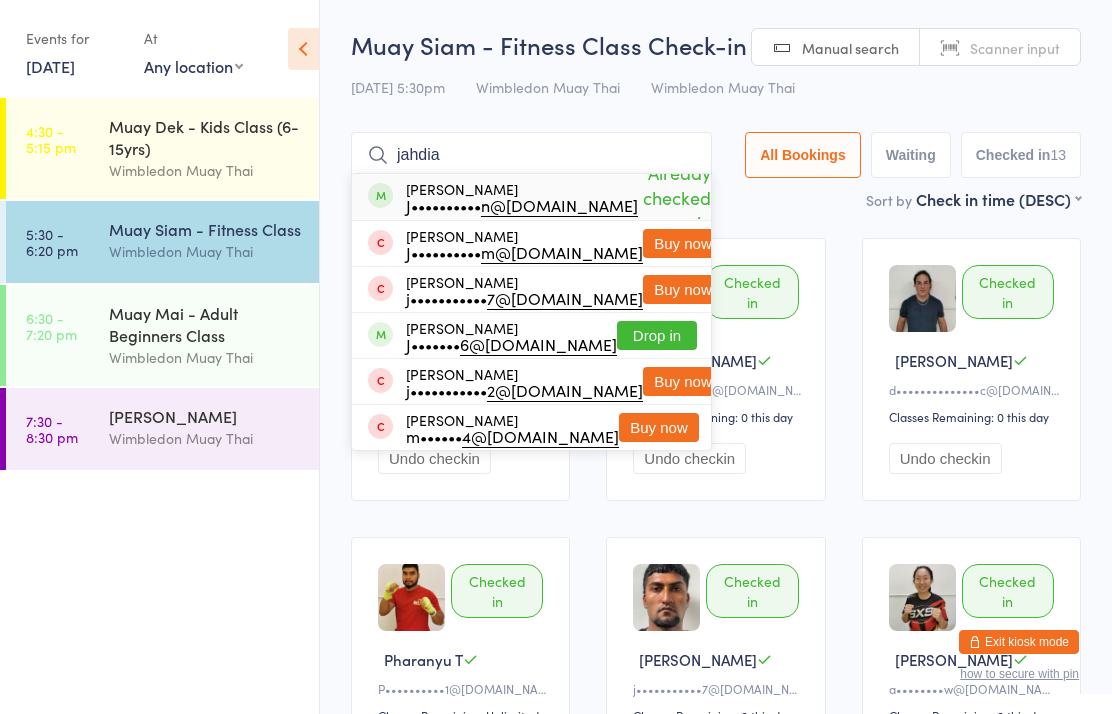 click on "jahdia" at bounding box center [531, 155] 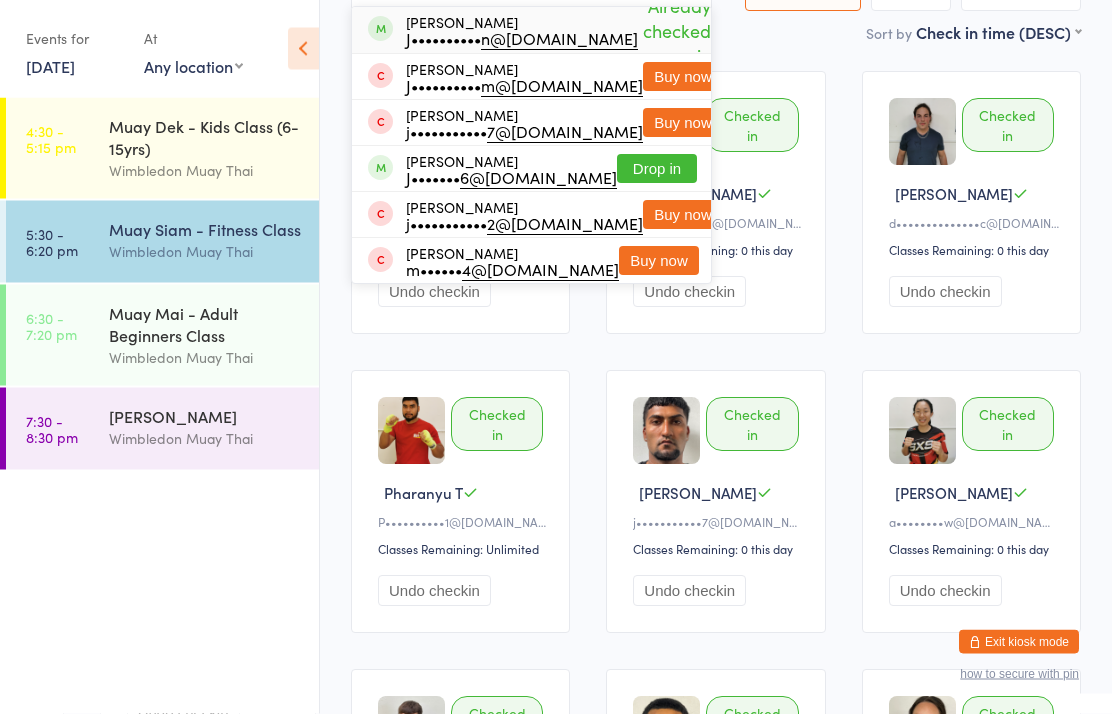 scroll, scrollTop: 175, scrollLeft: 0, axis: vertical 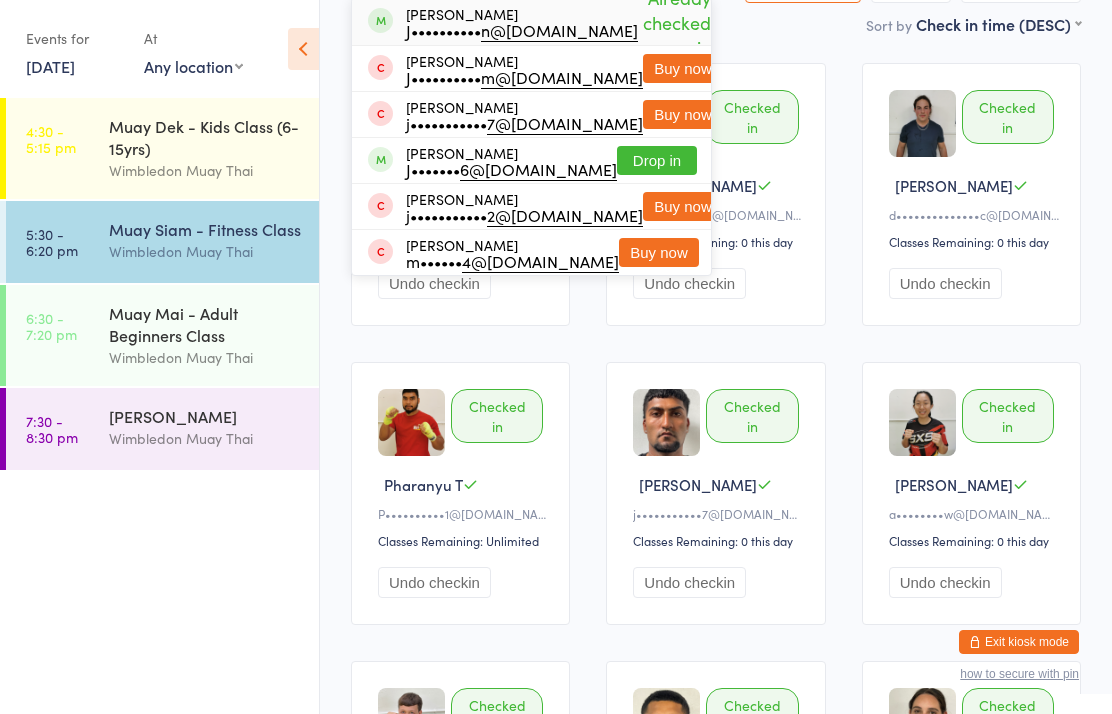 type on "jahdia" 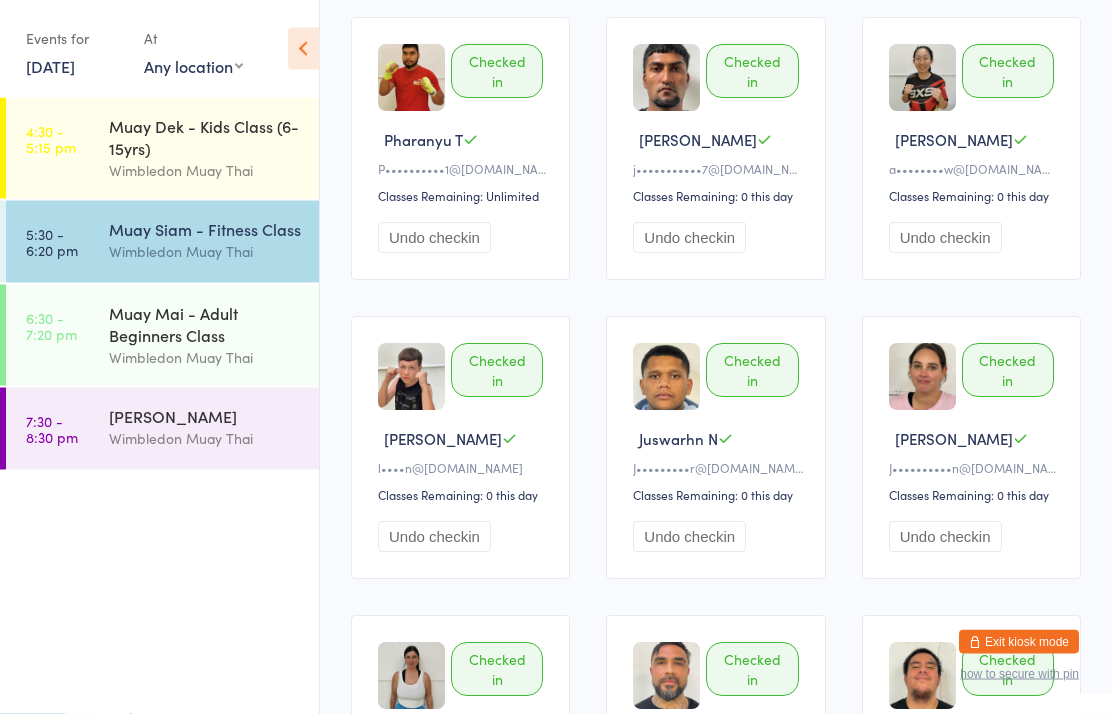 scroll, scrollTop: 520, scrollLeft: 0, axis: vertical 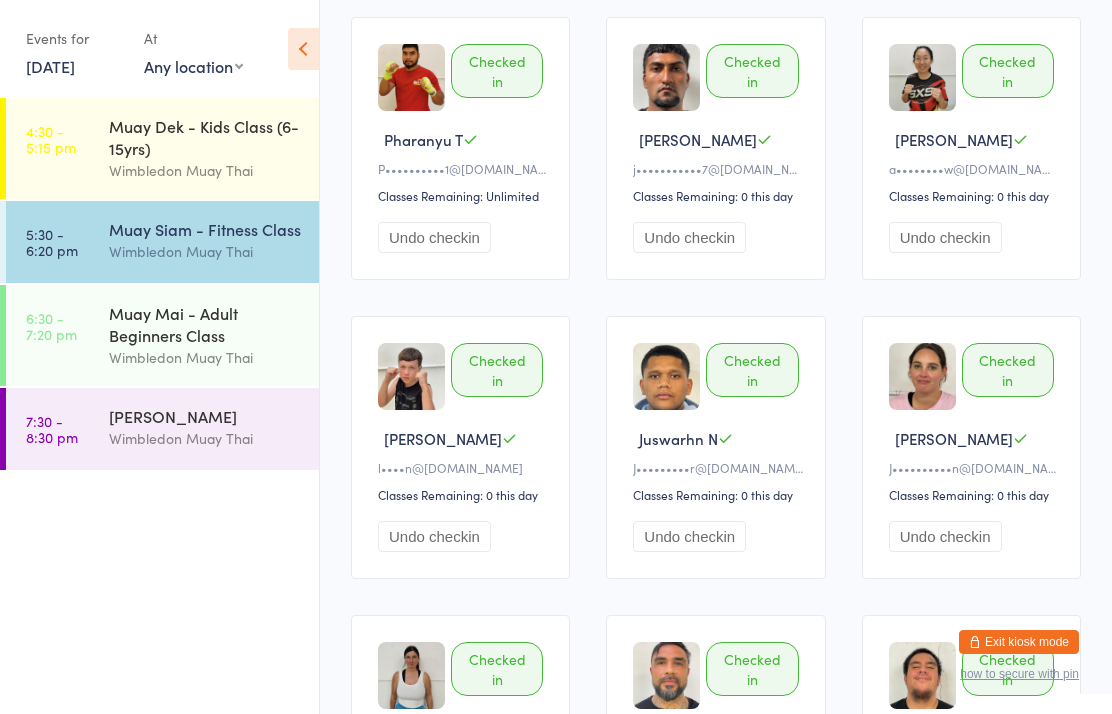 click on "Muay Siam - Fitness Class Wimbledon Muay Thai" at bounding box center (214, 240) 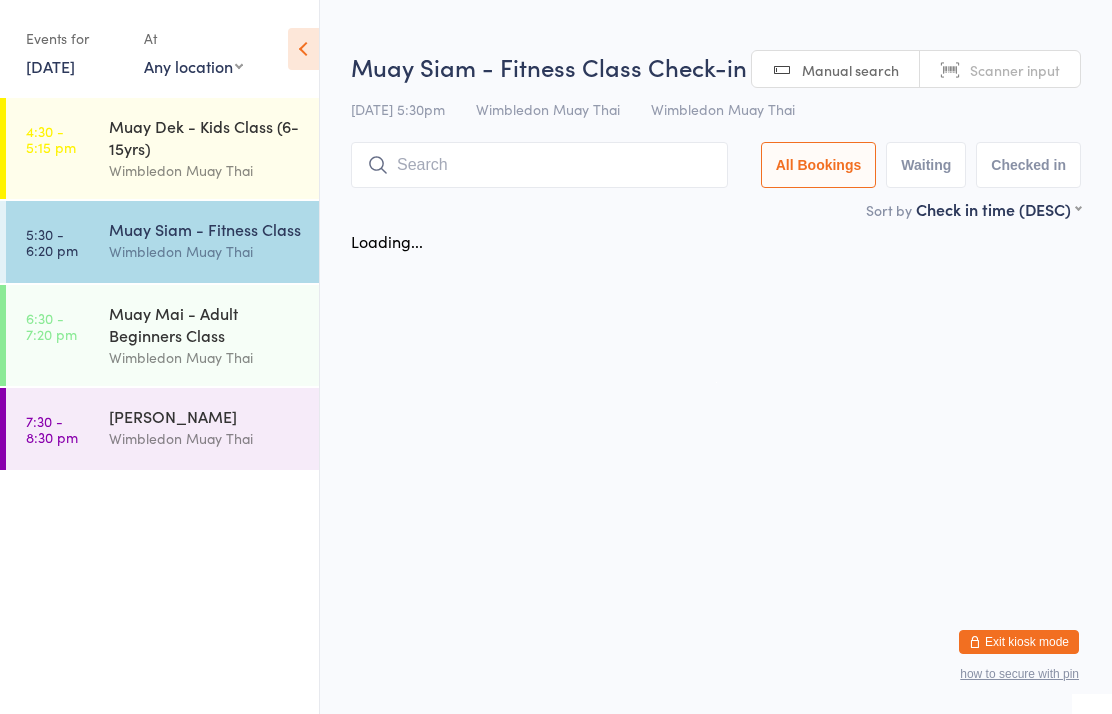 scroll, scrollTop: 0, scrollLeft: 0, axis: both 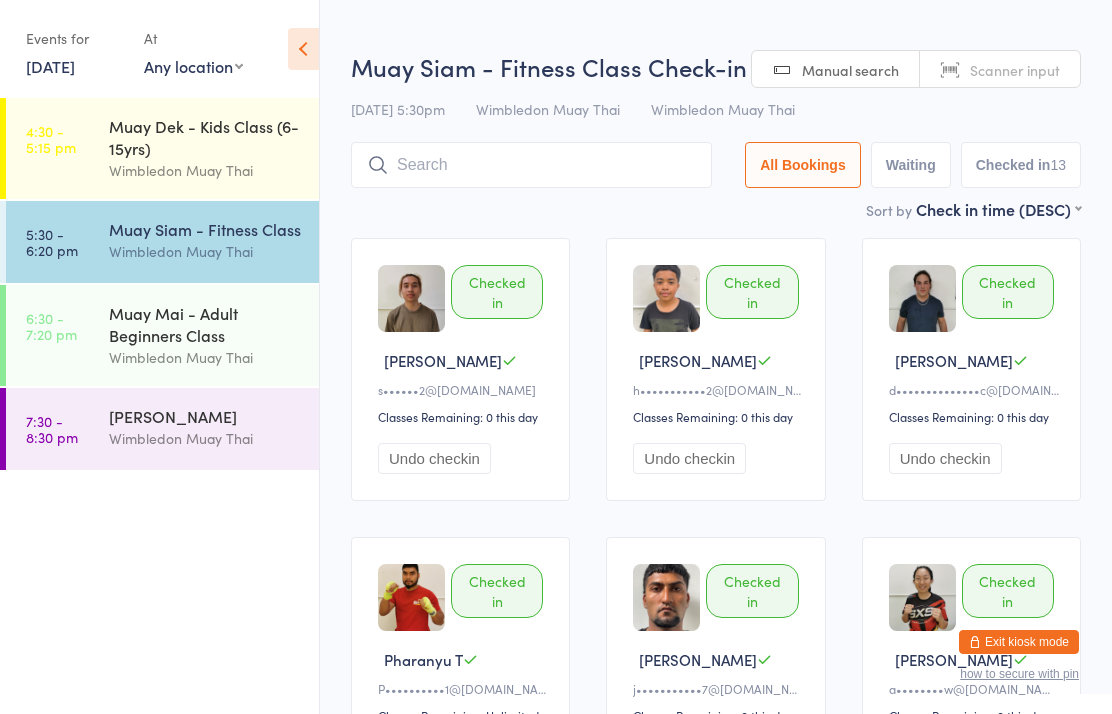 click at bounding box center (531, 165) 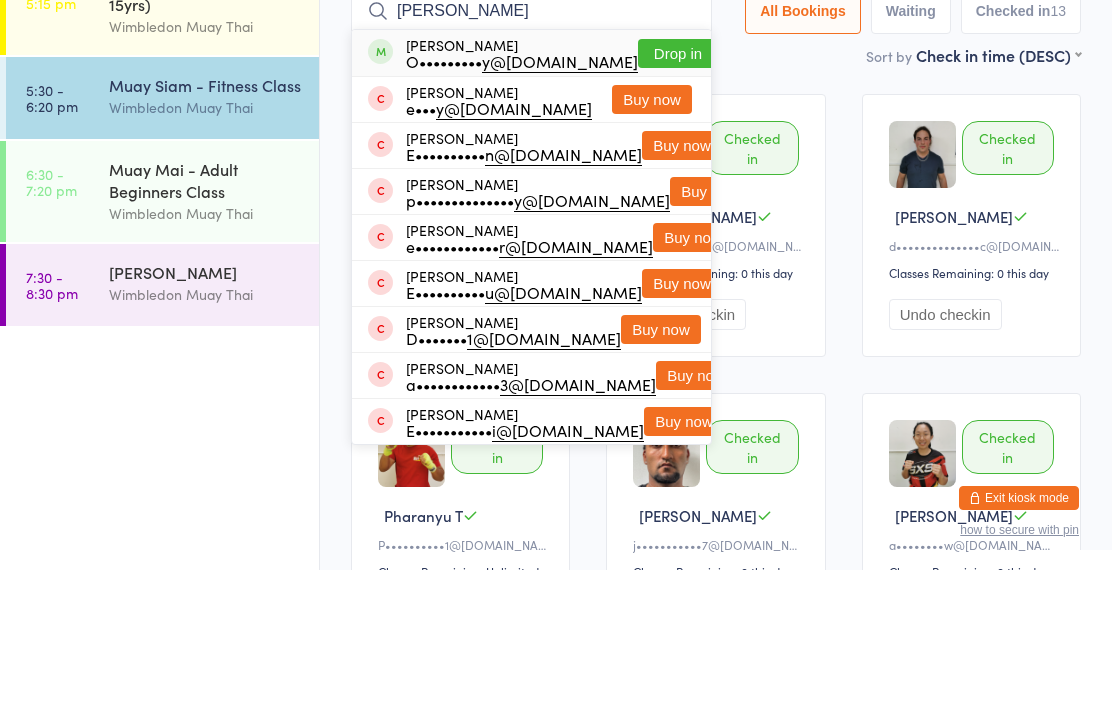 type on "Emily" 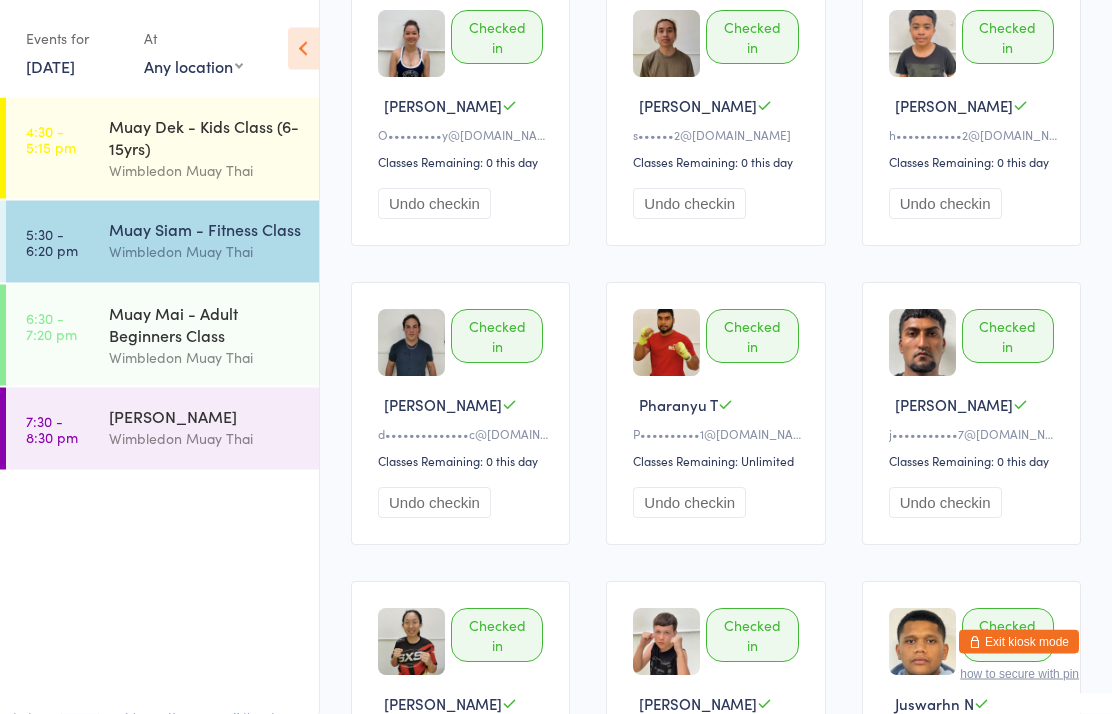 scroll, scrollTop: 0, scrollLeft: 0, axis: both 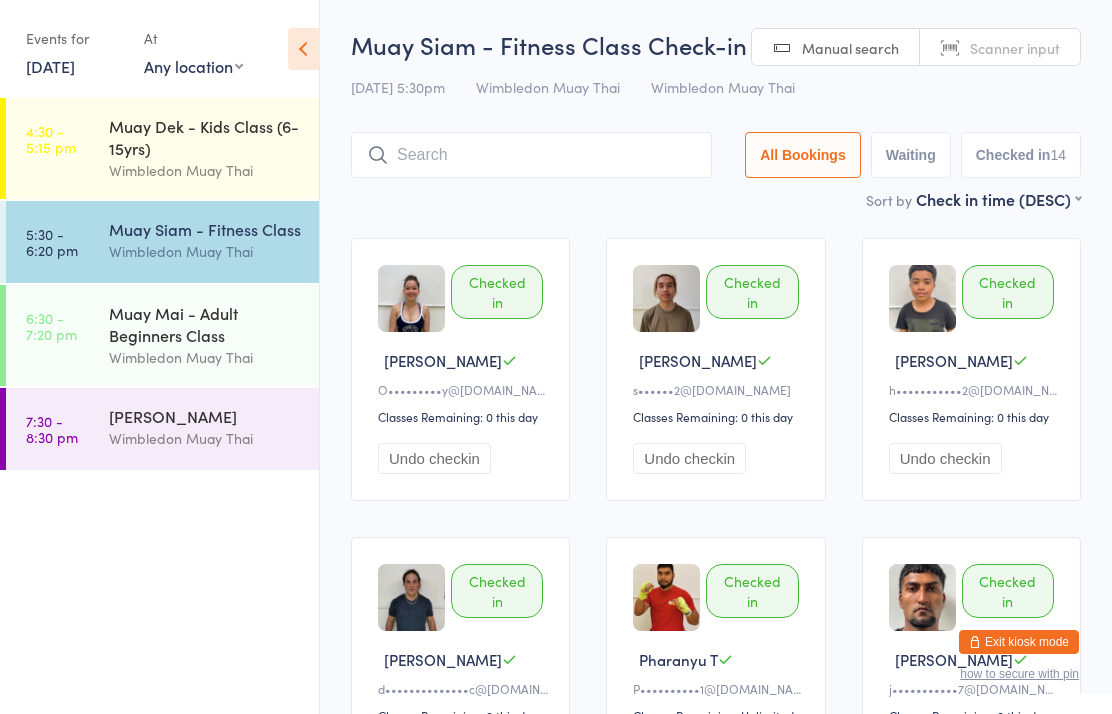 click at bounding box center [531, 155] 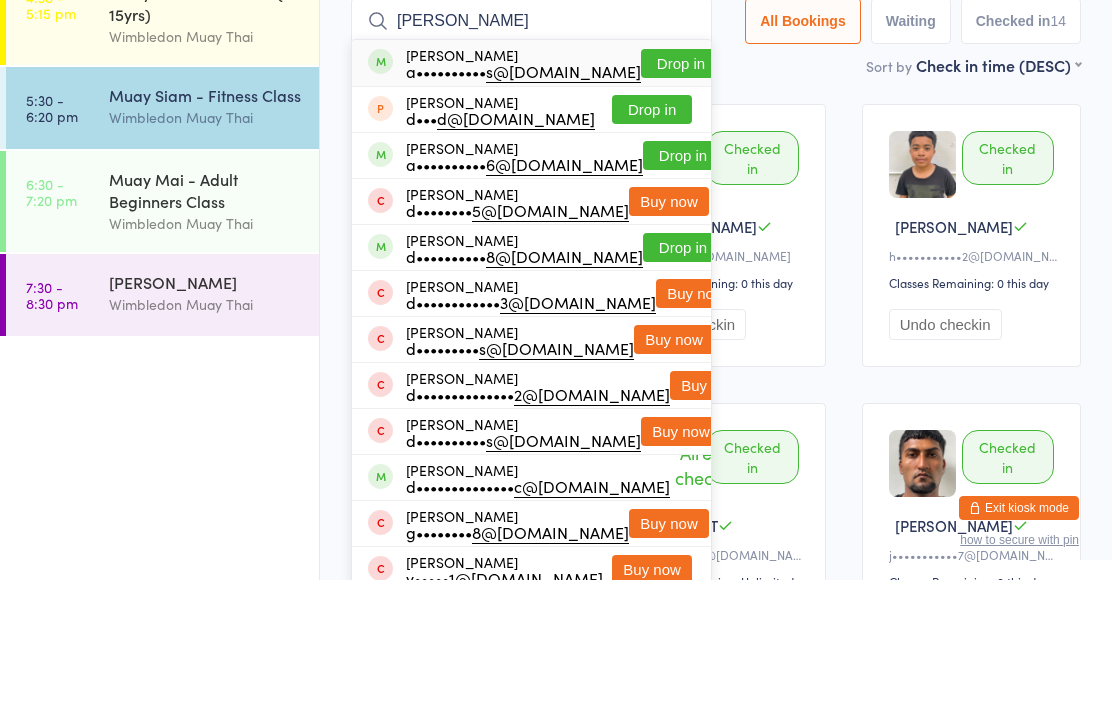 type on "David gibson" 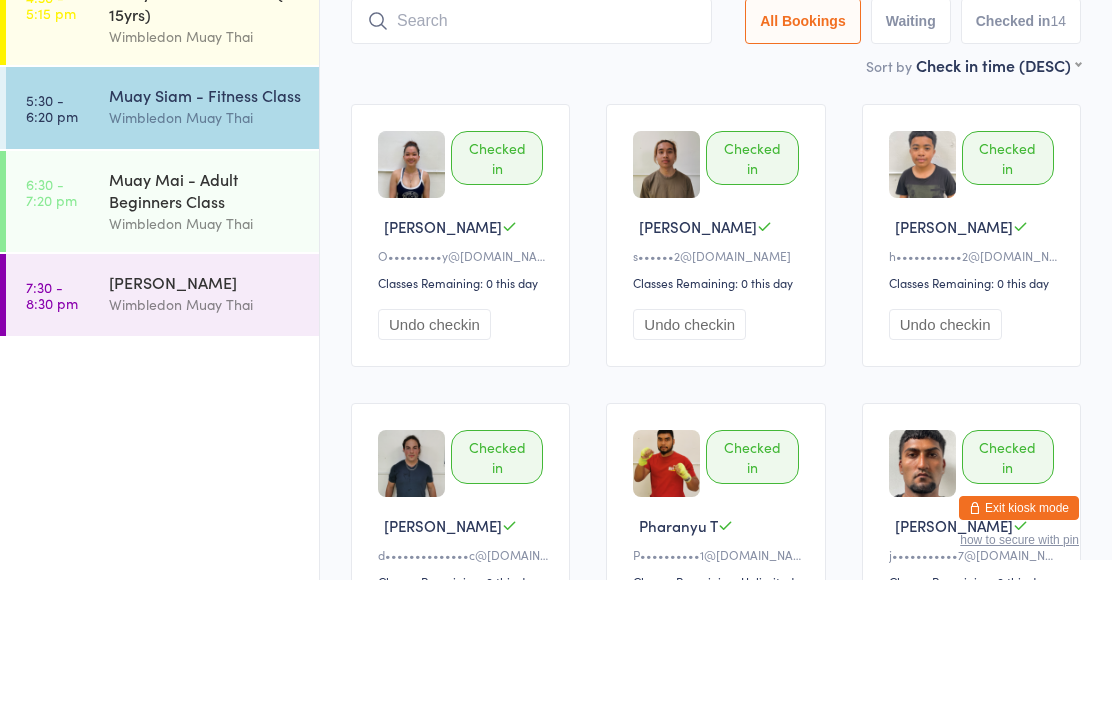 scroll, scrollTop: 134, scrollLeft: 0, axis: vertical 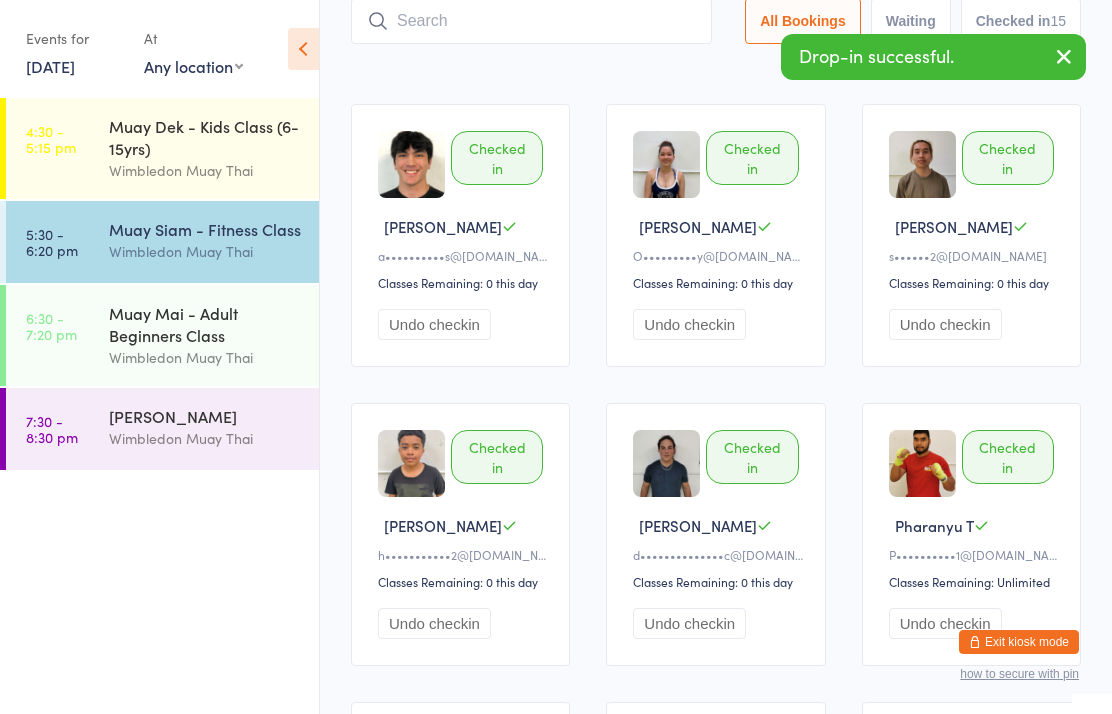 click at bounding box center (531, 21) 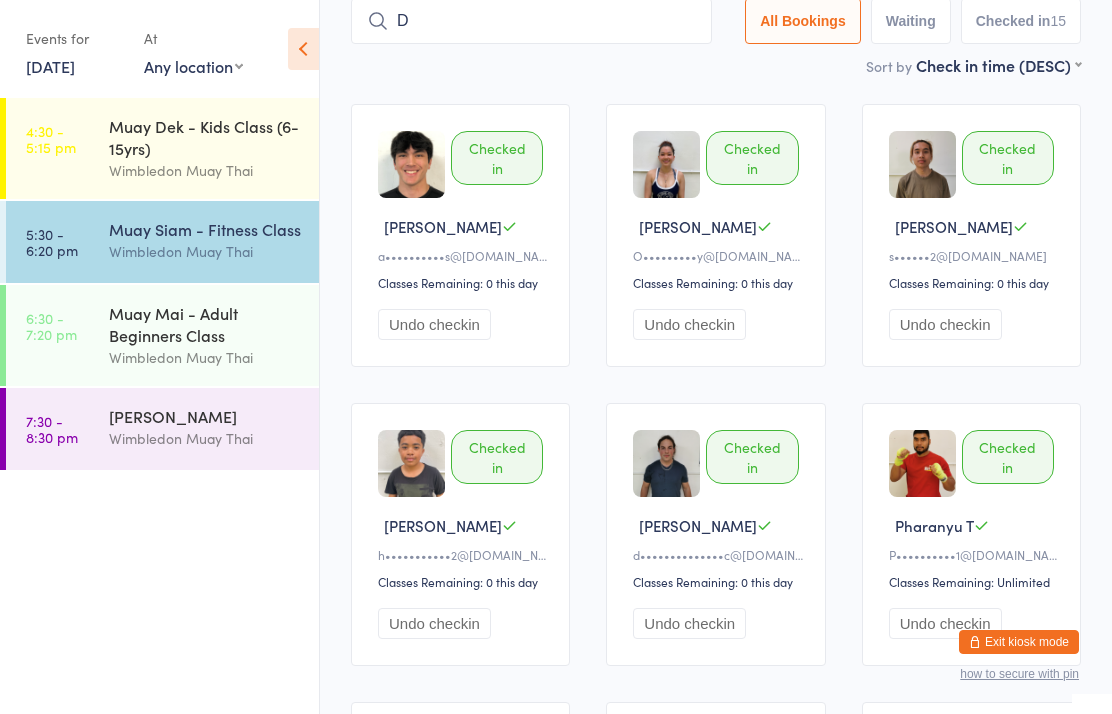 type on "Dj" 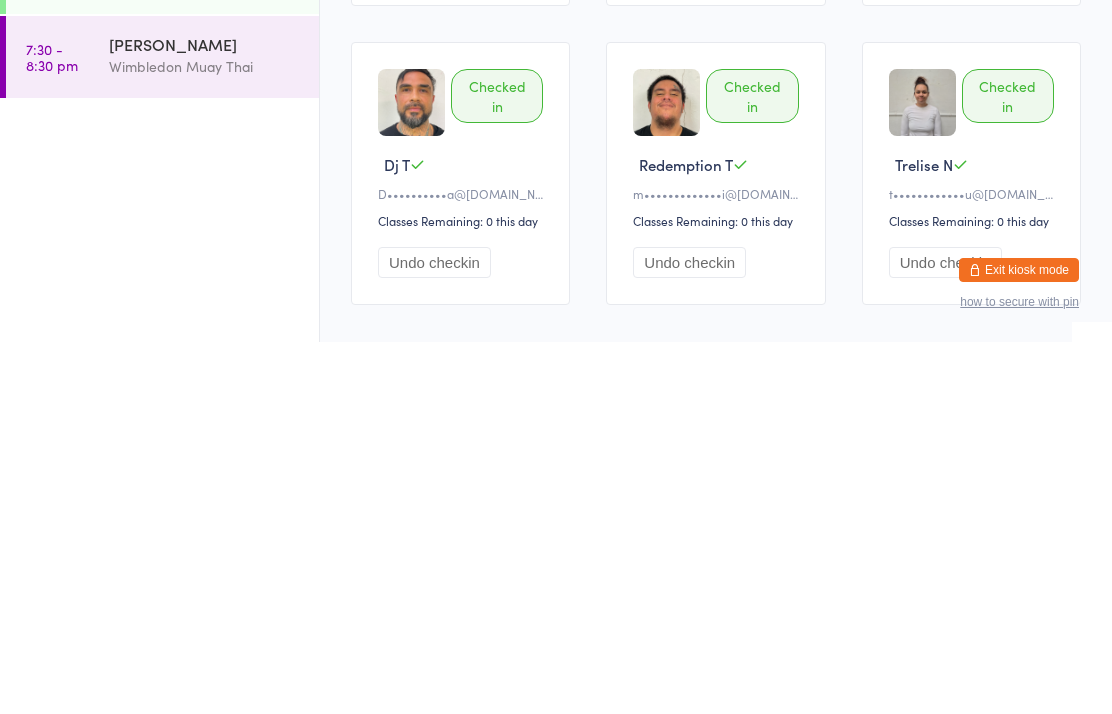 scroll, scrollTop: 1091, scrollLeft: 0, axis: vertical 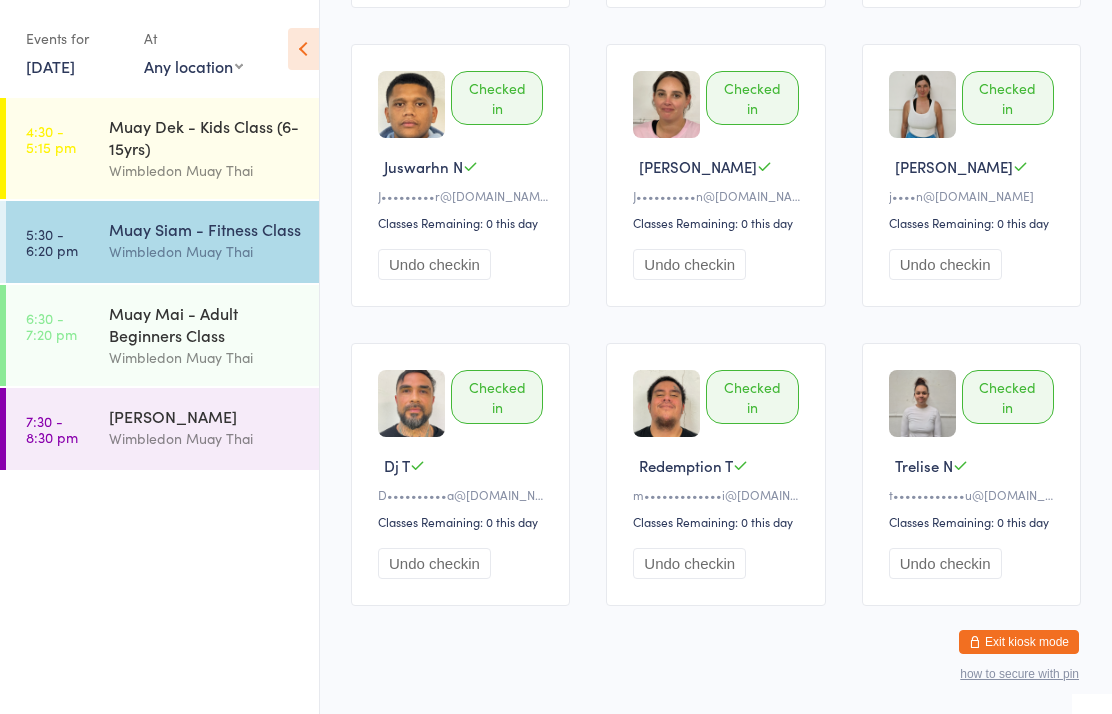 click on "Muay Mai - Adult Beginners Class Wimbledon Muay Thai" at bounding box center [214, 335] 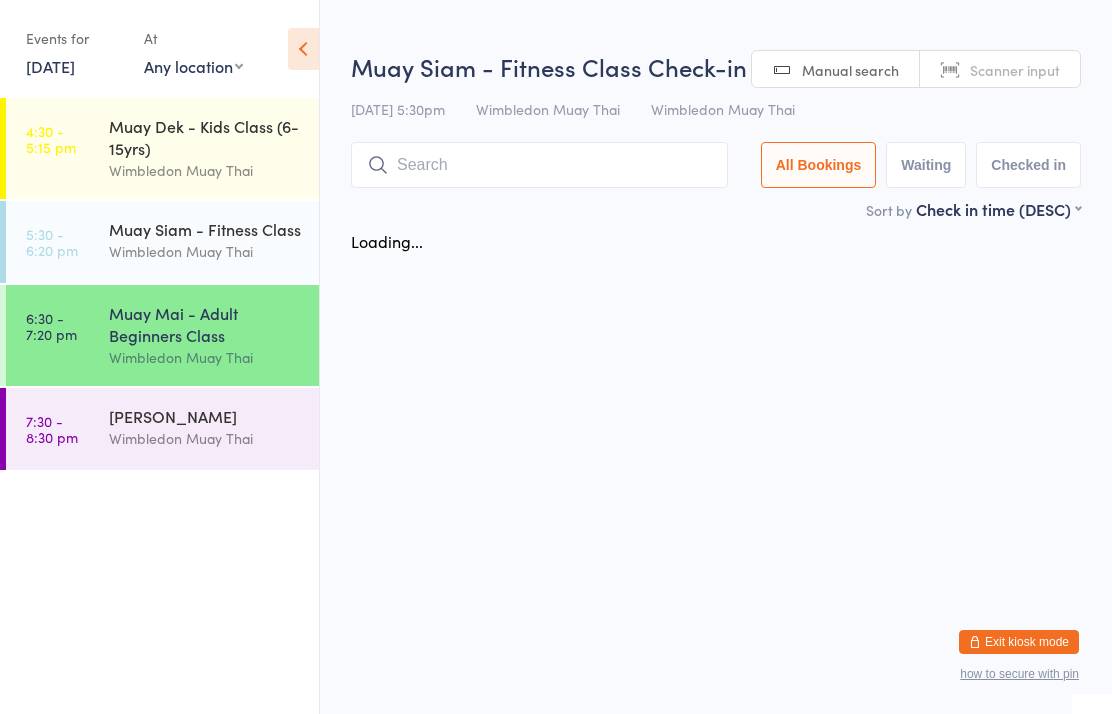 scroll, scrollTop: 0, scrollLeft: 0, axis: both 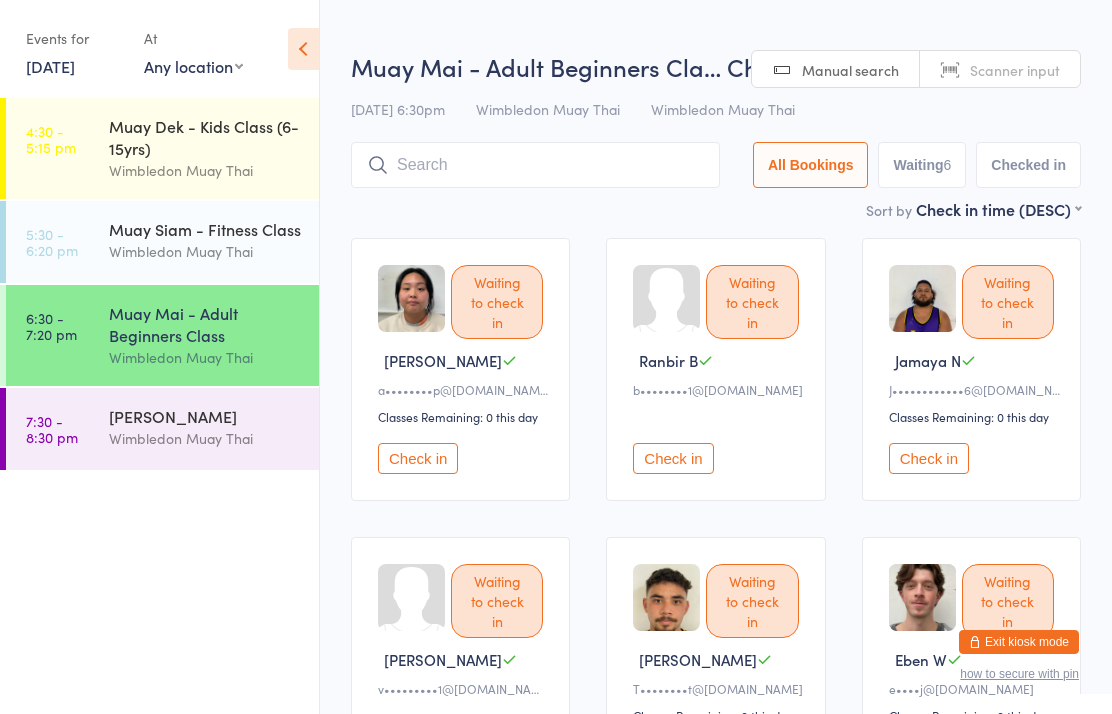 click on "Wimbledon Muay Thai" at bounding box center [205, 251] 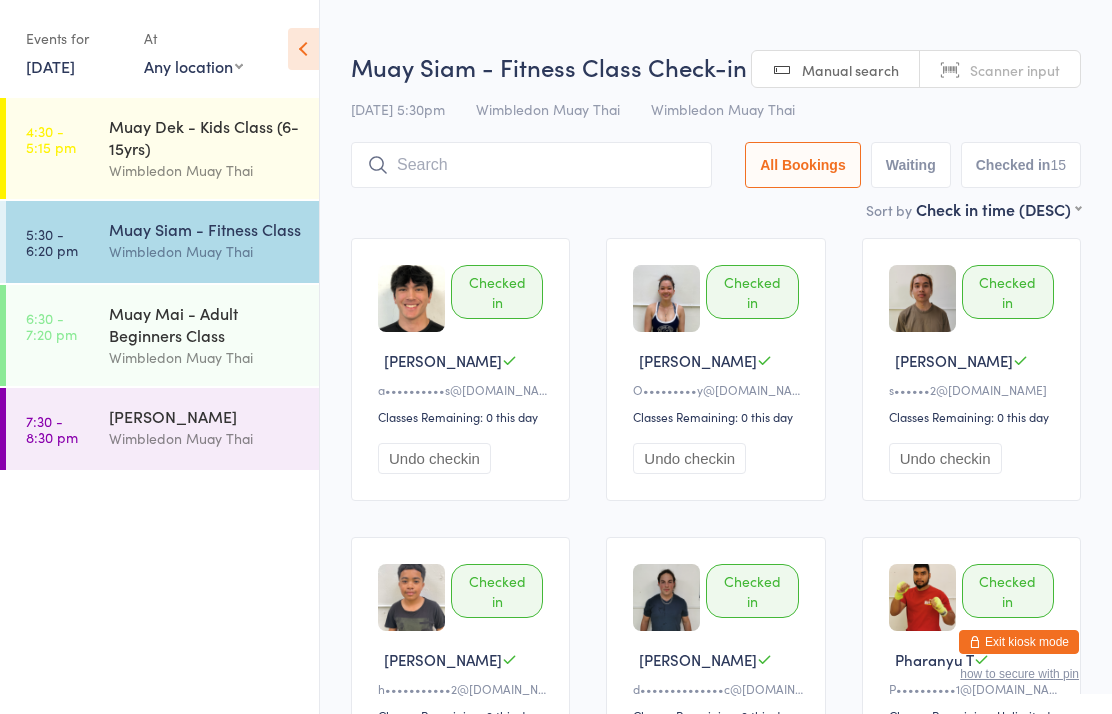 click at bounding box center (531, 165) 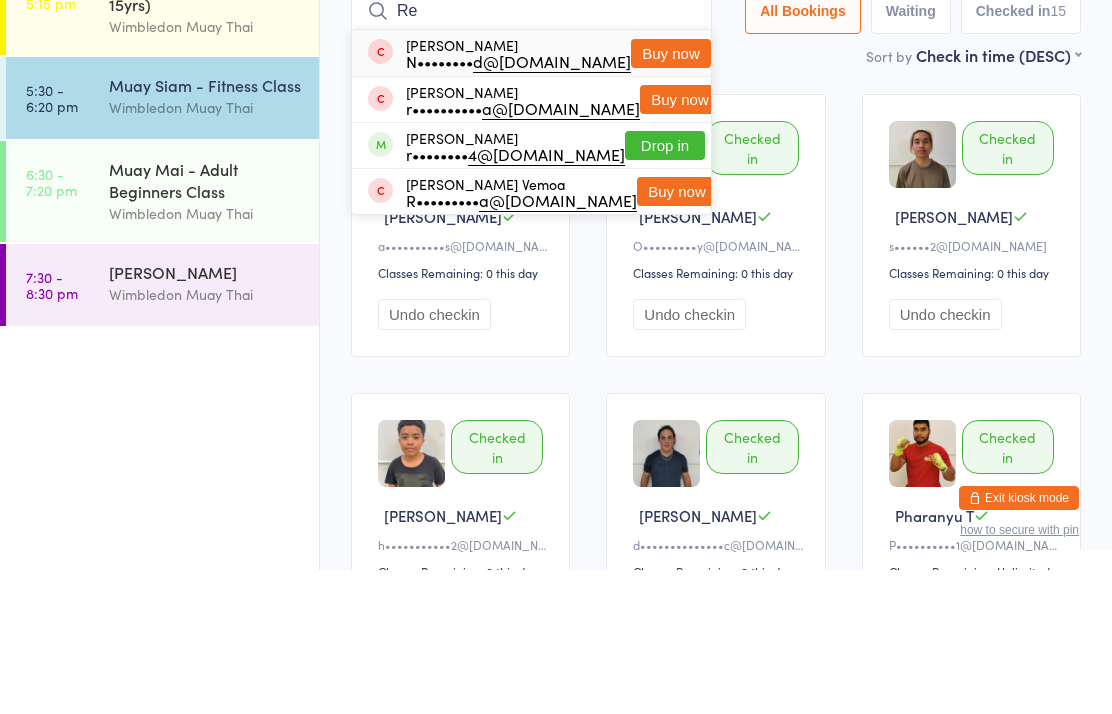 type on "Re" 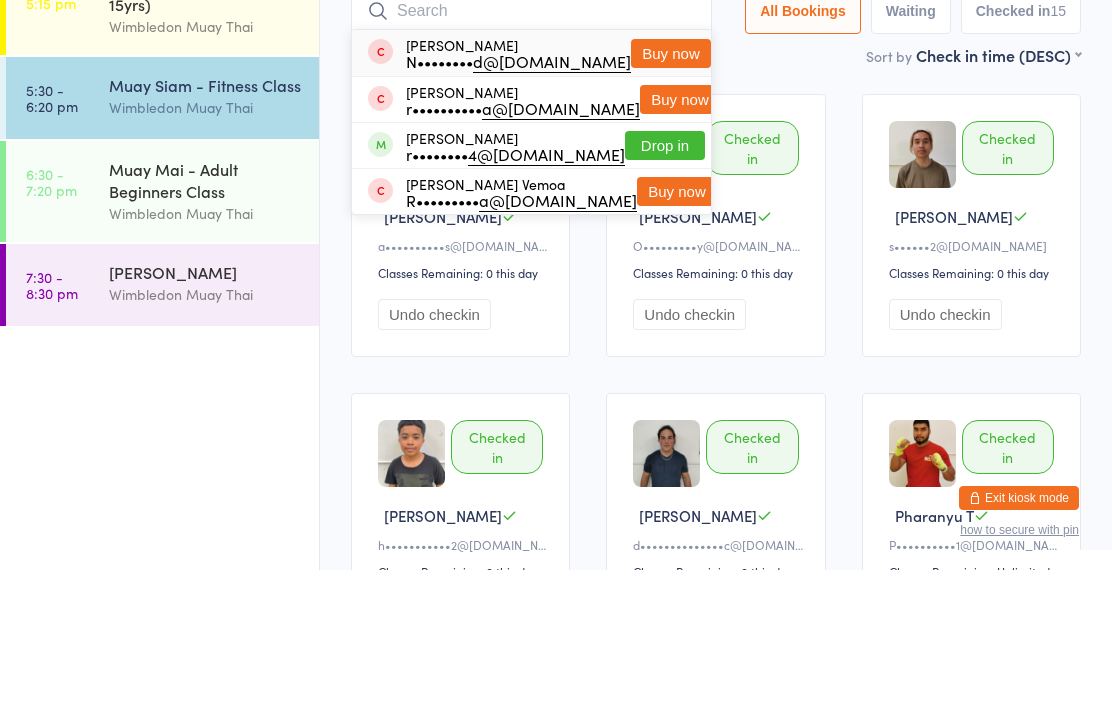 scroll, scrollTop: 144, scrollLeft: 0, axis: vertical 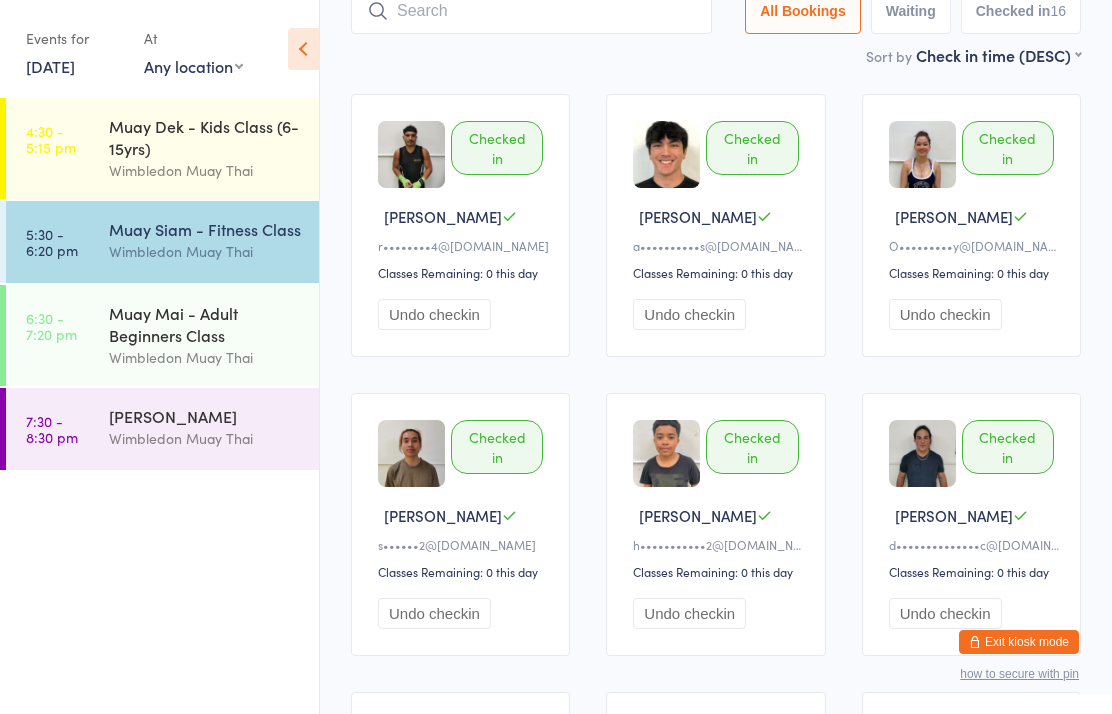 click on "Muay Mai - Adult Beginners Class" at bounding box center [205, 324] 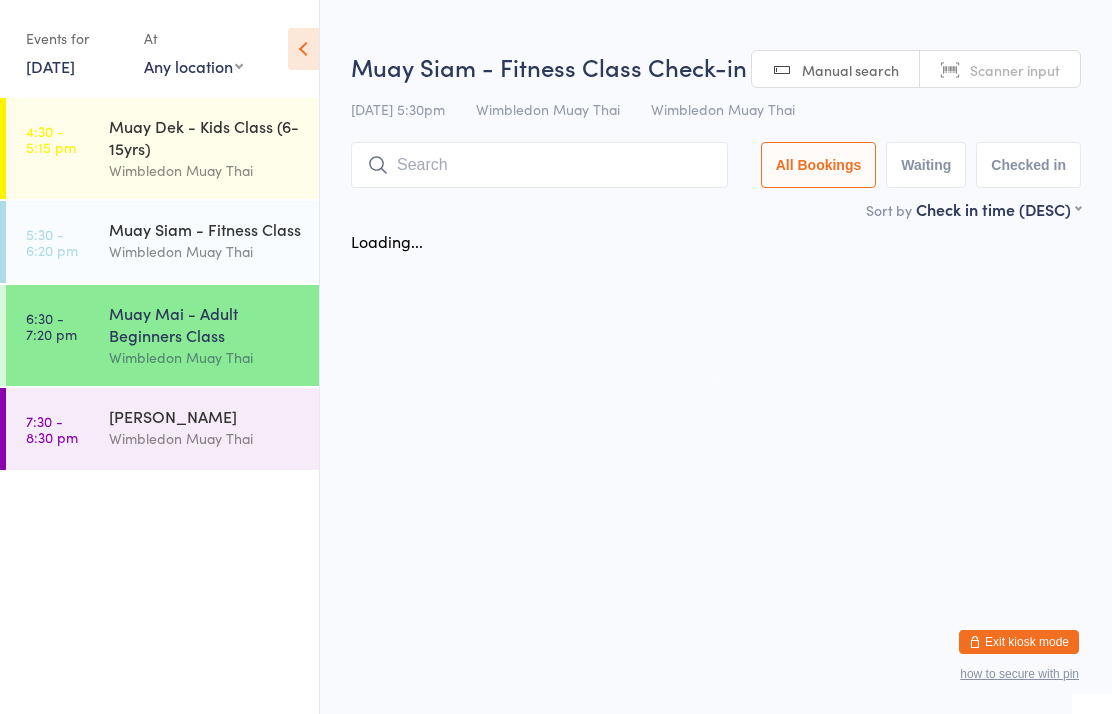 scroll, scrollTop: 0, scrollLeft: 0, axis: both 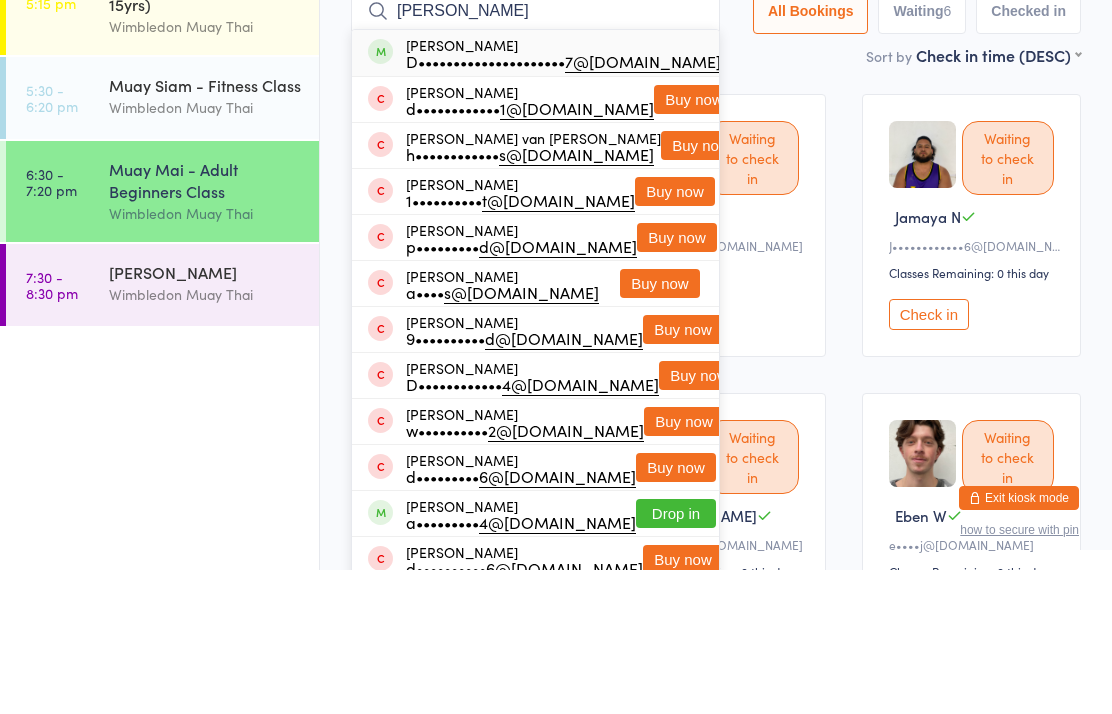 type on "Dee" 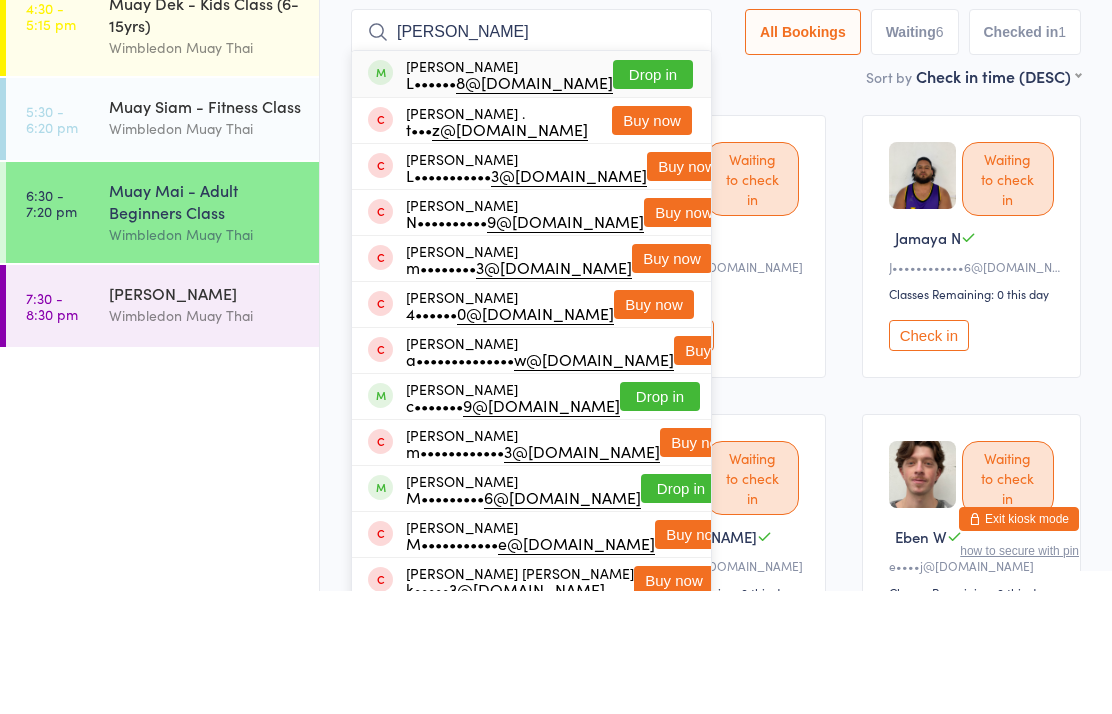 type on "matthew lau" 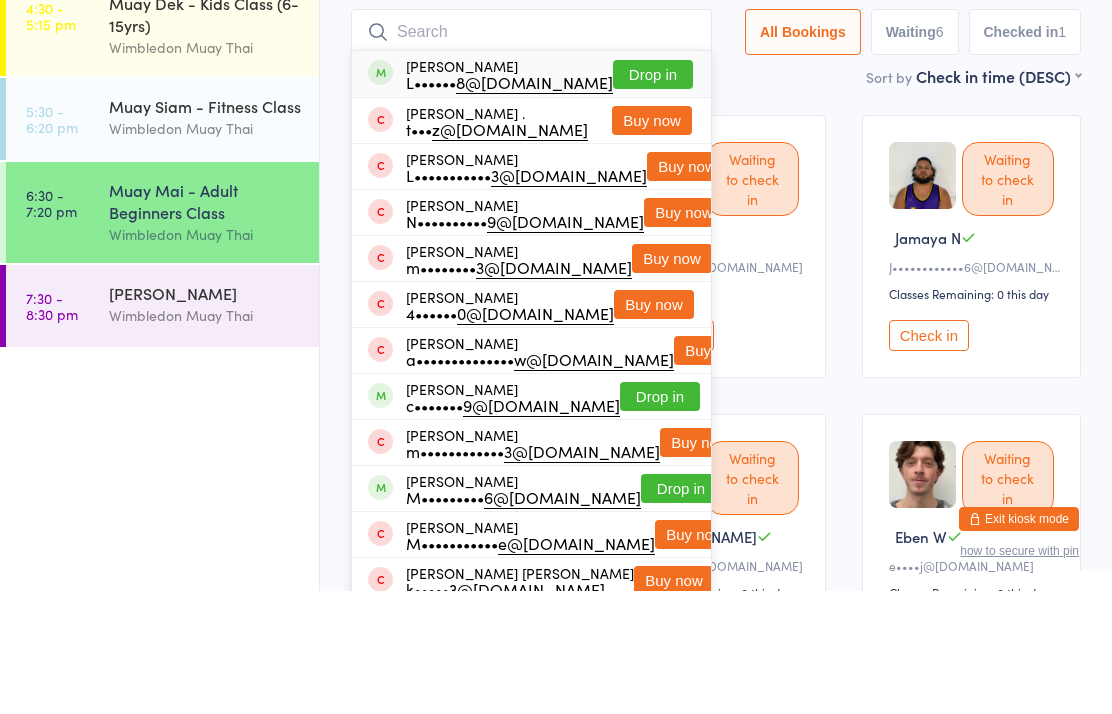 scroll, scrollTop: 123, scrollLeft: 0, axis: vertical 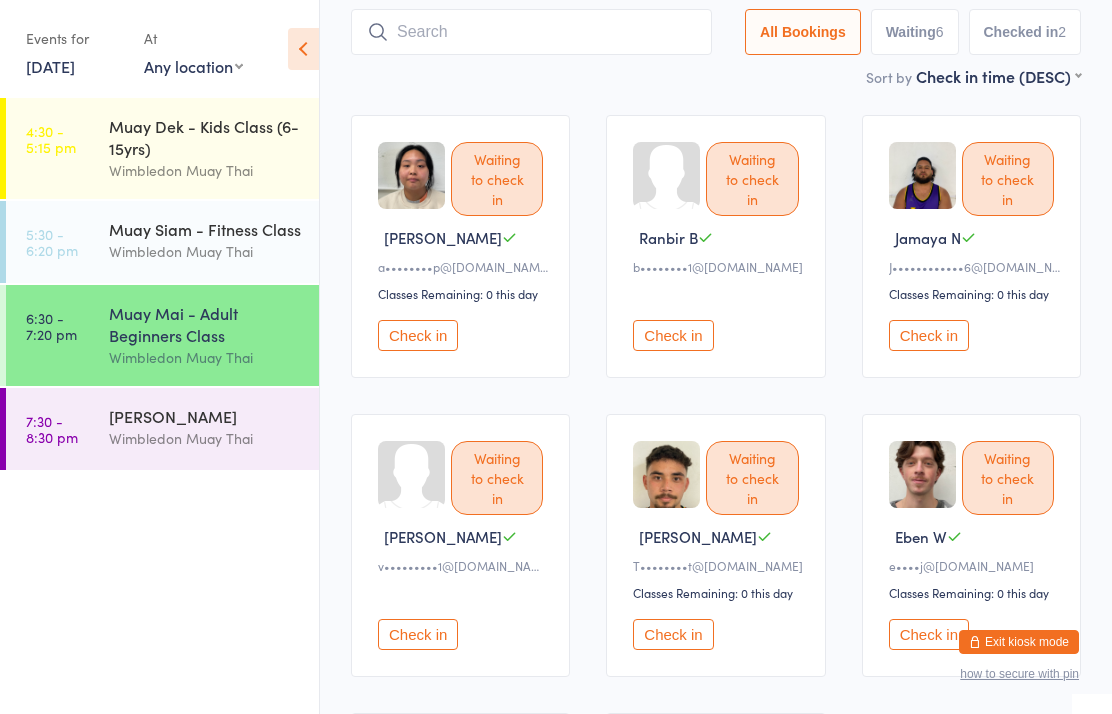 click on "Muay Mai - Adult Beginners Class" at bounding box center [205, 324] 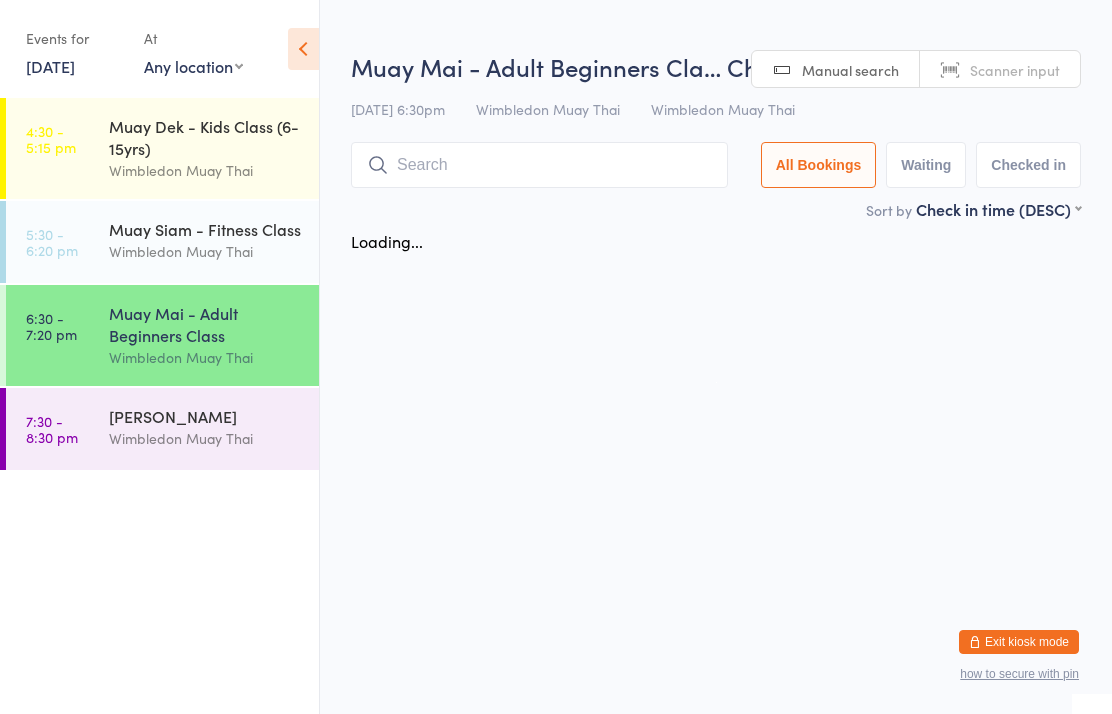 scroll, scrollTop: 0, scrollLeft: 0, axis: both 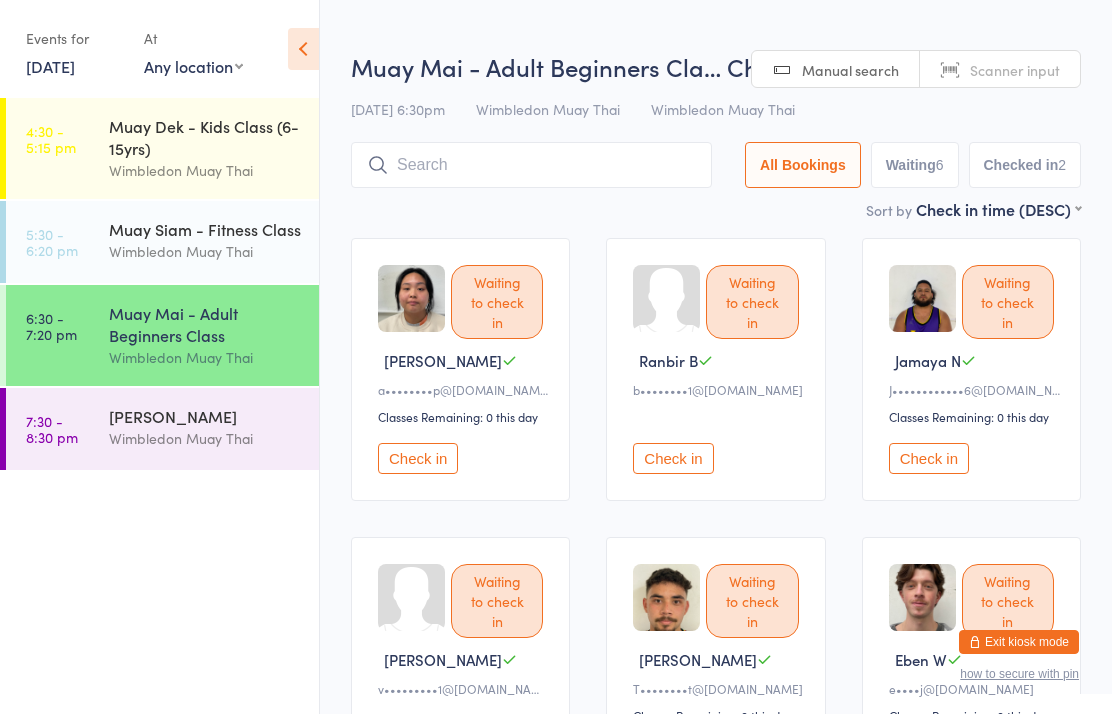 click on "Muay Mai - Adult Beginners Cla… Check-in 14 Jul 6:30pm  Wimbledon Muay Thai  Wimbledon Muay Thai  Manual search Scanner input All Bookings Waiting  6 Checked in  2" at bounding box center (716, 124) 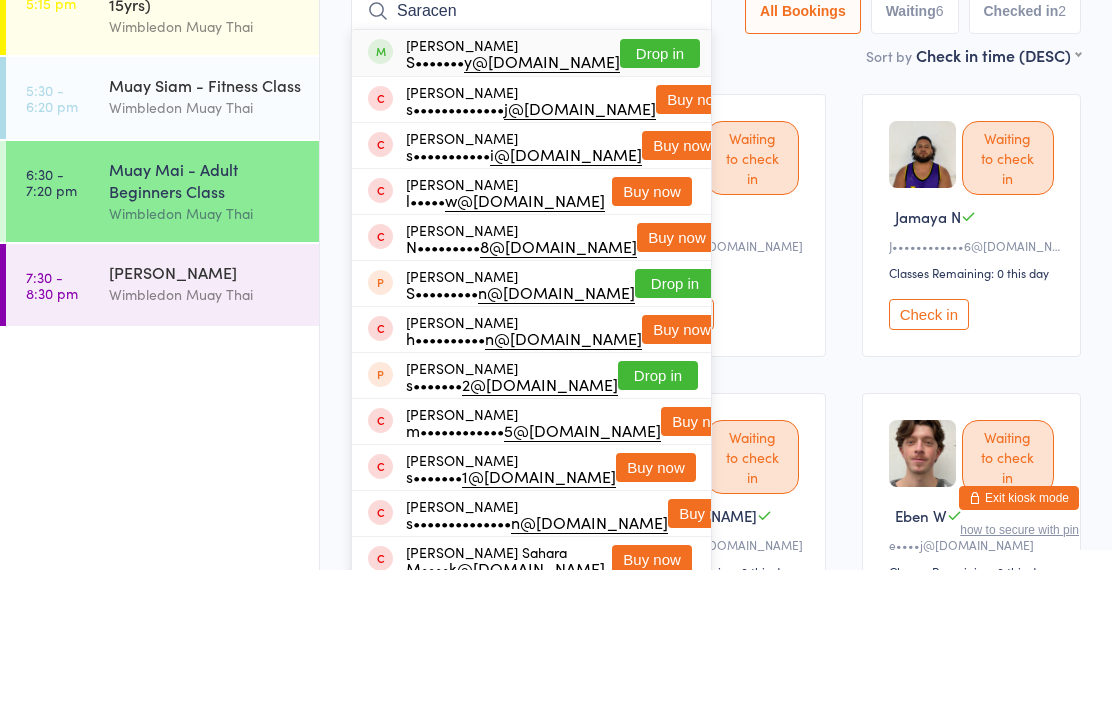 type on "Saracen" 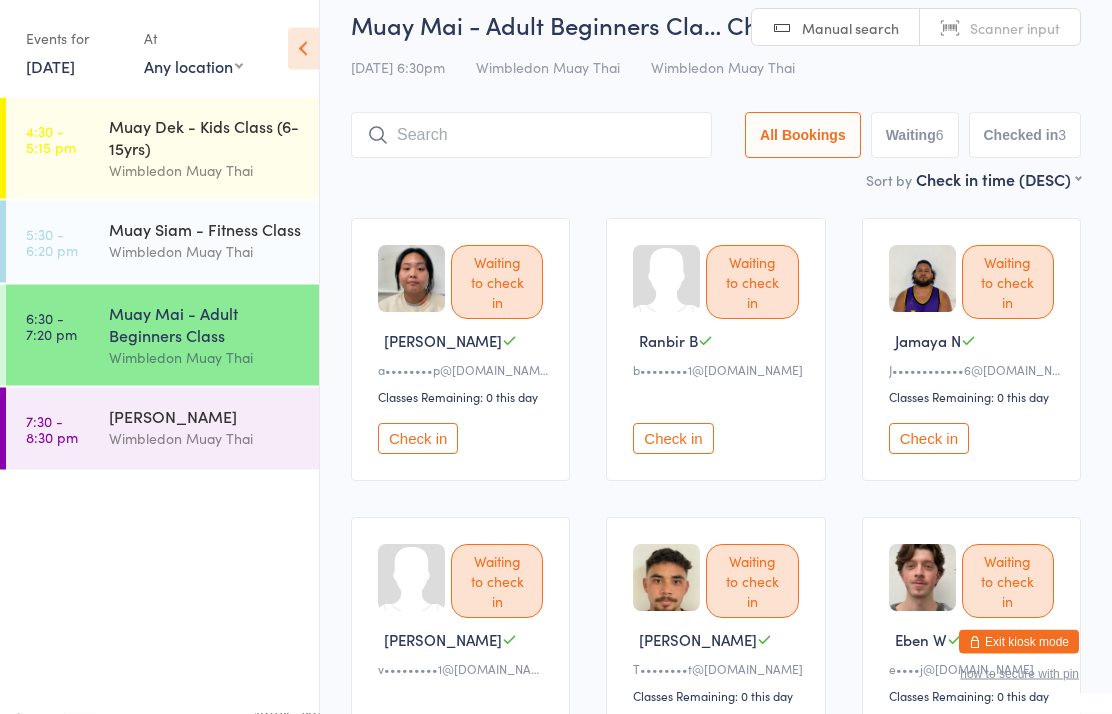 scroll, scrollTop: 0, scrollLeft: 0, axis: both 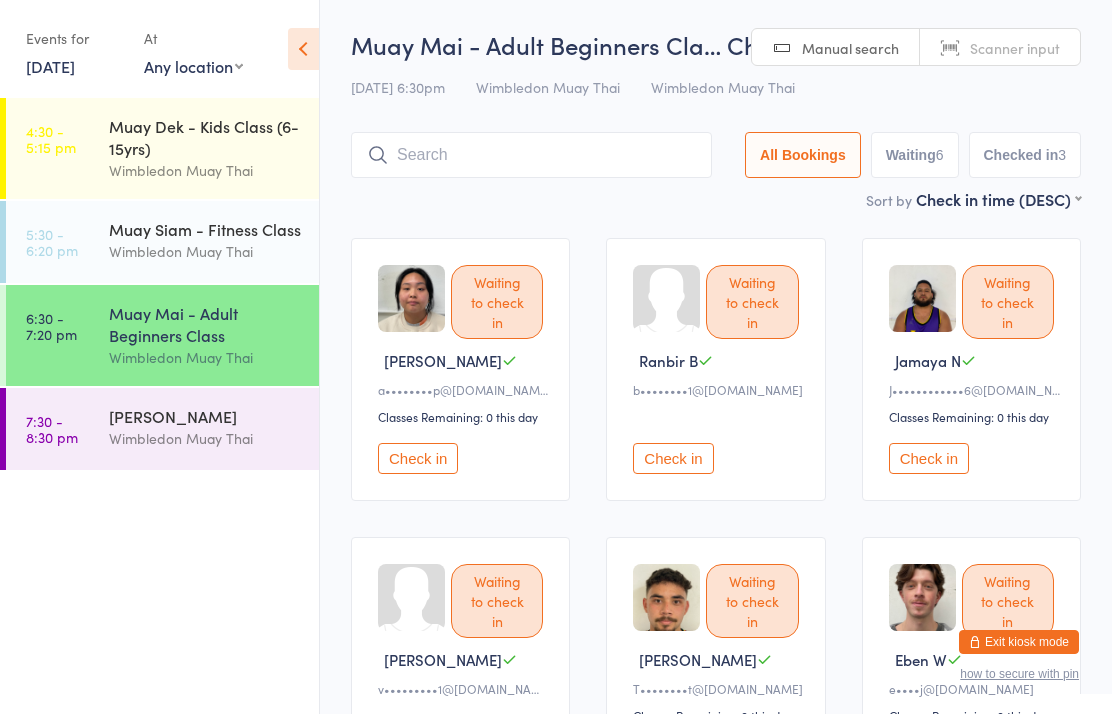 click at bounding box center (531, 155) 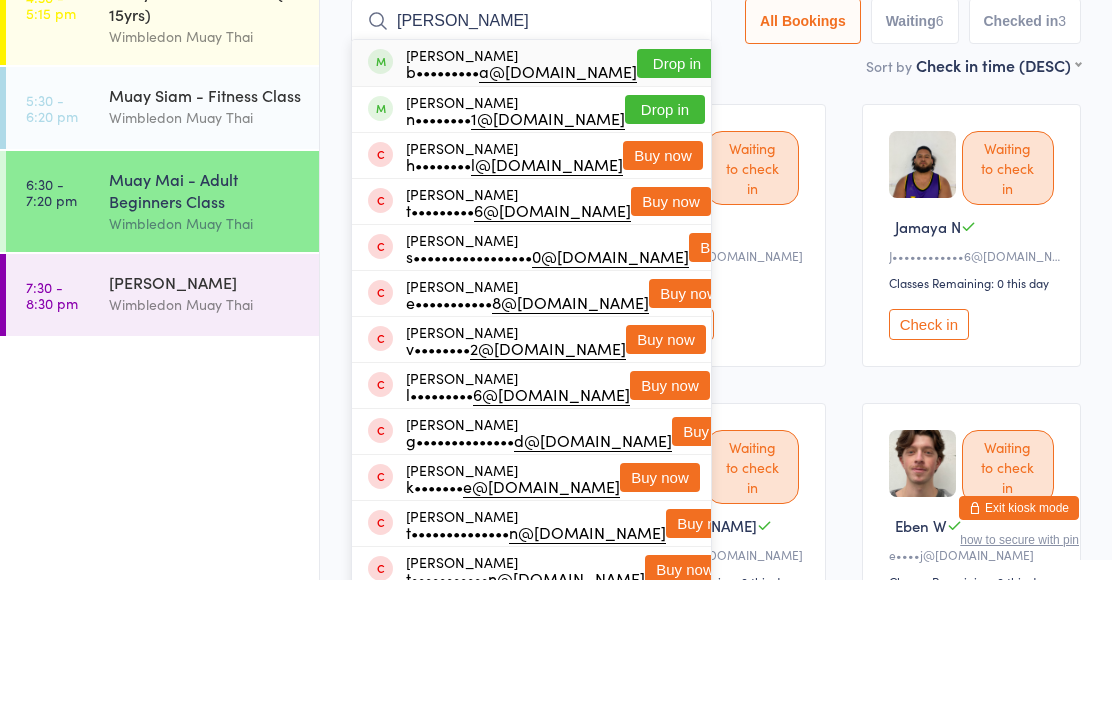 type on "Taehan" 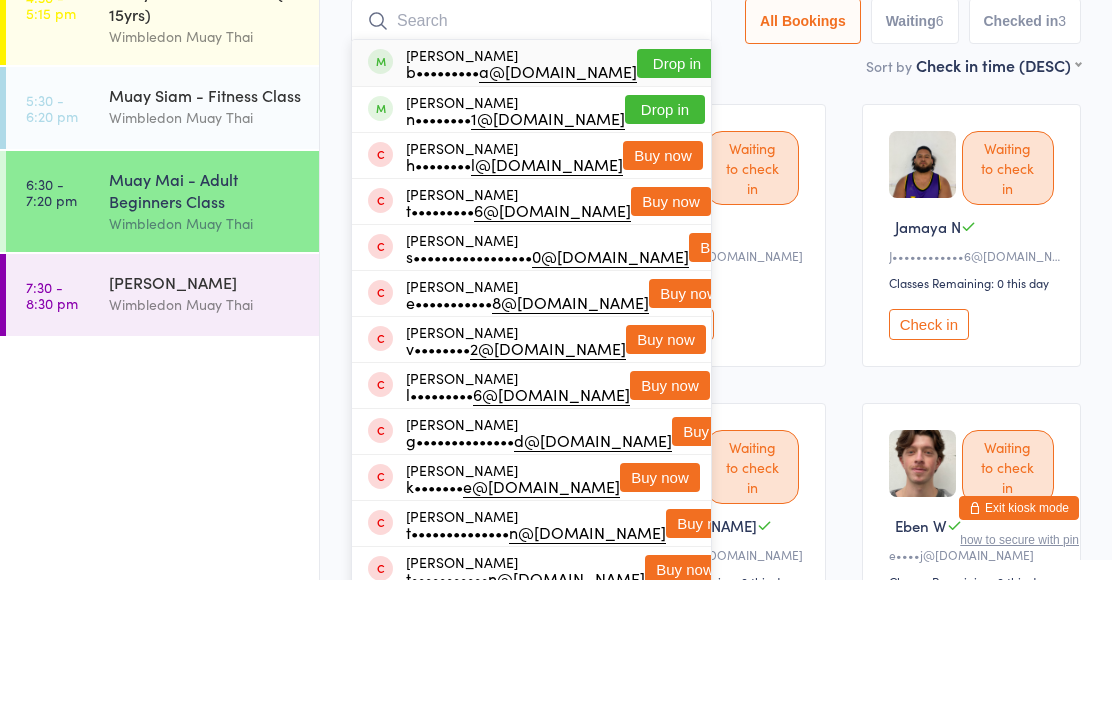 scroll, scrollTop: 134, scrollLeft: 0, axis: vertical 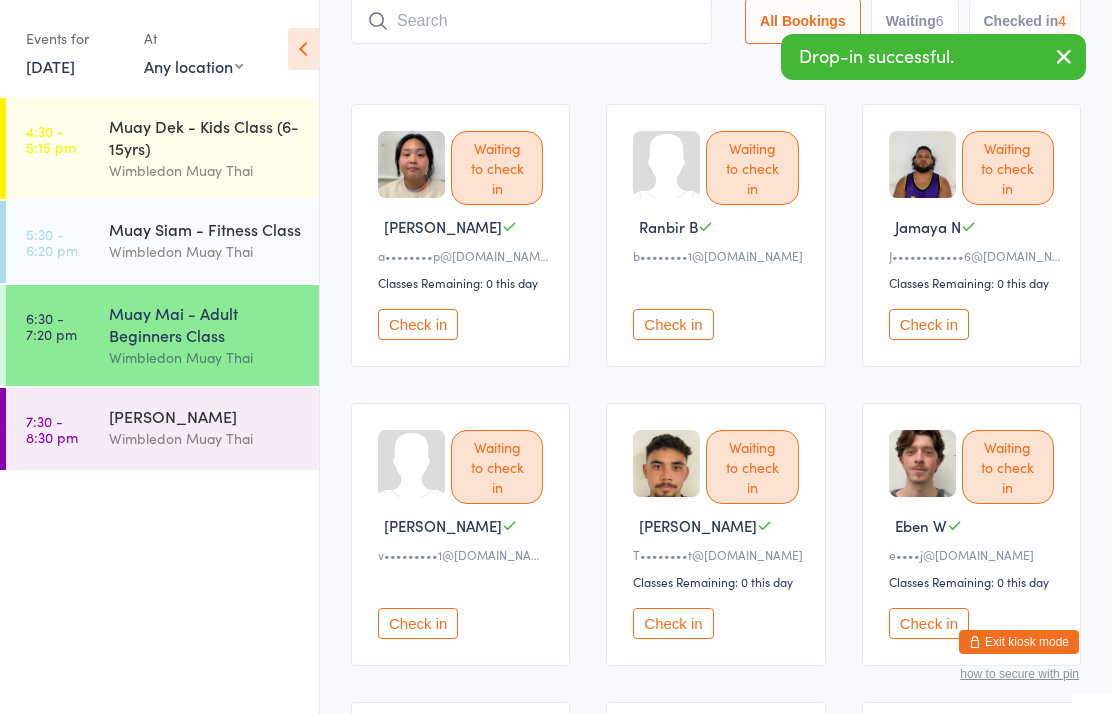 click on "Wimbledon Muay Thai" at bounding box center [205, 438] 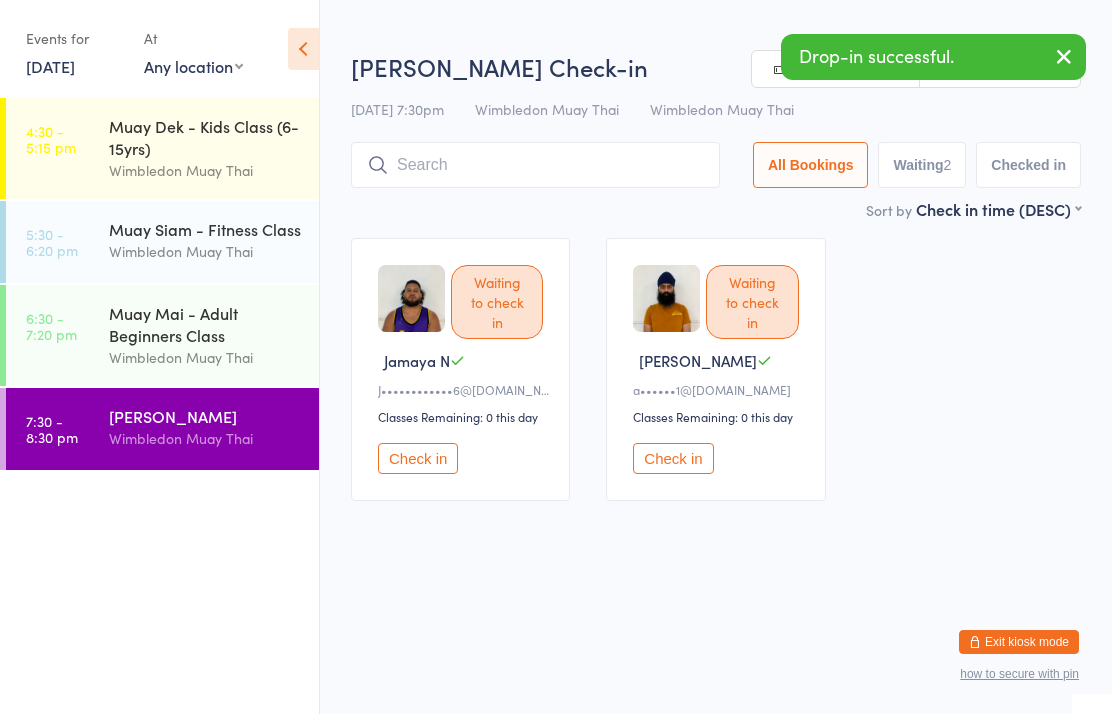 click at bounding box center [535, 165] 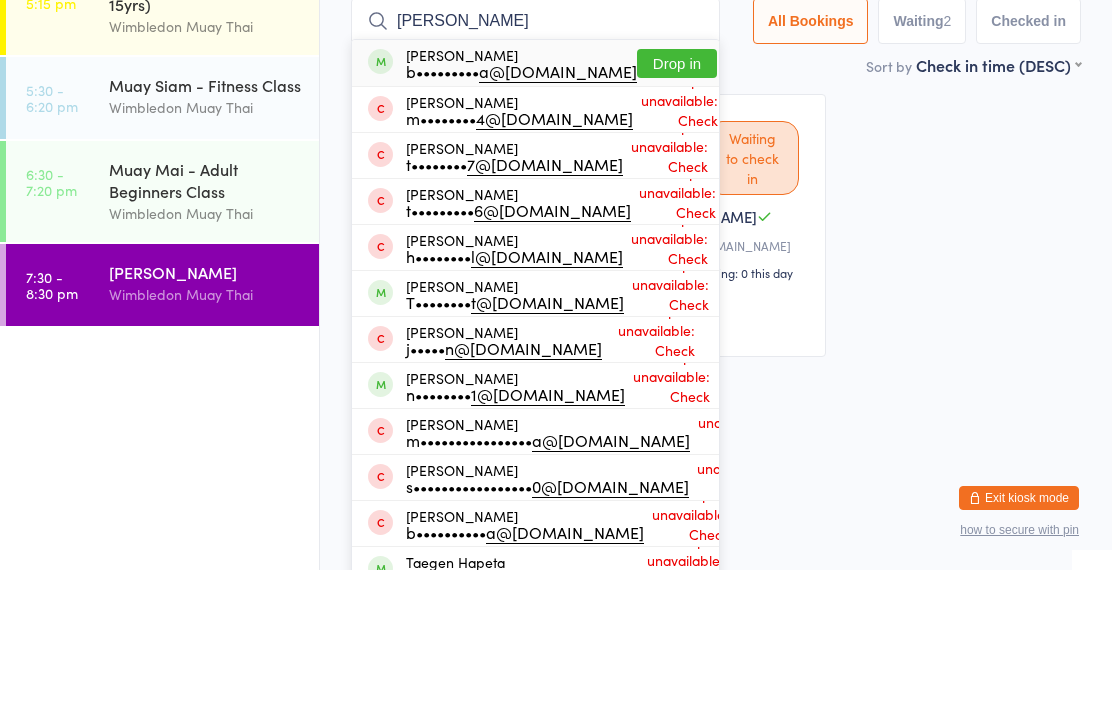 type on "Taehana" 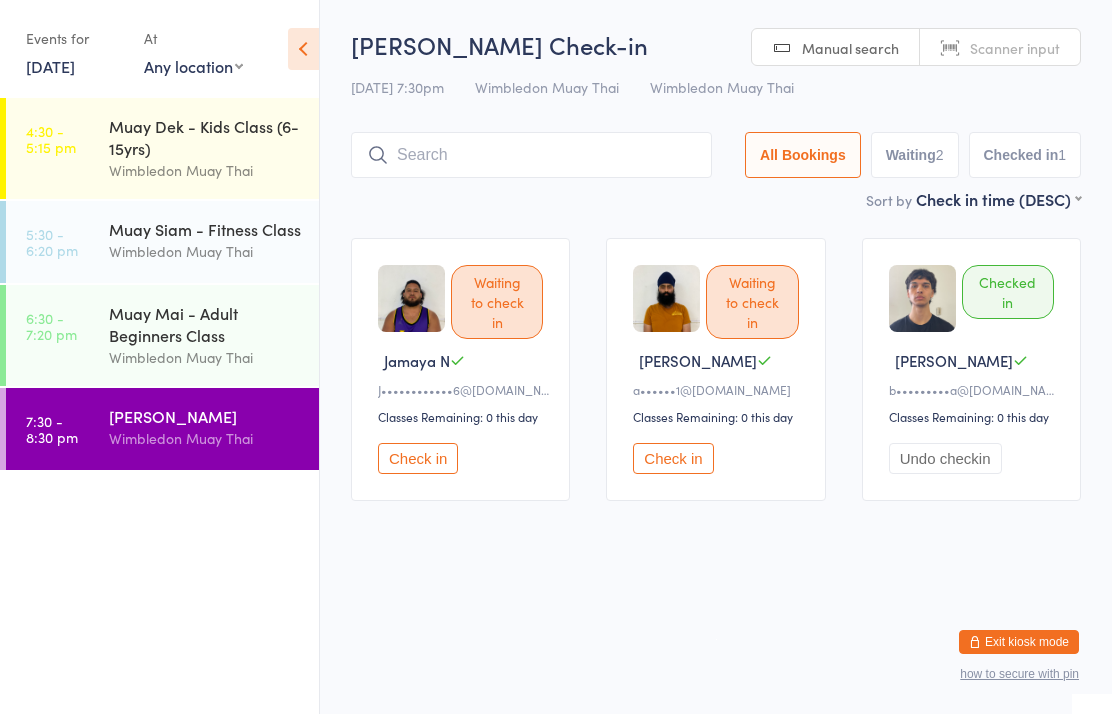 click on "6:30 - 7:20 pm Muay Mai - Adult Beginners Class Wimbledon Muay Thai" at bounding box center (162, 335) 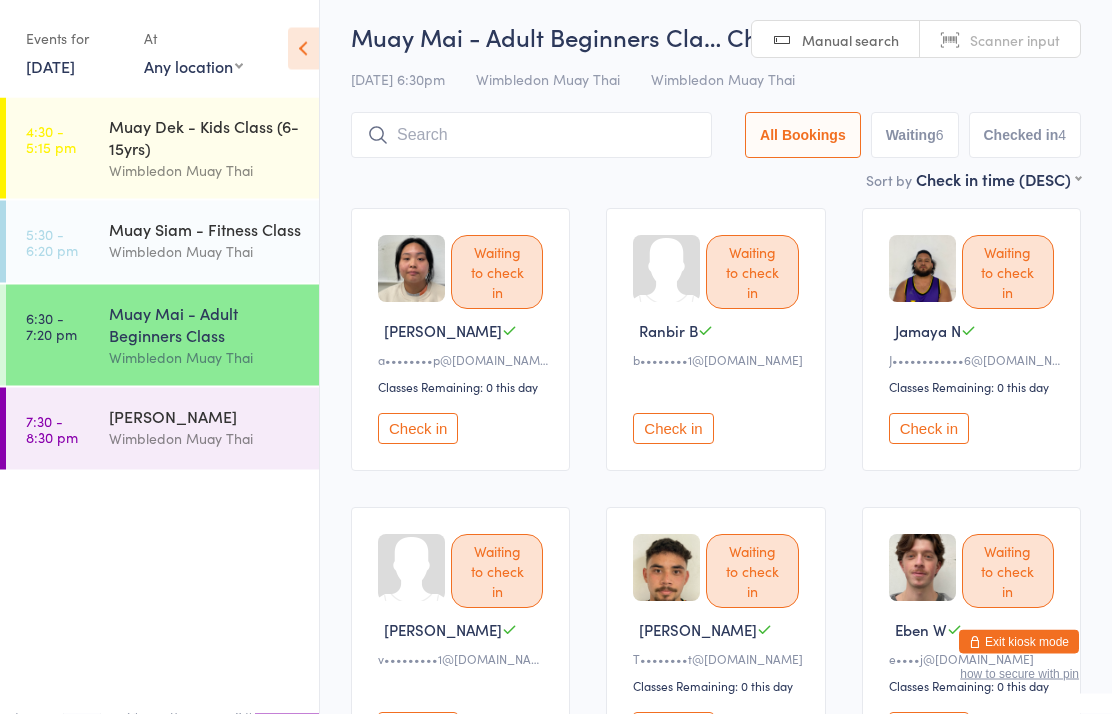 scroll, scrollTop: 0, scrollLeft: 0, axis: both 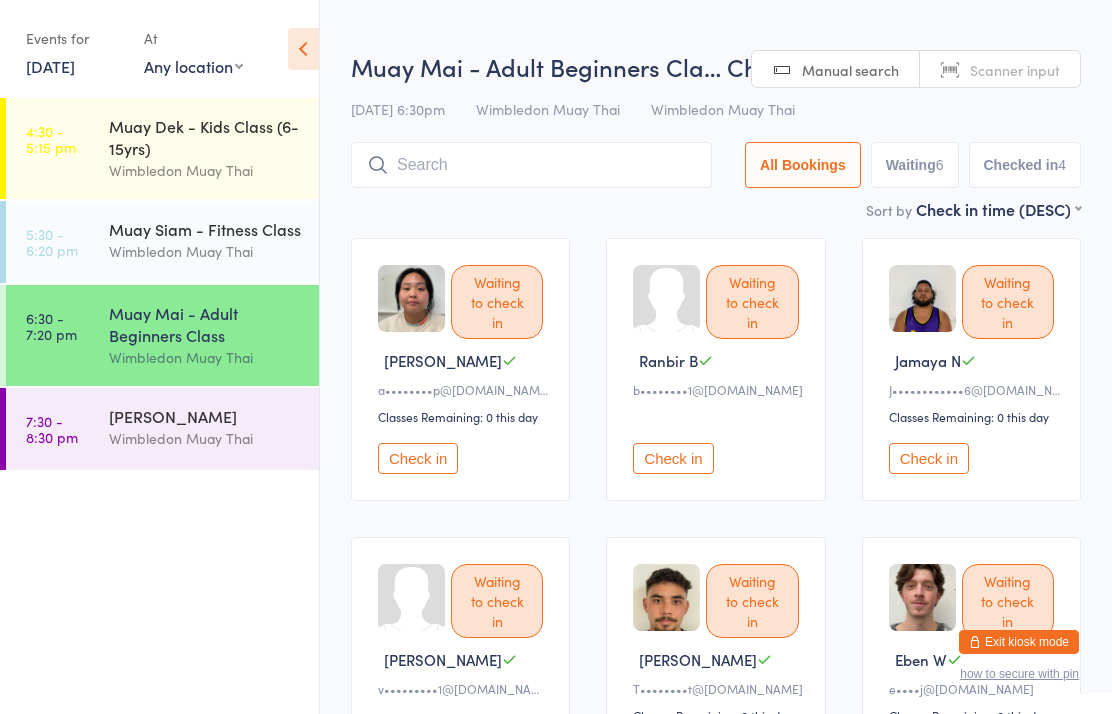 click on "Sort by   Check in time (DESC) First name (ASC) First name (DESC) Last name (ASC) Last name (DESC) Check in time (ASC) Check in time (DESC)" at bounding box center [716, 209] 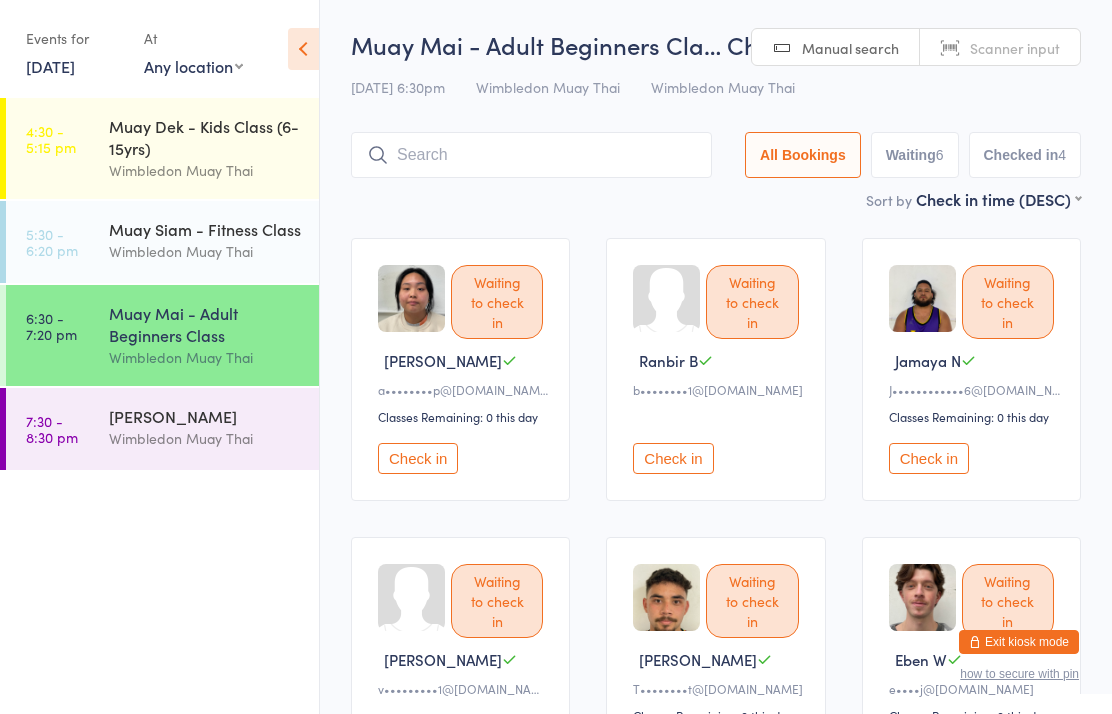click at bounding box center (531, 155) 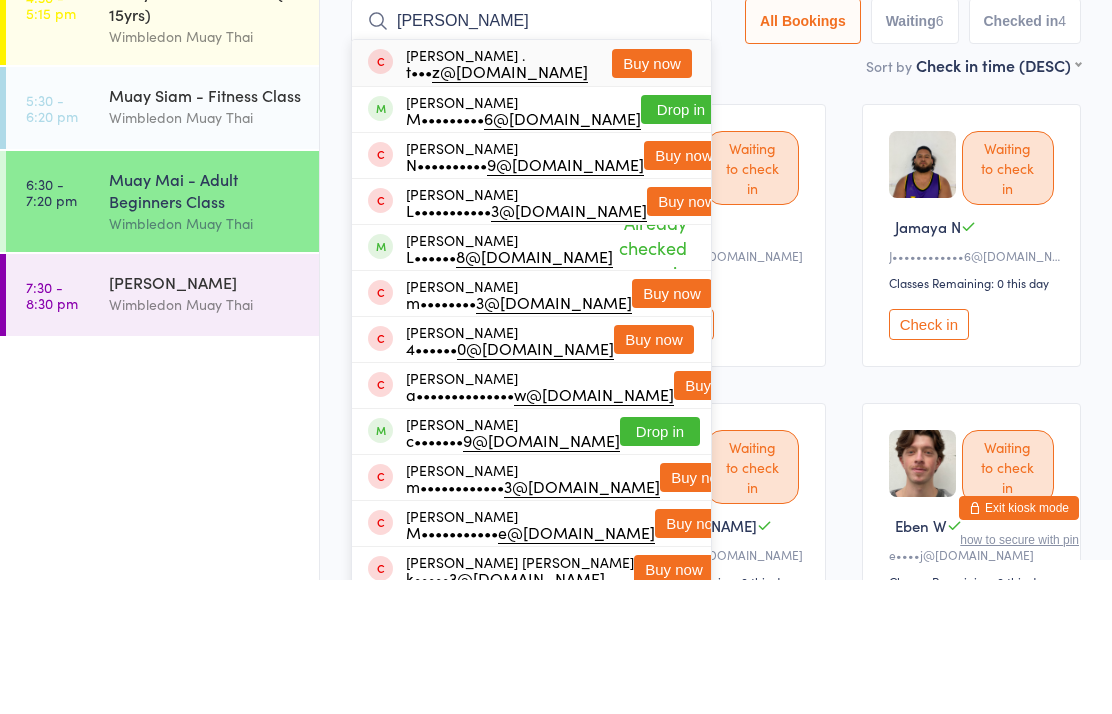 type on "Matthew pri" 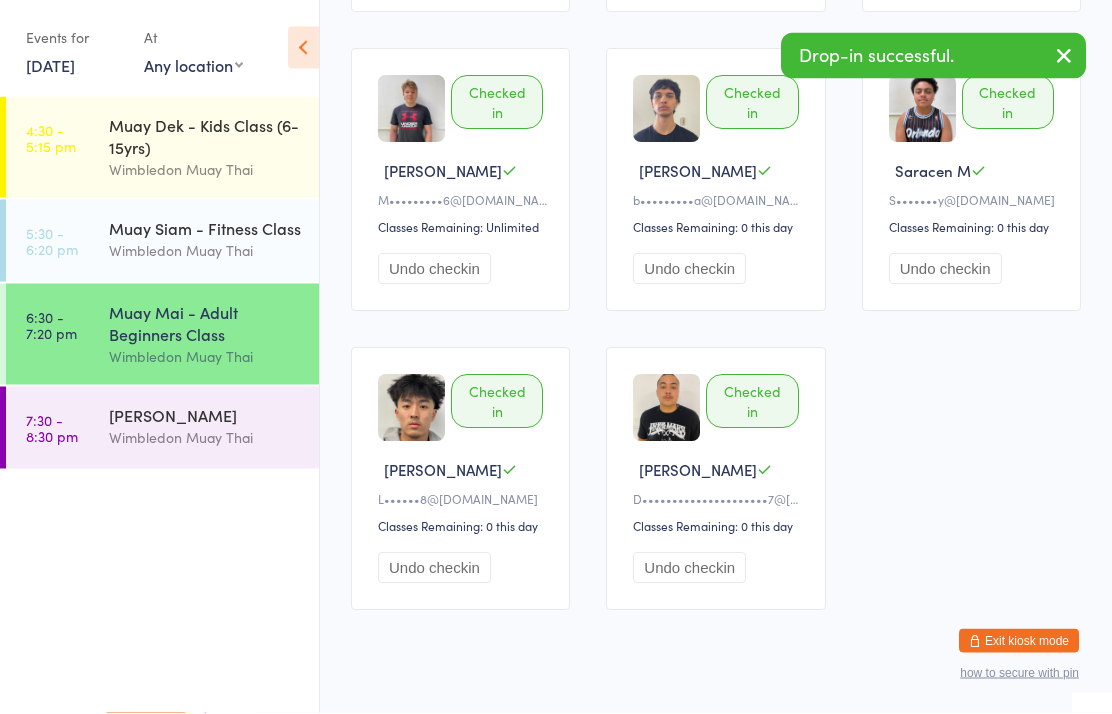 scroll, scrollTop: 786, scrollLeft: 0, axis: vertical 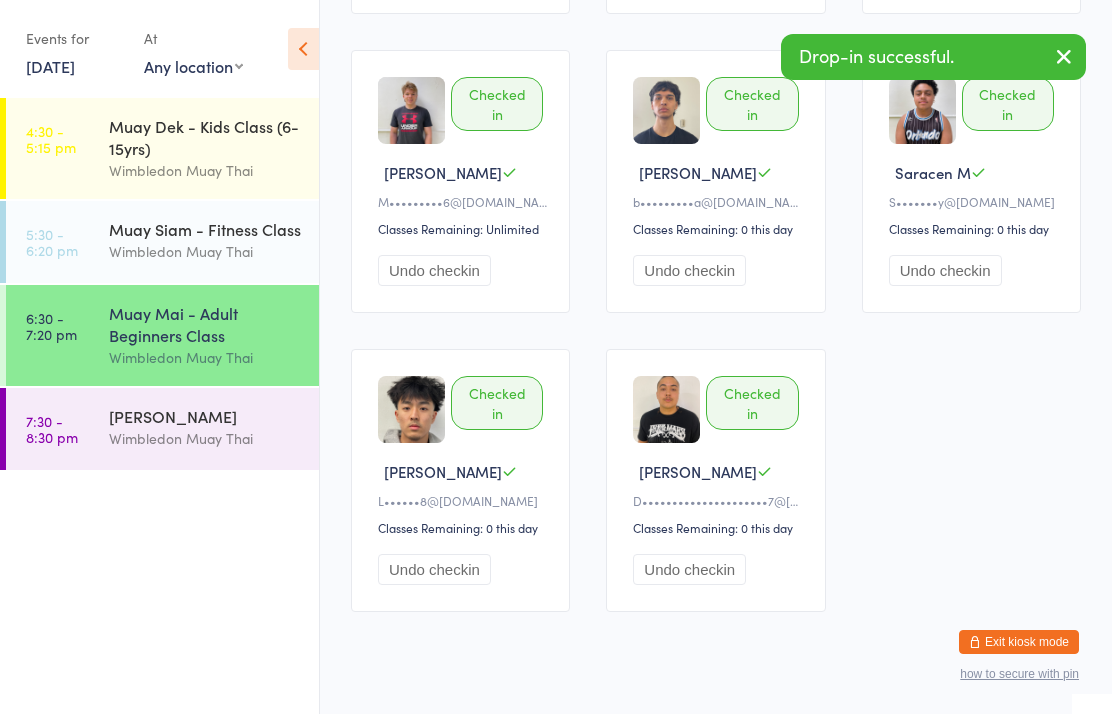 click on "7:30 - 8:30 pm Fighters Only Wimbledon Muay Thai" at bounding box center [162, 429] 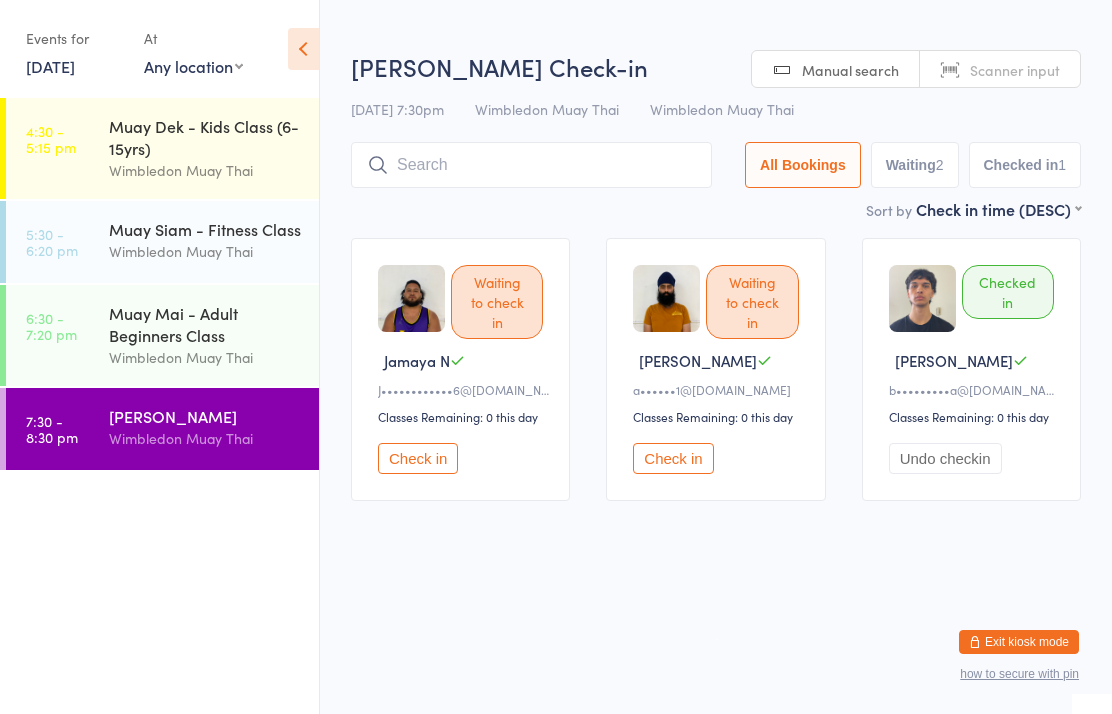 click at bounding box center (531, 165) 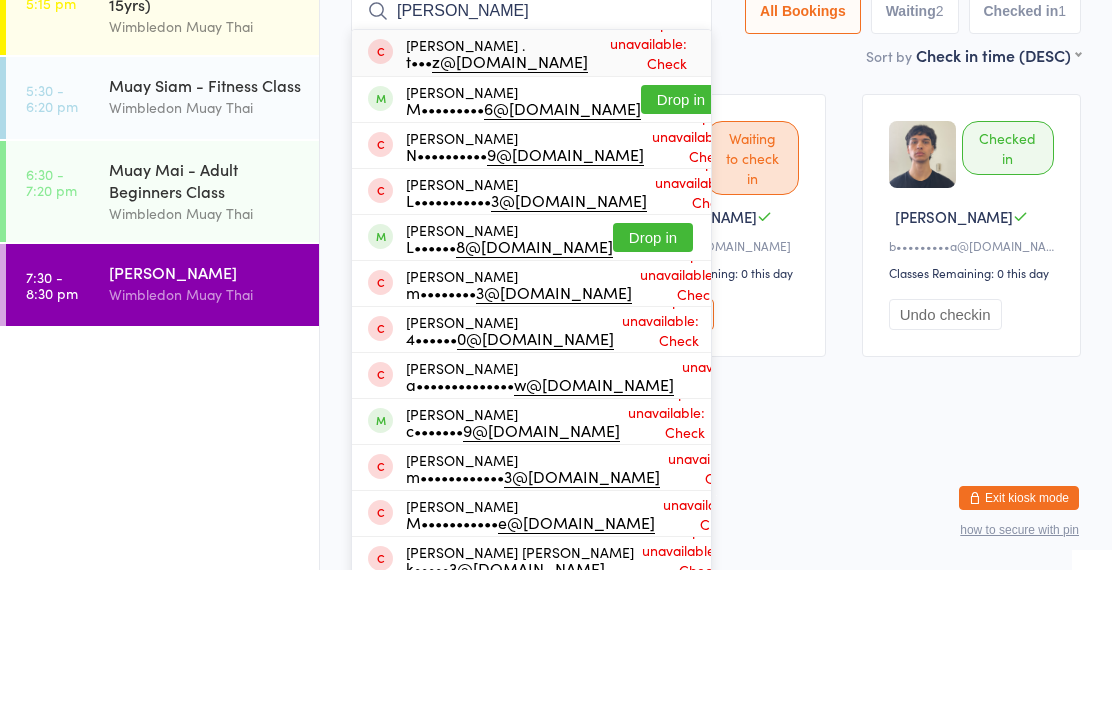 type on "Matthew pri" 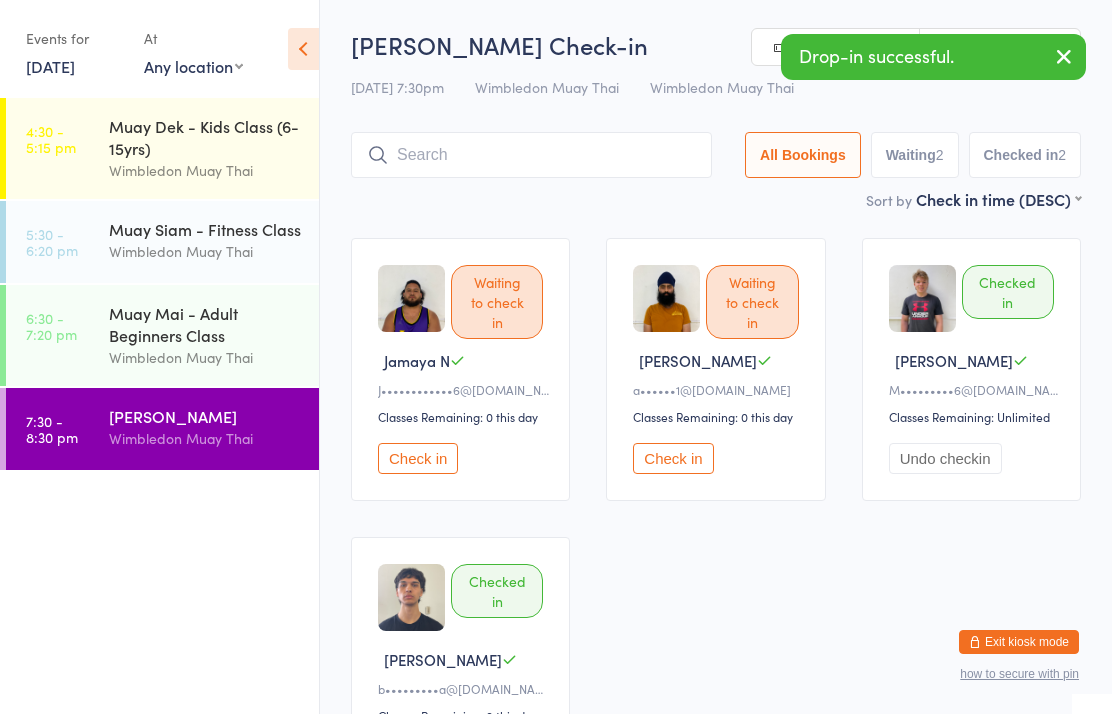 click on "Wimbledon Muay Thai" at bounding box center [205, 357] 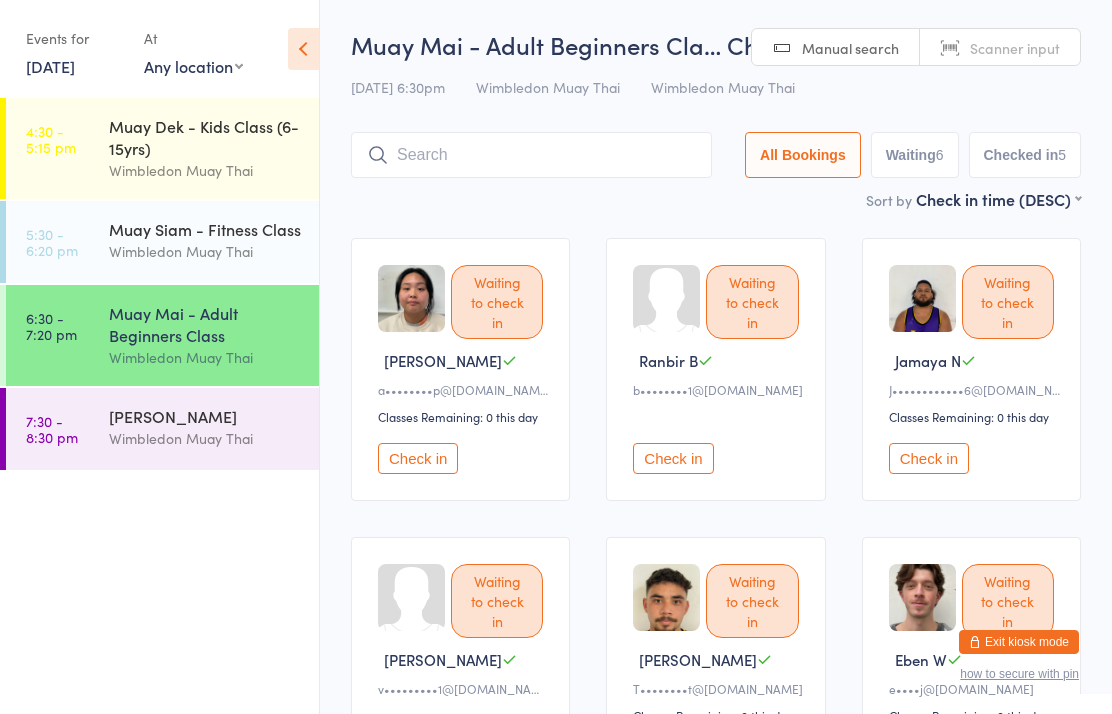 click at bounding box center (531, 155) 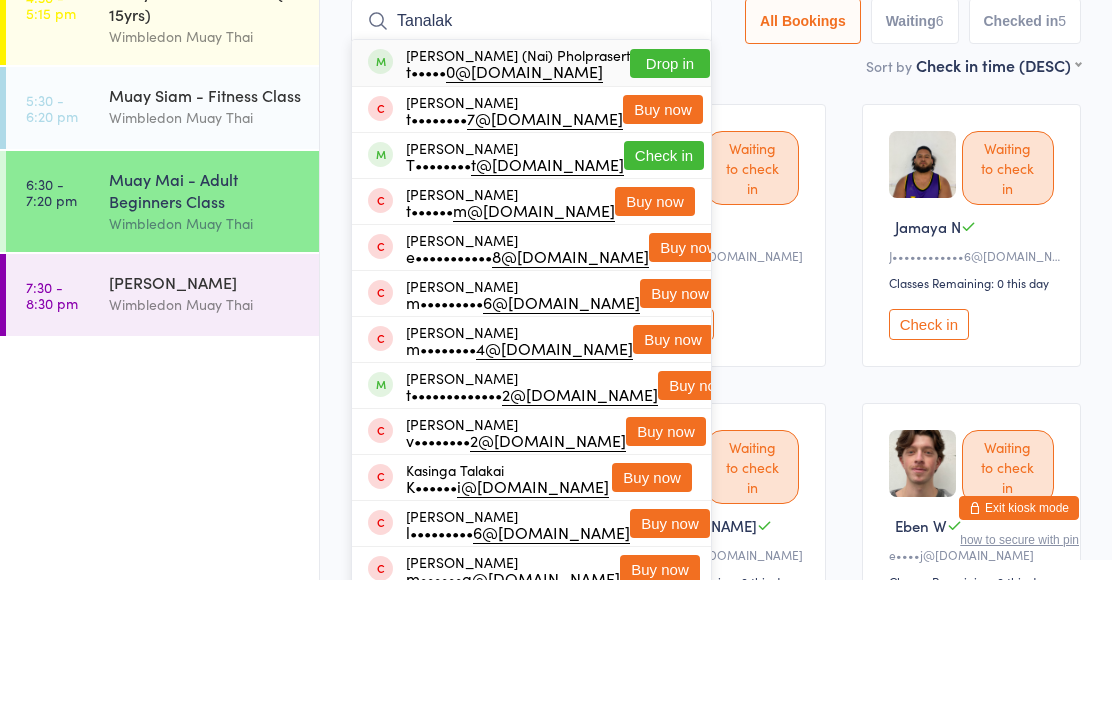 type on "Tanalak" 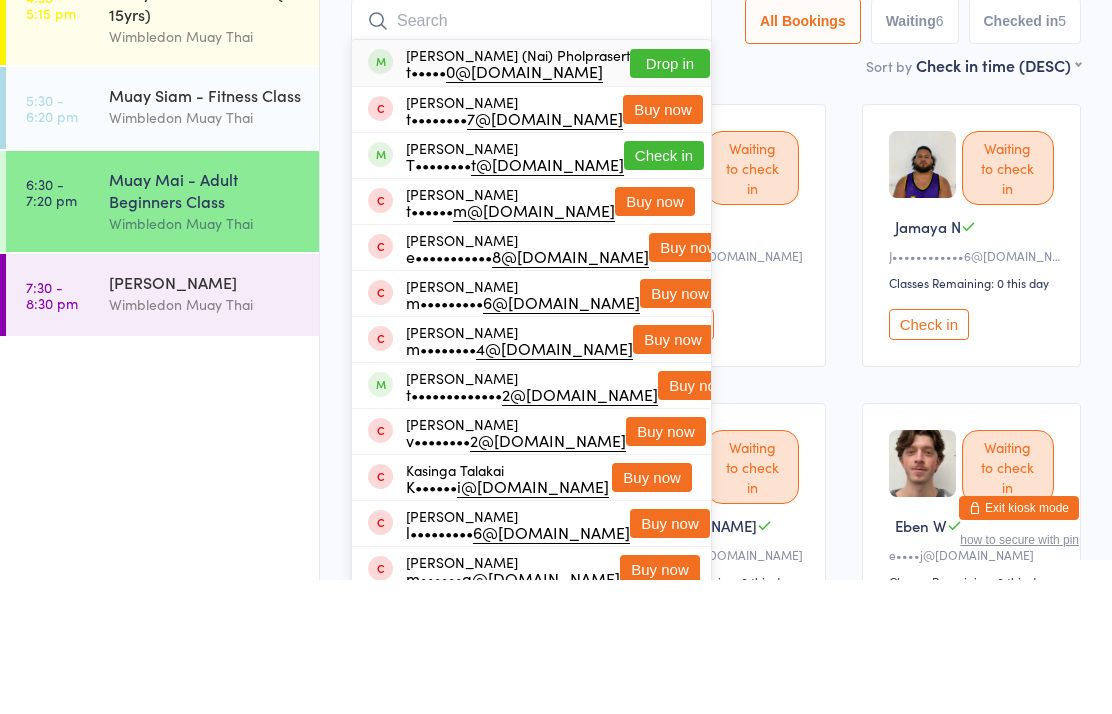 scroll, scrollTop: 134, scrollLeft: 0, axis: vertical 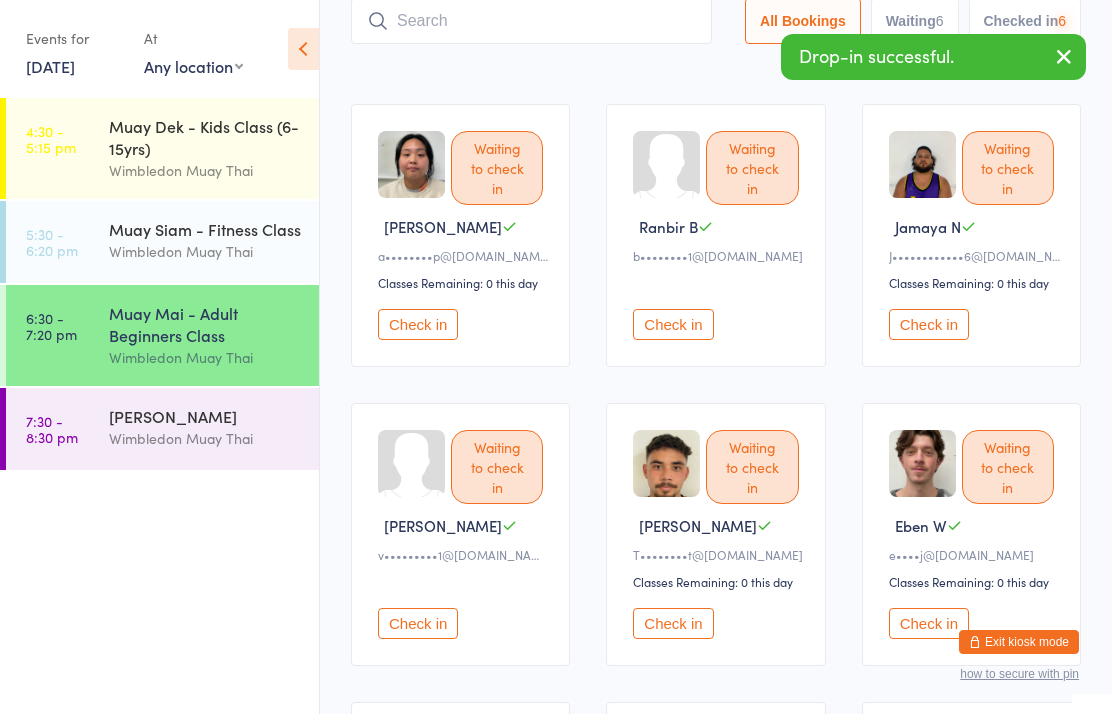 click on "Fighters Only Wimbledon Muay Thai" at bounding box center (214, 427) 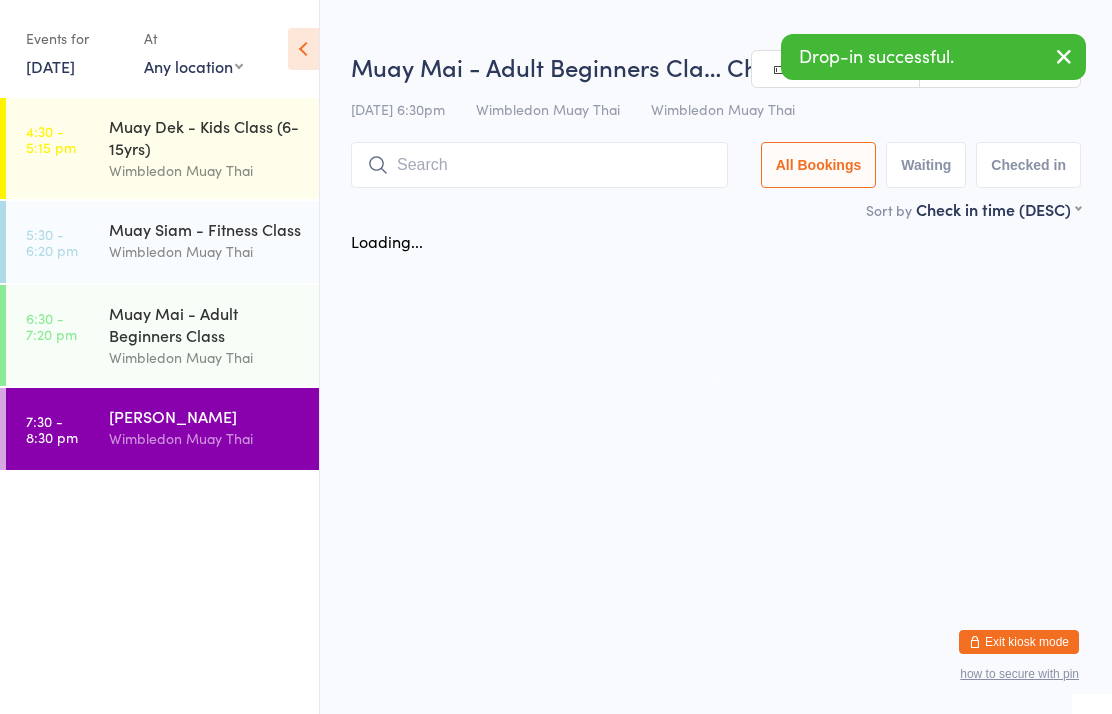 scroll, scrollTop: 0, scrollLeft: 0, axis: both 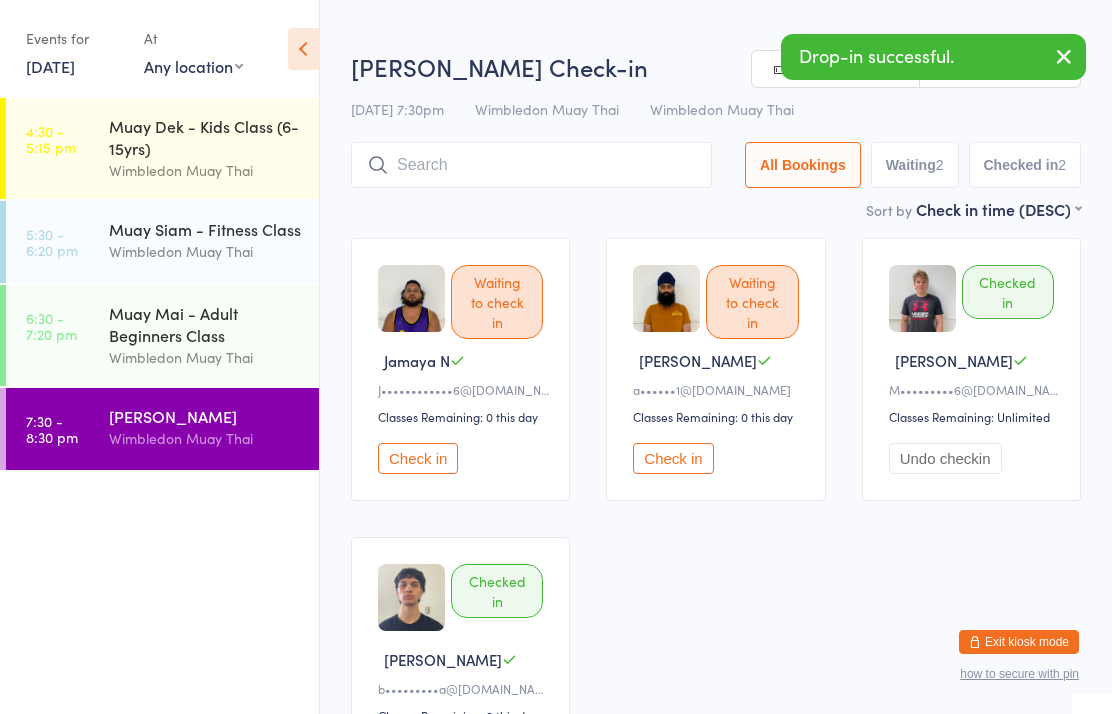 click at bounding box center [531, 165] 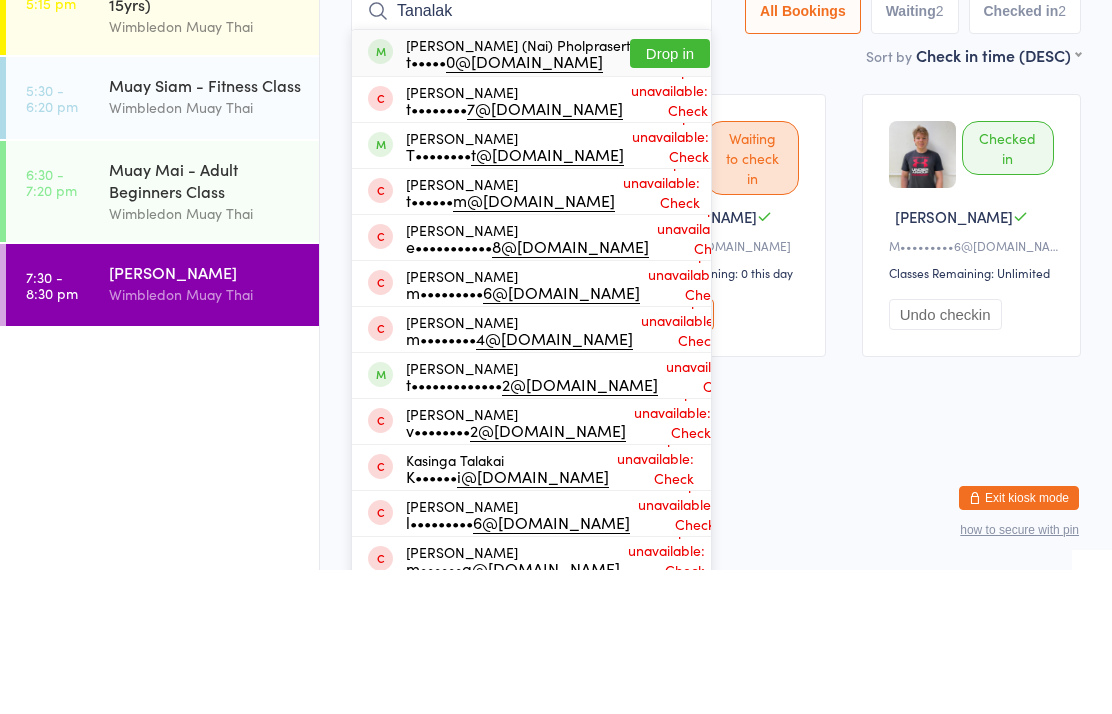 type on "Tanalak" 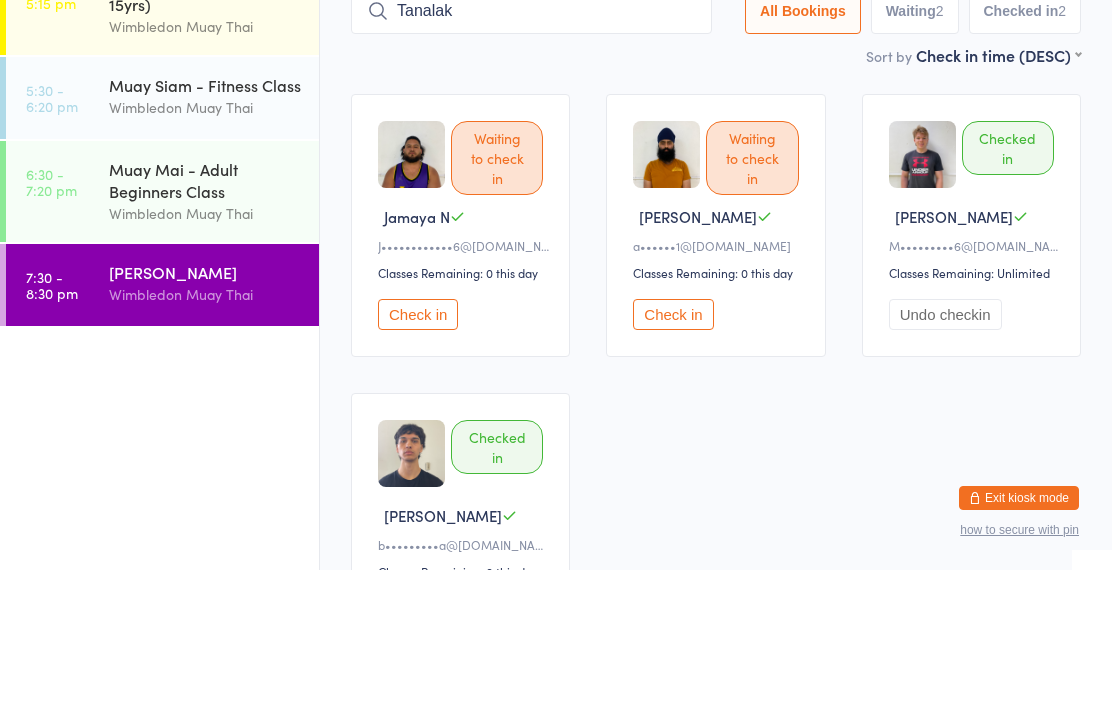 type 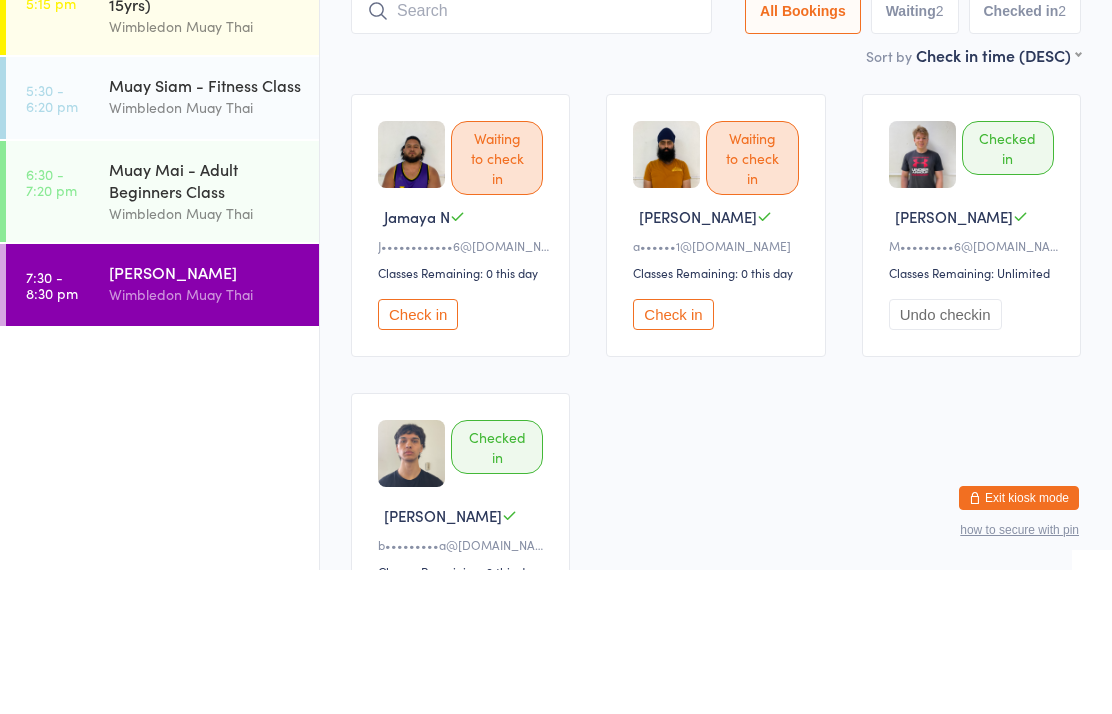 scroll, scrollTop: 144, scrollLeft: 0, axis: vertical 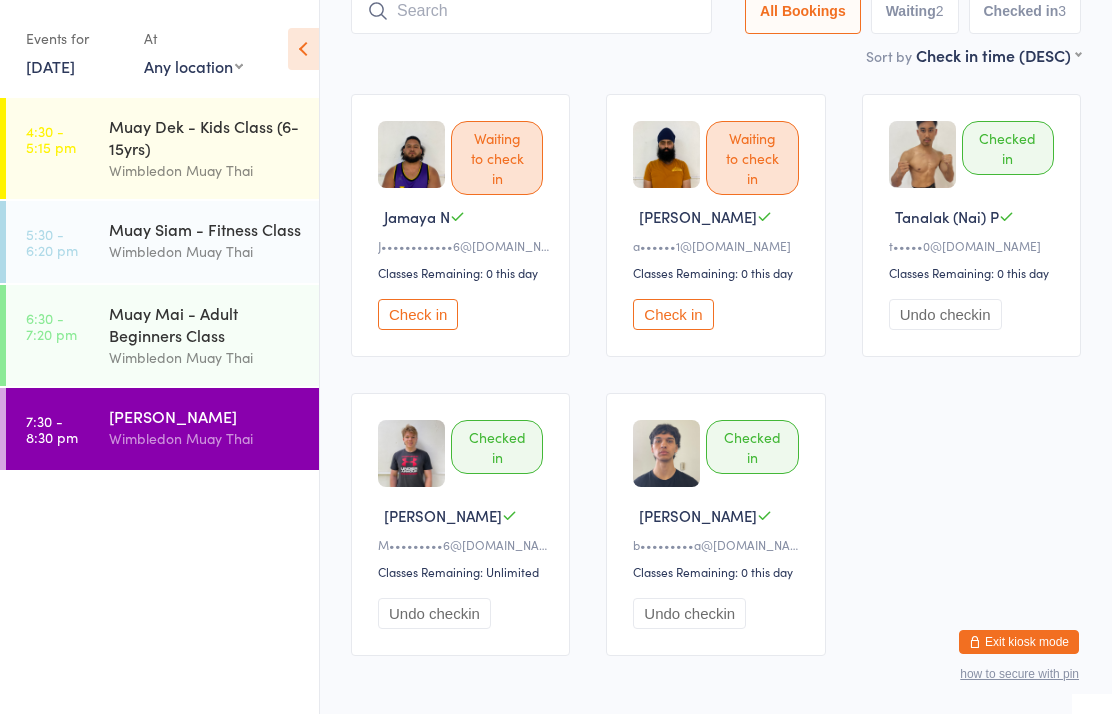 click on "Muay Mai - Adult Beginners Class" at bounding box center [205, 324] 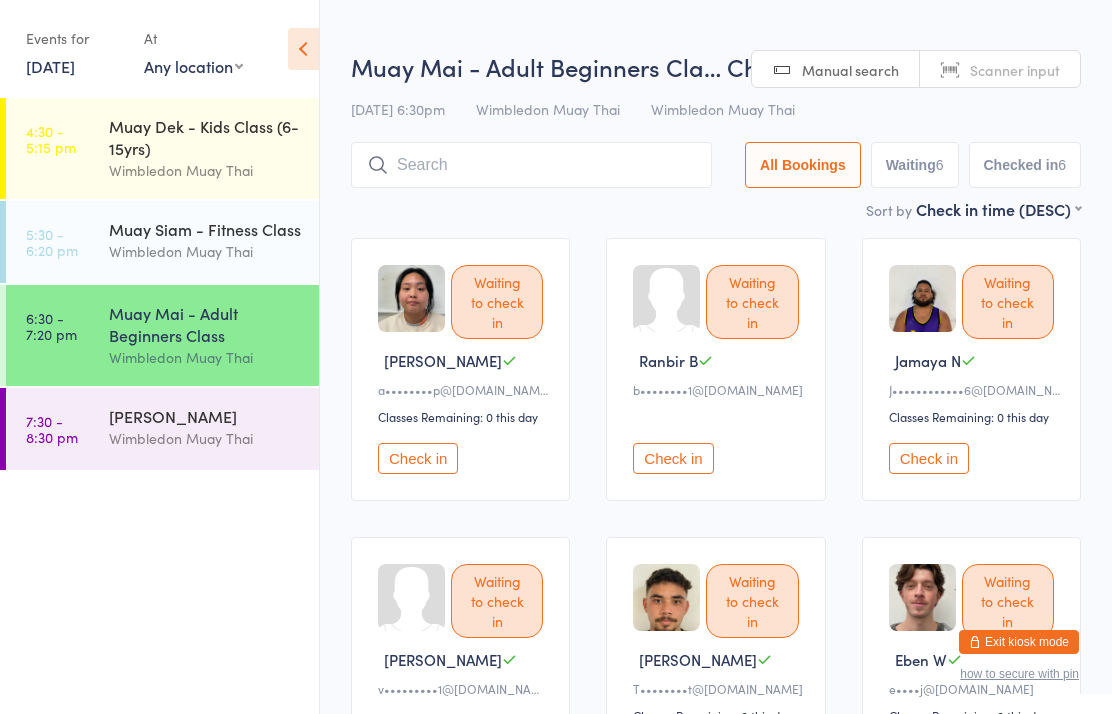 click at bounding box center [531, 165] 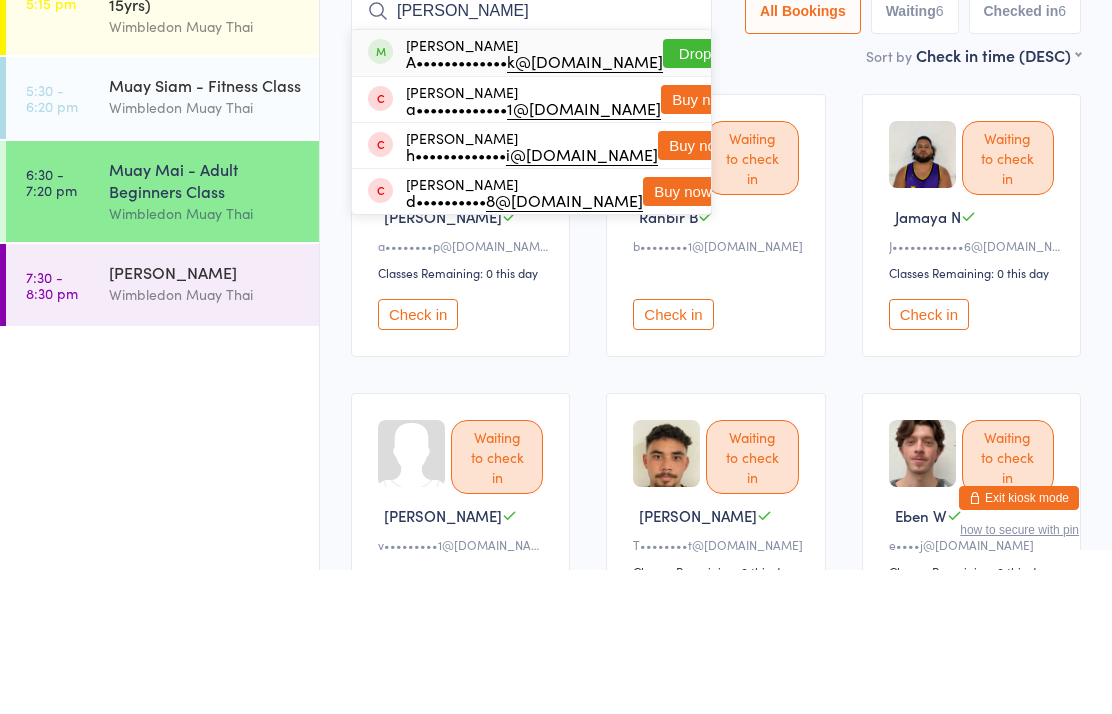 type on "Angela dormer" 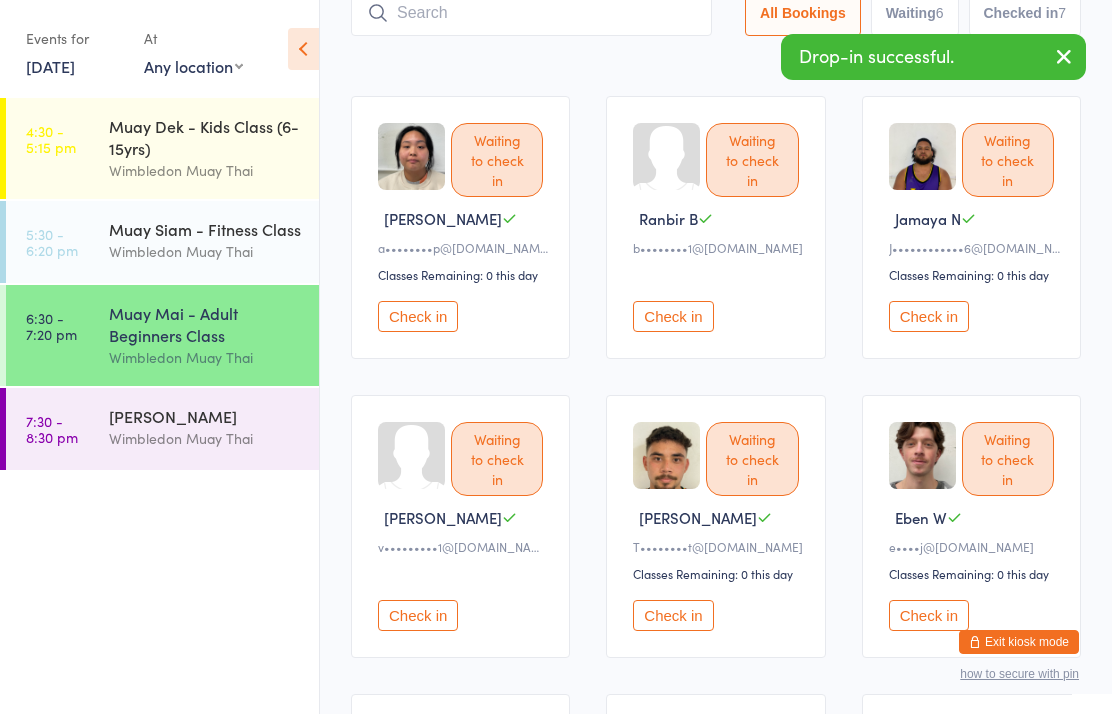 scroll, scrollTop: 0, scrollLeft: 0, axis: both 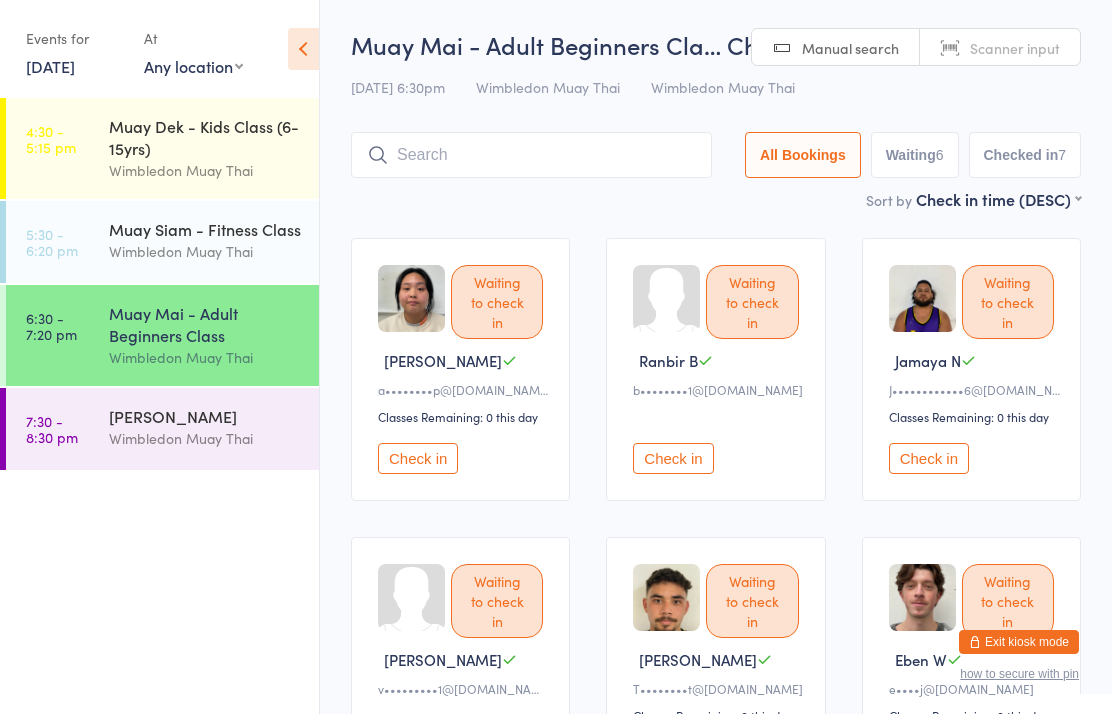 click at bounding box center [531, 155] 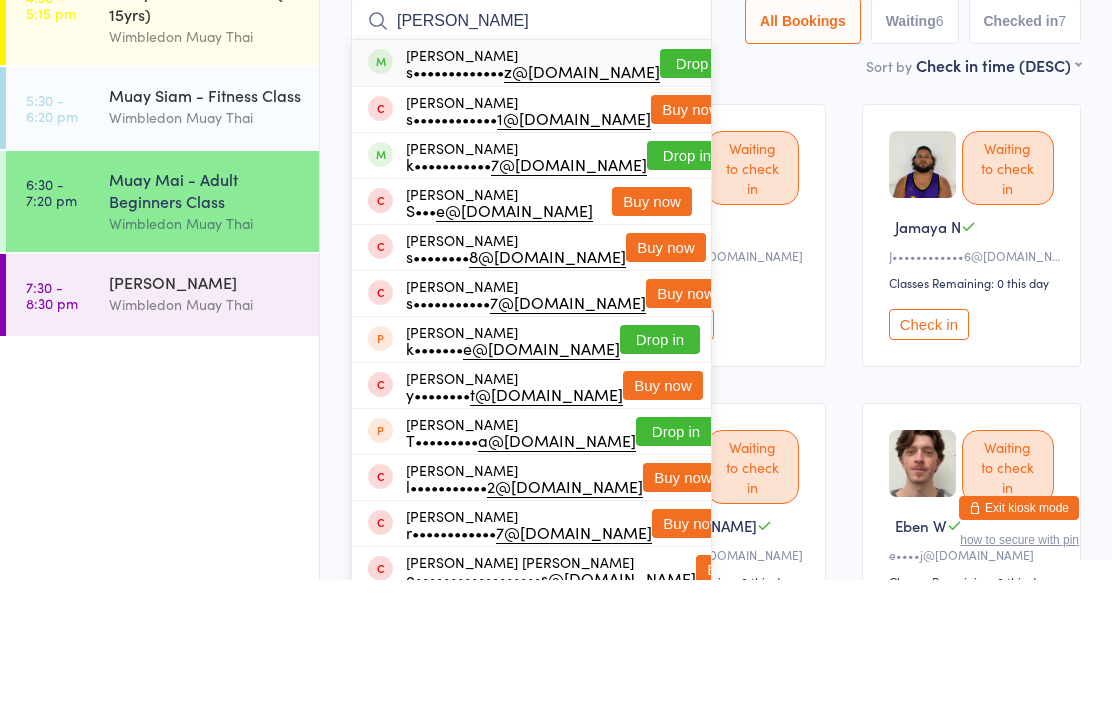 type on "Sushan" 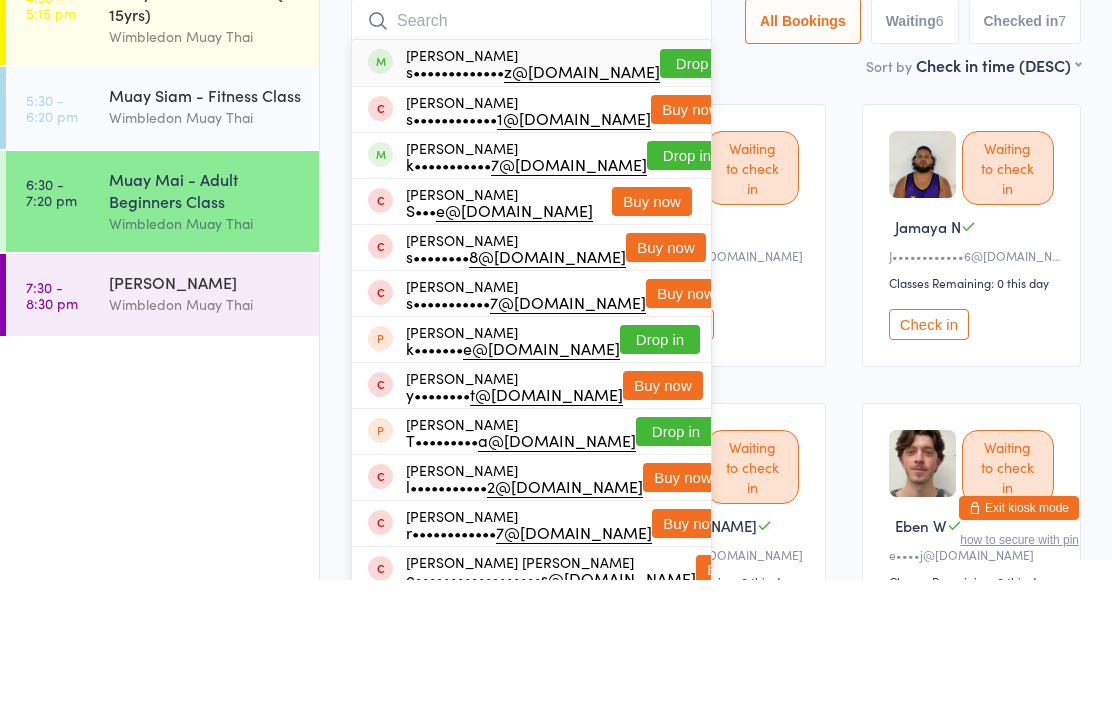 scroll, scrollTop: 134, scrollLeft: 0, axis: vertical 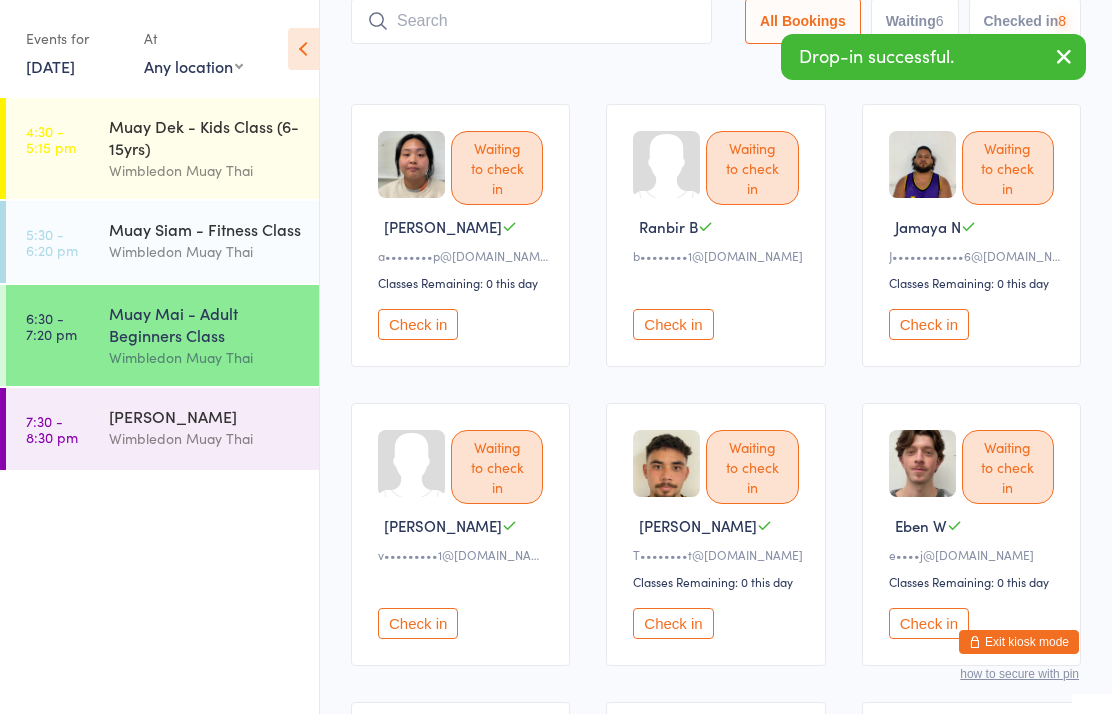 click at bounding box center (531, 21) 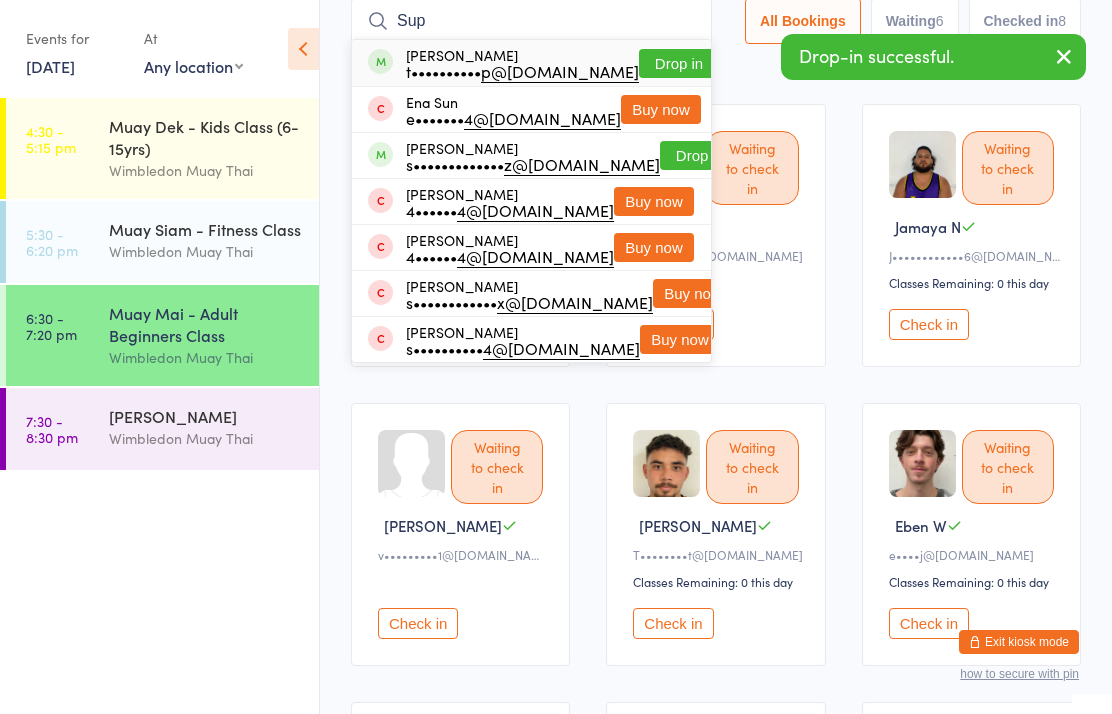 type on "Sup" 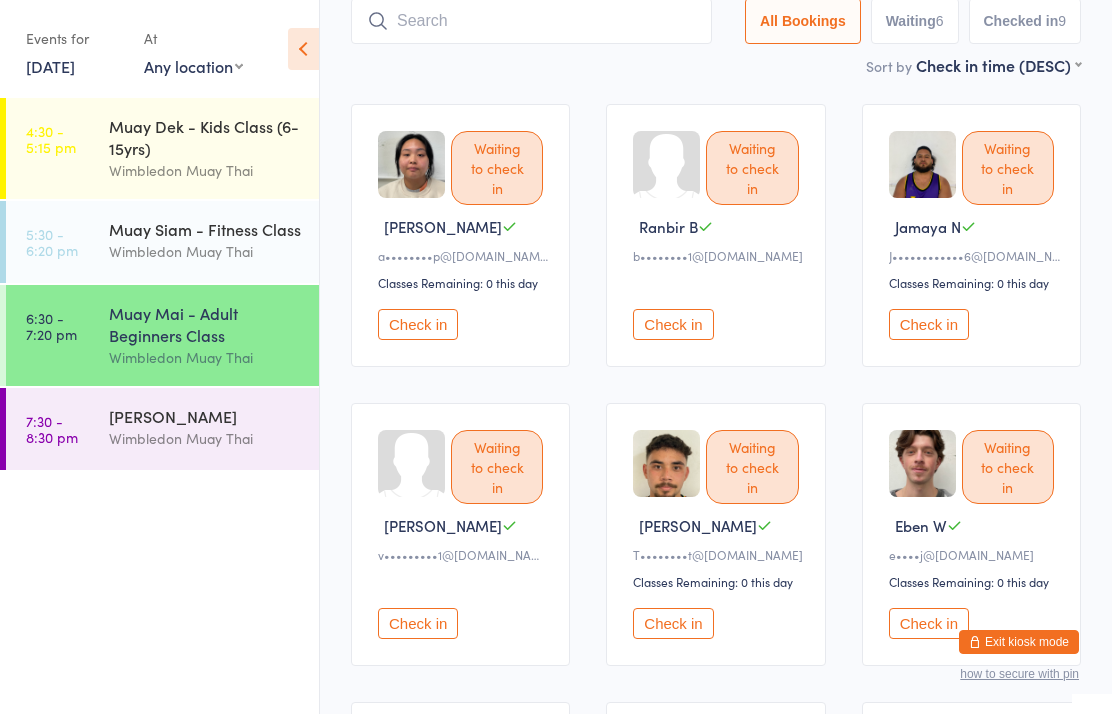 click on "Muay Mai - Adult Beginners Class" at bounding box center [205, 324] 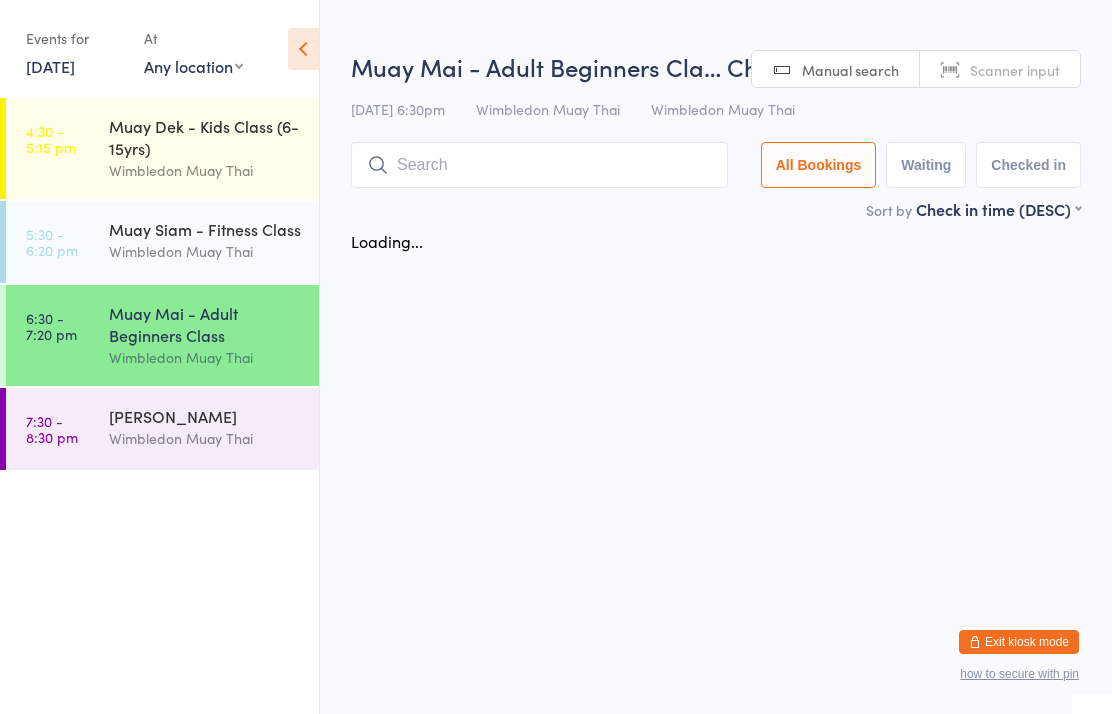 scroll, scrollTop: 0, scrollLeft: 0, axis: both 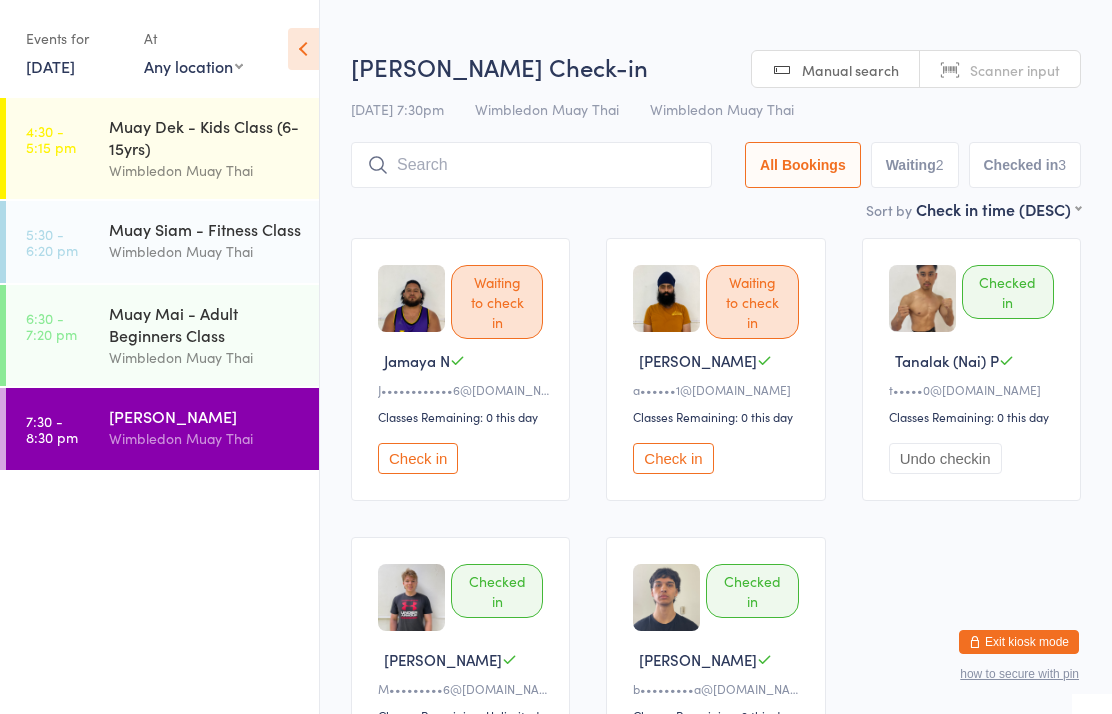 click at bounding box center (531, 165) 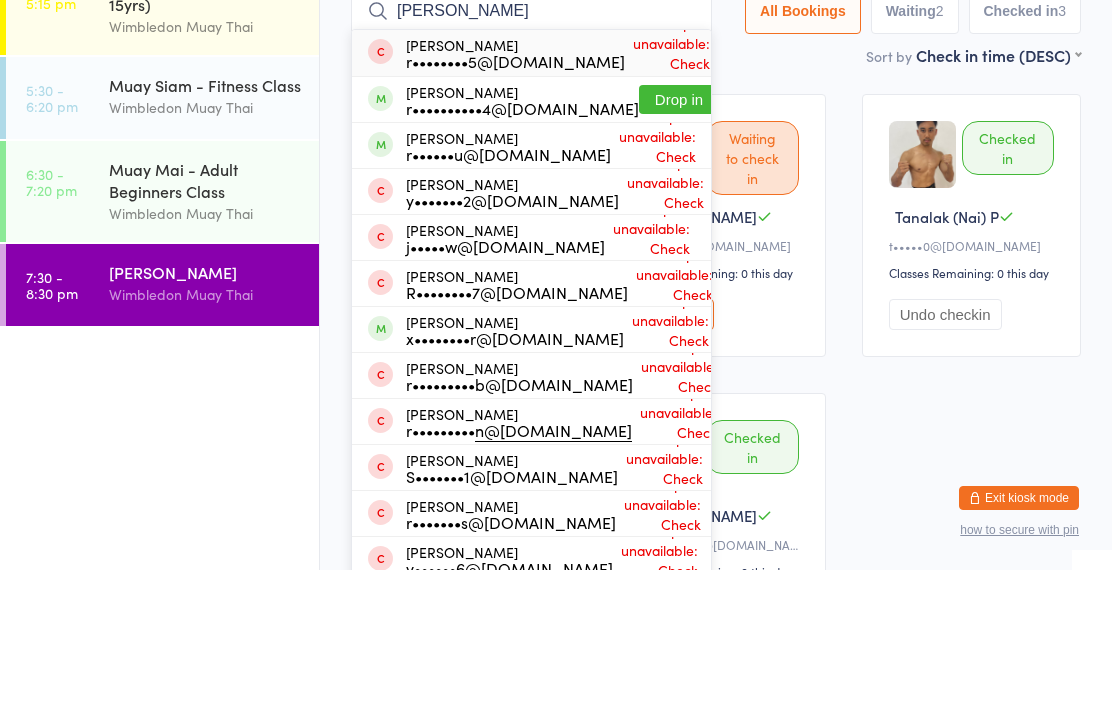 type on "Ryan p" 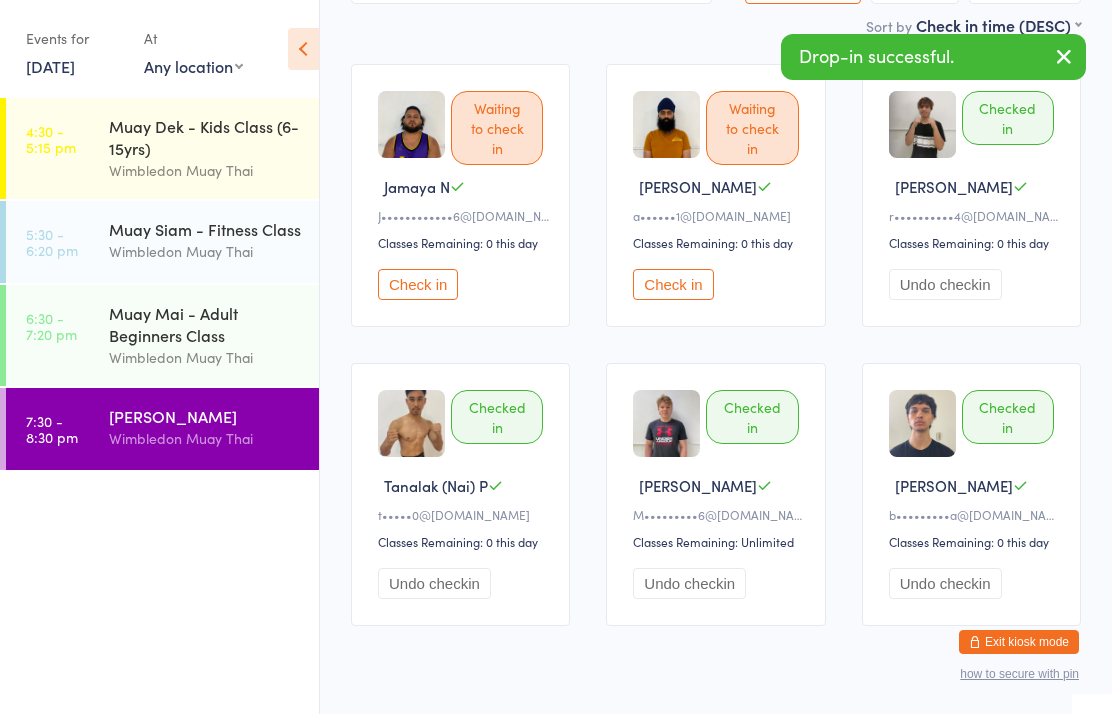 scroll, scrollTop: 176, scrollLeft: 0, axis: vertical 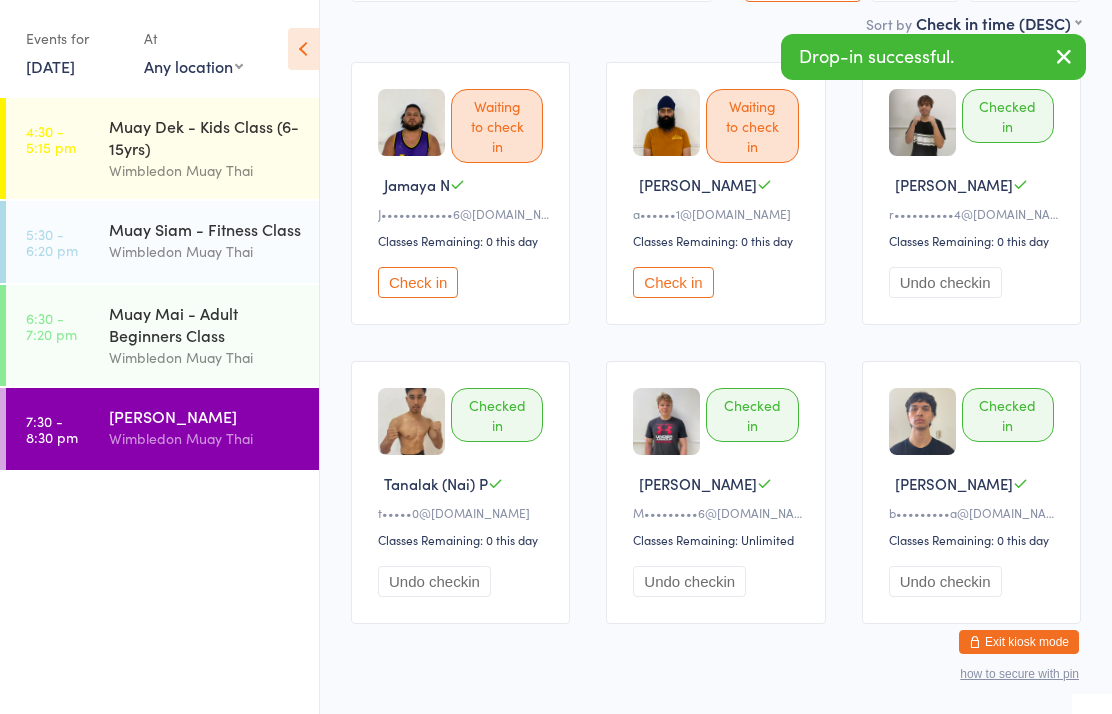 click on "Muay Mai - Adult Beginners Class" at bounding box center (205, 324) 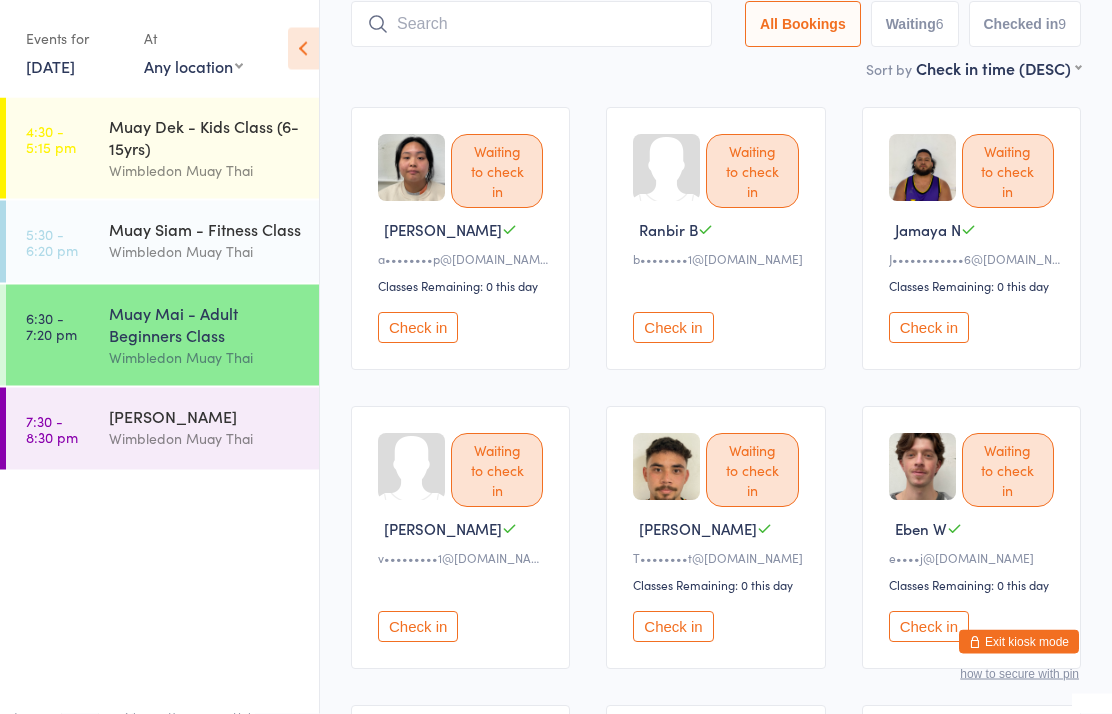 scroll, scrollTop: 131, scrollLeft: 0, axis: vertical 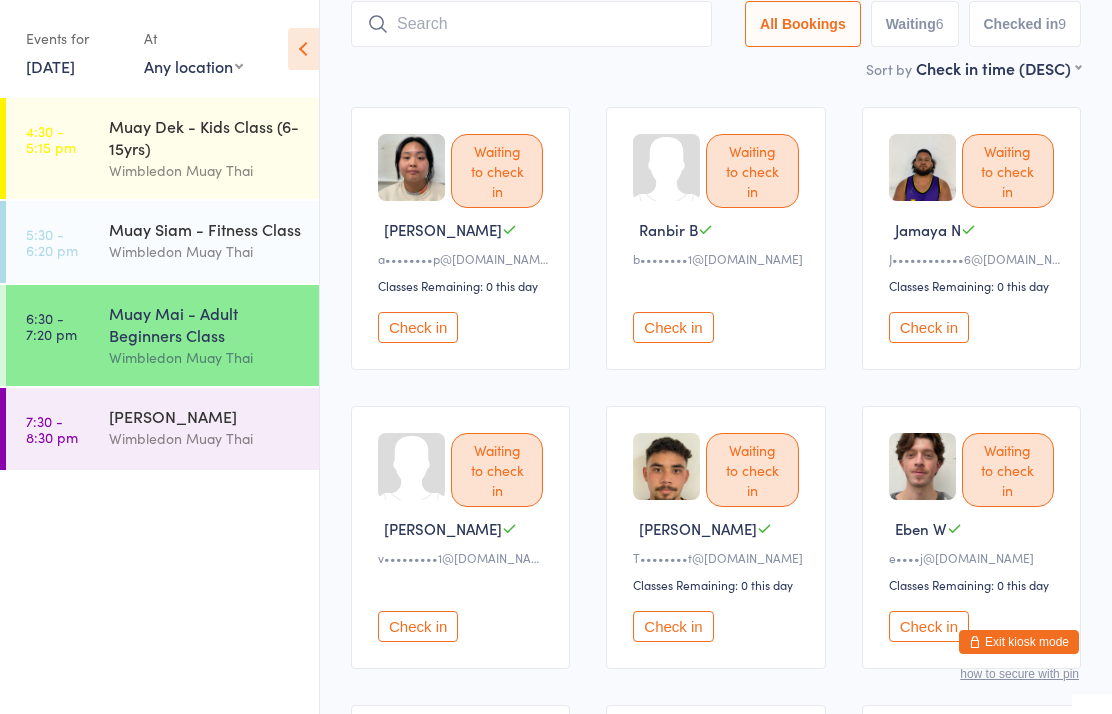 click on "Check in" at bounding box center (673, 626) 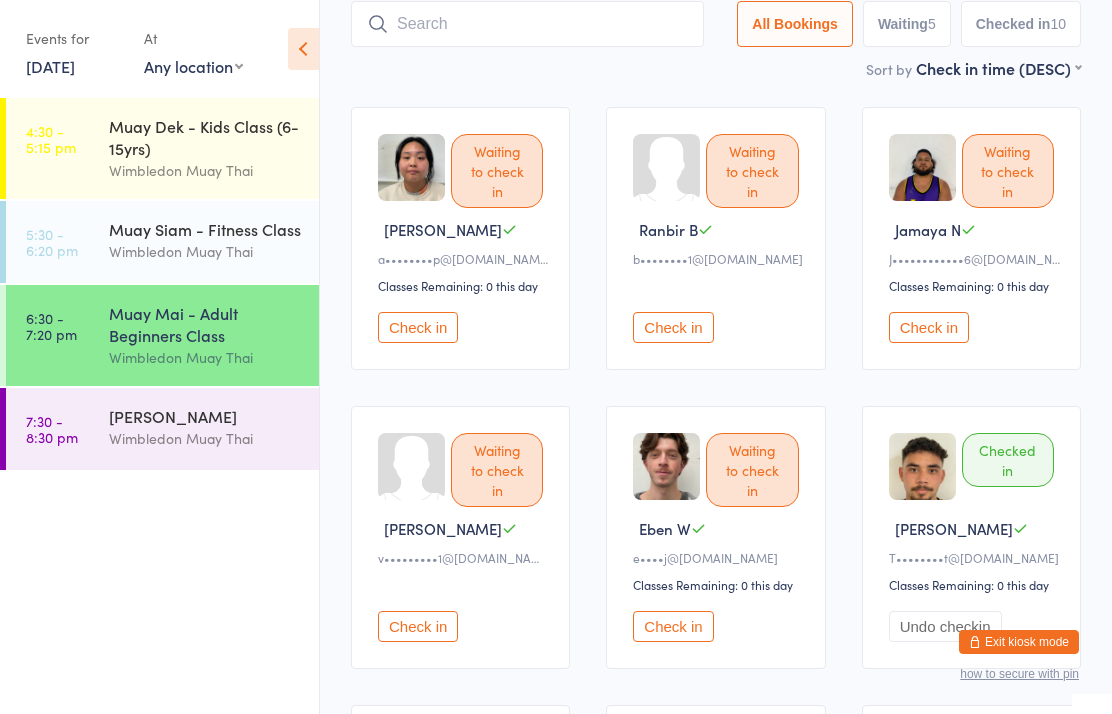click at bounding box center (527, 24) 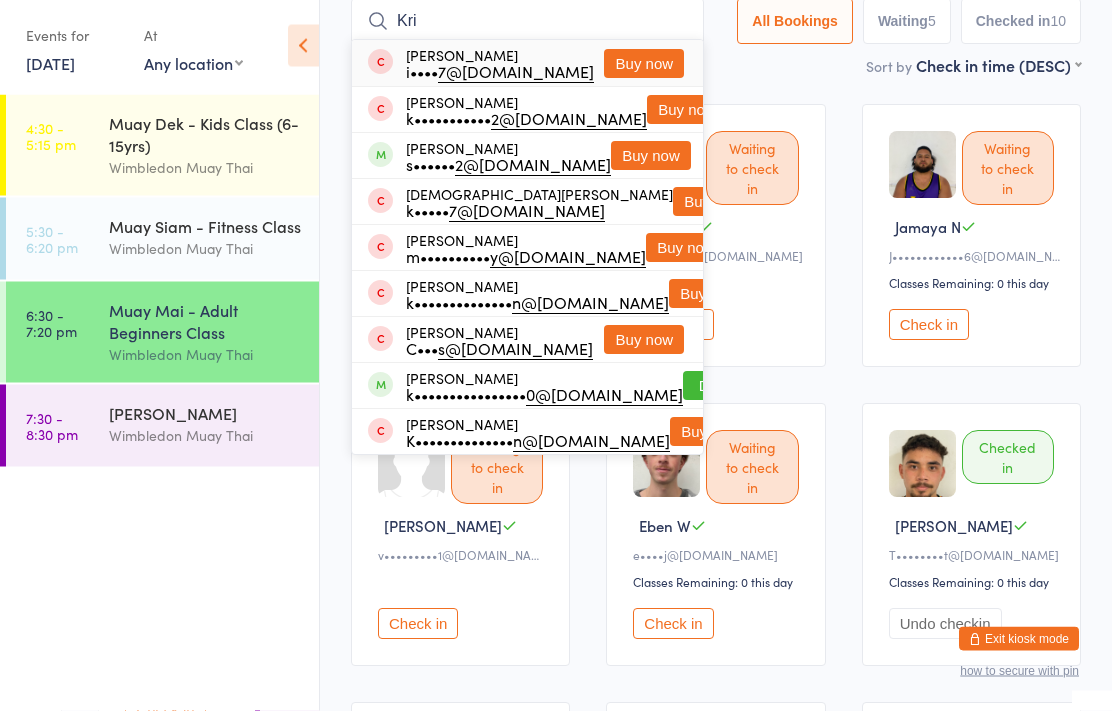type on "Kri" 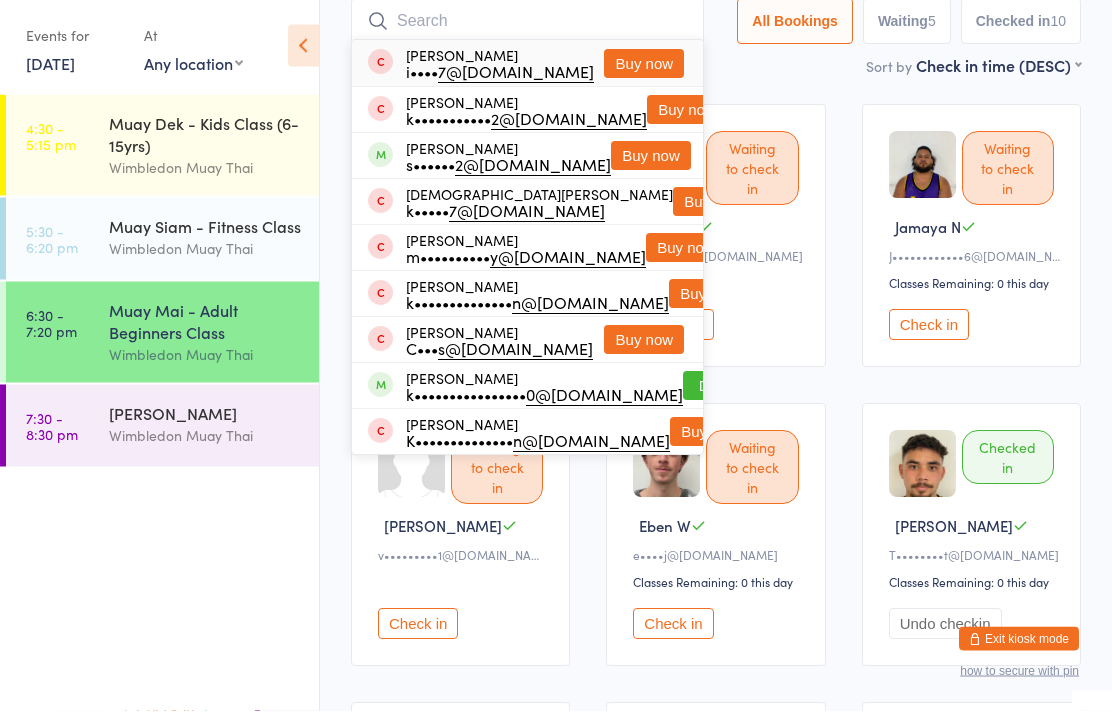 scroll, scrollTop: 134, scrollLeft: 0, axis: vertical 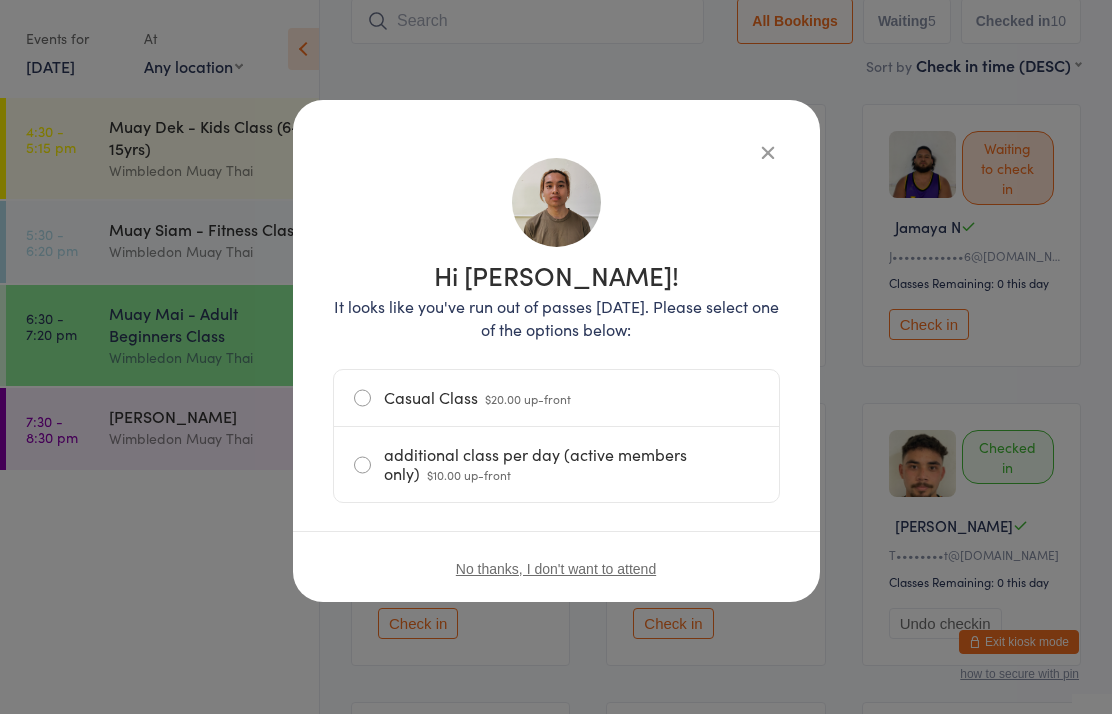 click on "additional class per day (active members only)  $10.00 up-front" at bounding box center (556, 464) 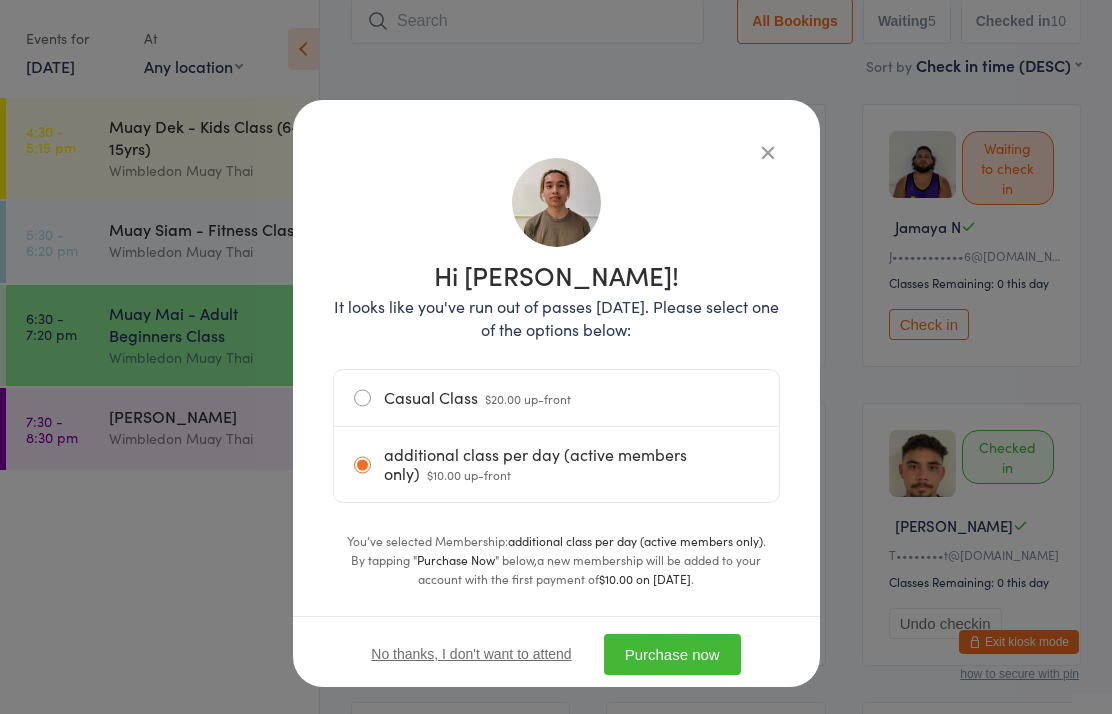 click on "Purchase now" at bounding box center [672, 654] 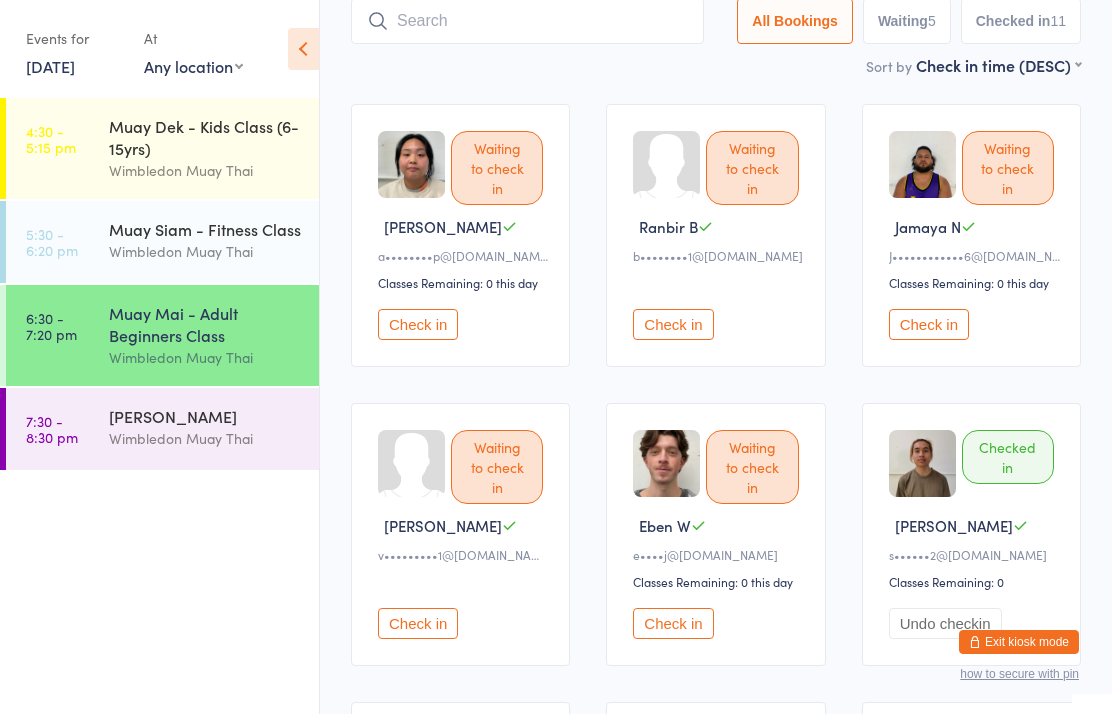 click on "6:30 - 7:20 pm Muay Mai - Adult Beginners Class Wimbledon Muay Thai" at bounding box center (162, 335) 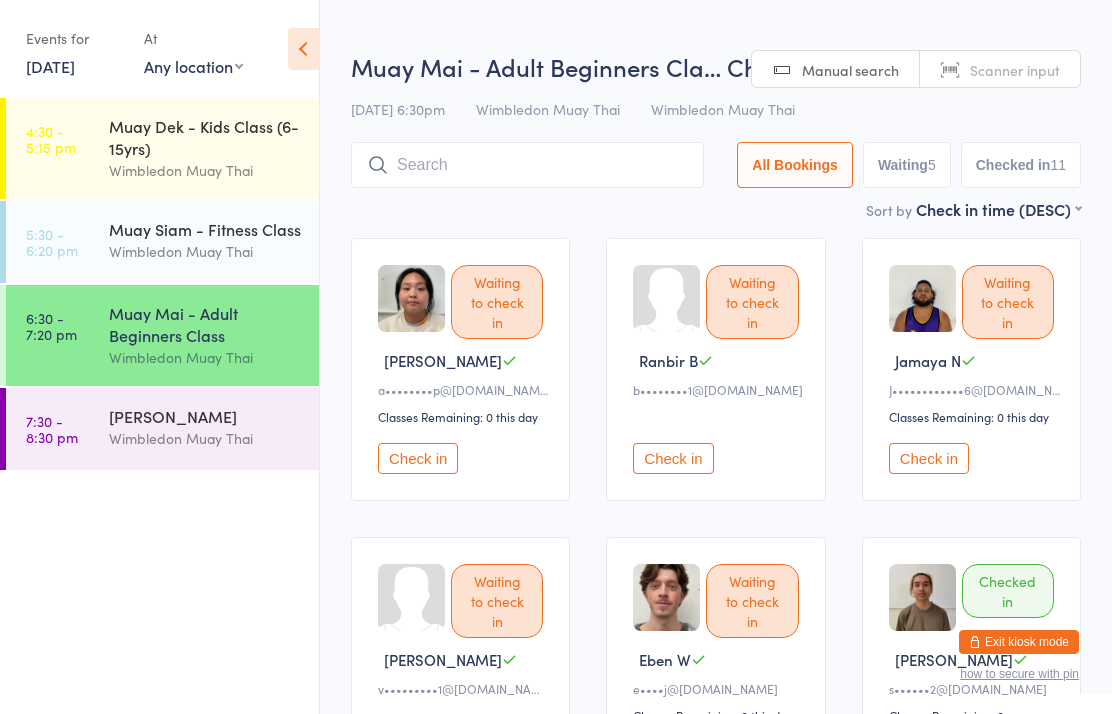 click at bounding box center [527, 165] 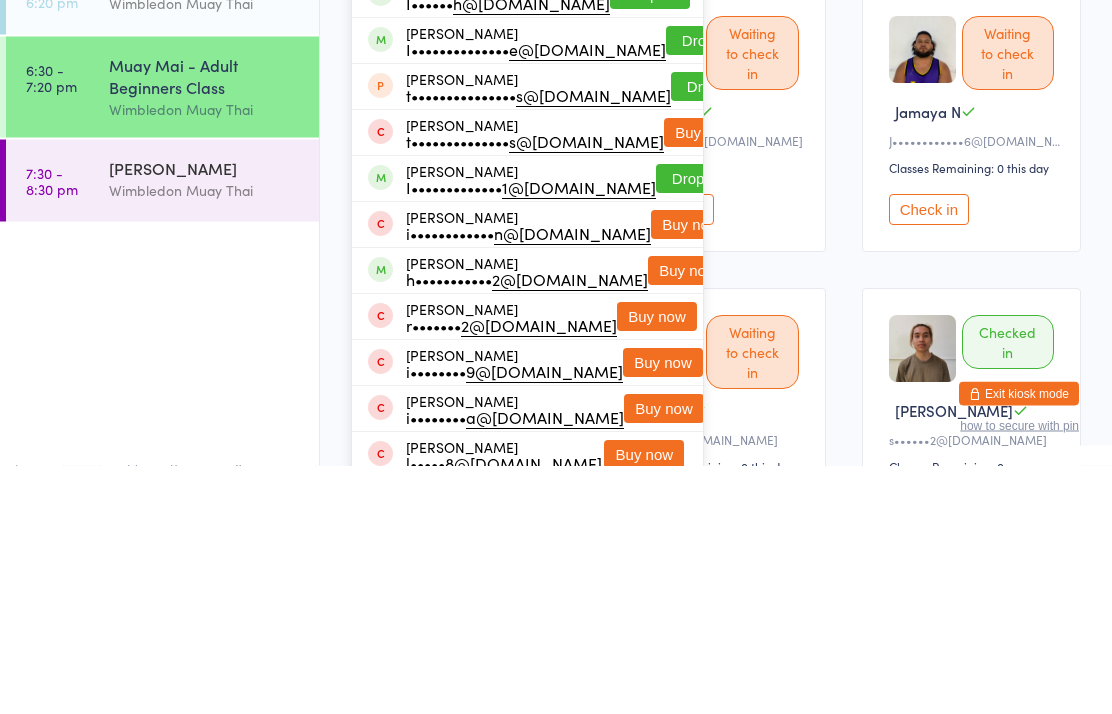 type on "Isaac" 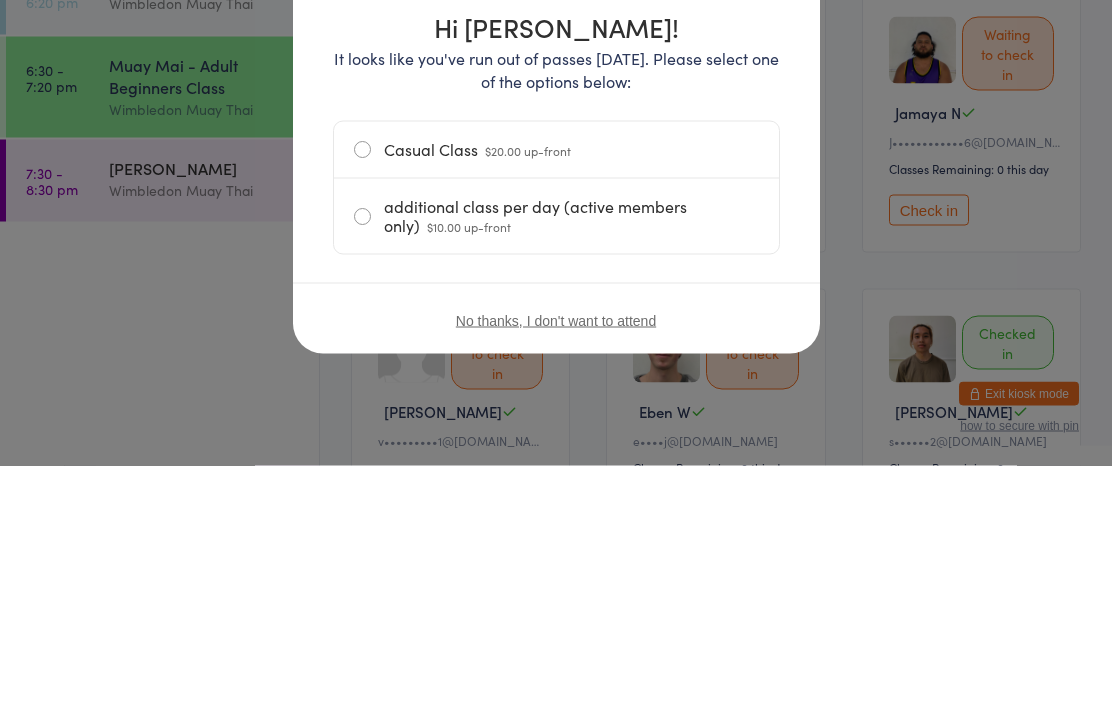 scroll, scrollTop: 249, scrollLeft: 0, axis: vertical 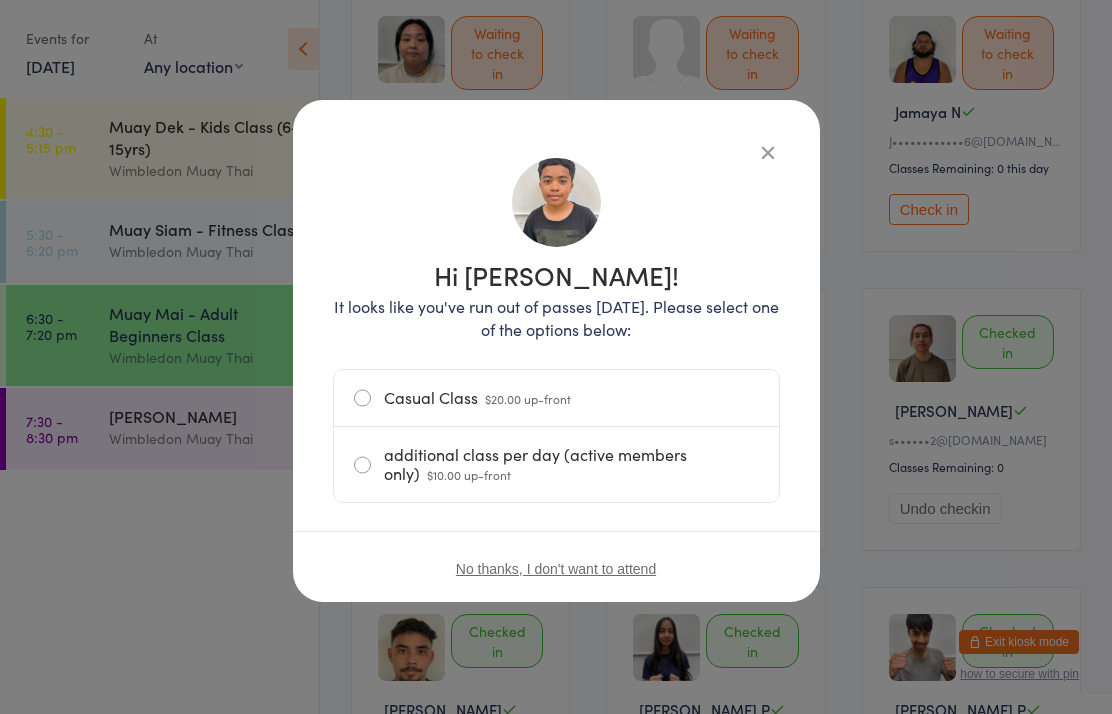 click on "additional class per day (active members only)  $10.00 up-front" at bounding box center [556, 464] 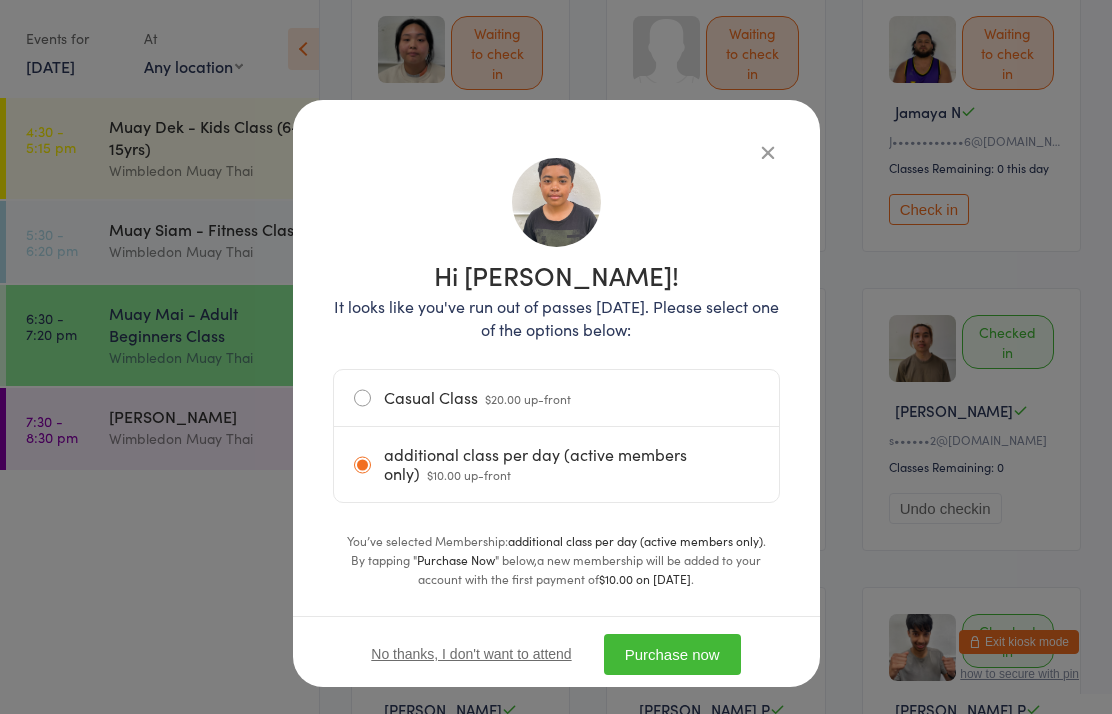 click on "Purchase now" at bounding box center [672, 654] 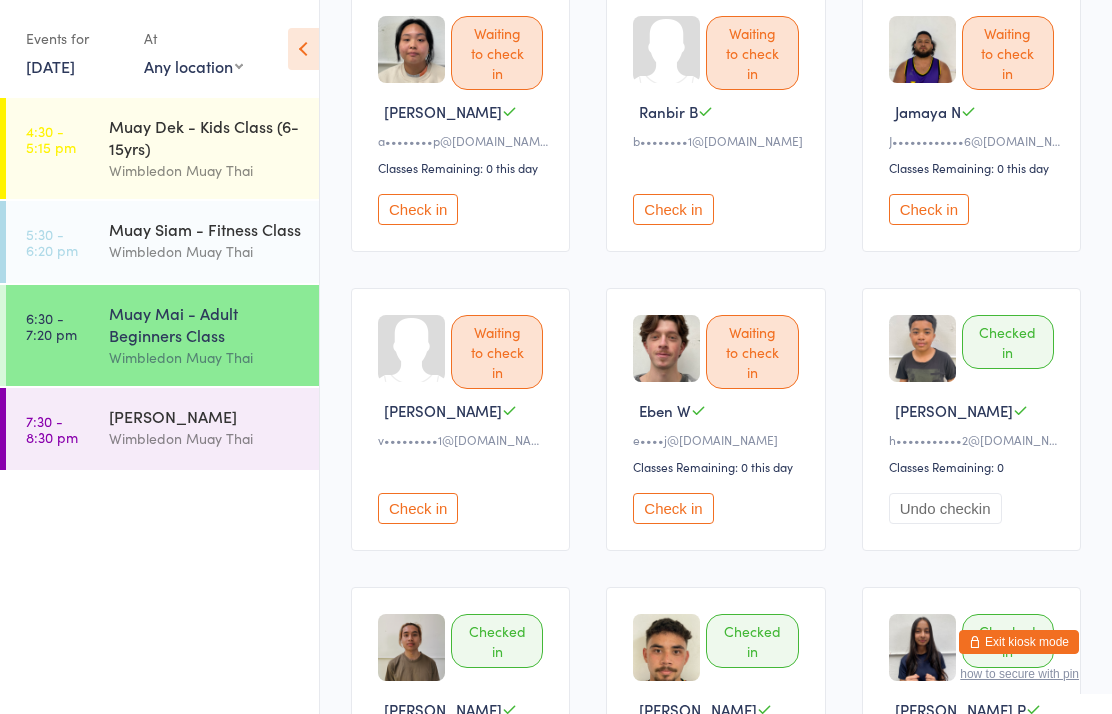 click on "Muay Mai - Adult Beginners Class" at bounding box center (205, 324) 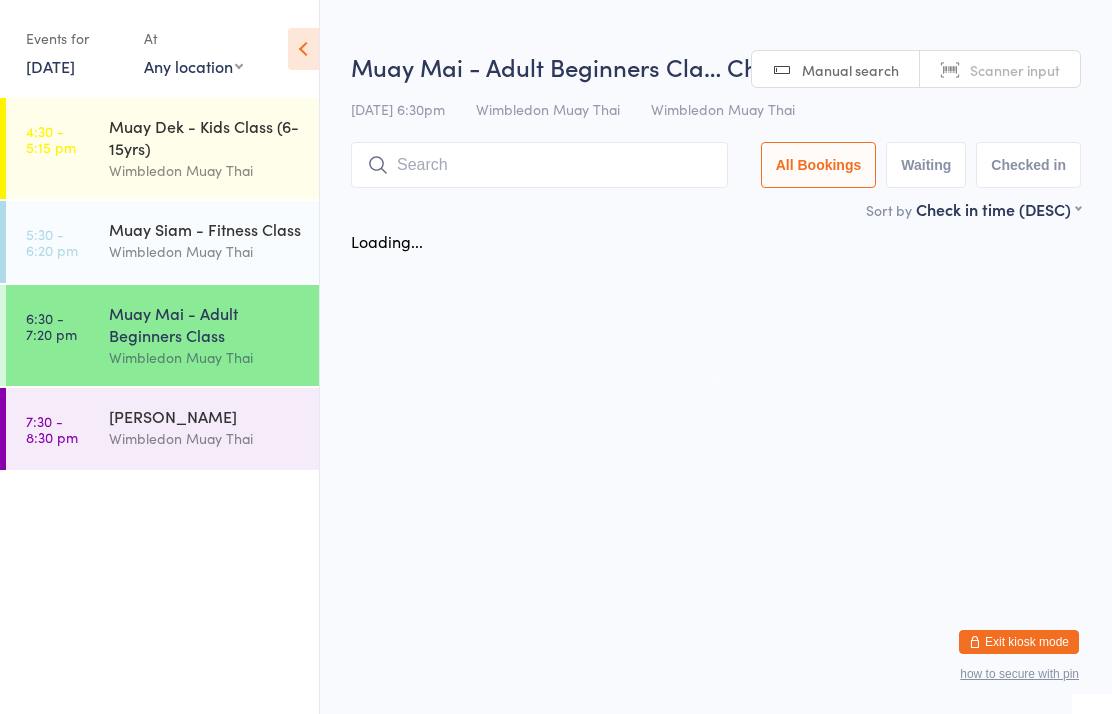 scroll, scrollTop: 0, scrollLeft: 0, axis: both 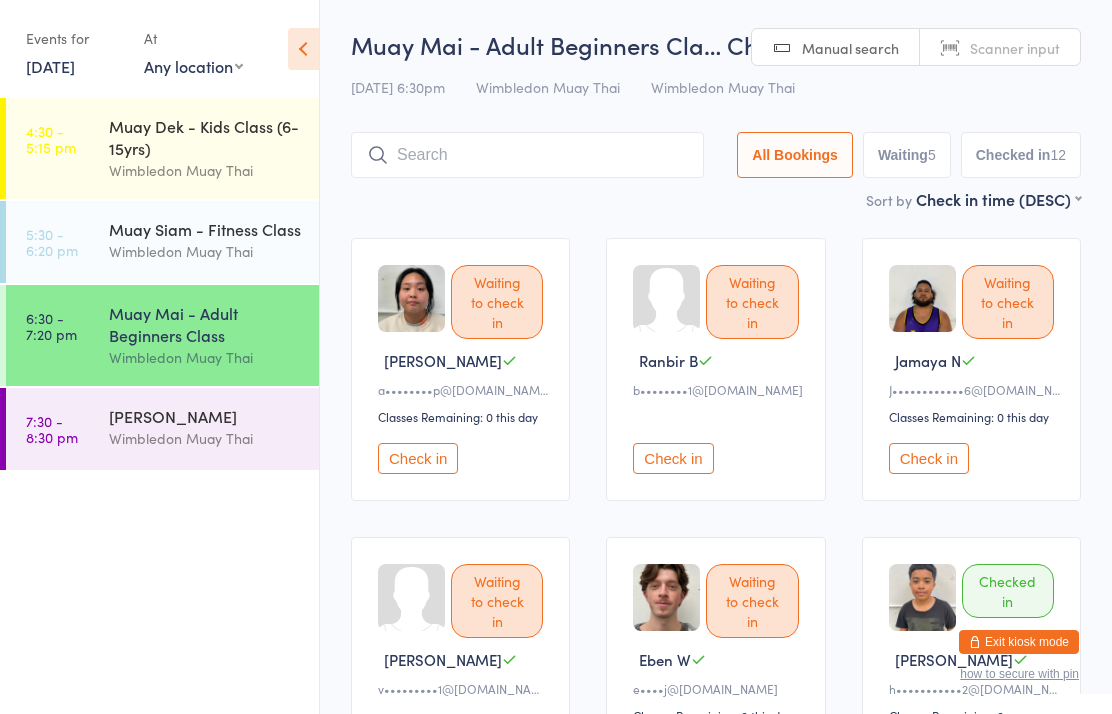 click at bounding box center [527, 155] 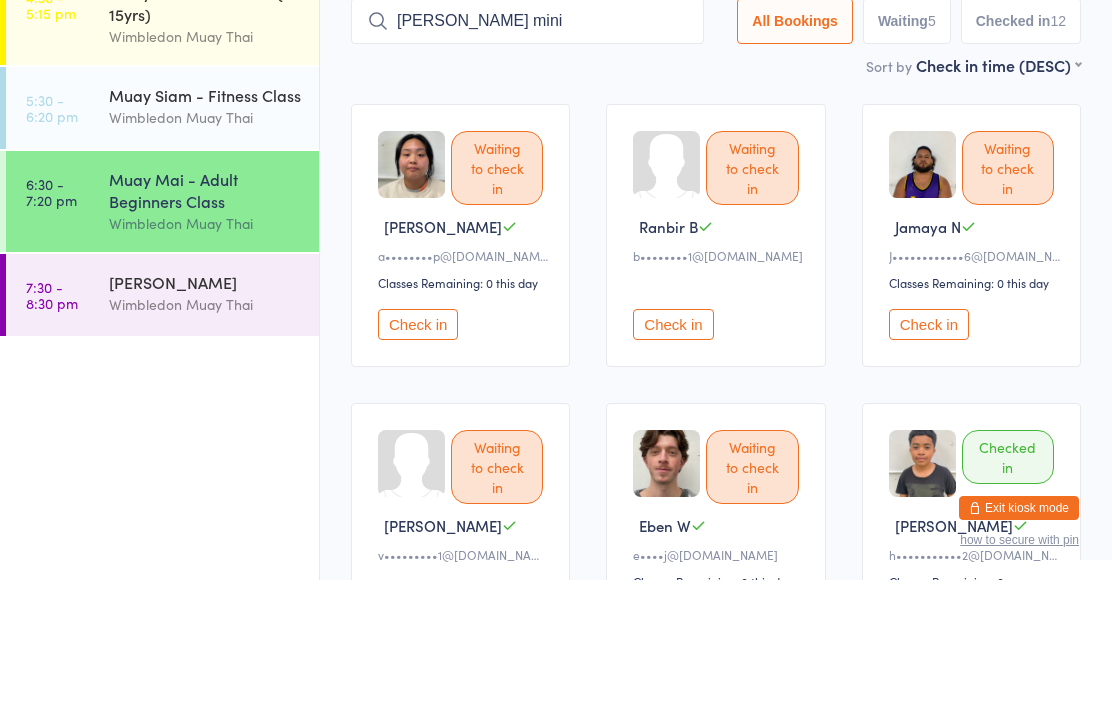 type on "Lewis mini" 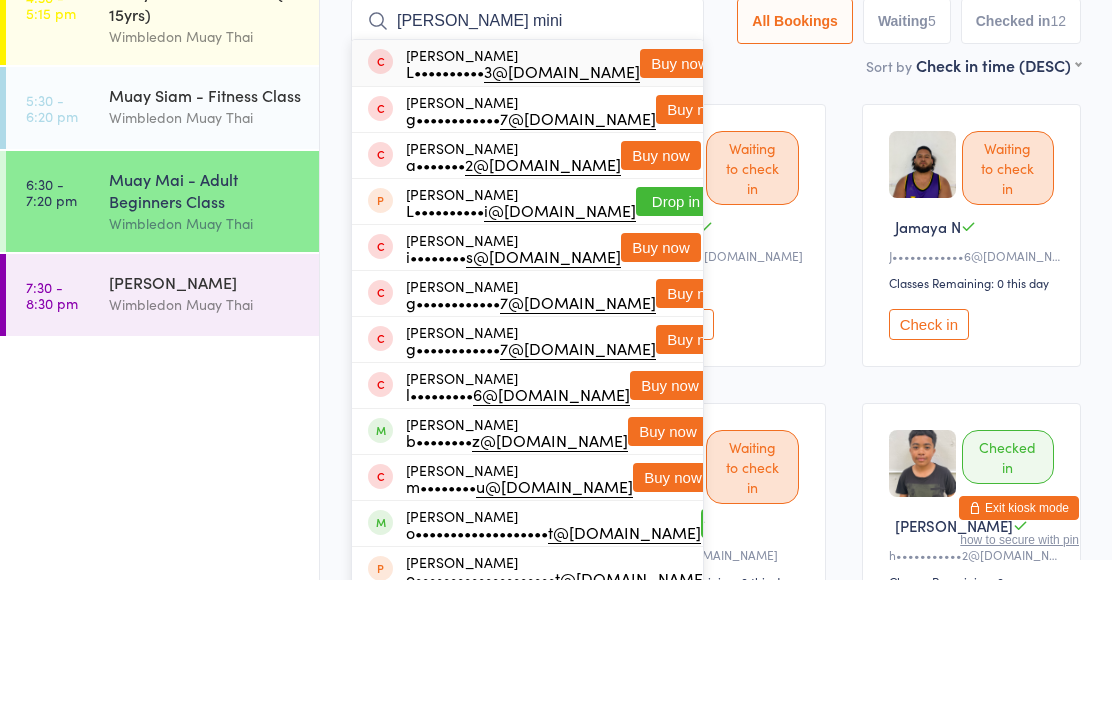scroll, scrollTop: 134, scrollLeft: 0, axis: vertical 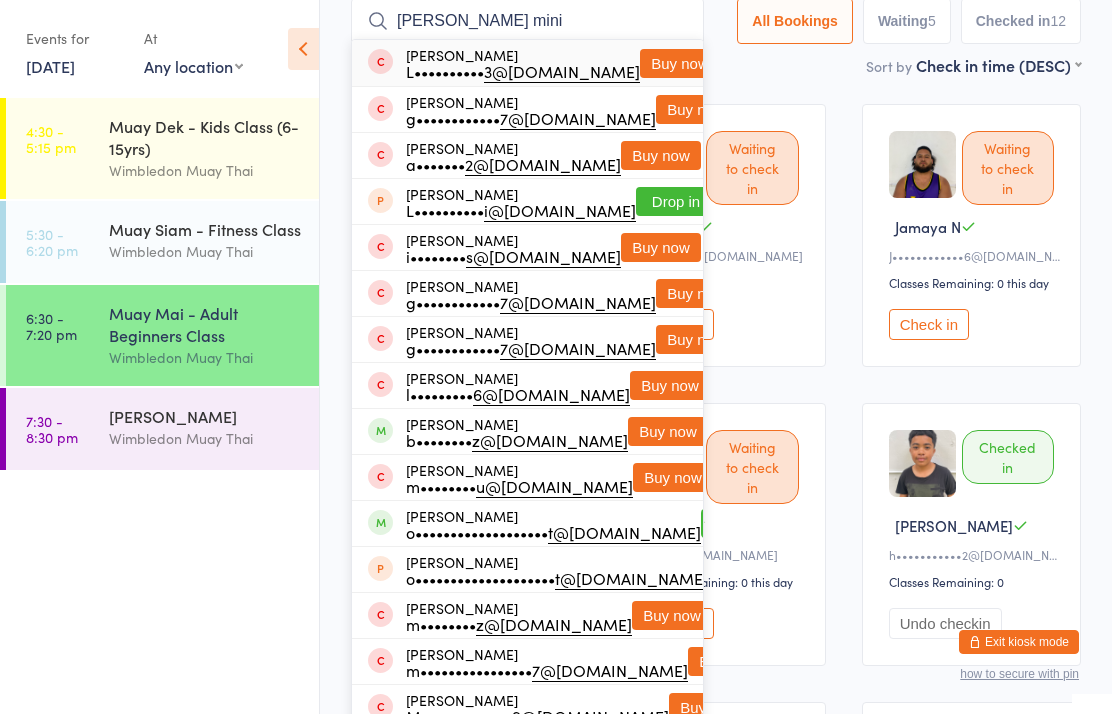 click on "Buy now" at bounding box center (680, 63) 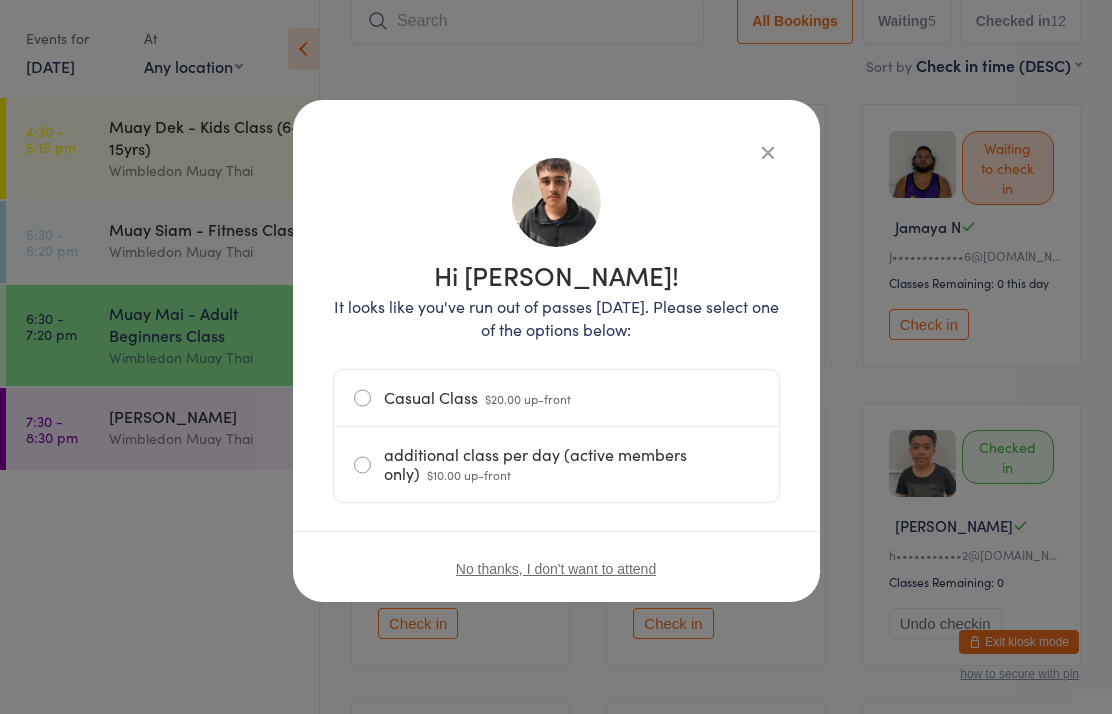 click on "$20.00 up-front" at bounding box center [528, 398] 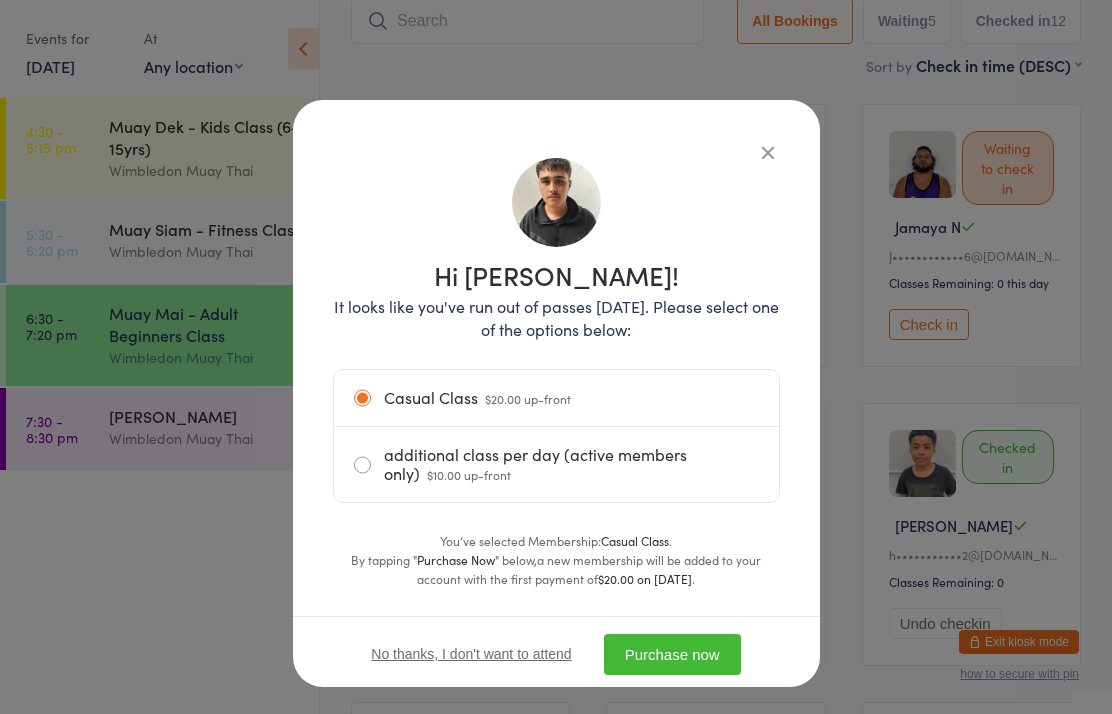 click on "Purchase now" at bounding box center (672, 654) 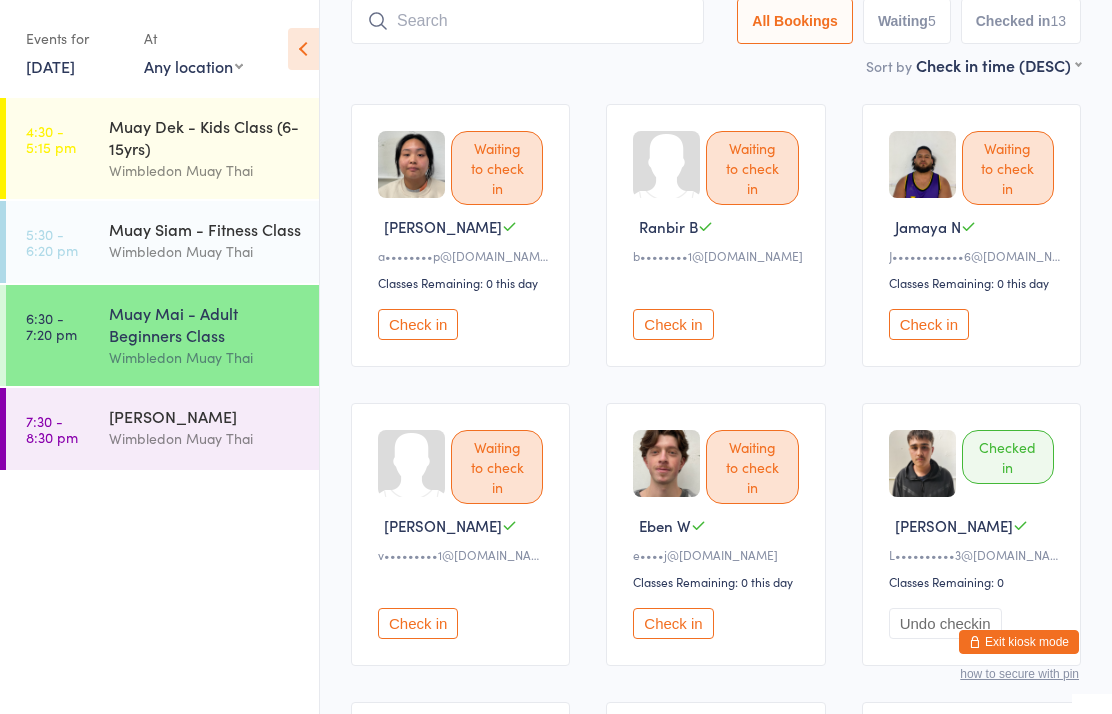 click at bounding box center [527, 21] 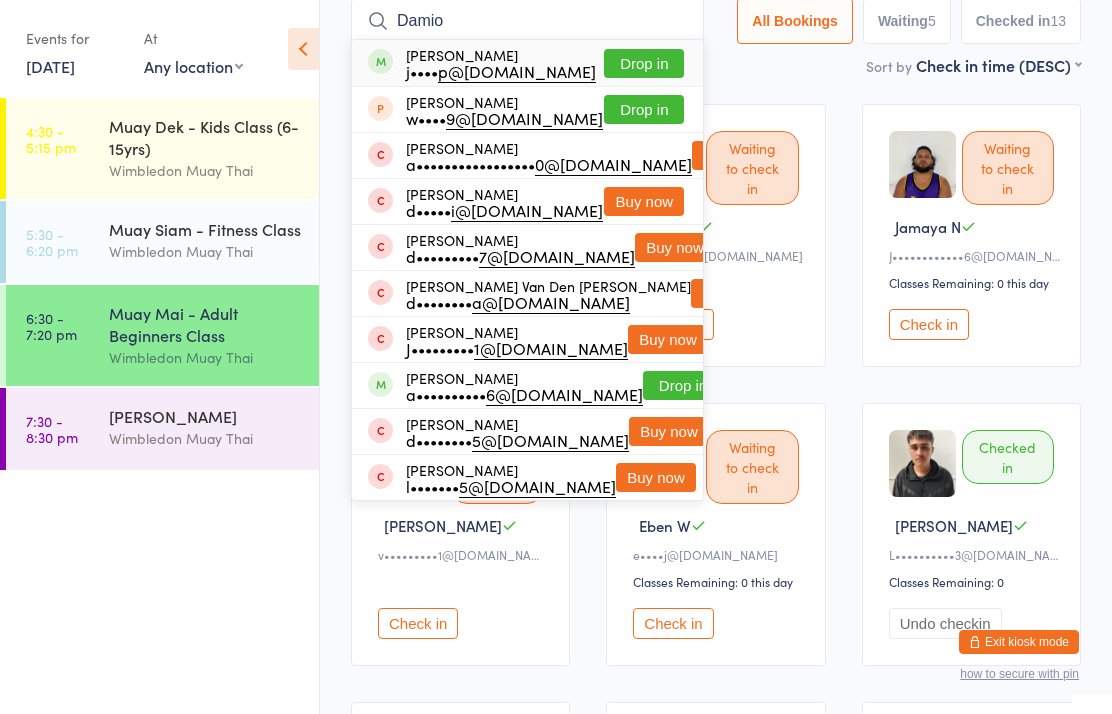 type on "Damio" 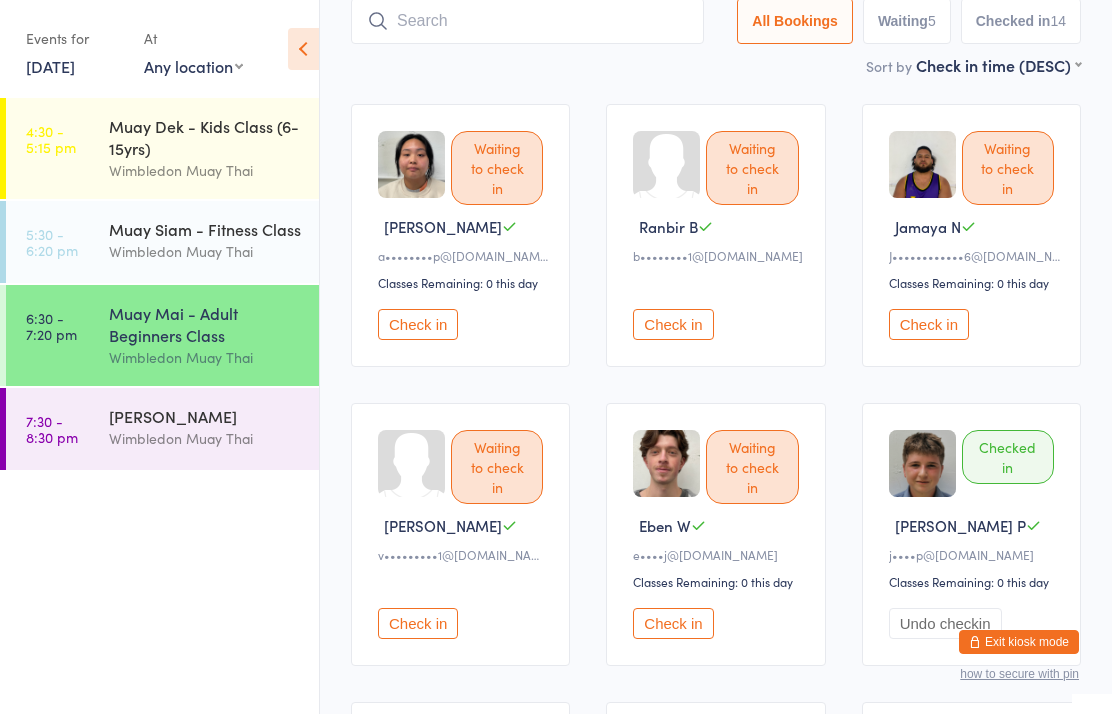 click on "Check in" at bounding box center [418, 623] 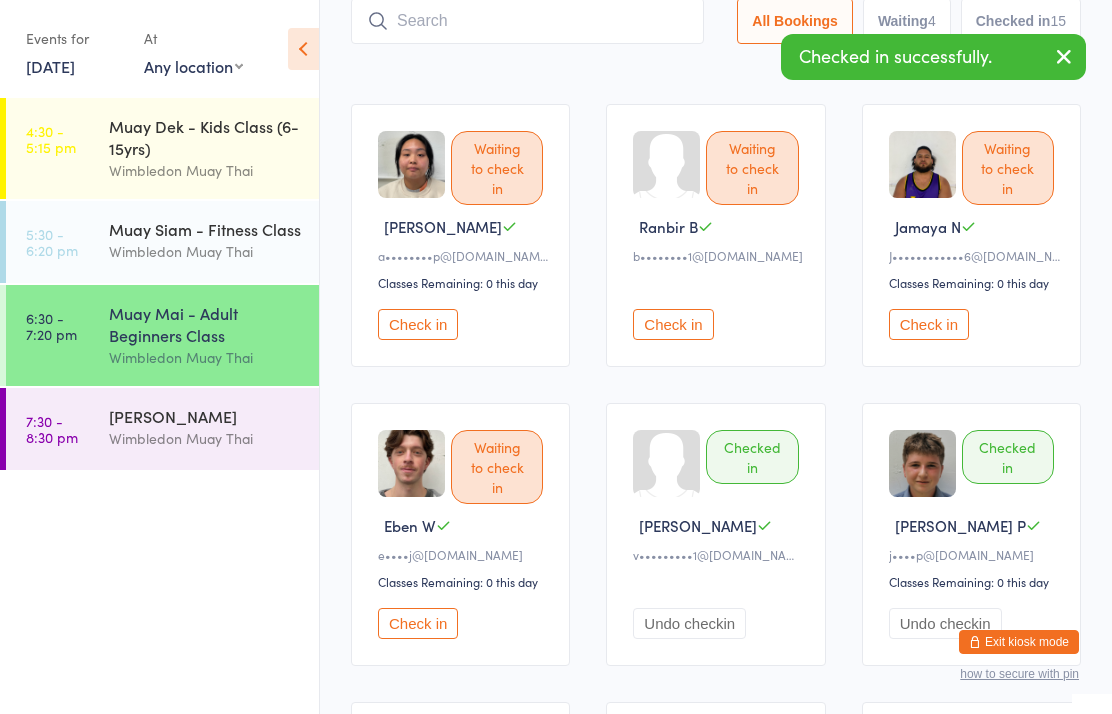 click on "Check in" at bounding box center [673, 324] 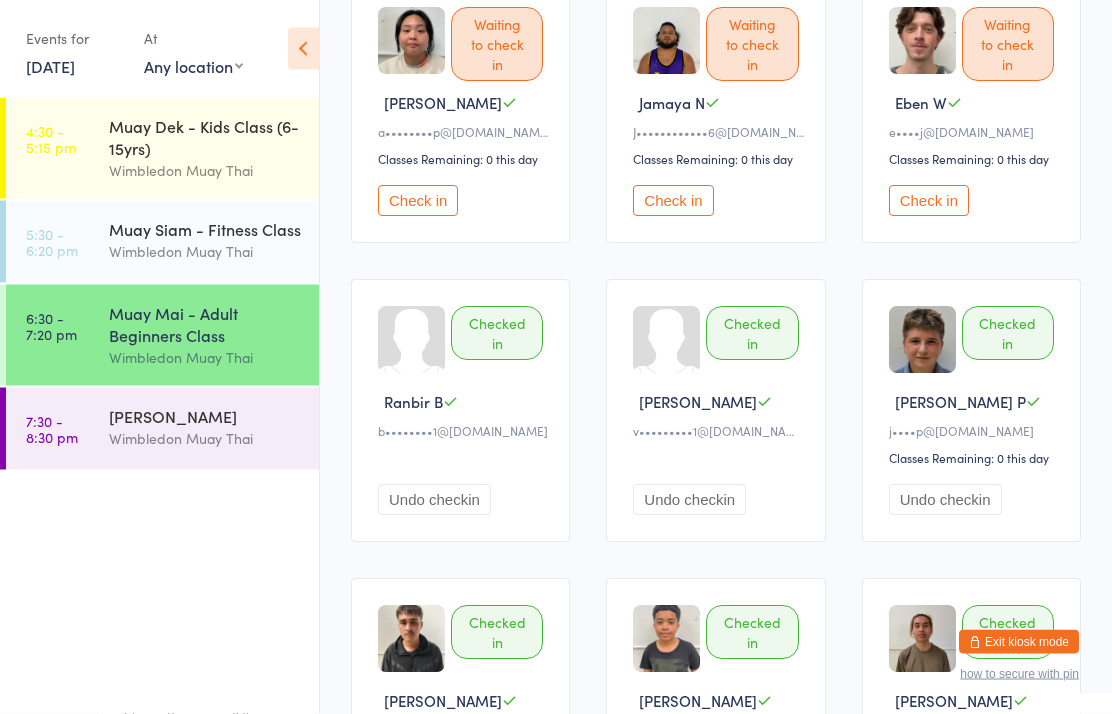 scroll, scrollTop: 0, scrollLeft: 0, axis: both 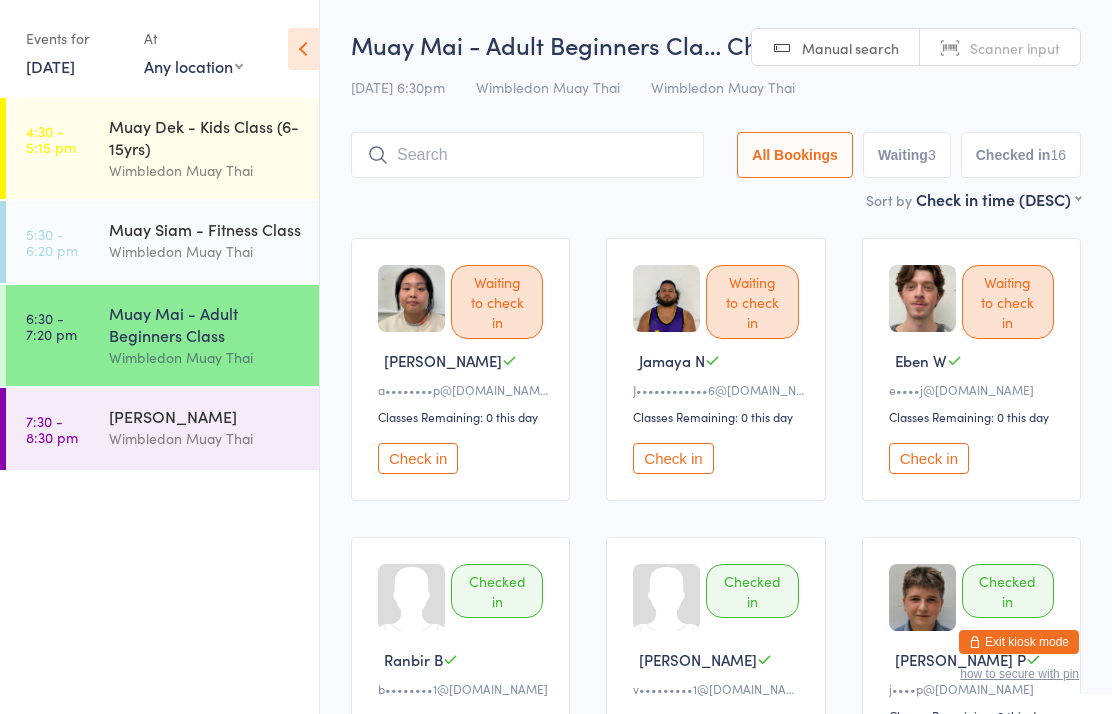 click at bounding box center (527, 155) 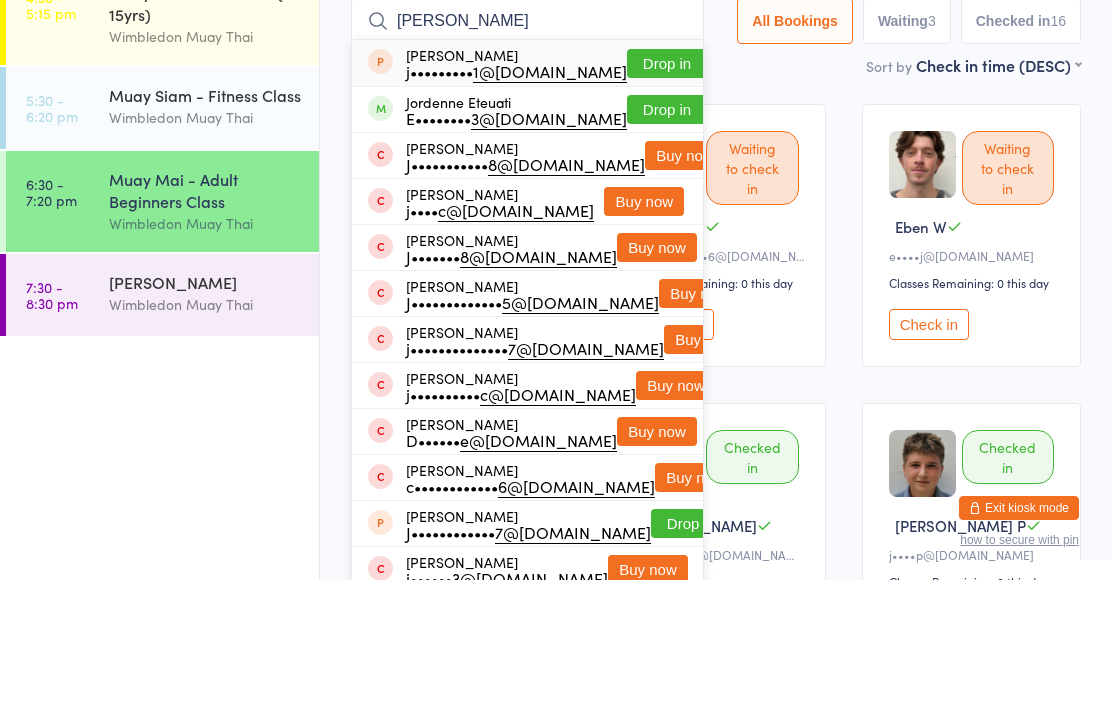type on "[PERSON_NAME]" 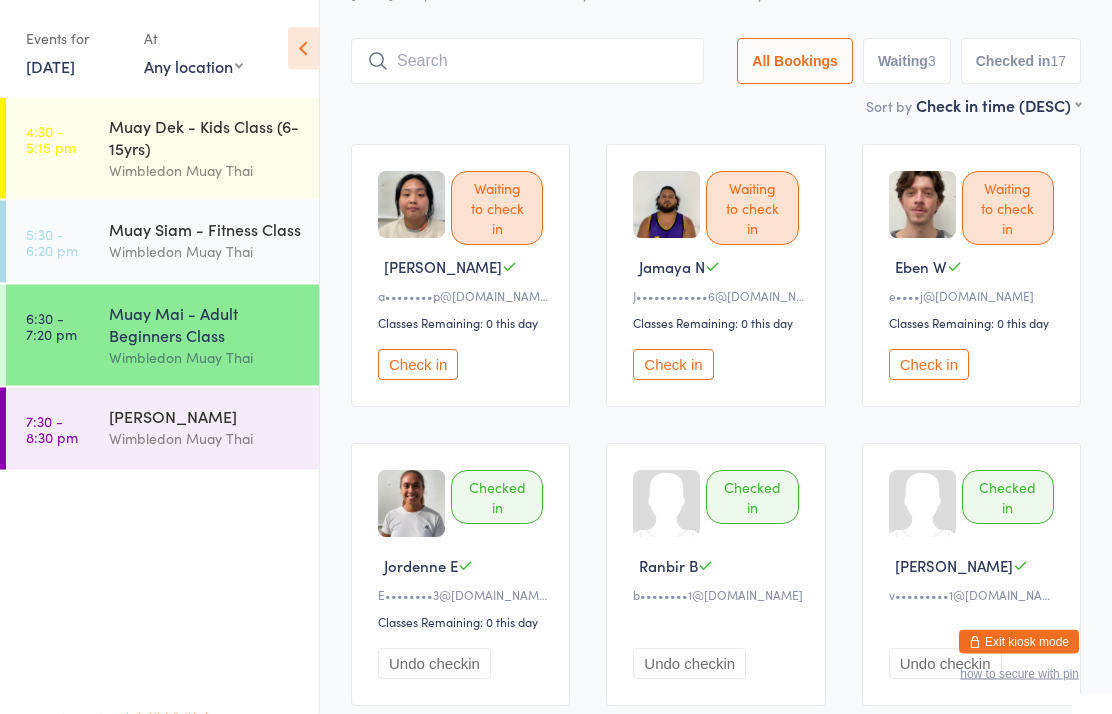 scroll, scrollTop: 0, scrollLeft: 0, axis: both 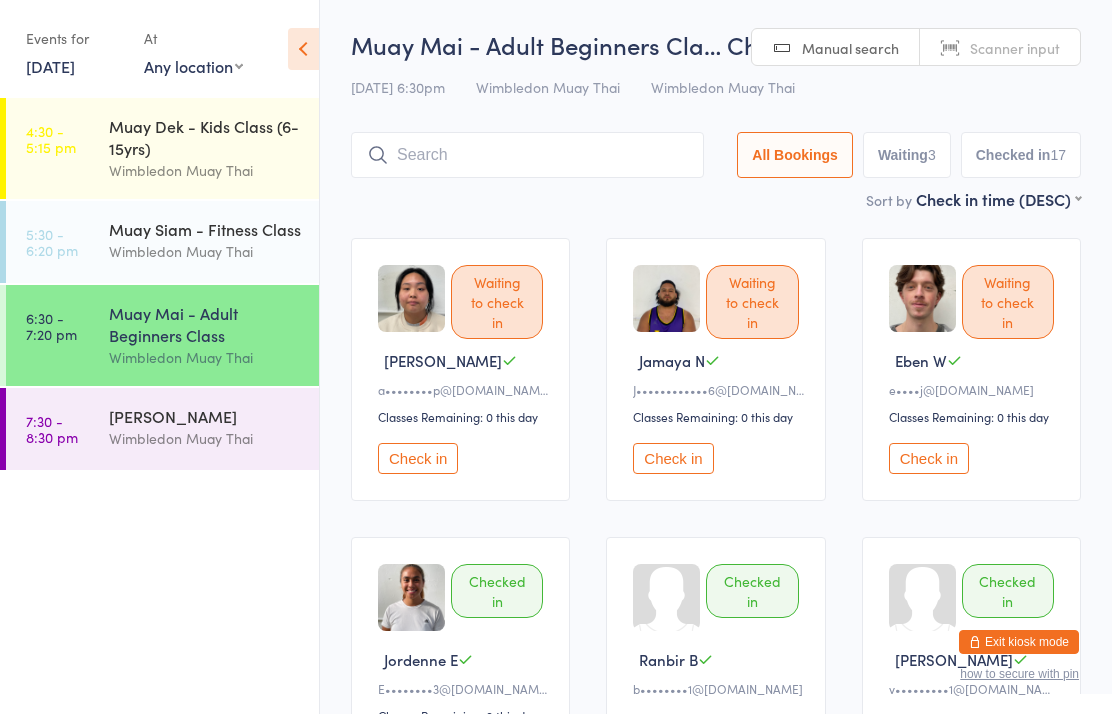 click at bounding box center [527, 155] 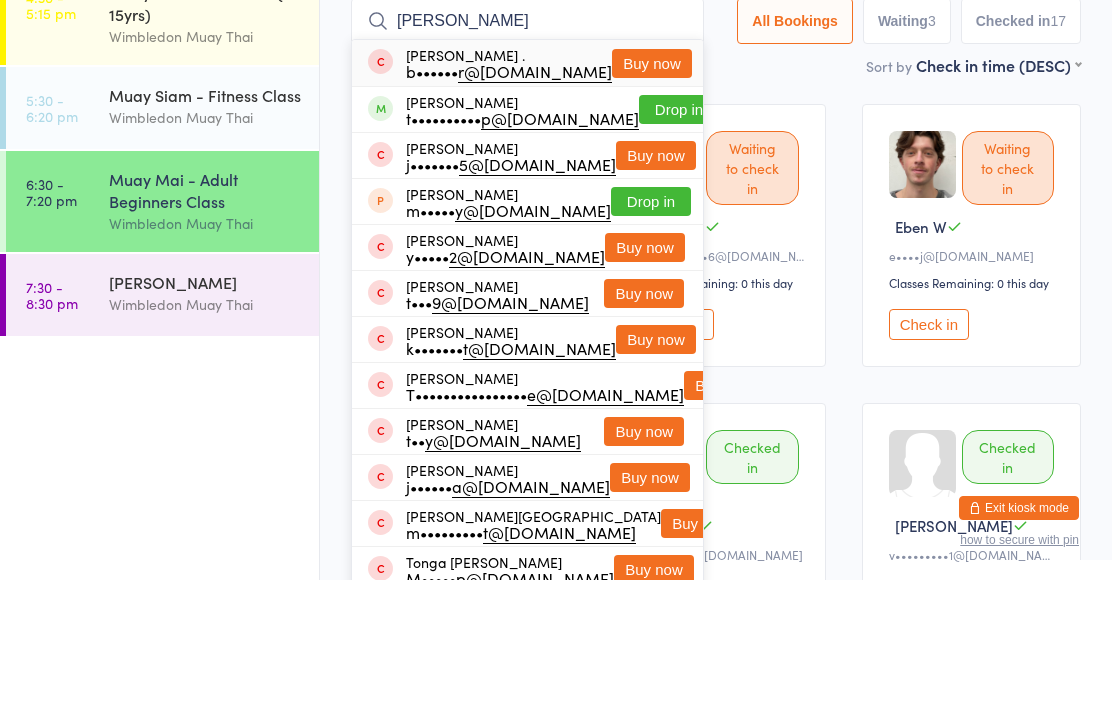 type on "Tony" 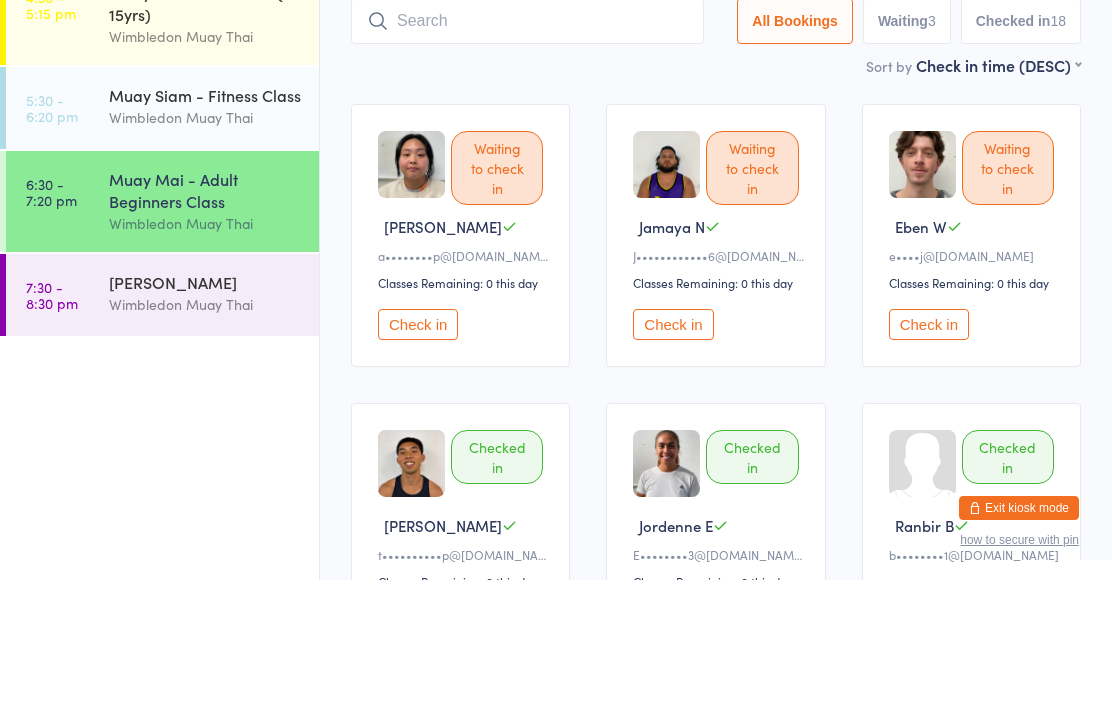 scroll, scrollTop: 134, scrollLeft: 0, axis: vertical 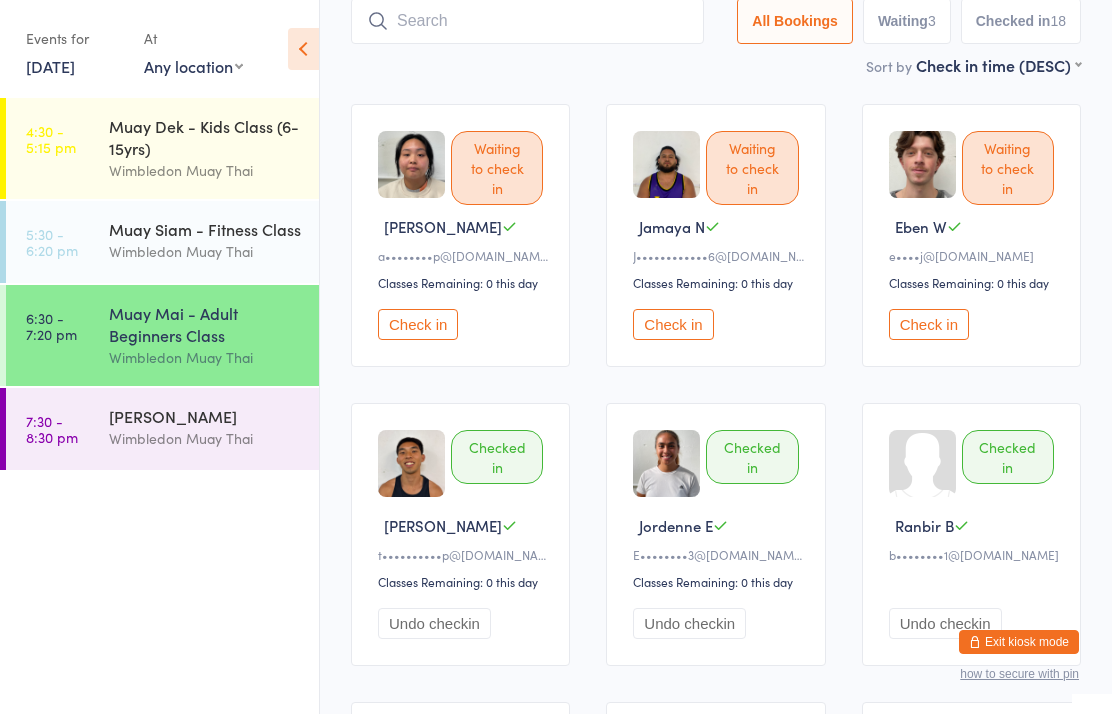 click at bounding box center [527, 21] 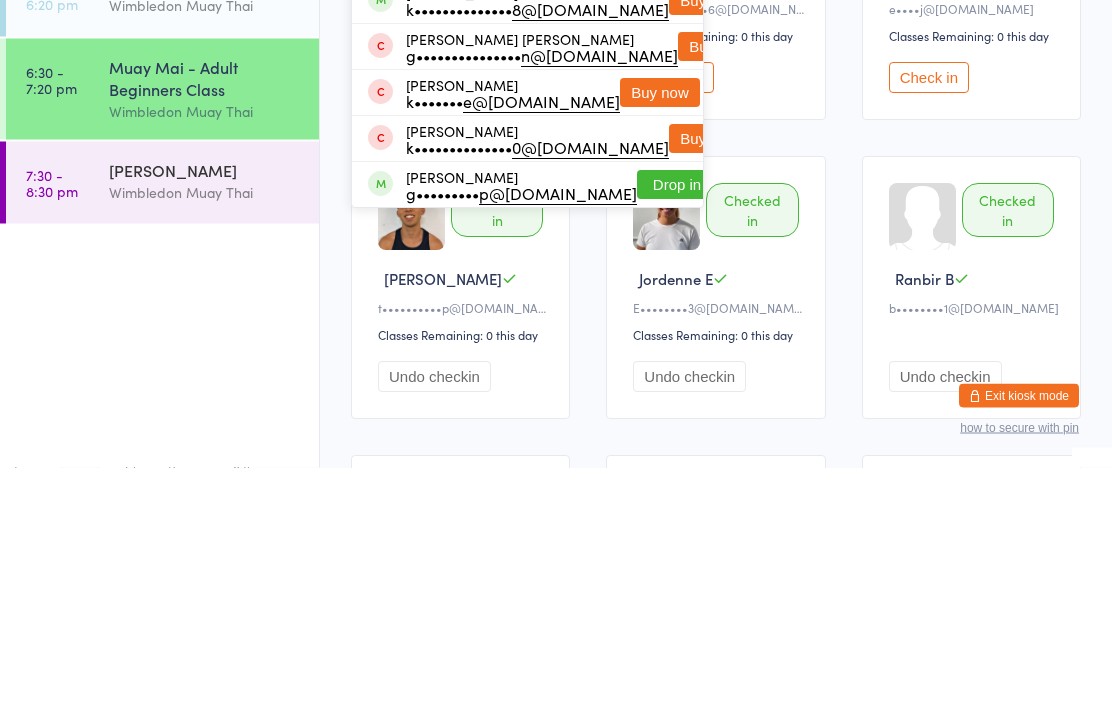 scroll, scrollTop: 26, scrollLeft: 0, axis: vertical 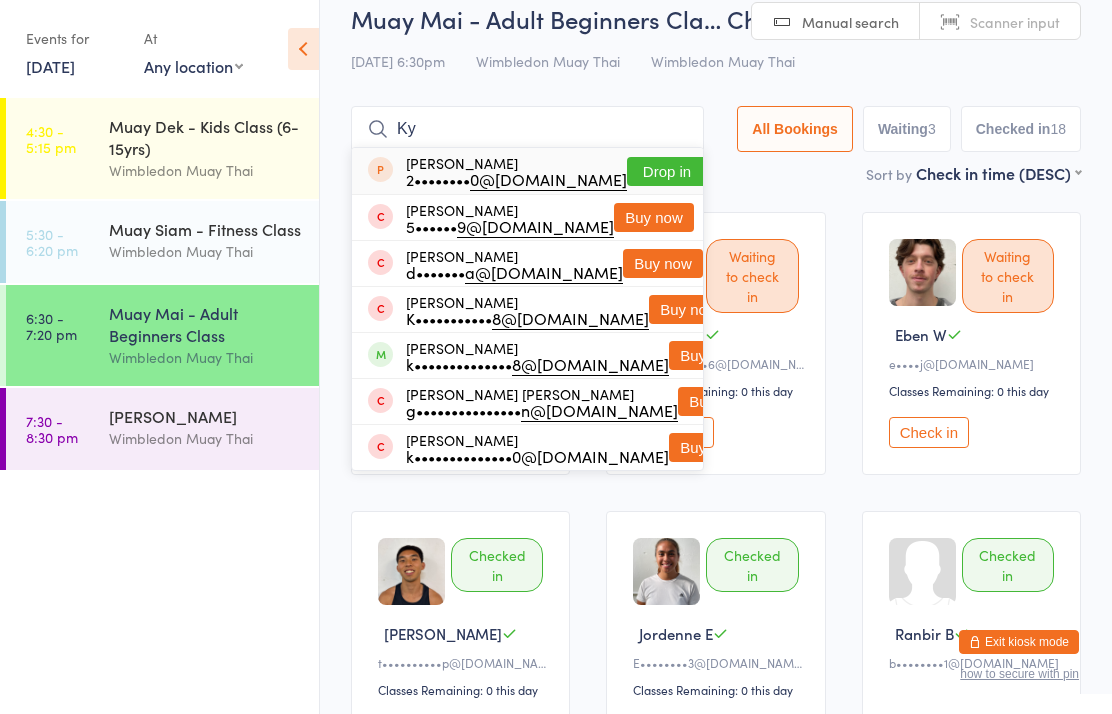 type on "K" 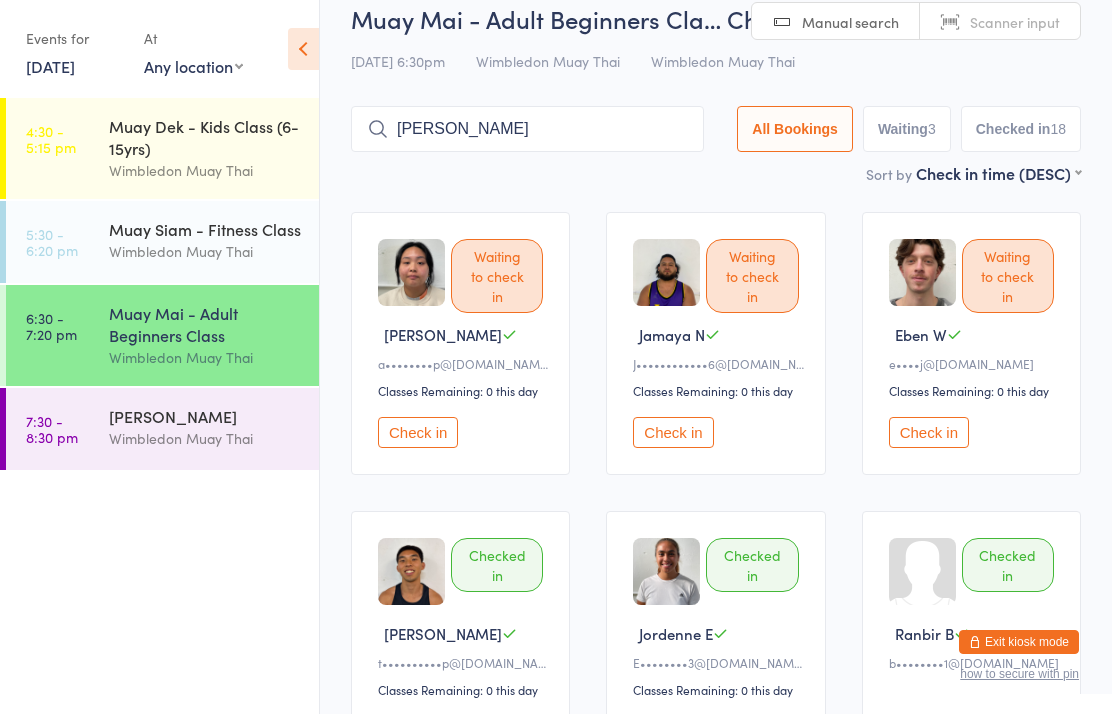 click on "Josh" at bounding box center [527, 129] 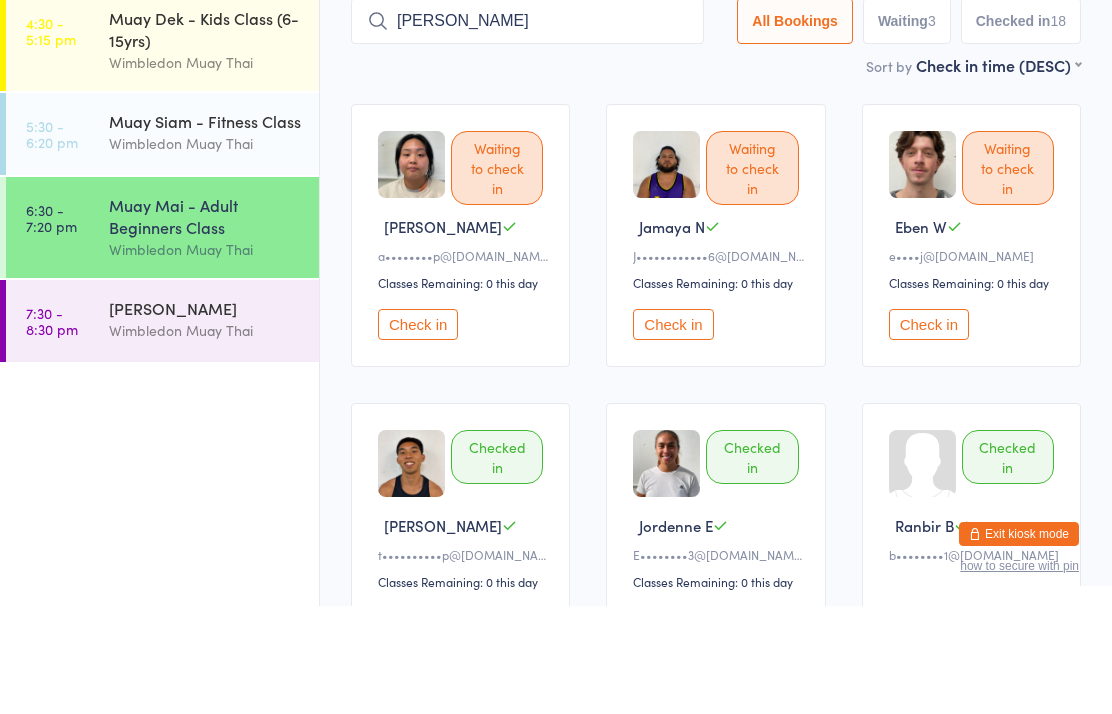 type on "Josh Stephens" 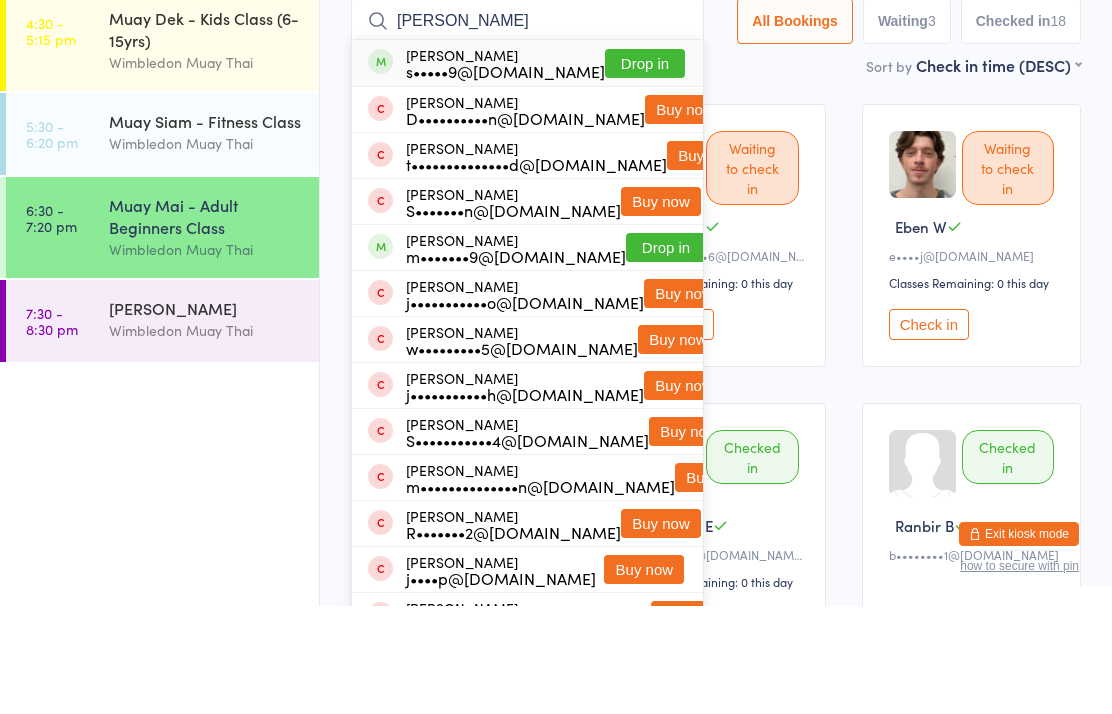 click on "Josh Stephens" at bounding box center [527, 129] 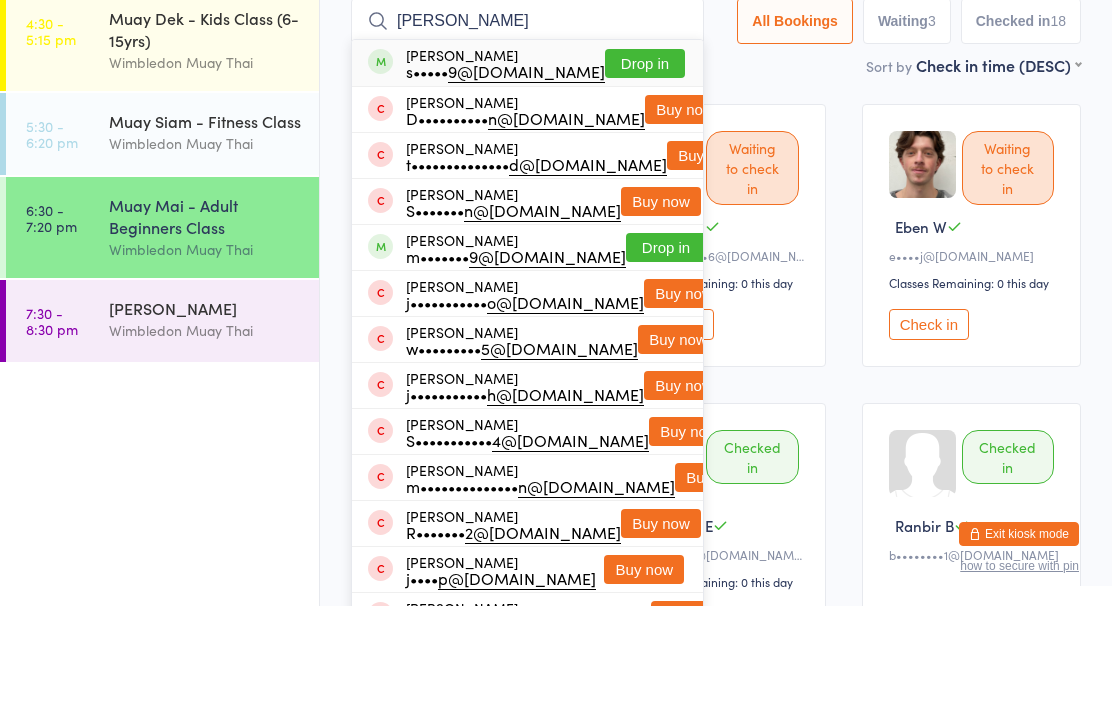 click on "Drop in" at bounding box center [645, 171] 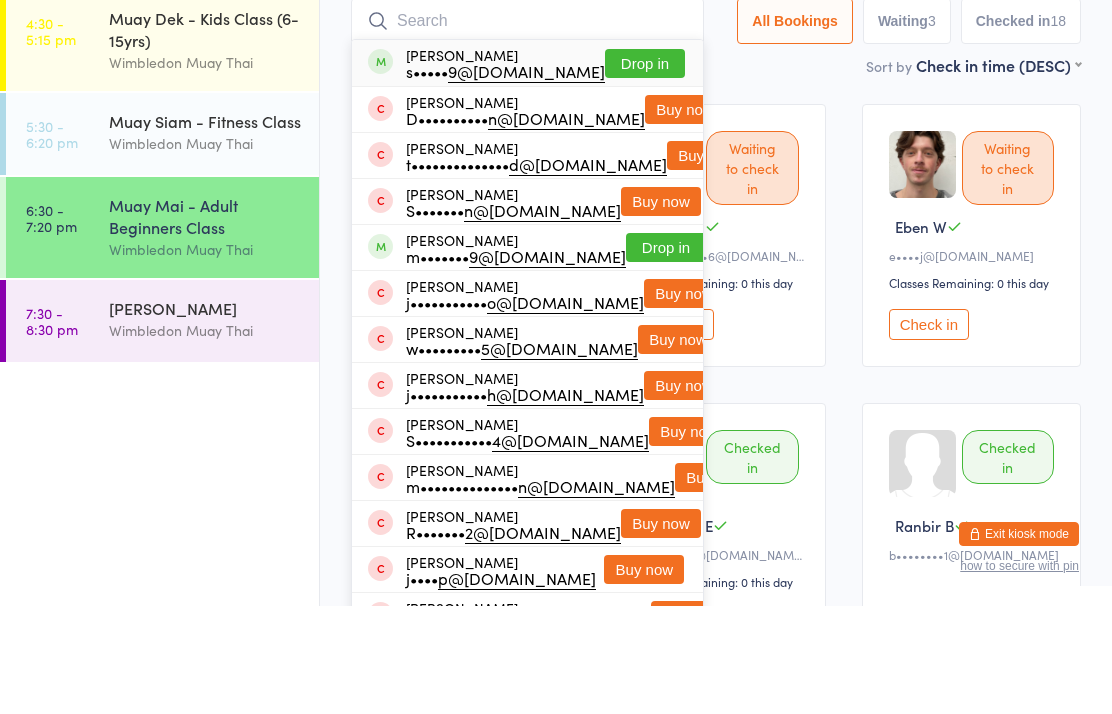 scroll, scrollTop: 134, scrollLeft: 0, axis: vertical 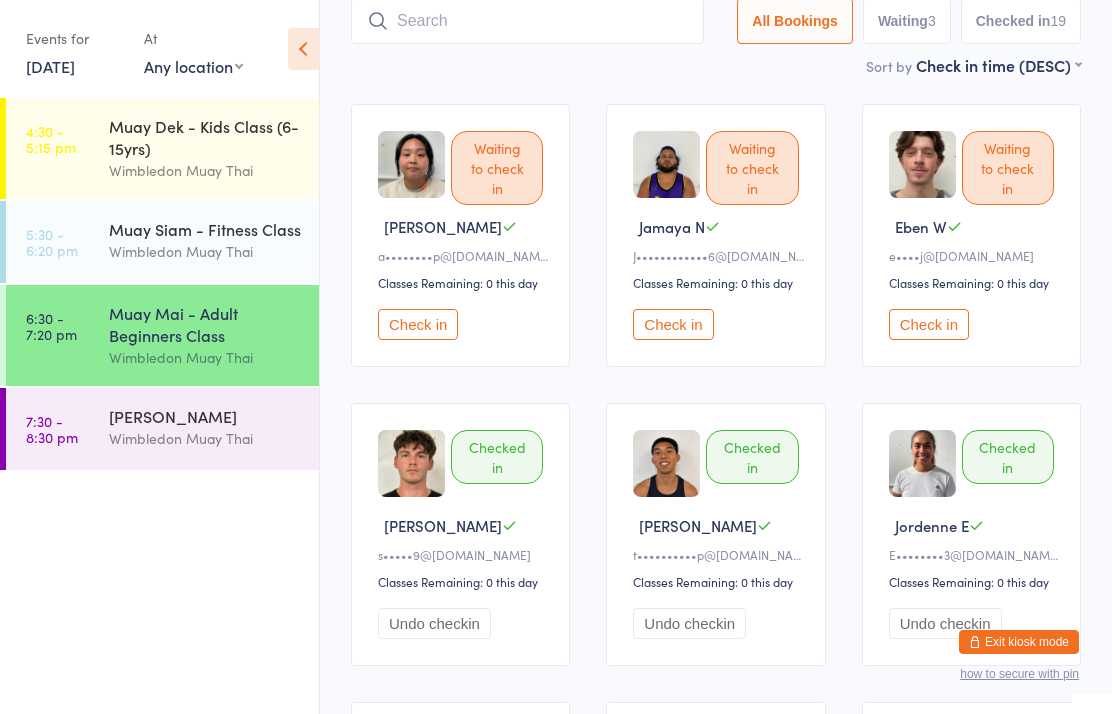 click on "Check in" at bounding box center (929, 324) 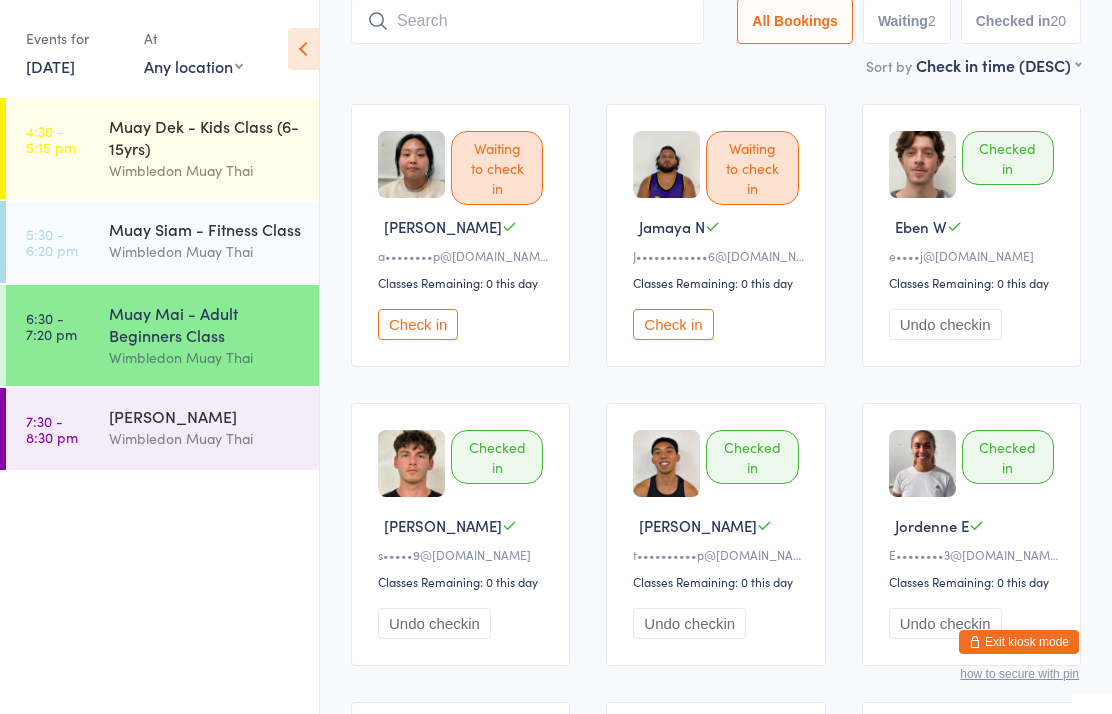 click at bounding box center (527, 21) 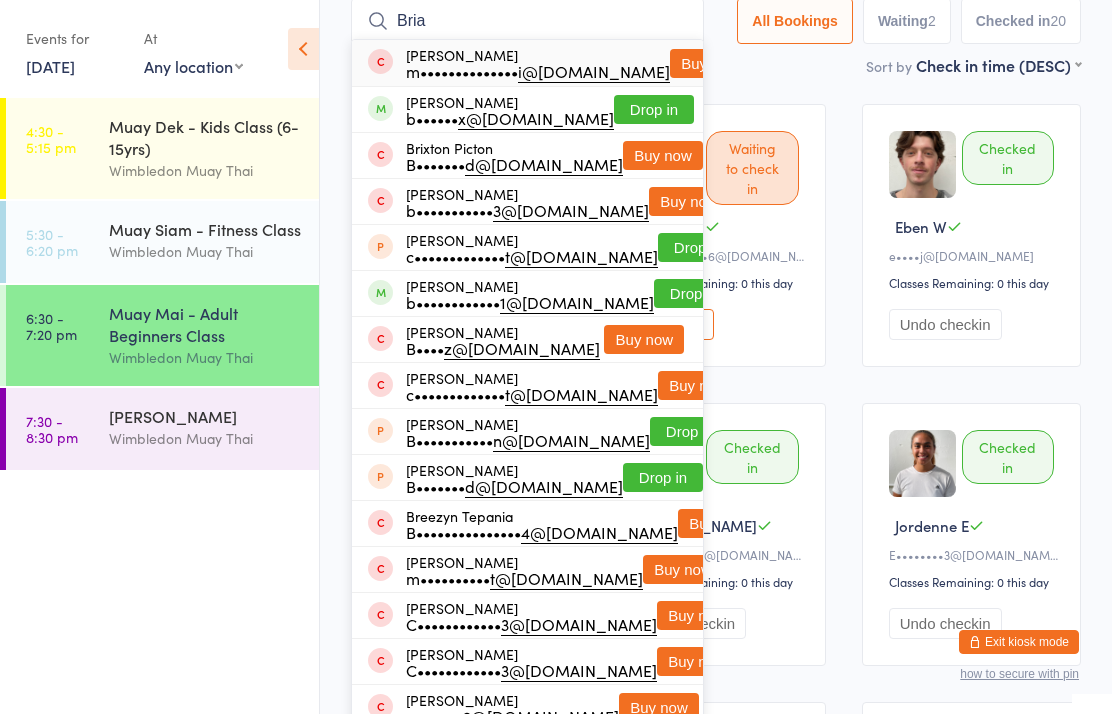 type on "Bria" 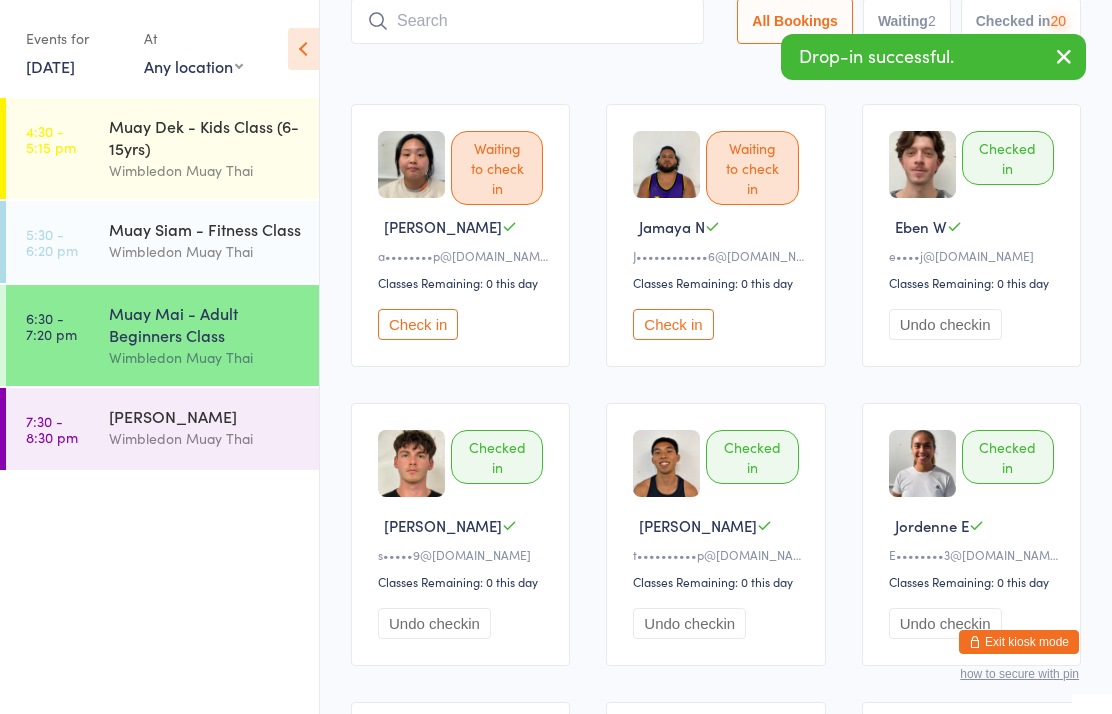 click at bounding box center (527, 21) 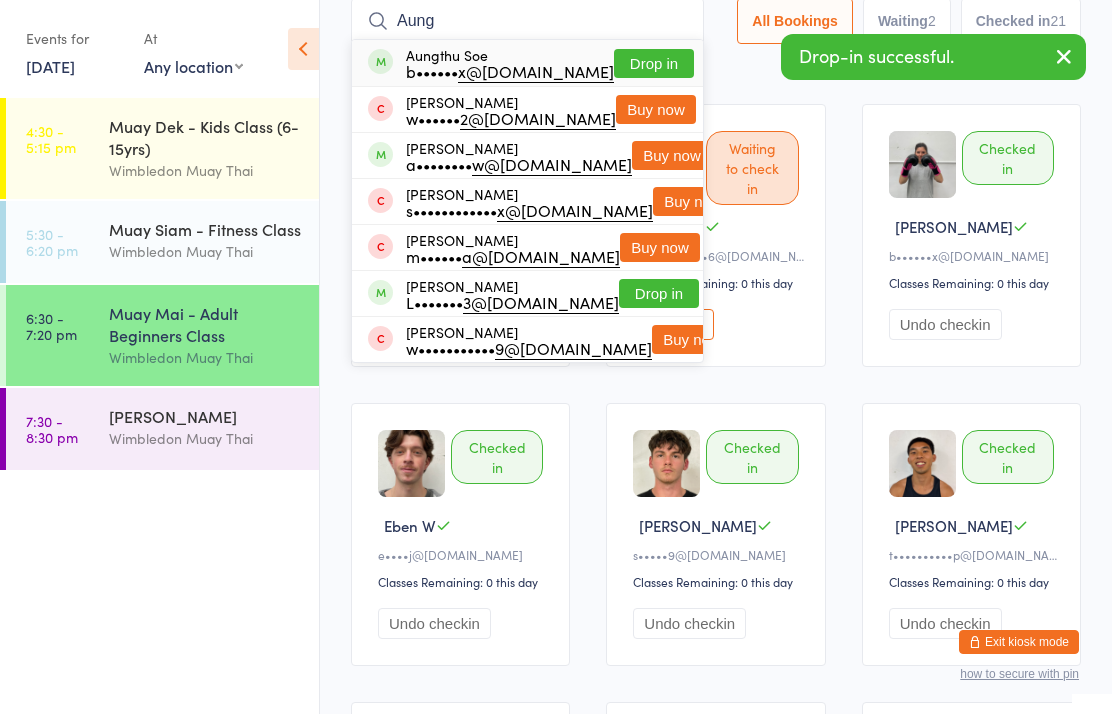 type on "Aung" 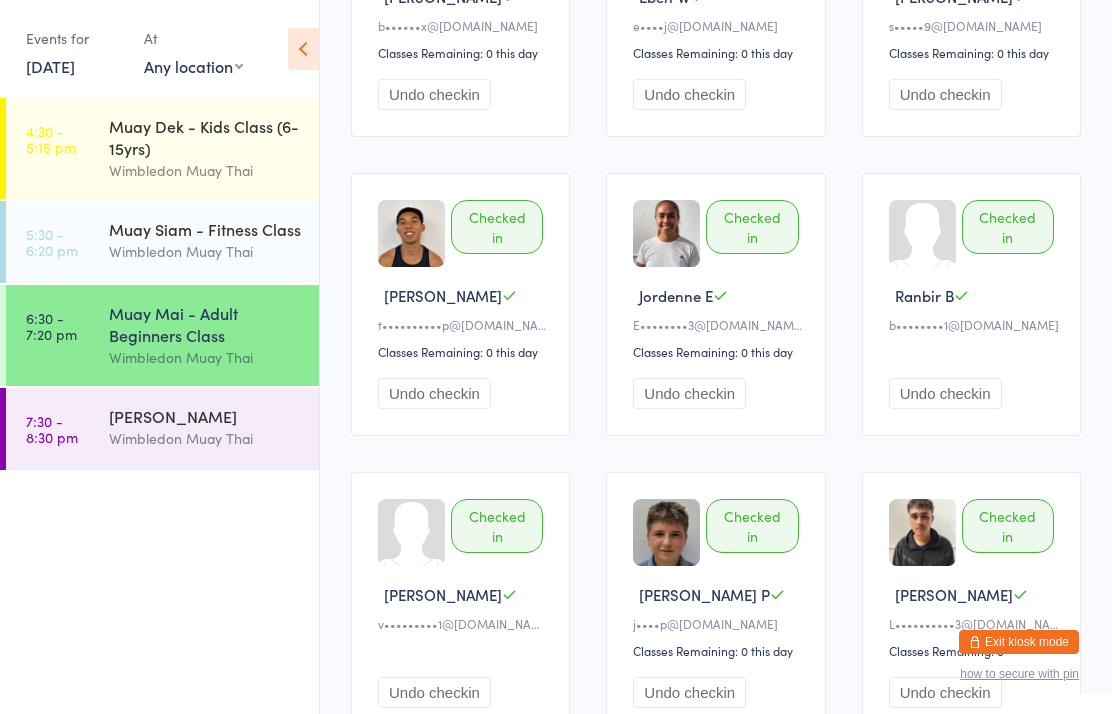 scroll, scrollTop: 652, scrollLeft: 0, axis: vertical 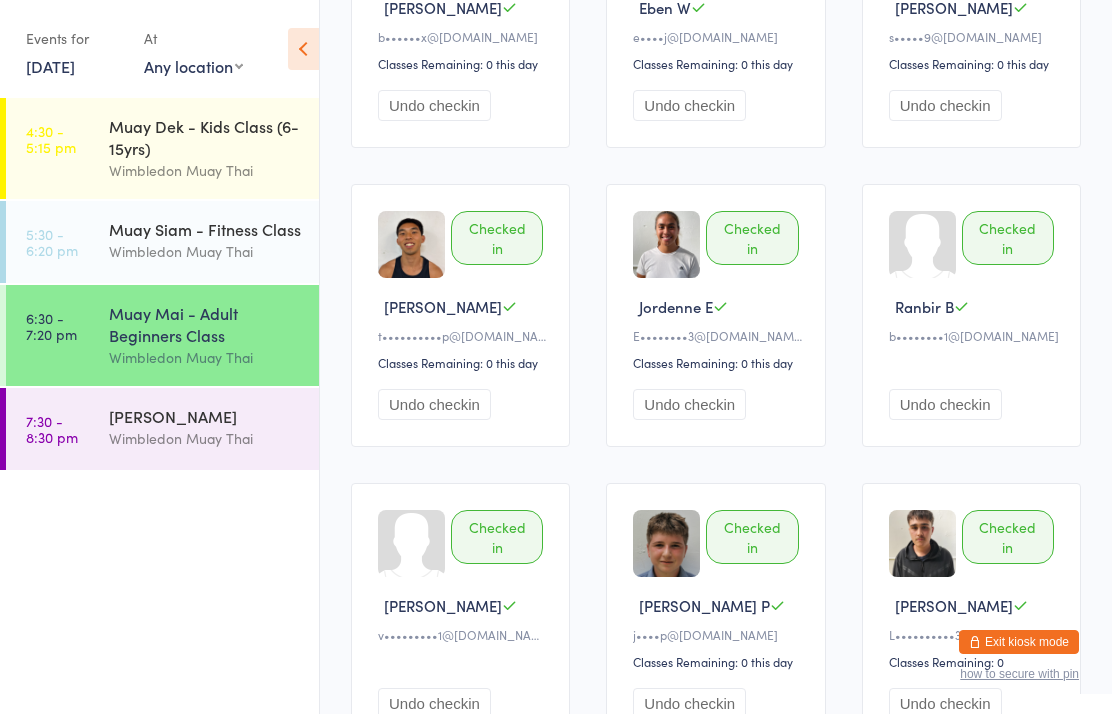 click on "Muay Mai - Adult Beginners Class" at bounding box center (205, 324) 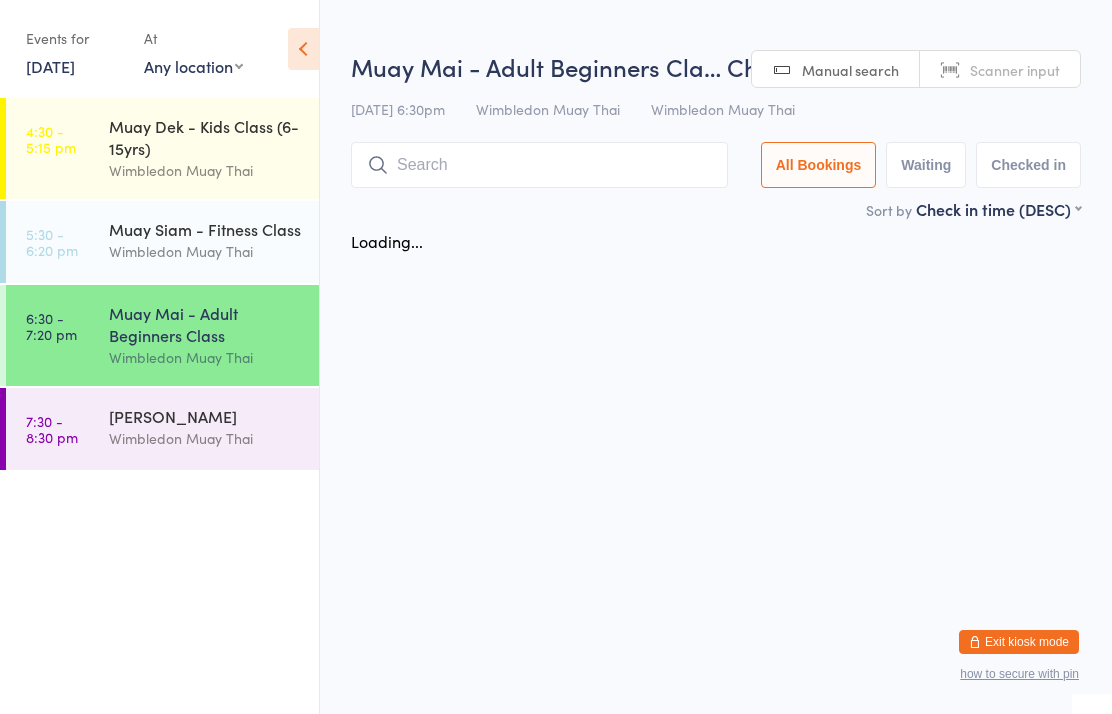 scroll, scrollTop: 0, scrollLeft: 0, axis: both 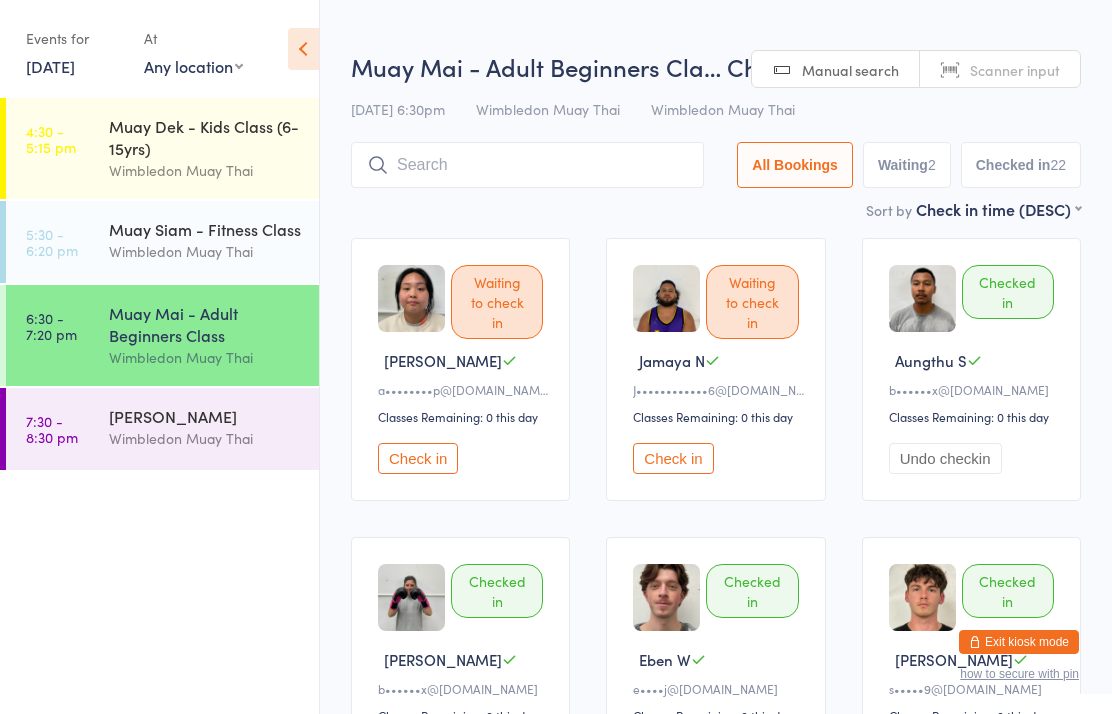 click on "Wimbledon Muay Thai" at bounding box center [205, 357] 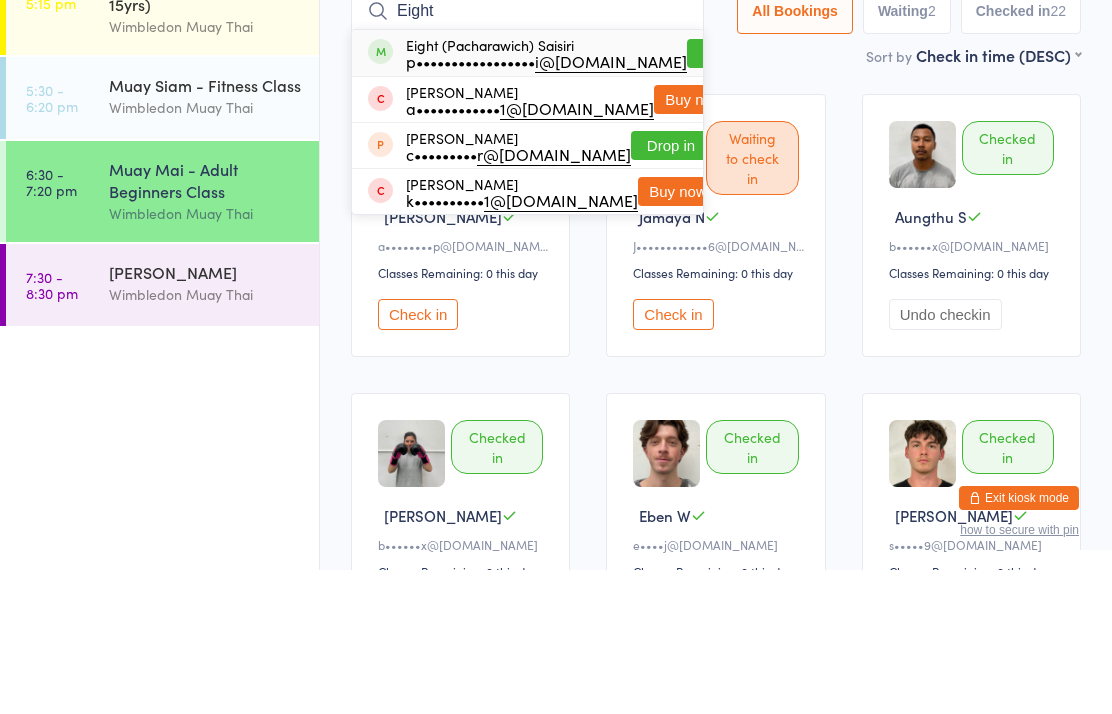 type on "Eight" 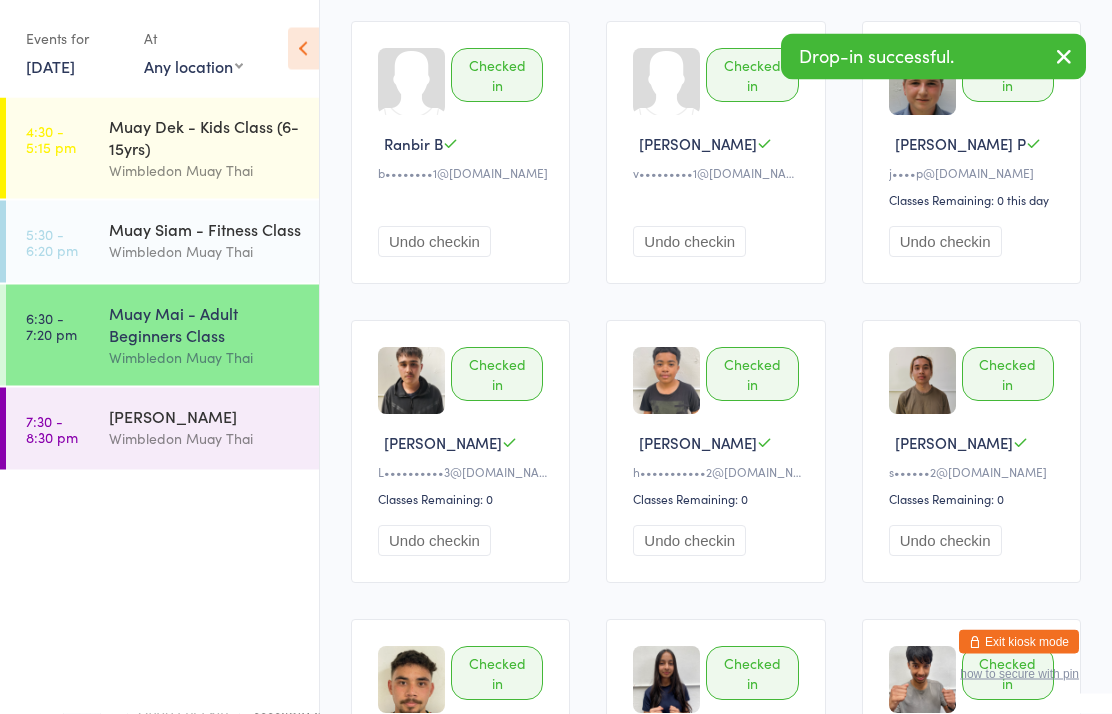 scroll, scrollTop: 1135, scrollLeft: 0, axis: vertical 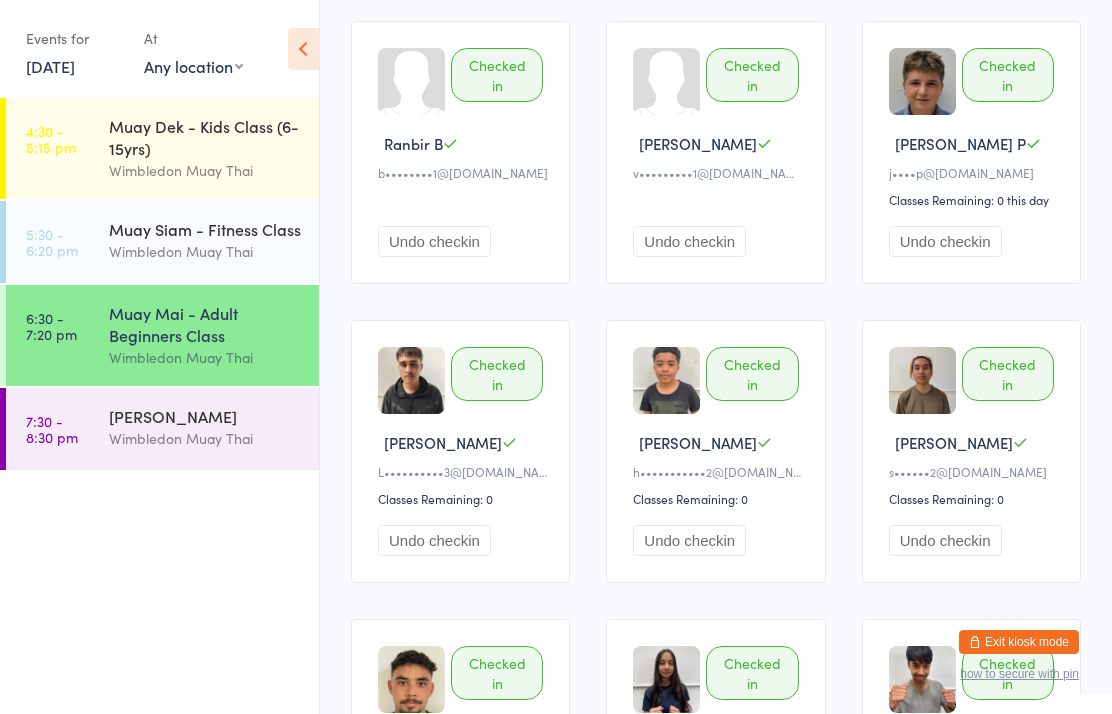 click on "Muay Mai - Adult Beginners Class Wimbledon Muay Thai" at bounding box center [214, 335] 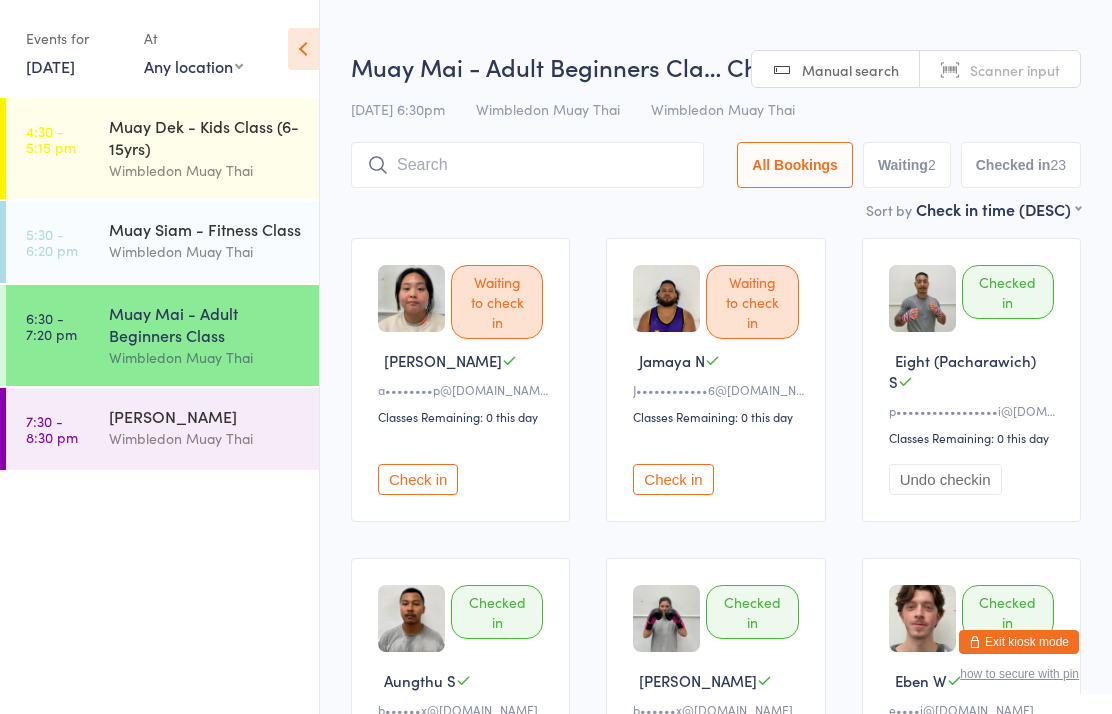 click at bounding box center [527, 165] 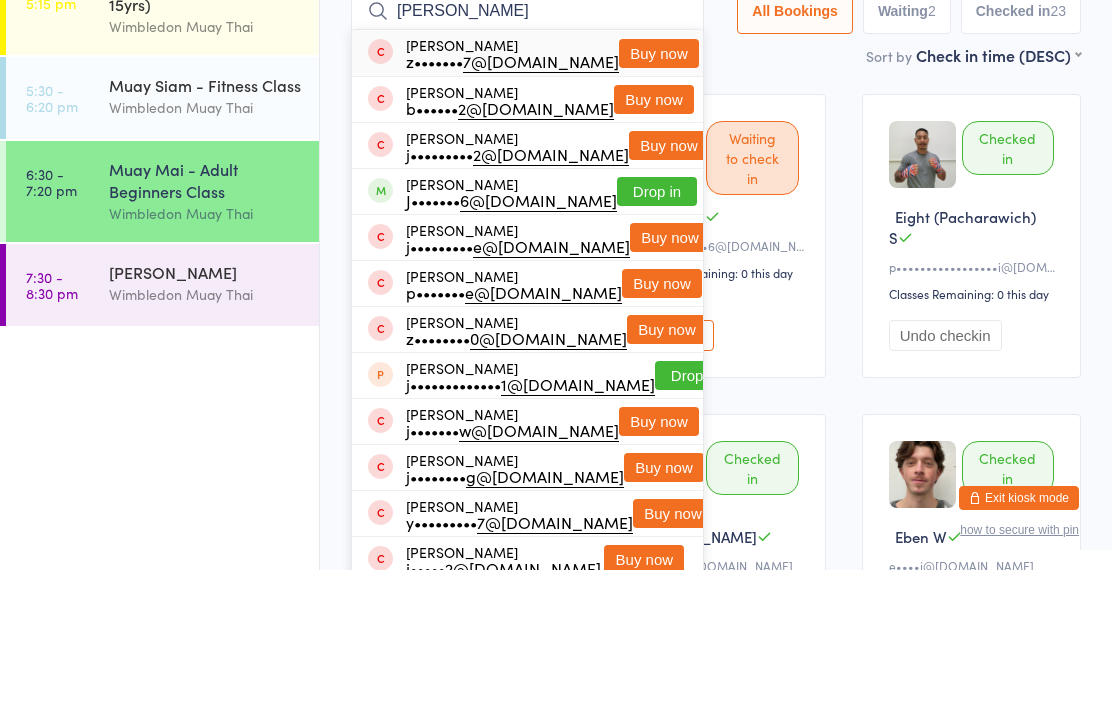 type on "Jang" 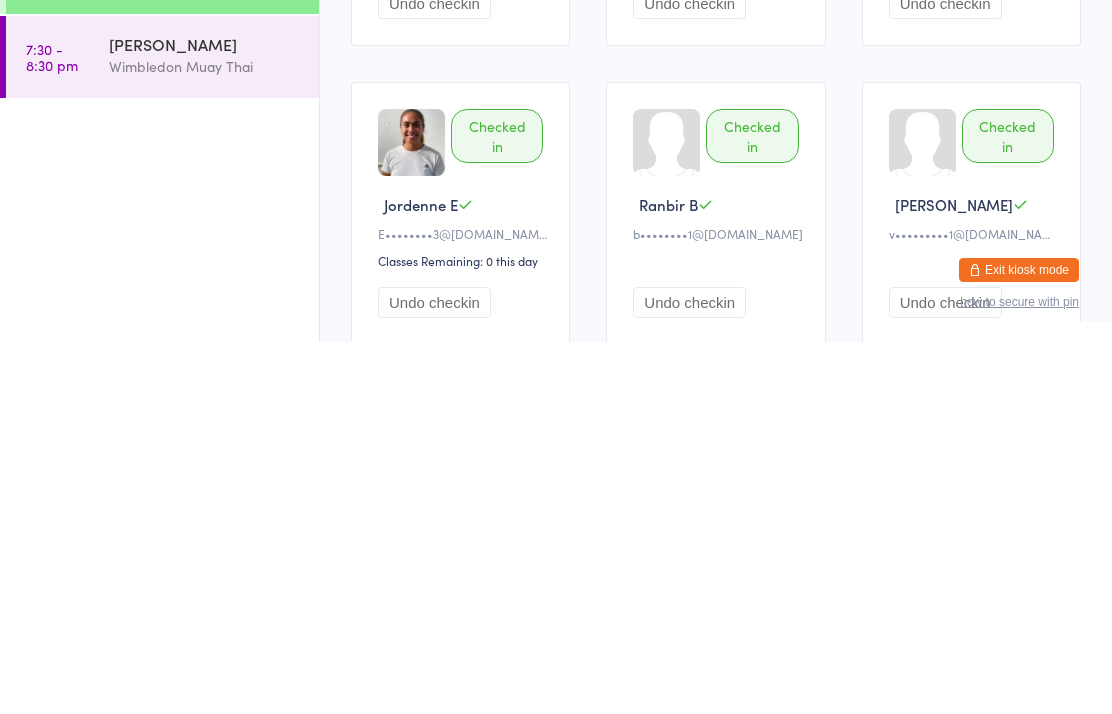 scroll, scrollTop: 622, scrollLeft: 0, axis: vertical 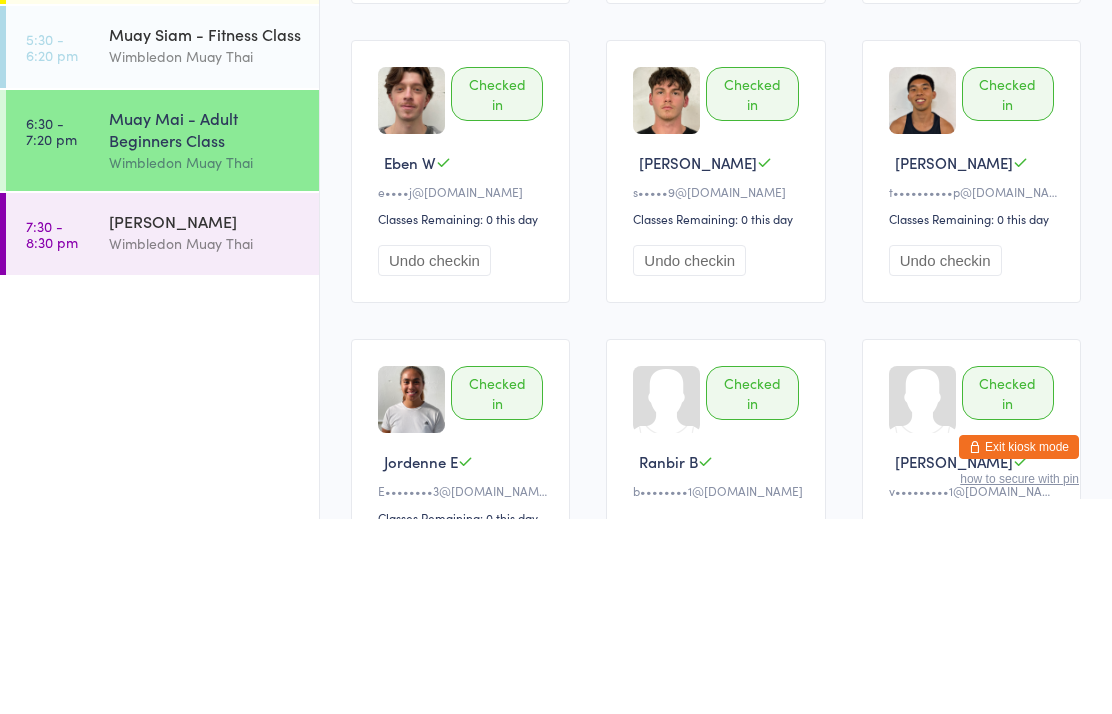 click on "Muay Mai - Adult Beginners Class" at bounding box center (205, 324) 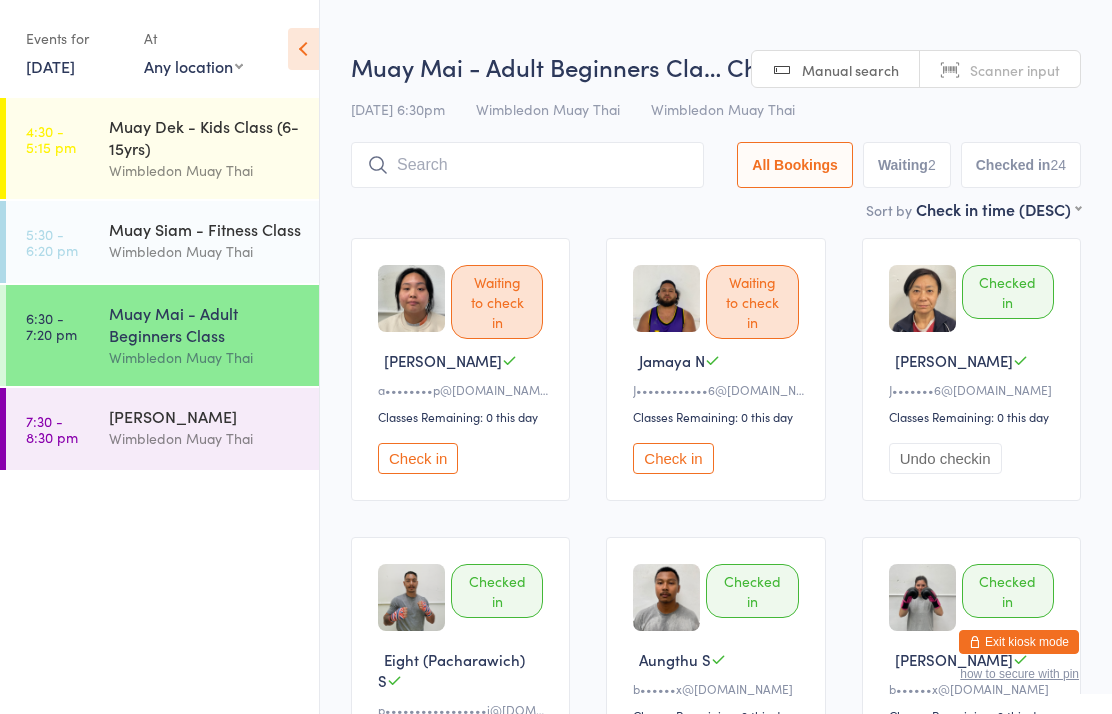 click on "Muay Mai - Adult Beginners Cla… Check-in 14 Jul 6:30pm  Wimbledon Muay Thai  Wimbledon Muay Thai  Manual search Scanner input All Bookings Waiting  2 Checked in  24" at bounding box center [716, 124] 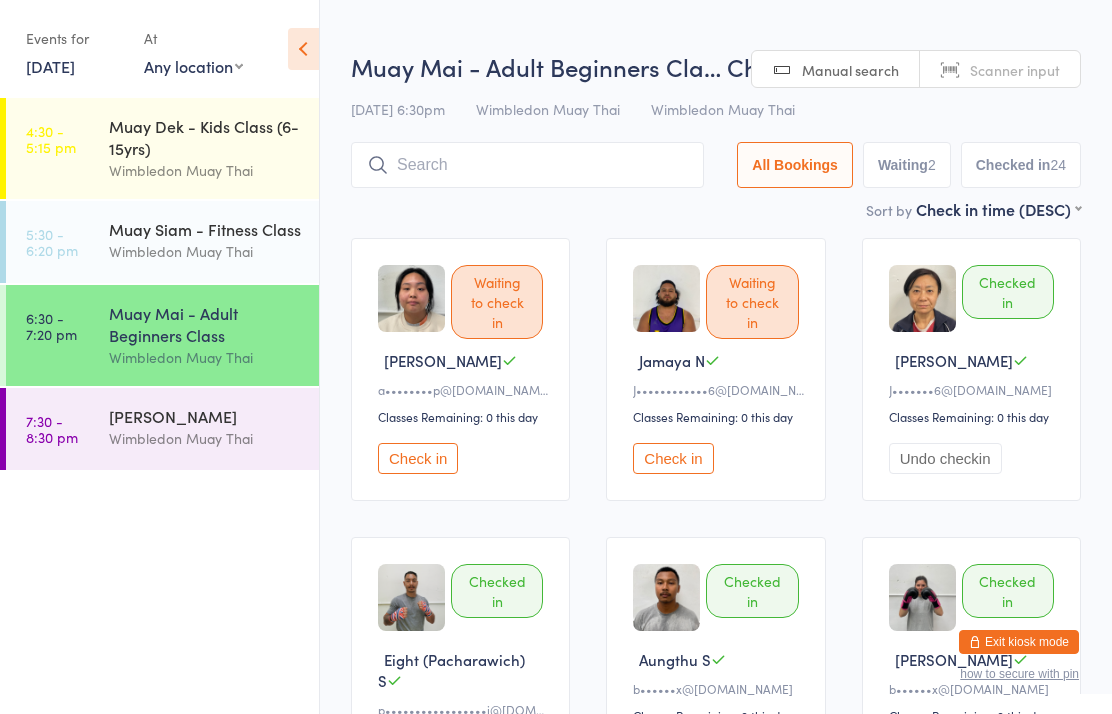 click at bounding box center [527, 165] 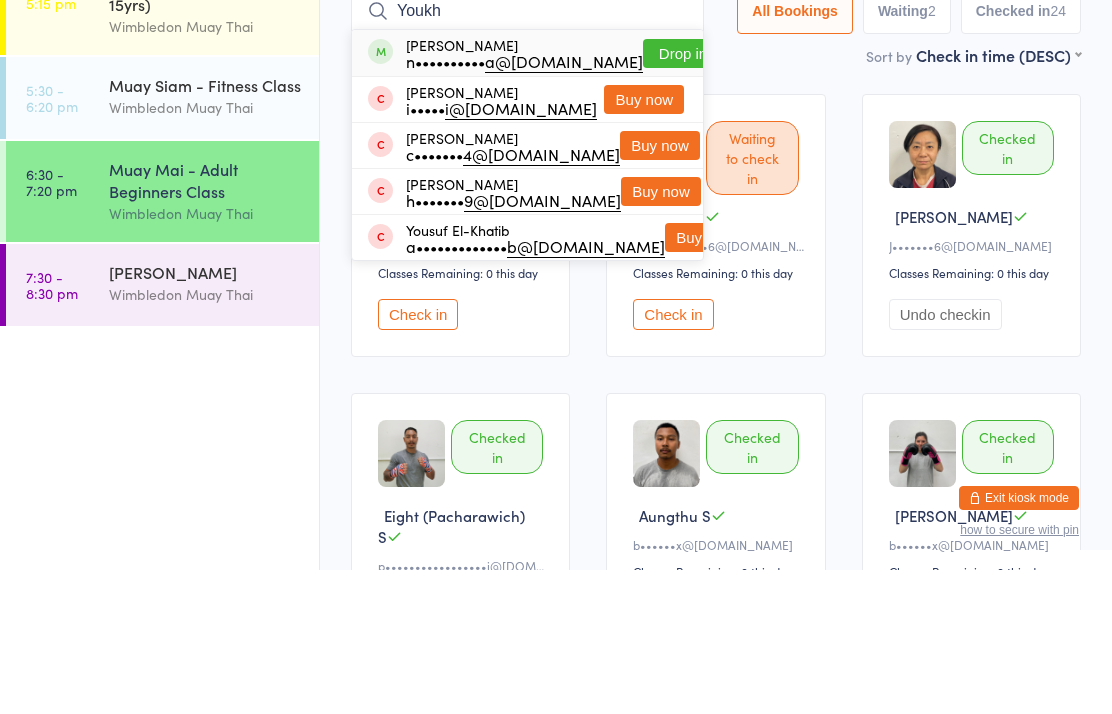type on "Youkh" 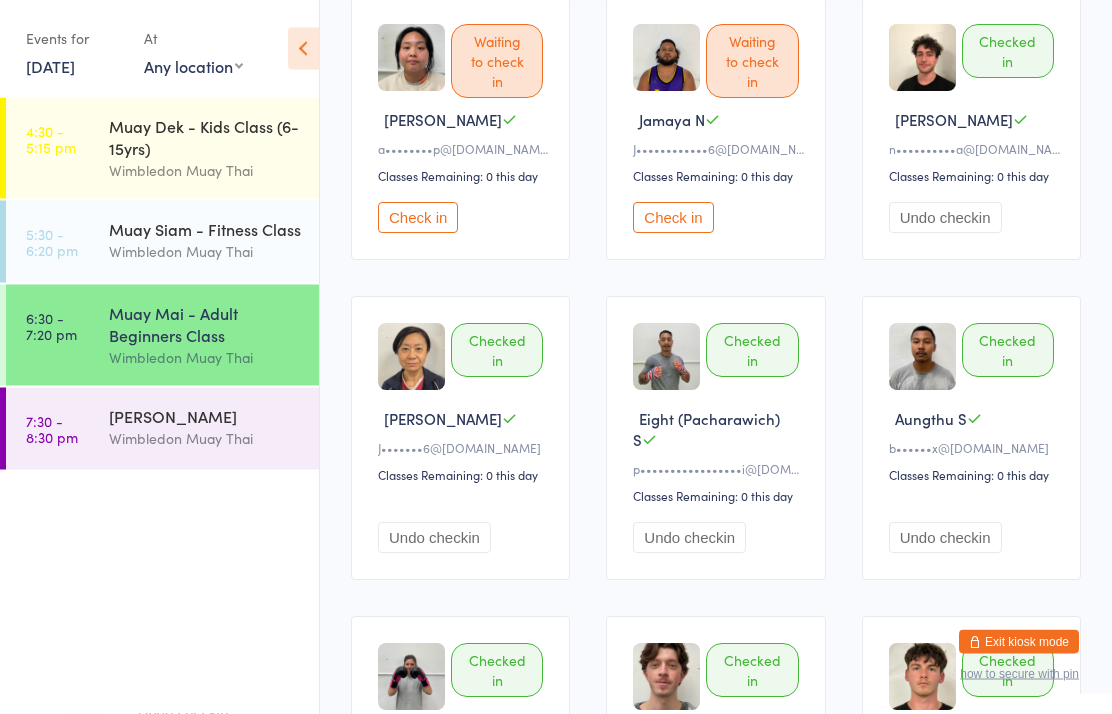 scroll, scrollTop: 0, scrollLeft: 0, axis: both 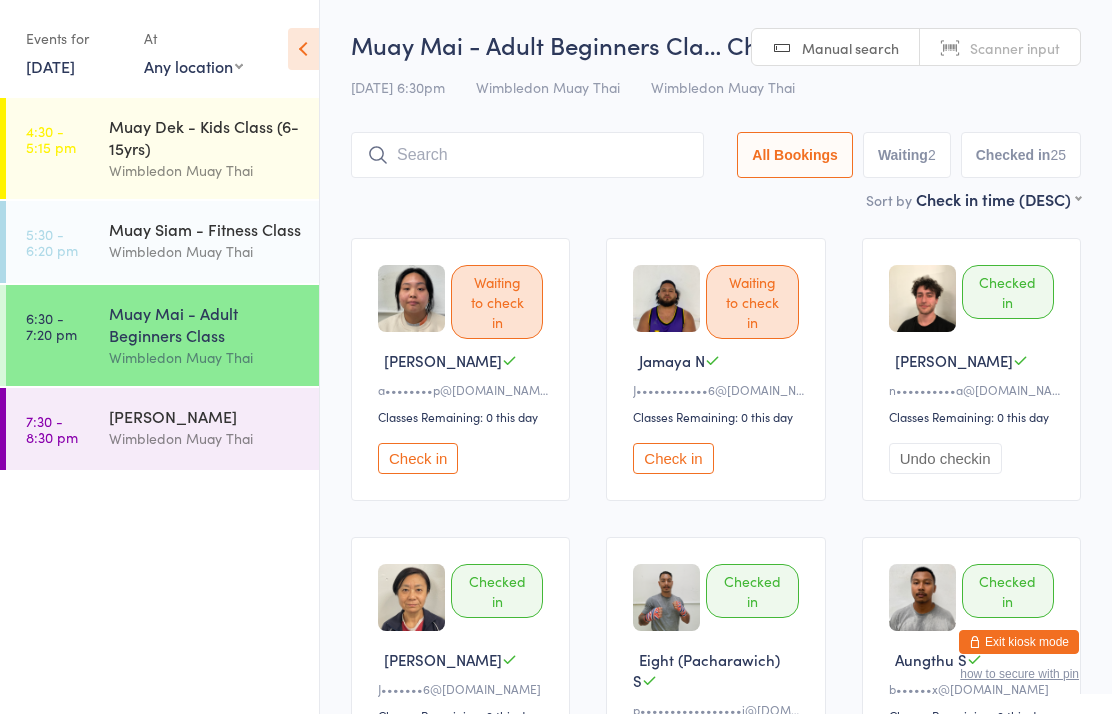 click at bounding box center (527, 155) 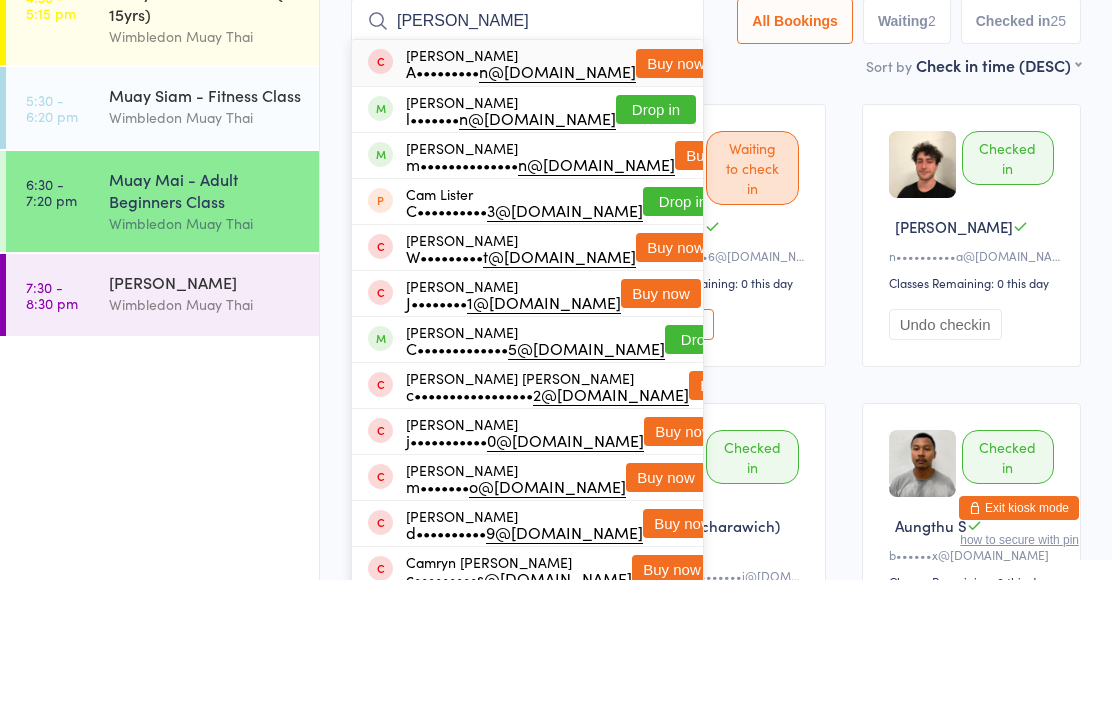 type on "Cameron" 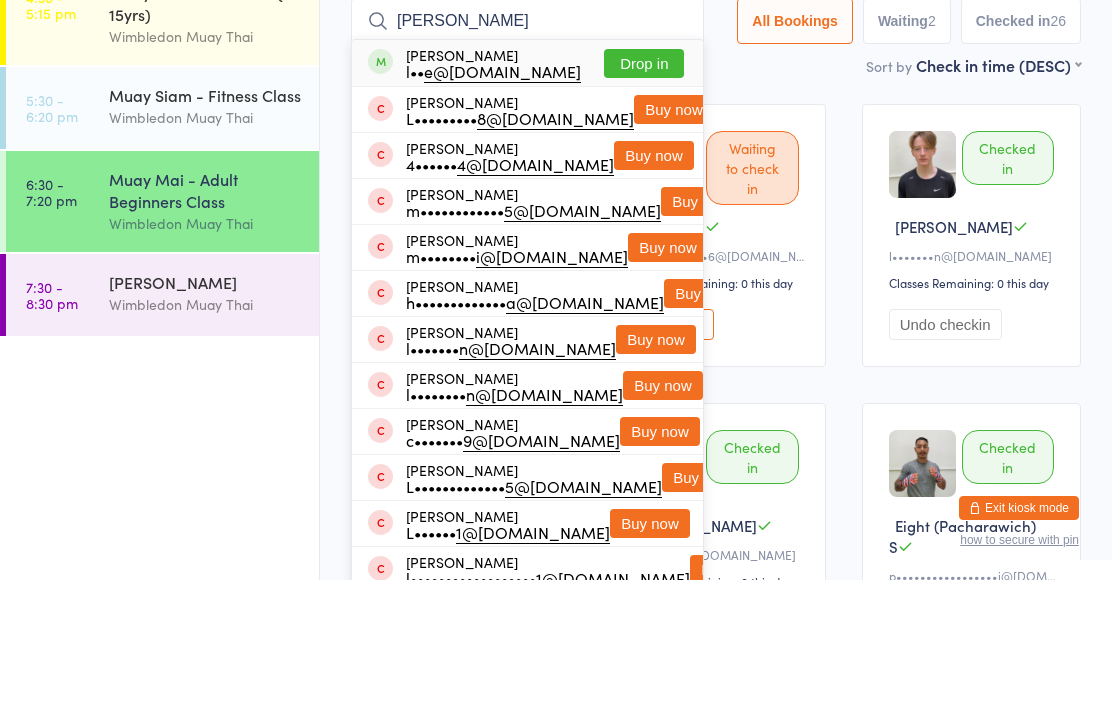 type on "luke mcd" 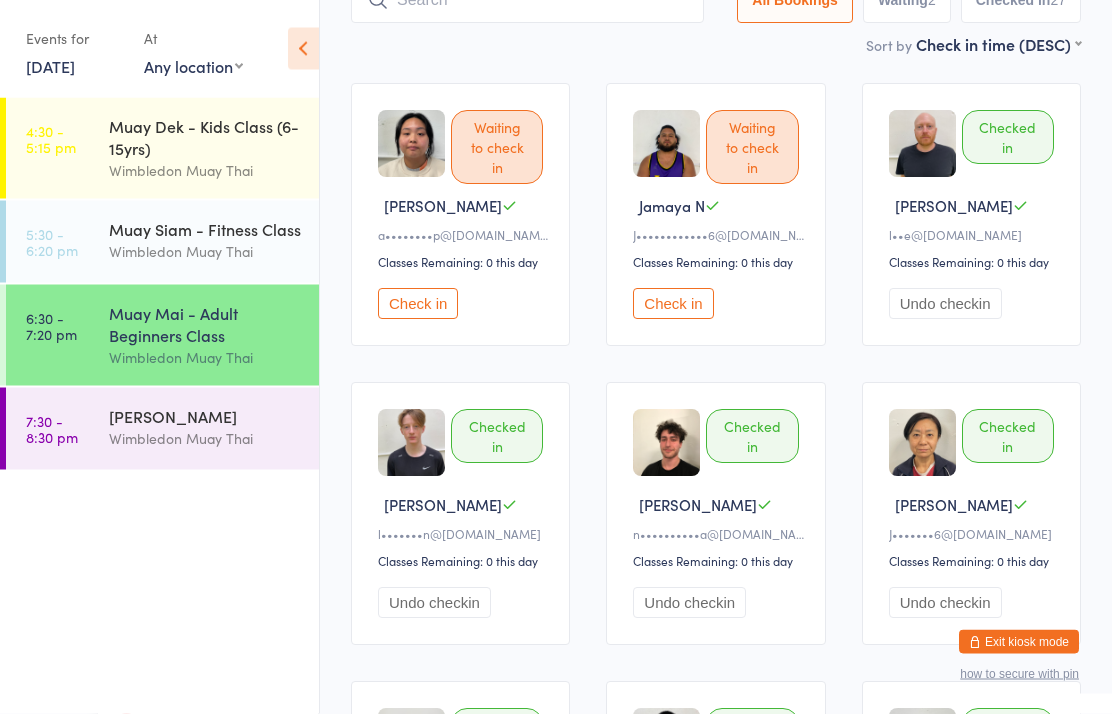 scroll, scrollTop: 0, scrollLeft: 0, axis: both 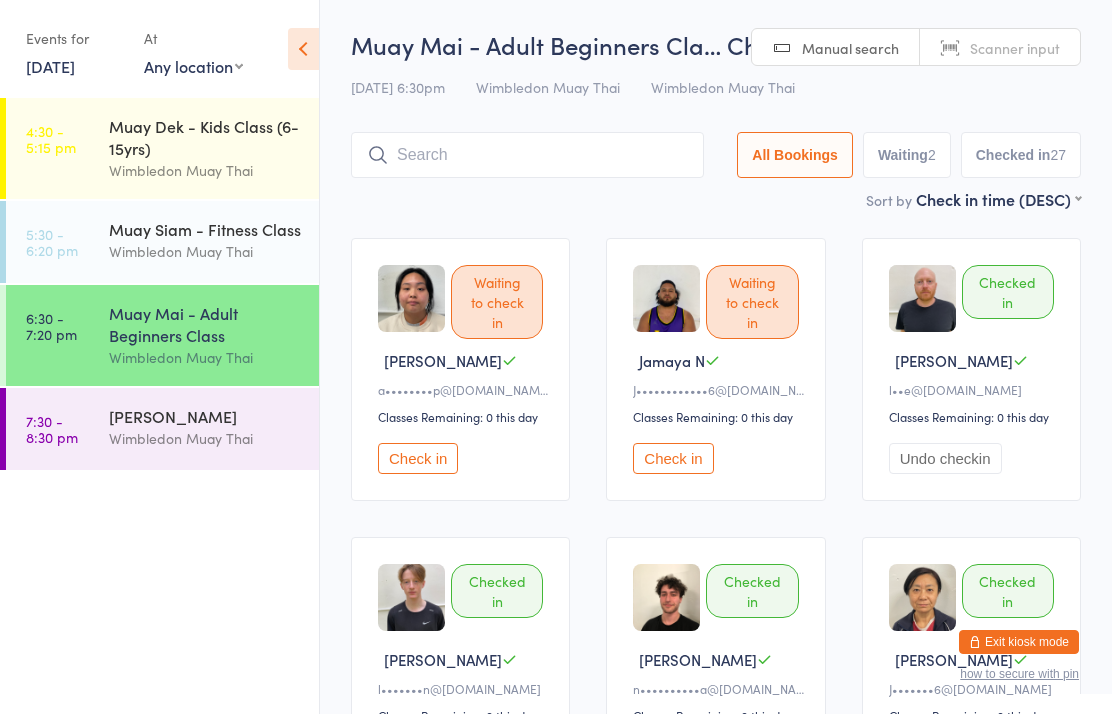 click at bounding box center (527, 155) 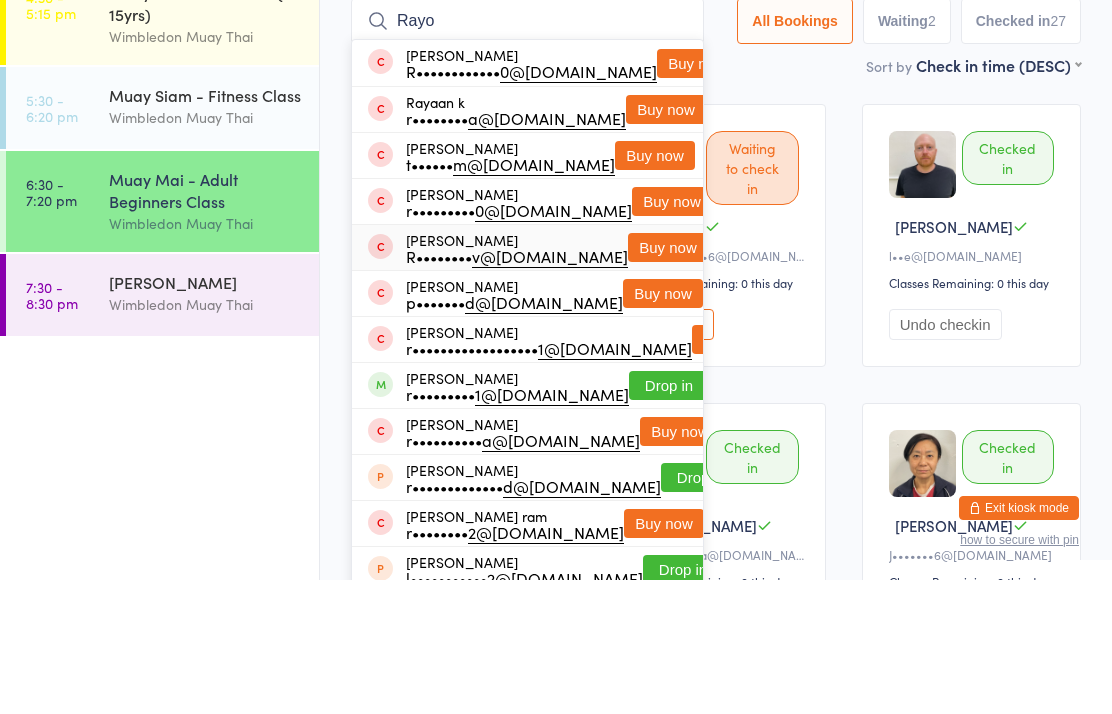 type on "Rayo" 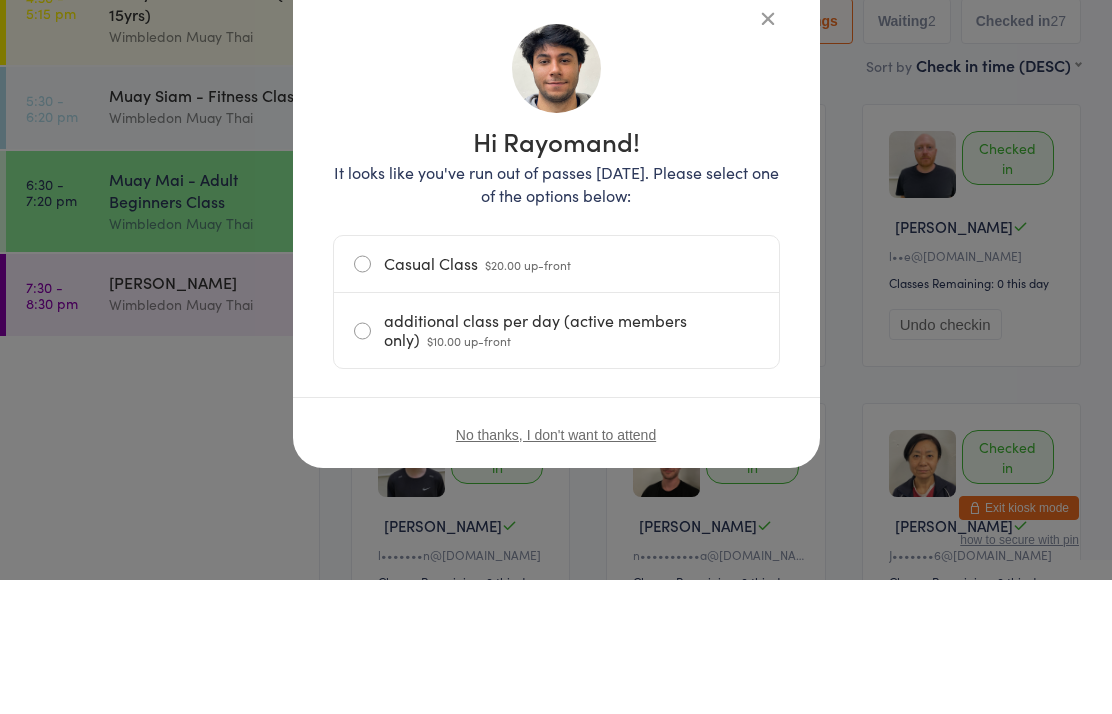 scroll, scrollTop: 134, scrollLeft: 0, axis: vertical 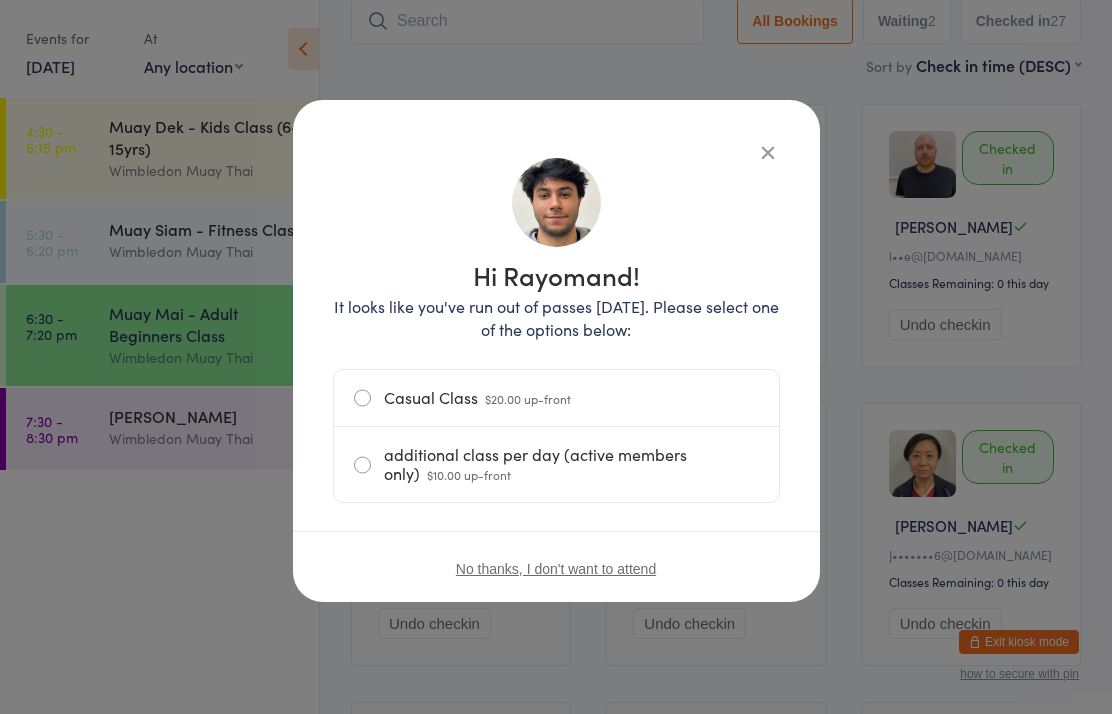 click at bounding box center [768, 152] 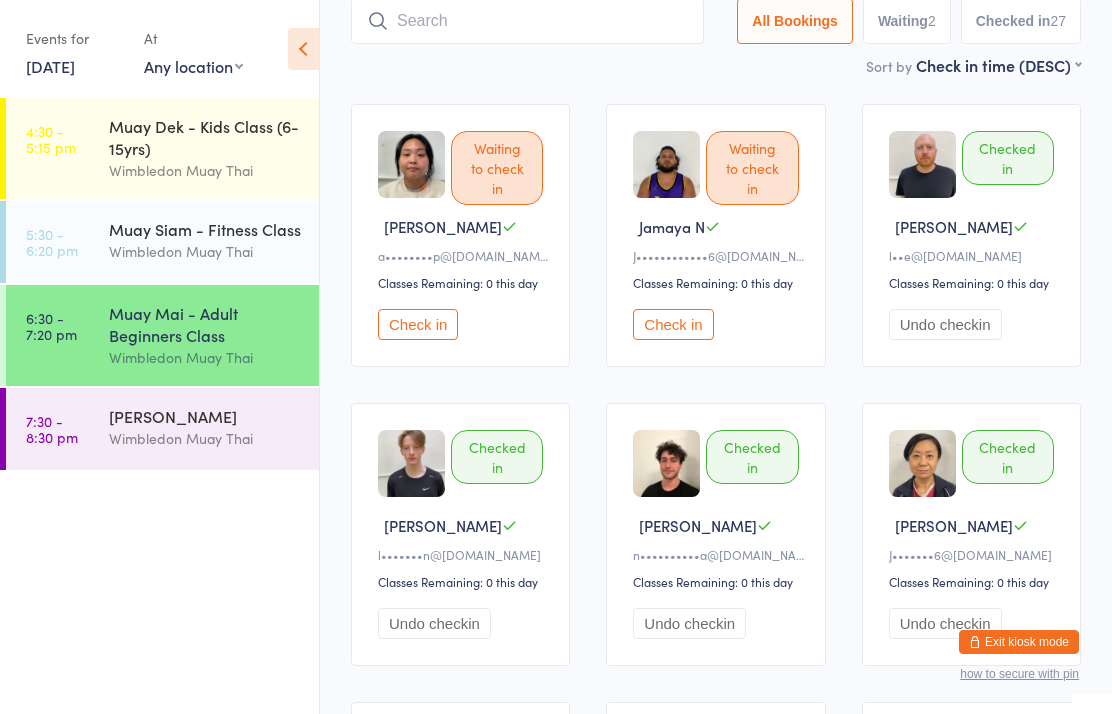 click on "Check in" at bounding box center [673, 324] 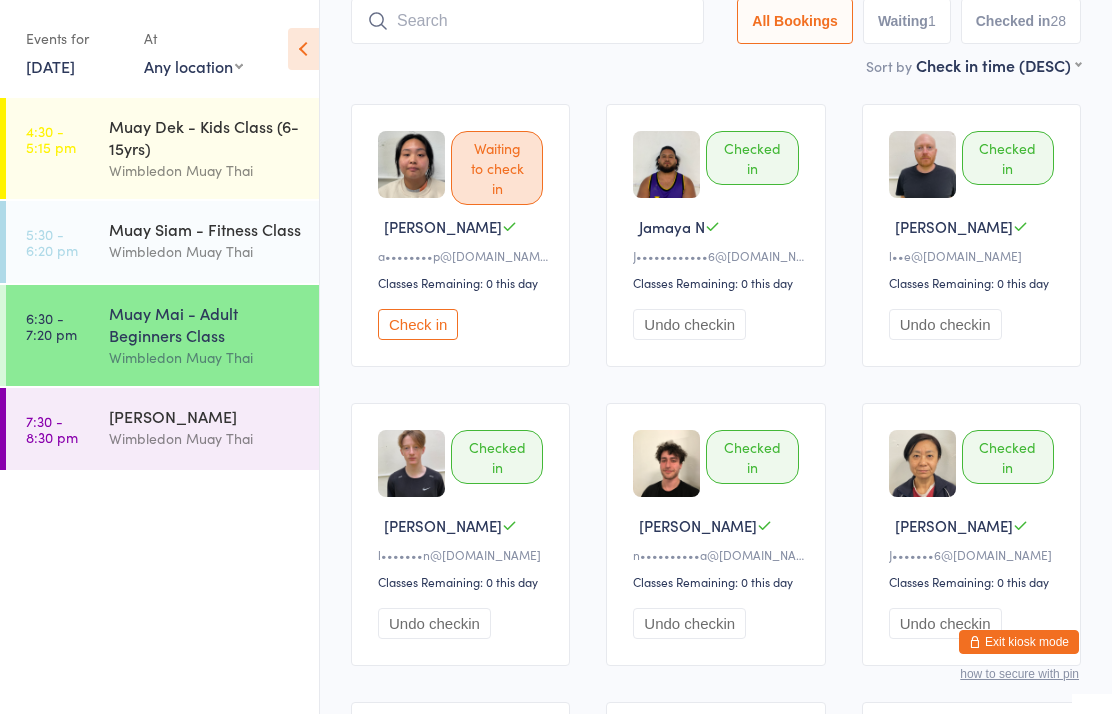 click on "Muay Mai - Adult Beginners Class" at bounding box center (205, 324) 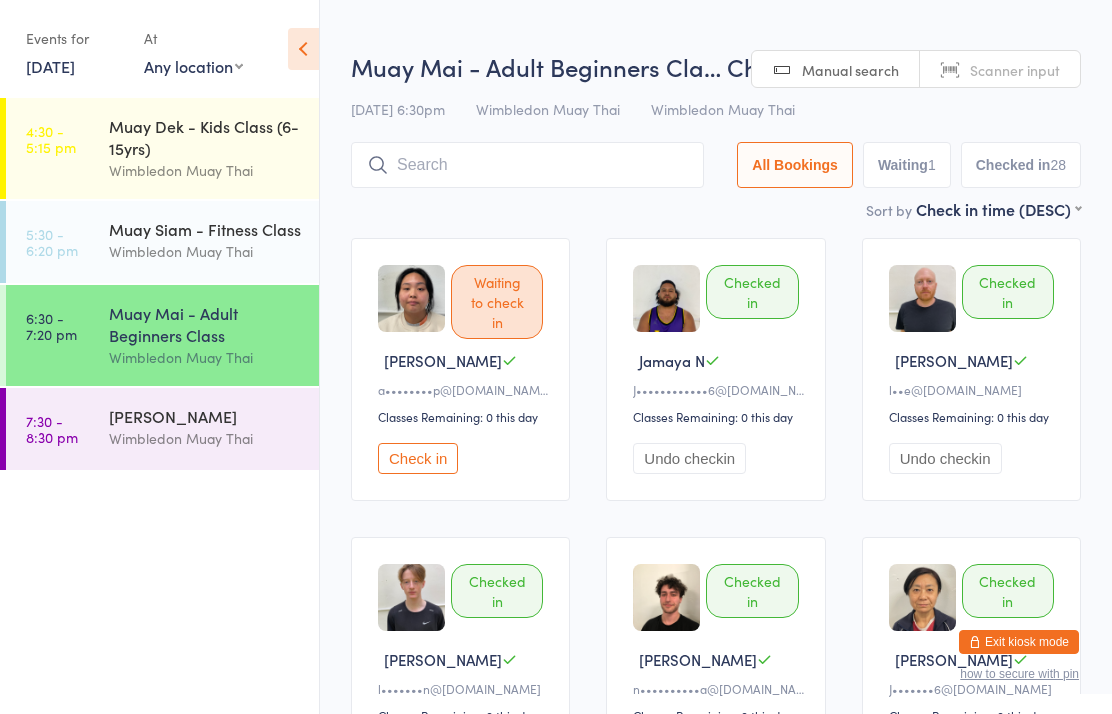 click at bounding box center [527, 165] 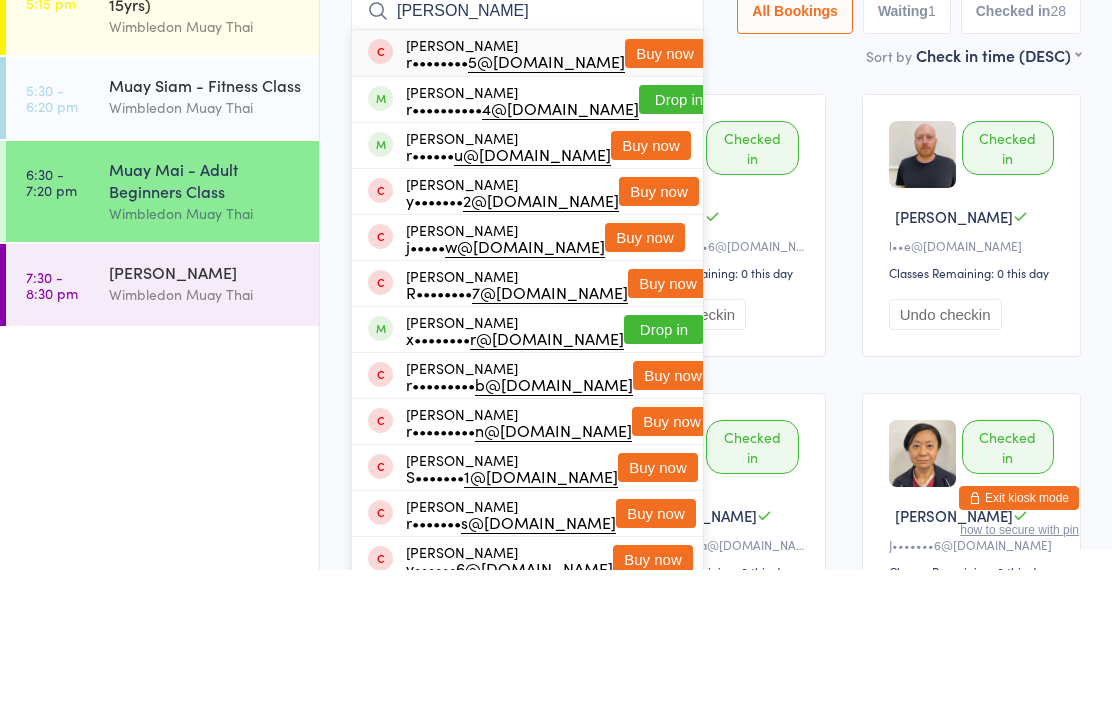type on "Ryan p" 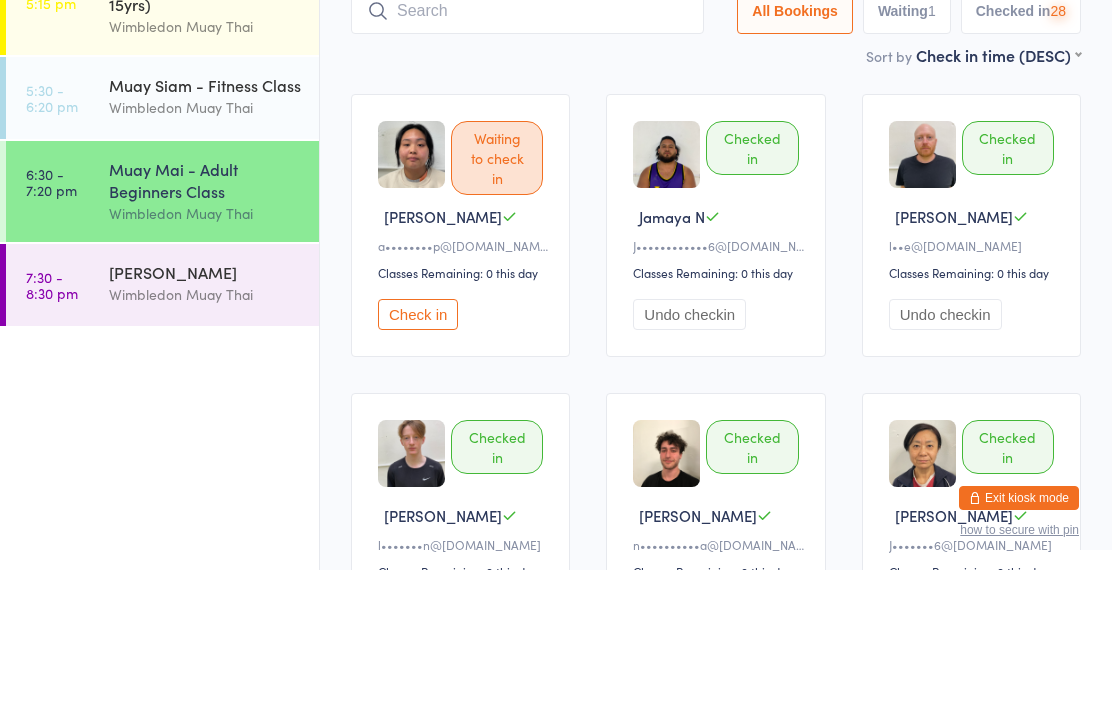 scroll, scrollTop: 144, scrollLeft: 0, axis: vertical 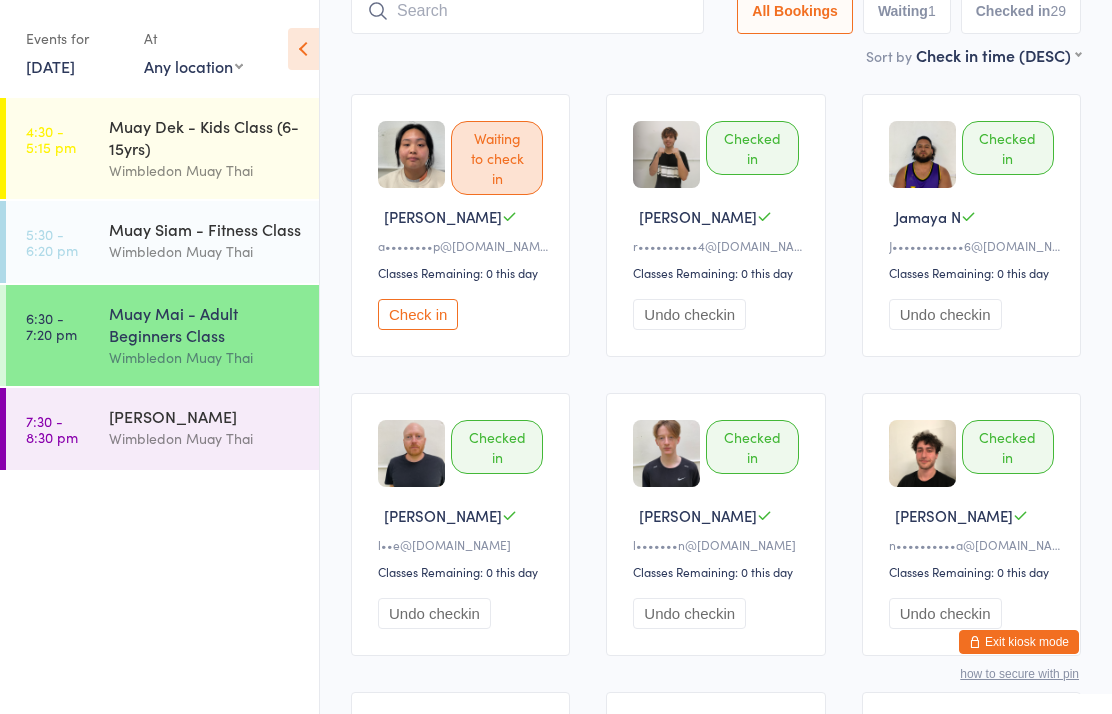 click at bounding box center [527, 11] 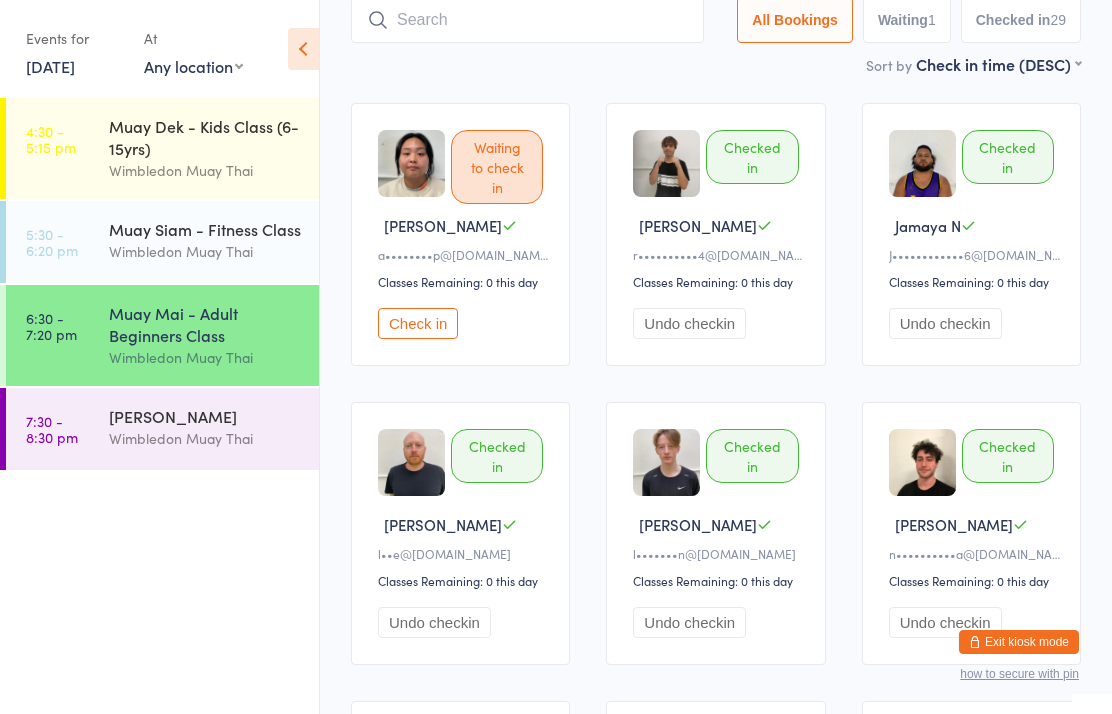 scroll, scrollTop: 134, scrollLeft: 0, axis: vertical 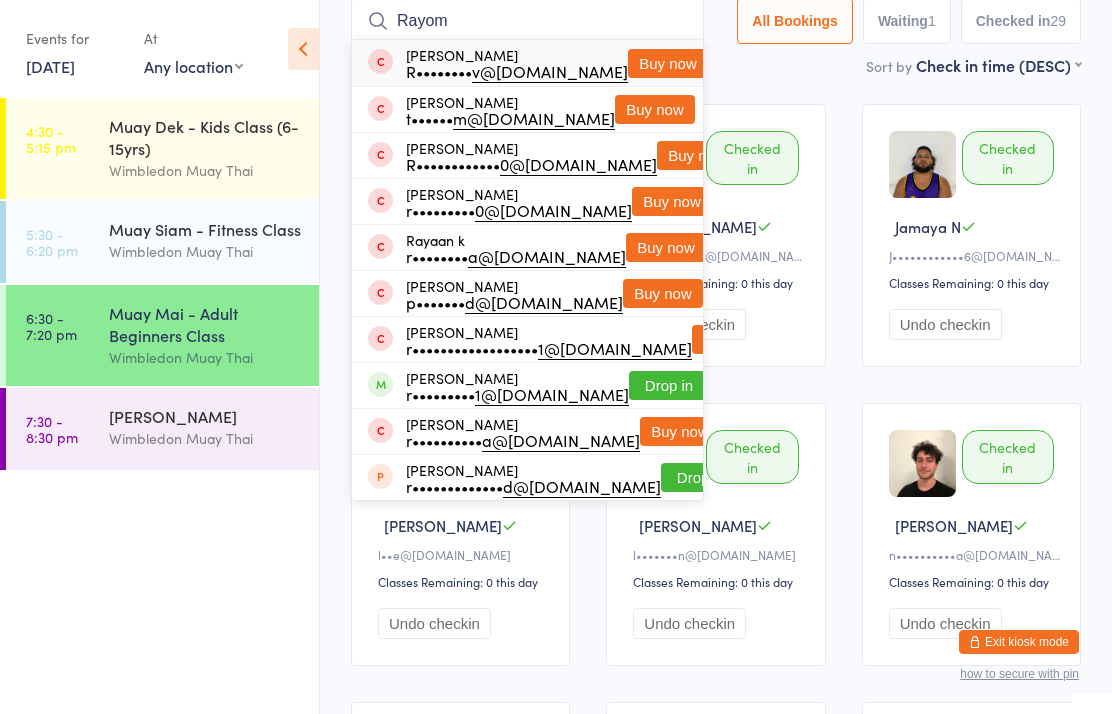 type on "Rayom" 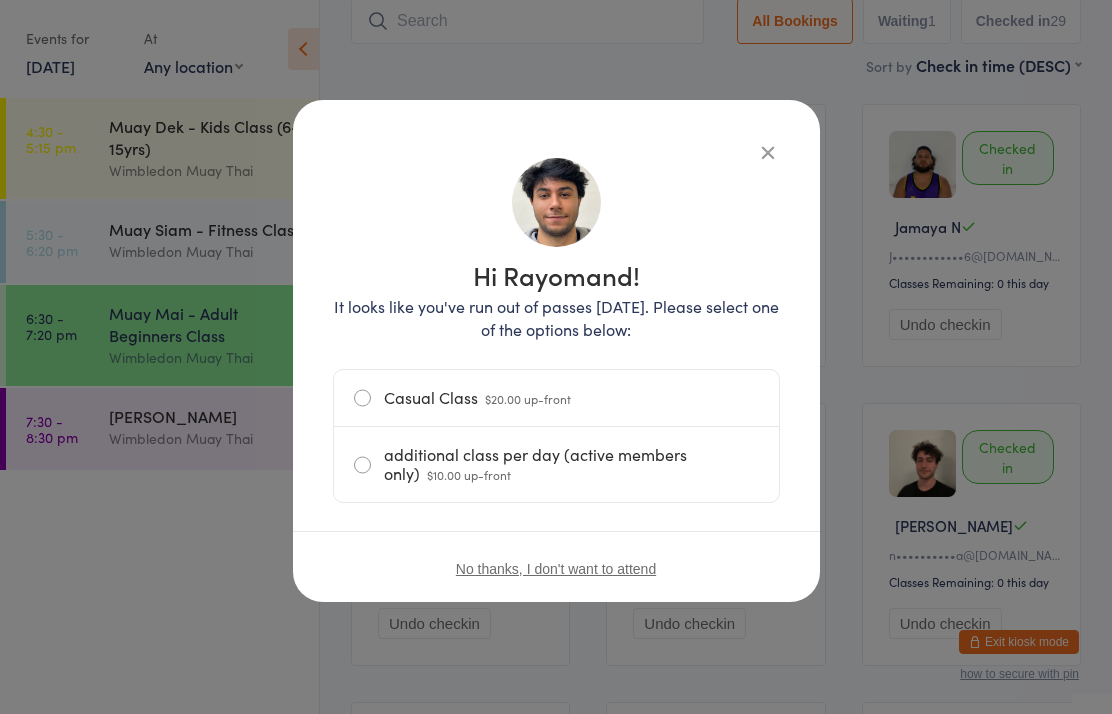 click on "Casual Class  $20.00 up-front" at bounding box center (556, 398) 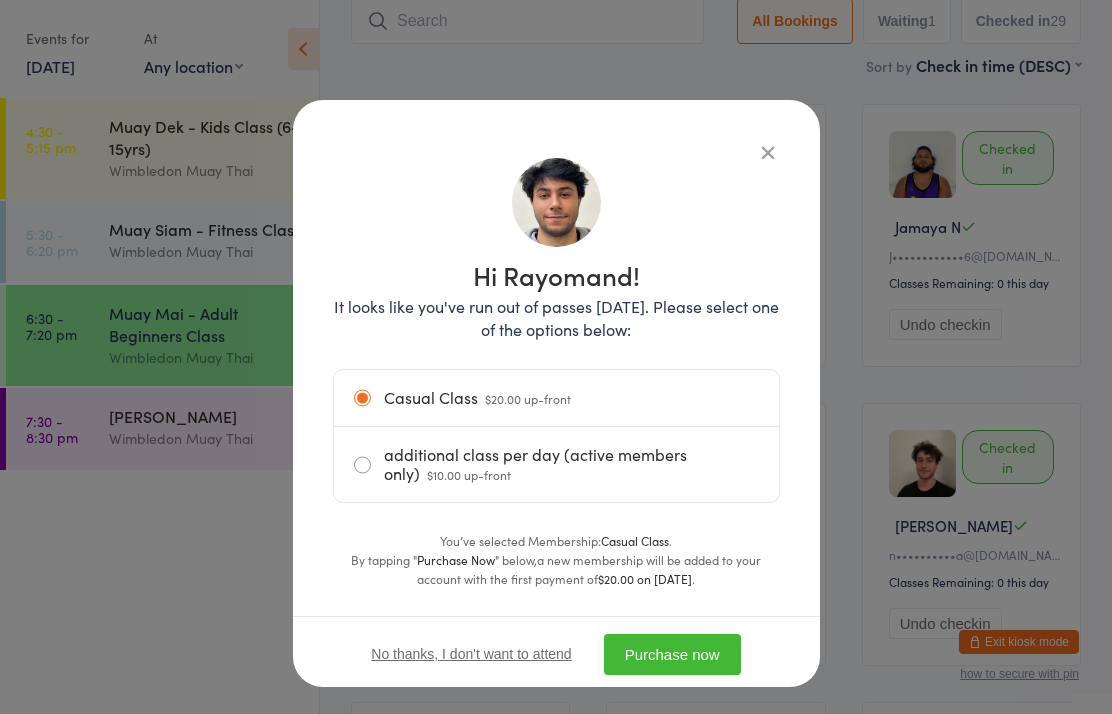 click on "Purchase now" at bounding box center [672, 654] 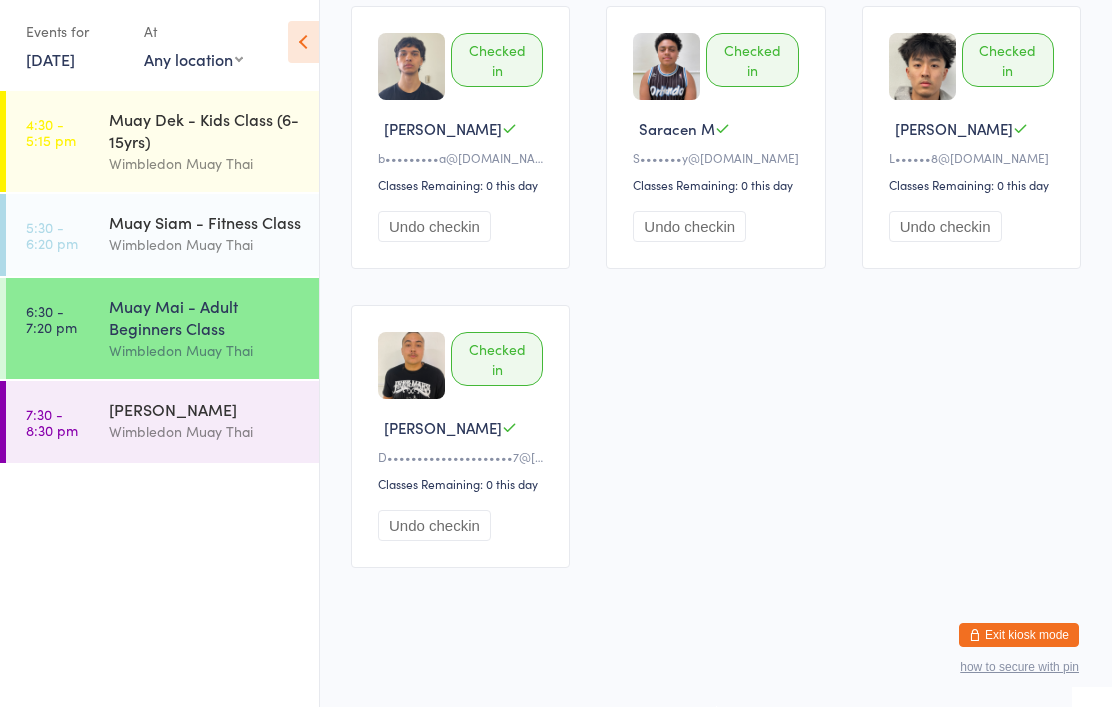 scroll, scrollTop: 2944, scrollLeft: 0, axis: vertical 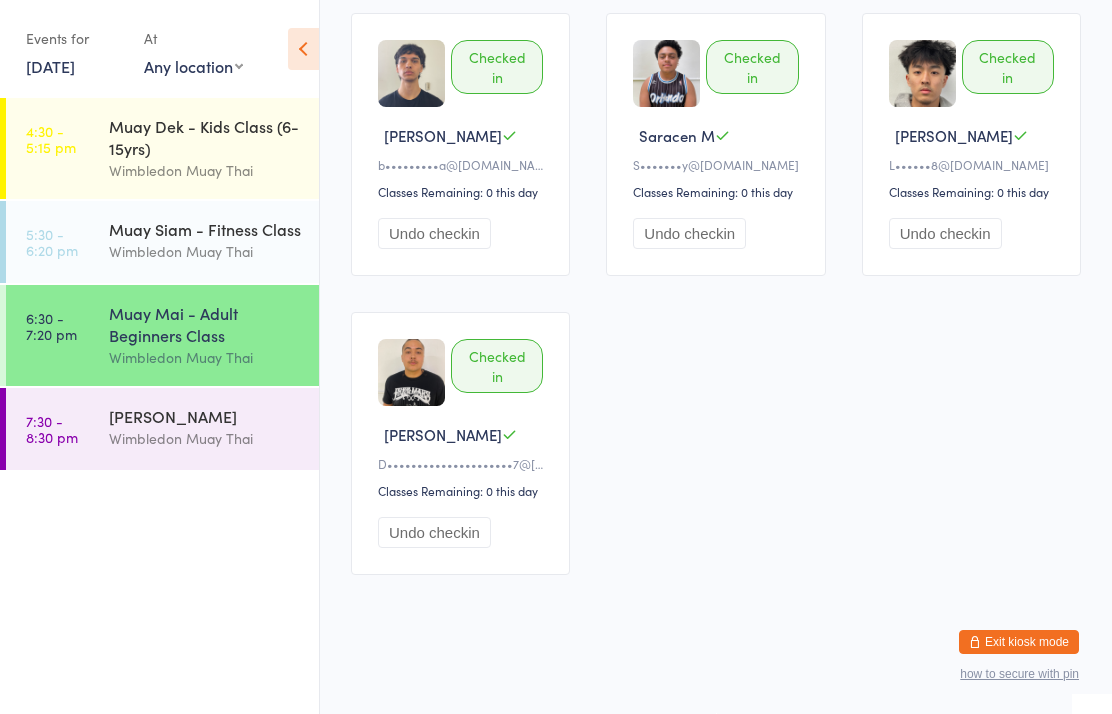 click on "Wimbledon Muay Thai" at bounding box center [205, 438] 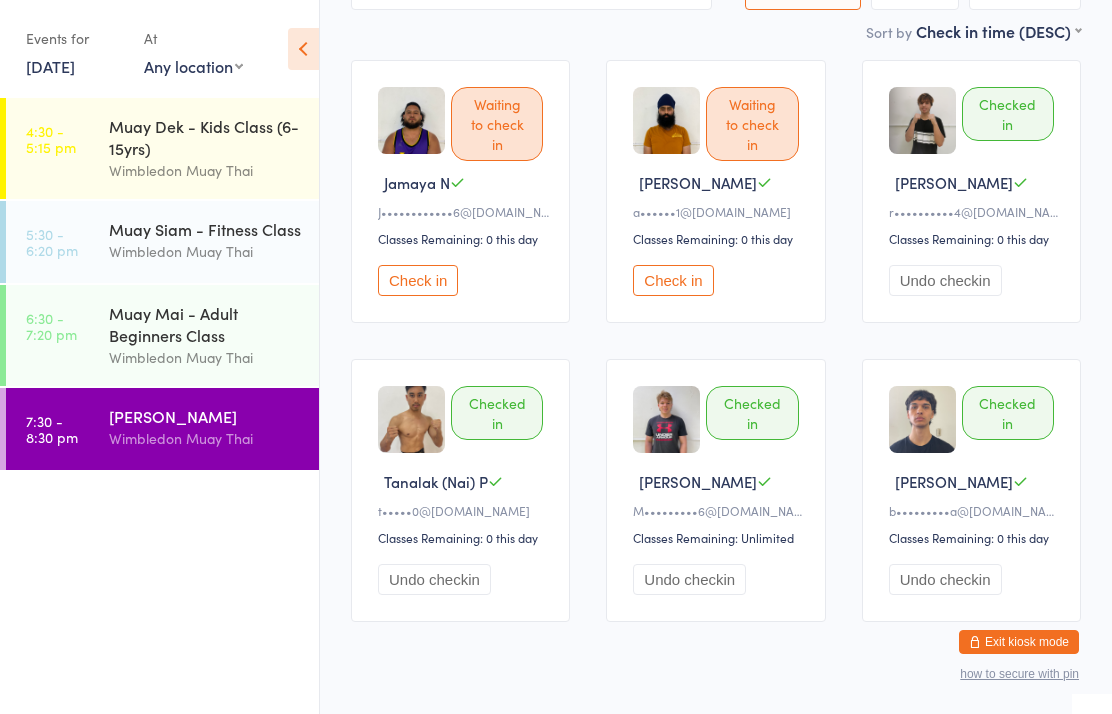 scroll, scrollTop: 0, scrollLeft: 0, axis: both 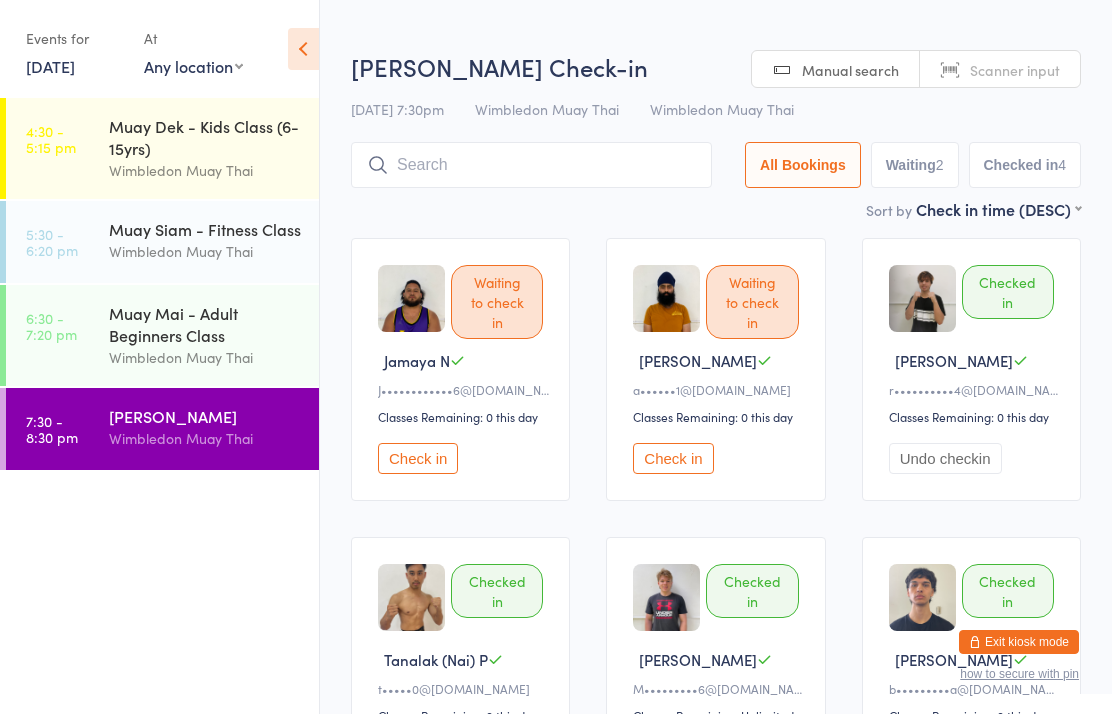 click on "Check in" at bounding box center (673, 458) 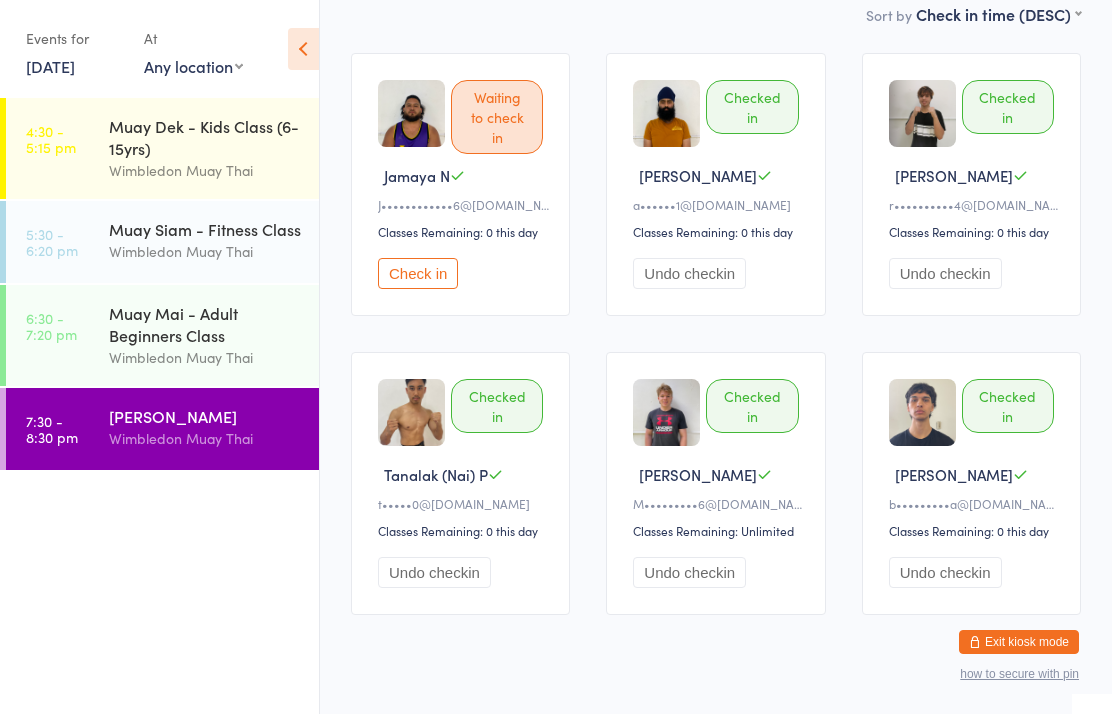 scroll, scrollTop: 189, scrollLeft: 0, axis: vertical 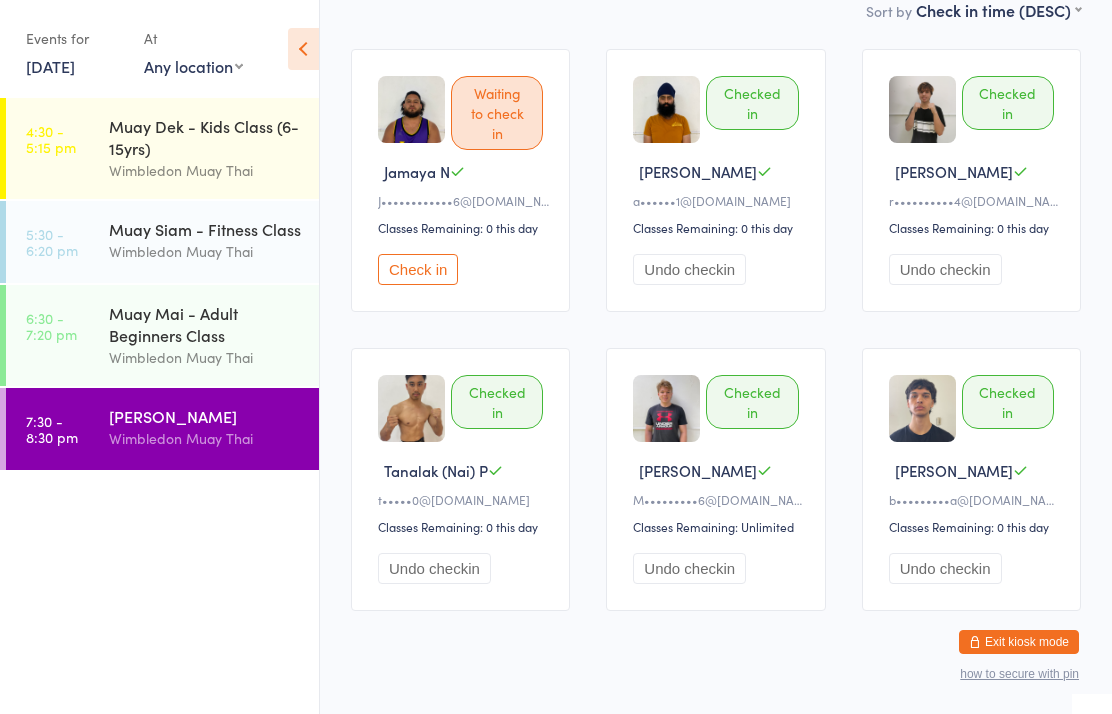 click on "Wimbledon Muay Thai" at bounding box center [205, 438] 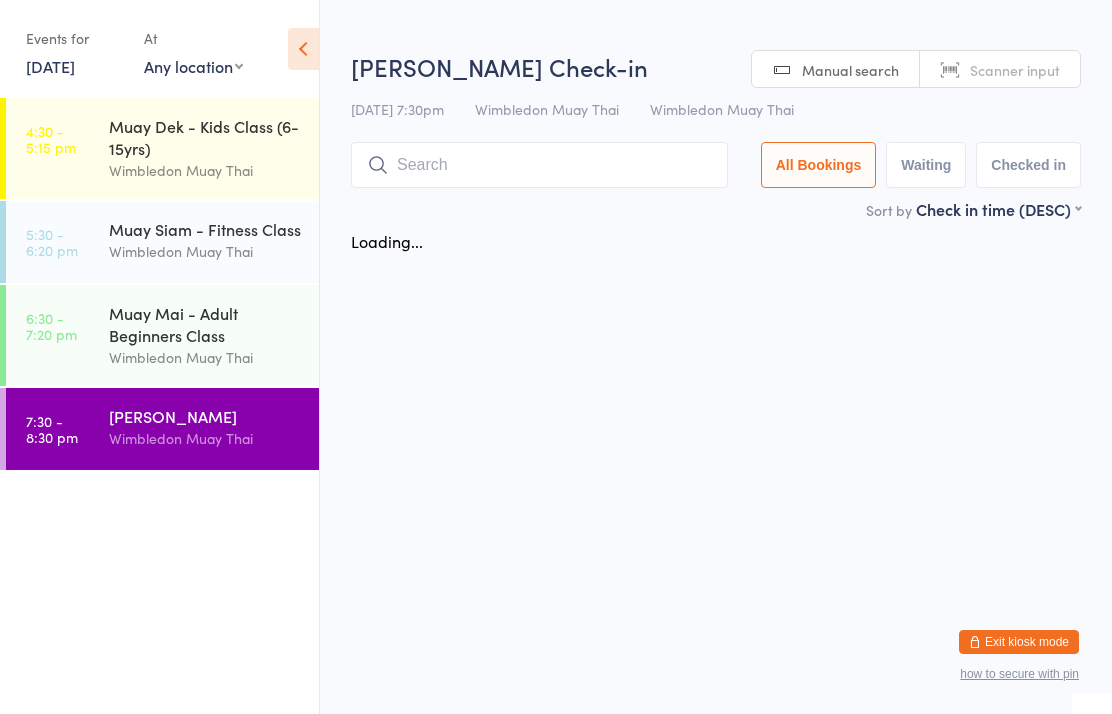 scroll, scrollTop: 0, scrollLeft: 0, axis: both 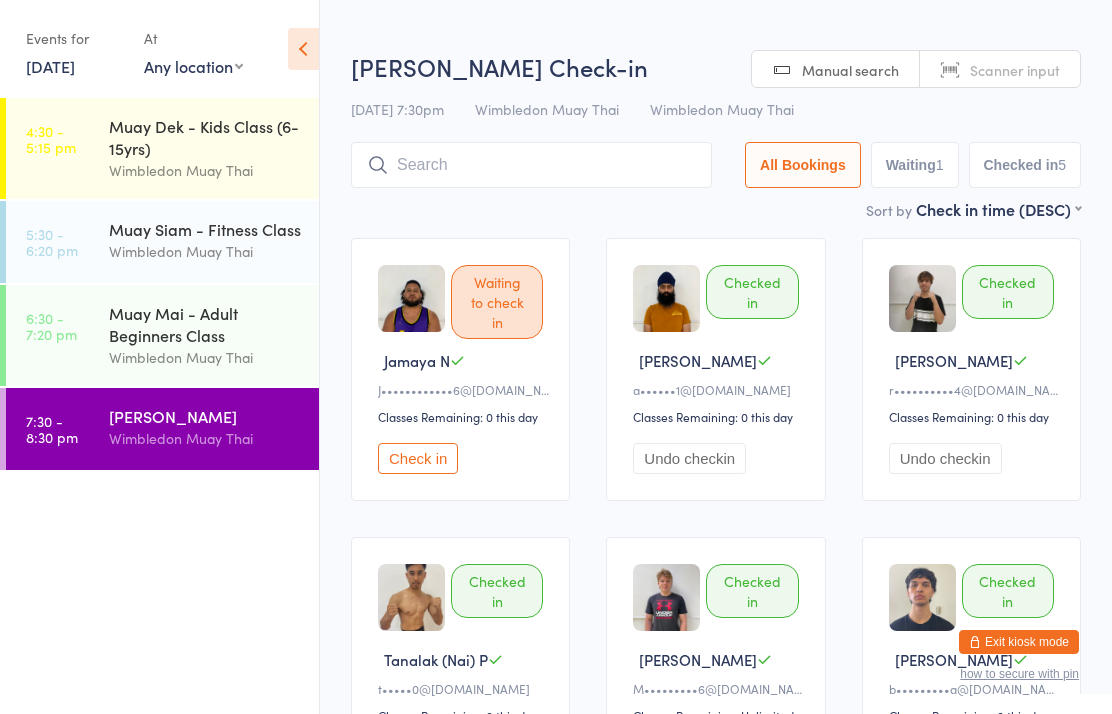 click at bounding box center [531, 165] 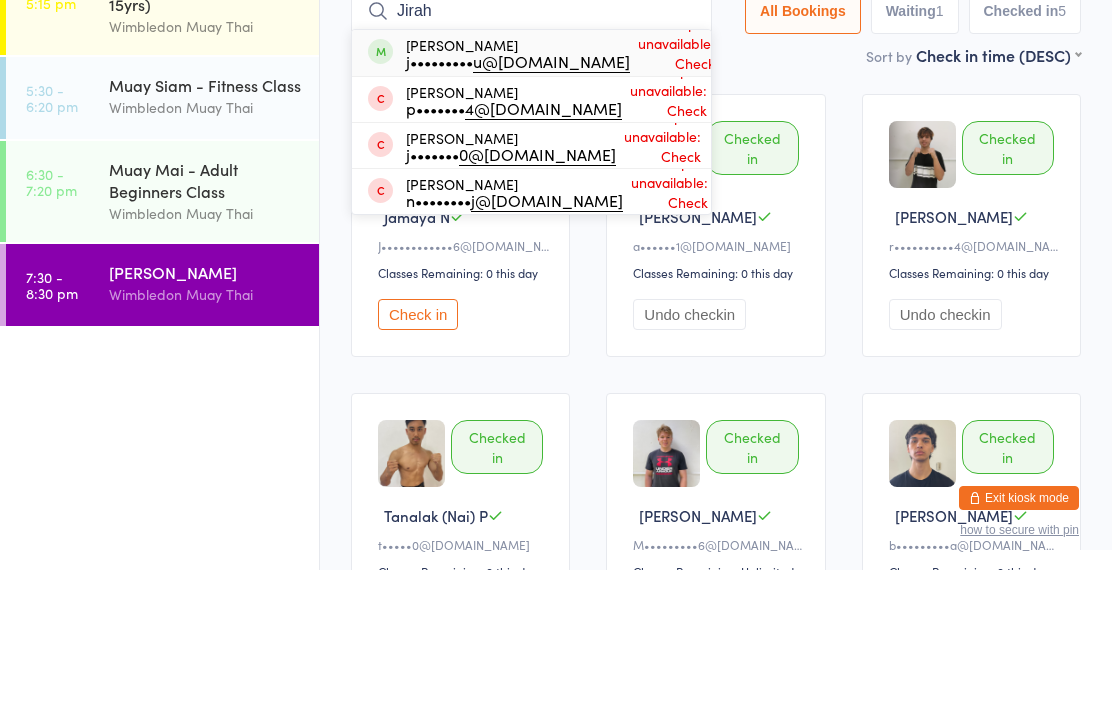 type on "Jirah" 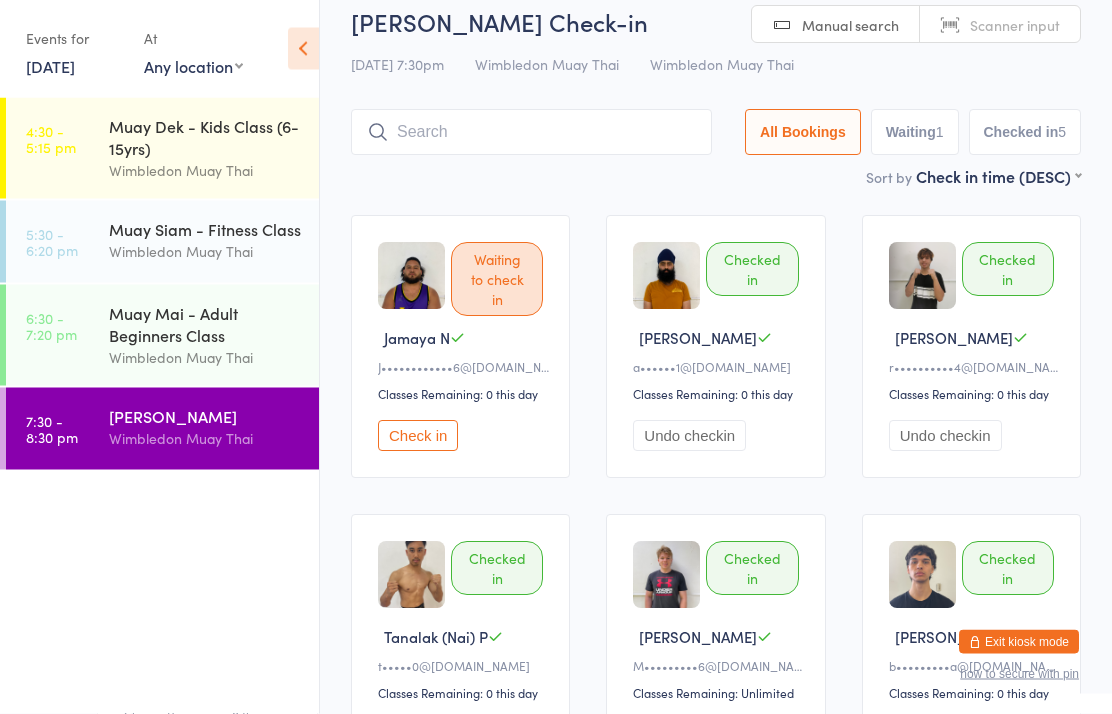 scroll, scrollTop: 0, scrollLeft: 0, axis: both 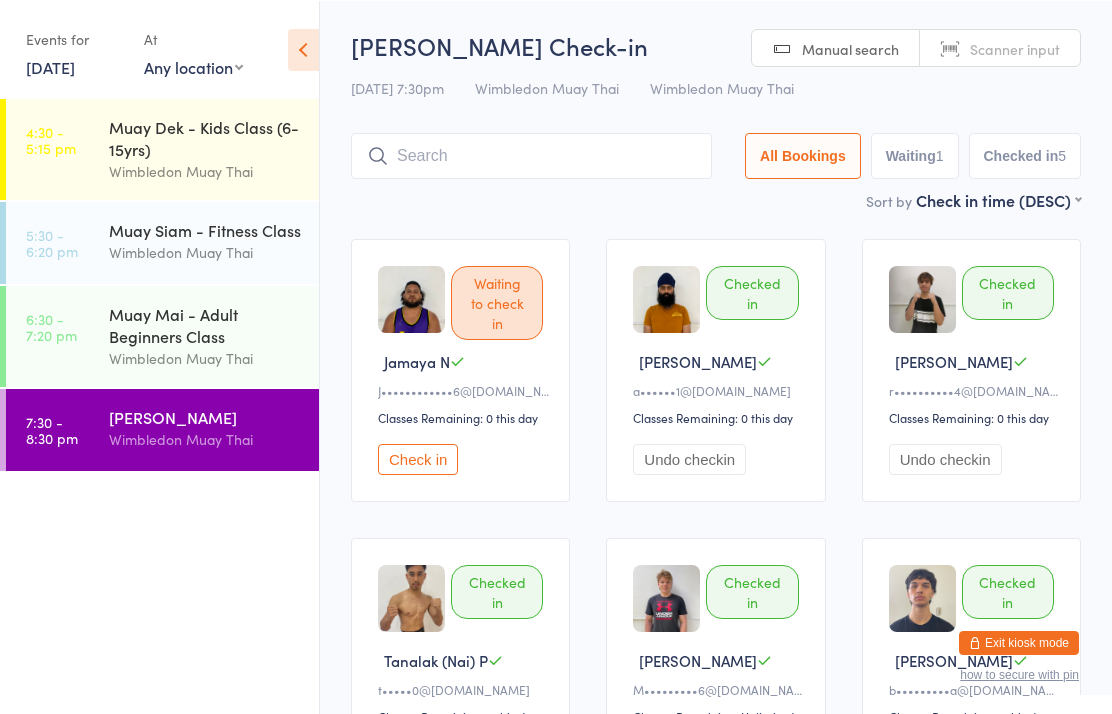 click at bounding box center (531, 155) 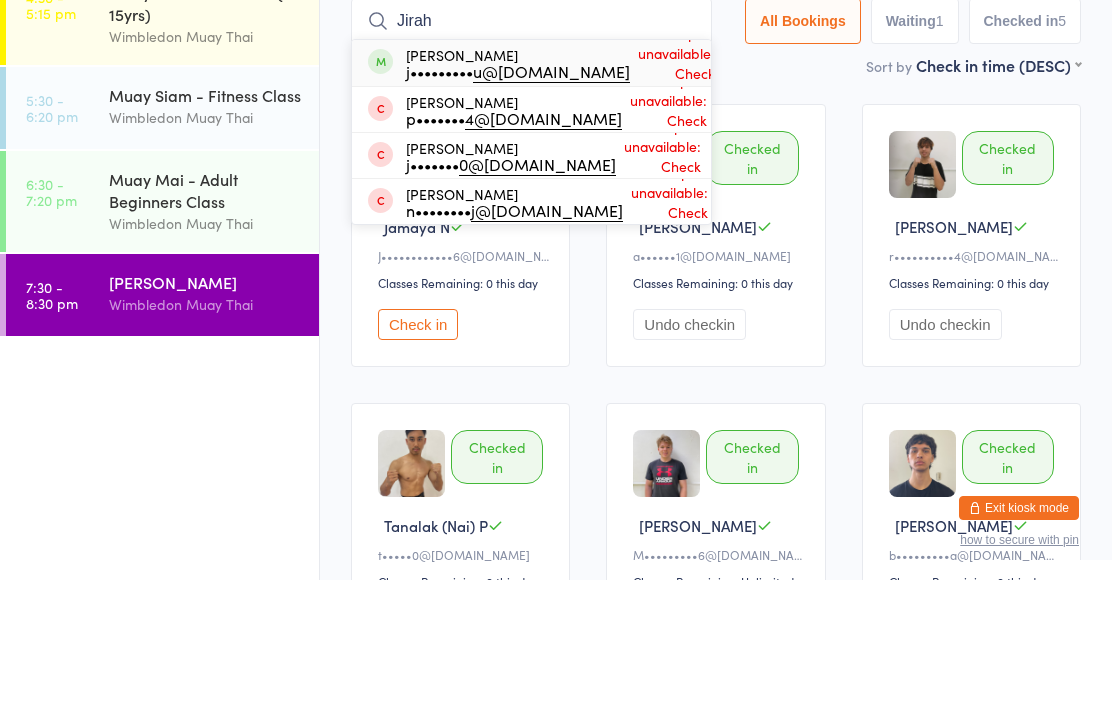type on "Jirah" 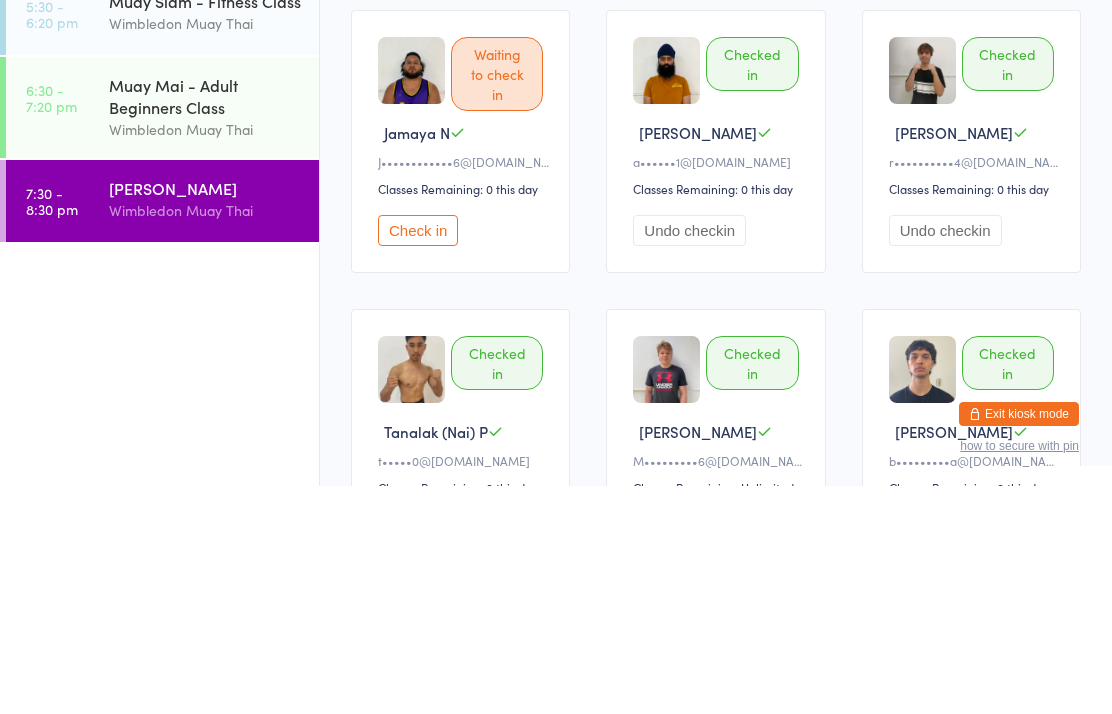 click on "Fighters Only Wimbledon Muay Thai" at bounding box center (214, 427) 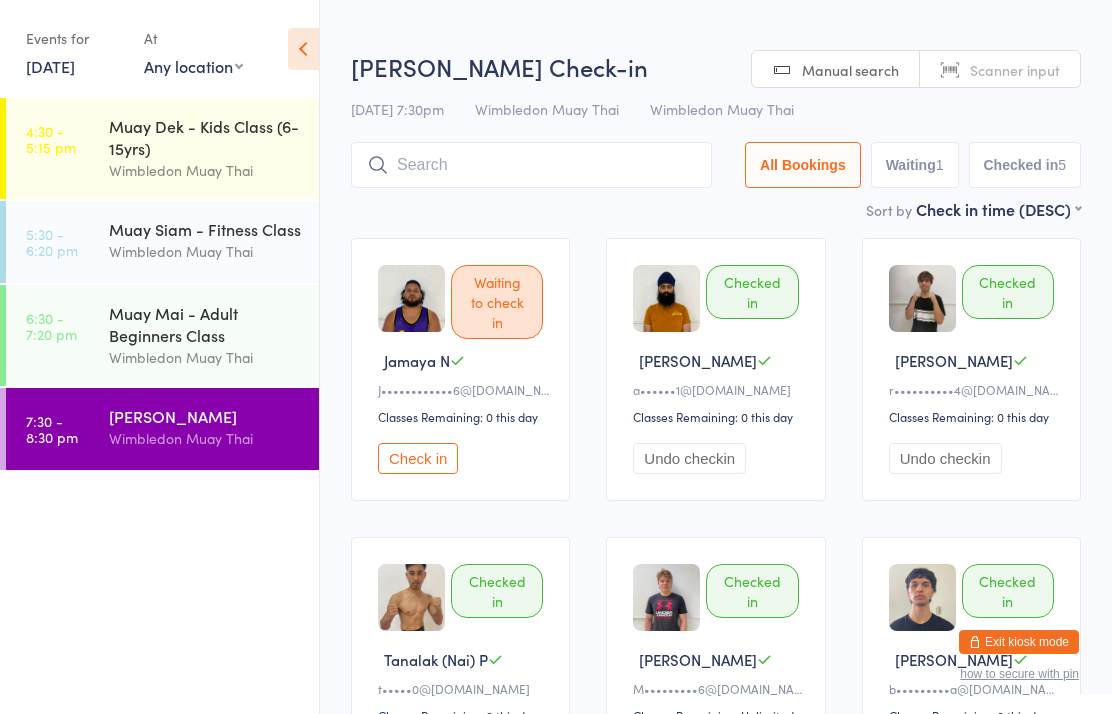 click at bounding box center (531, 165) 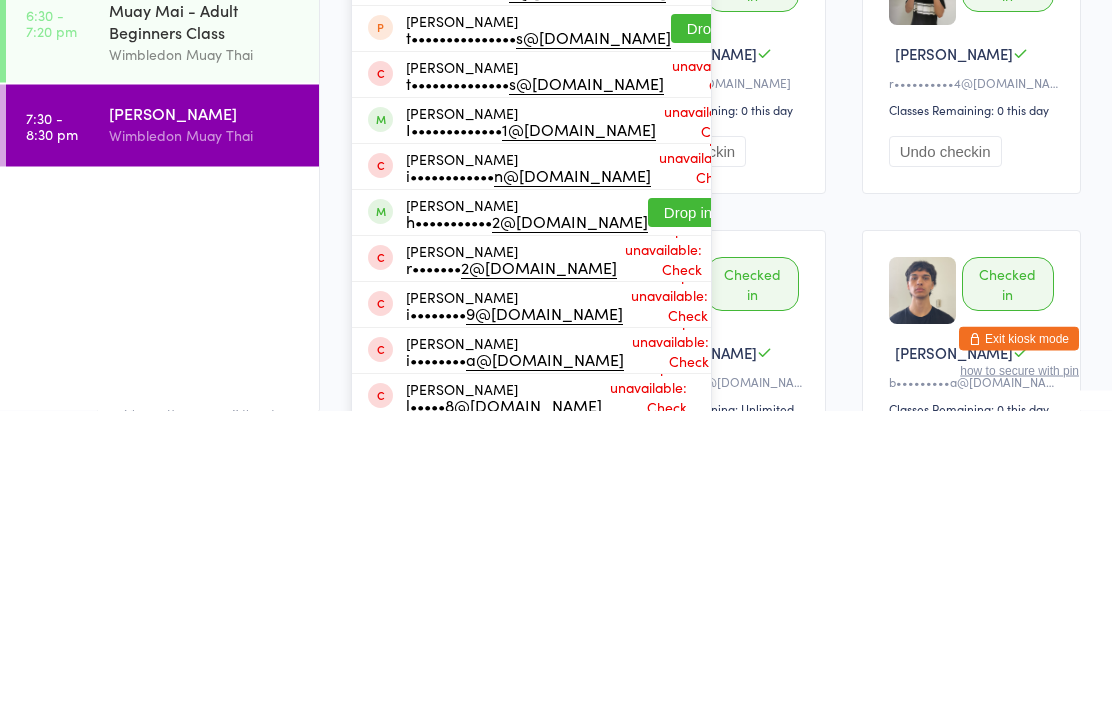 scroll, scrollTop: 8, scrollLeft: 0, axis: vertical 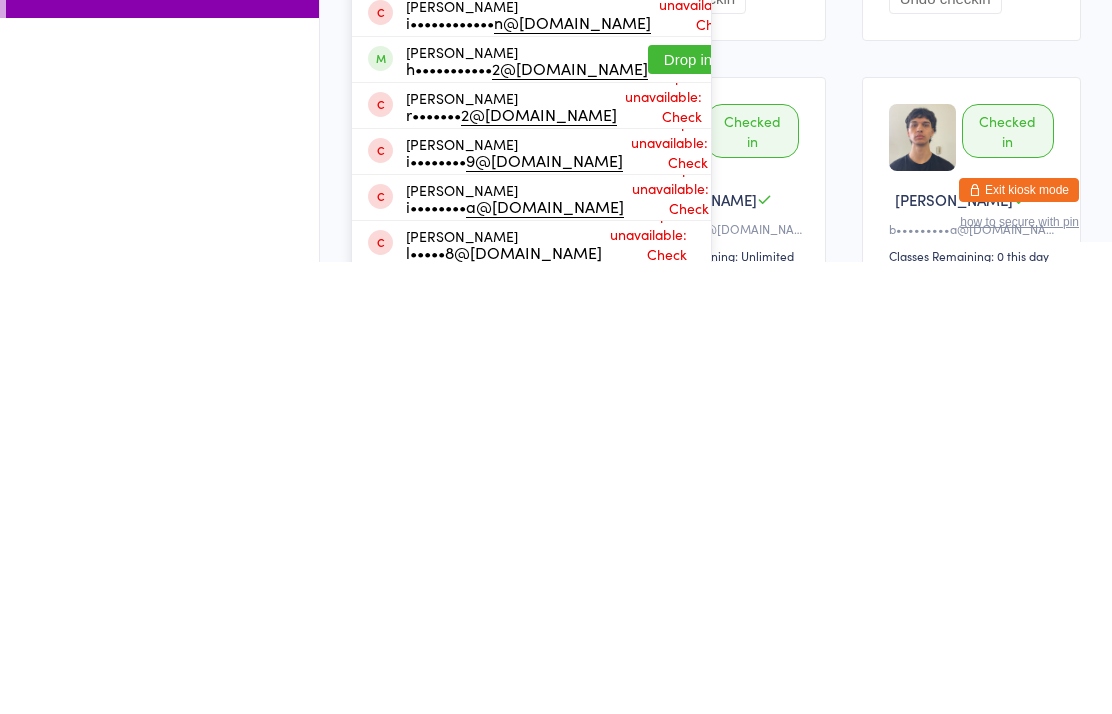 type on "Isaac" 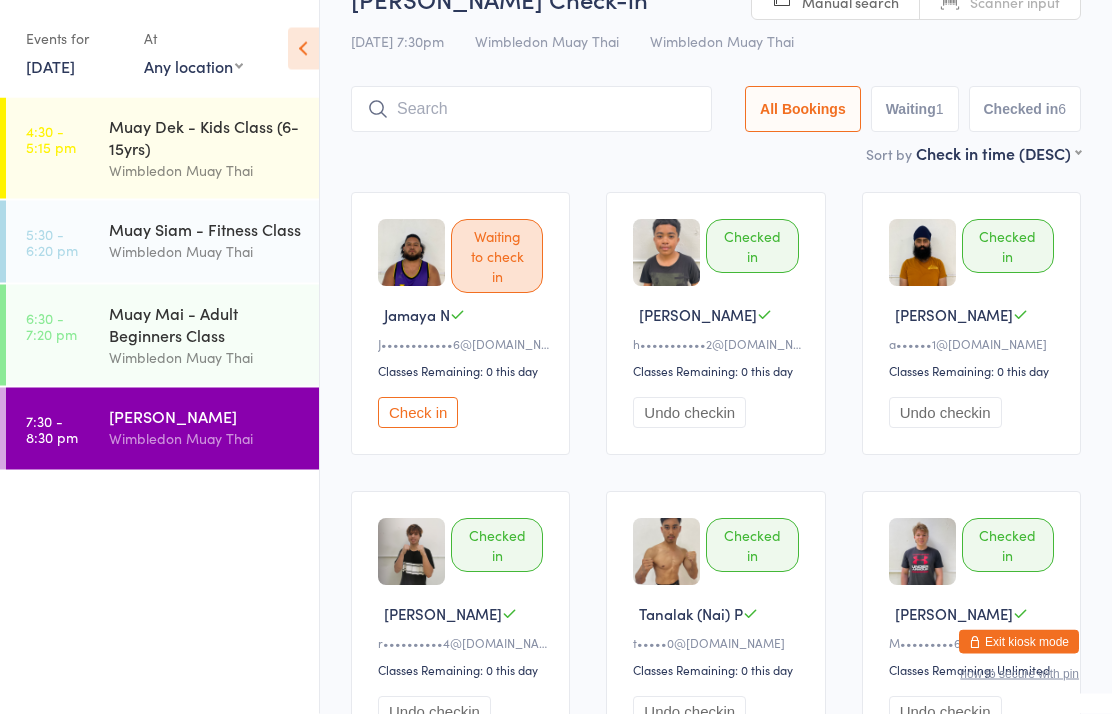 scroll, scrollTop: 0, scrollLeft: 0, axis: both 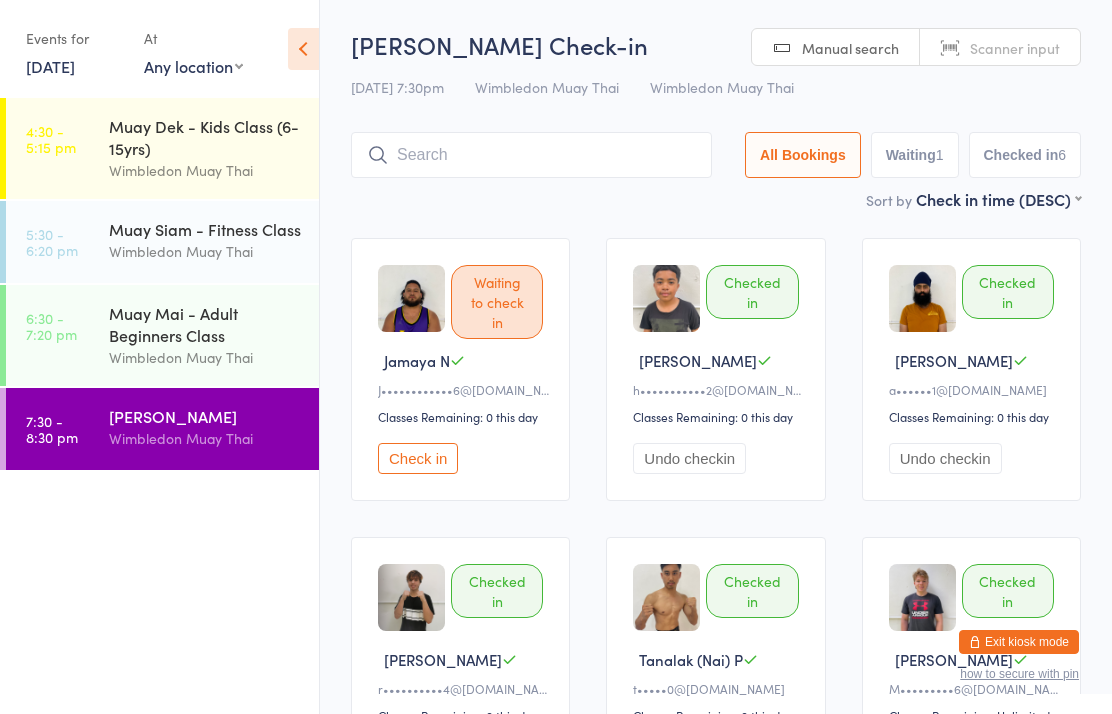 click at bounding box center [531, 155] 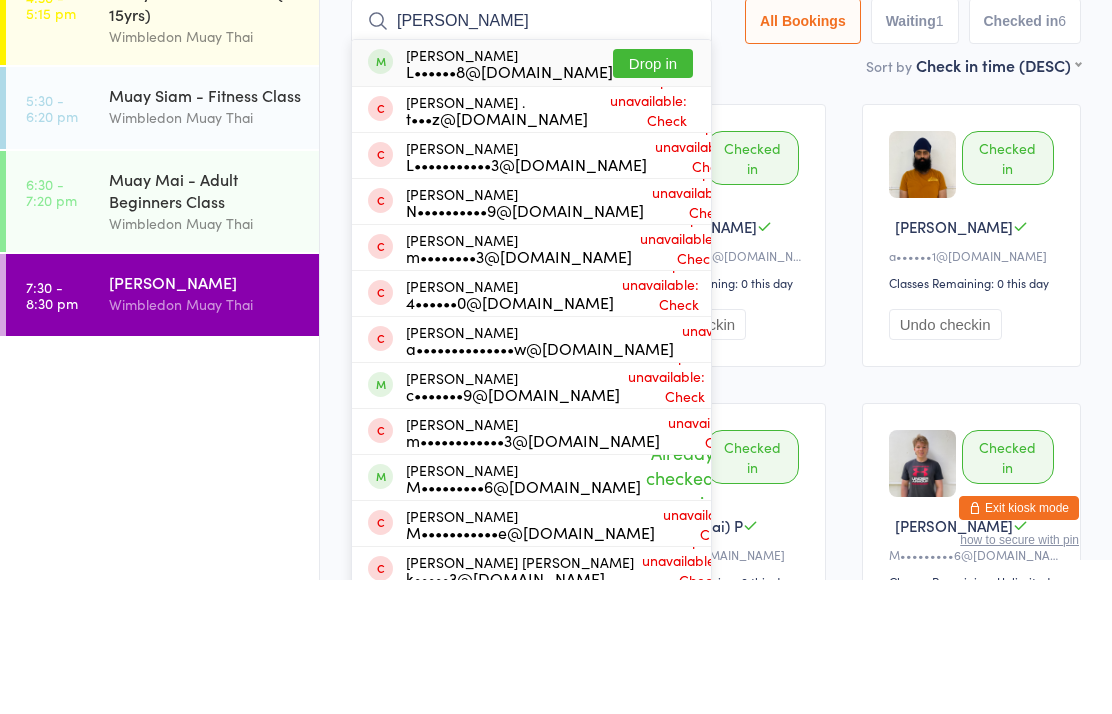 type on "Matthew lau" 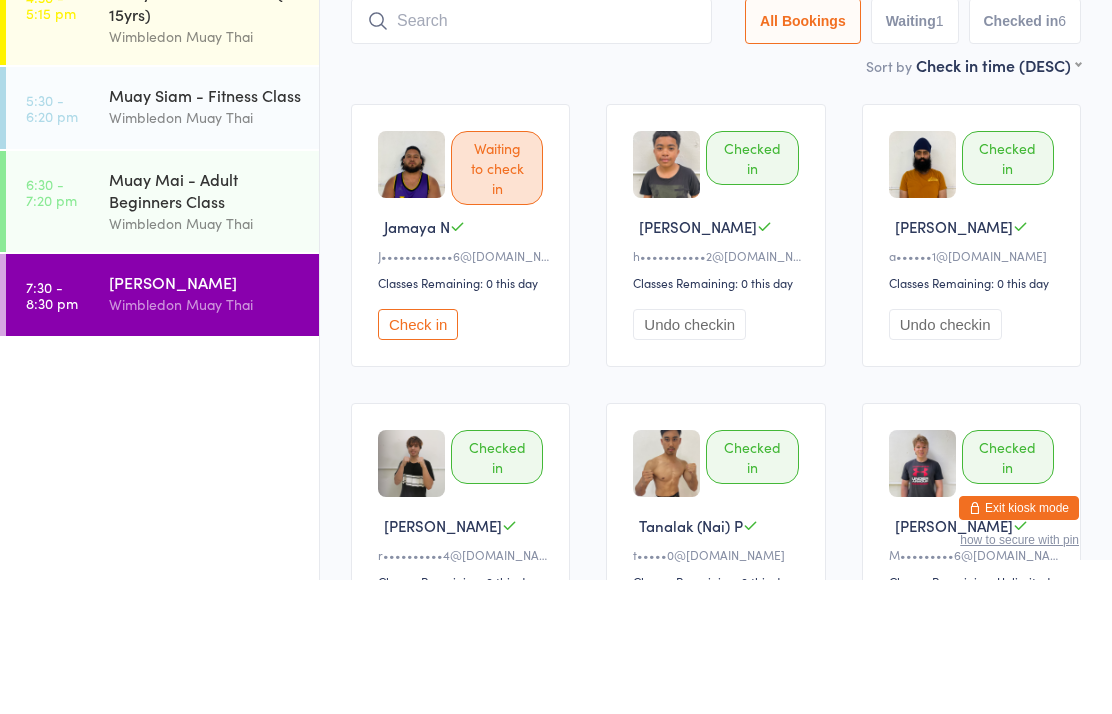 scroll, scrollTop: 134, scrollLeft: 0, axis: vertical 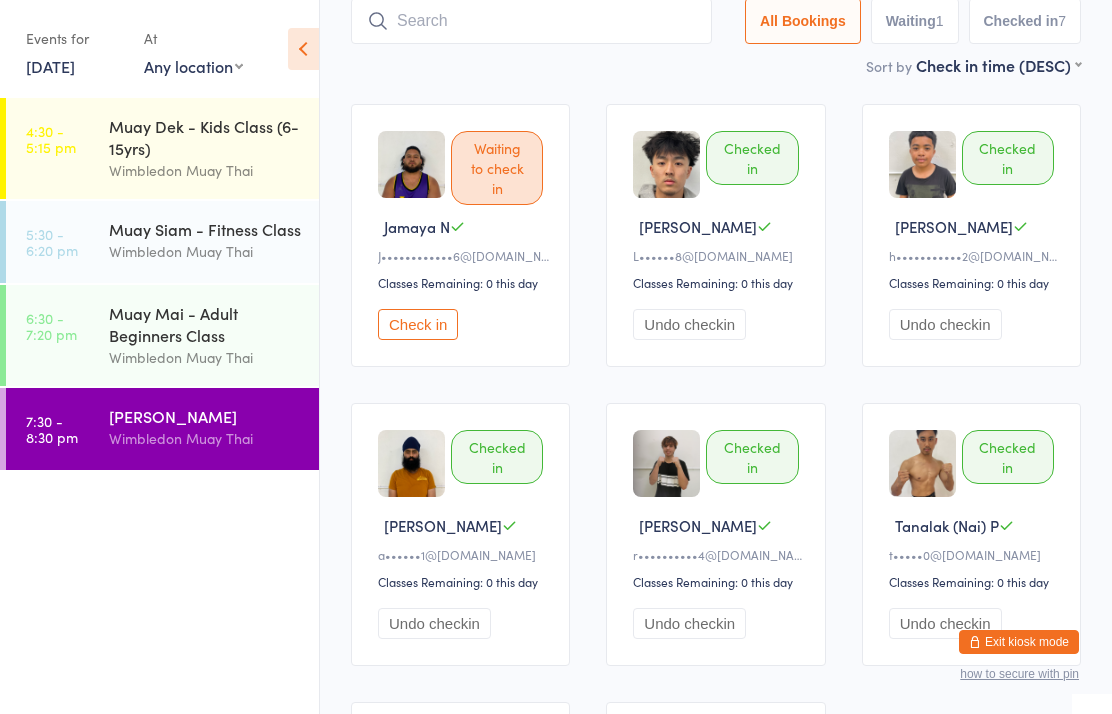 click at bounding box center [531, 21] 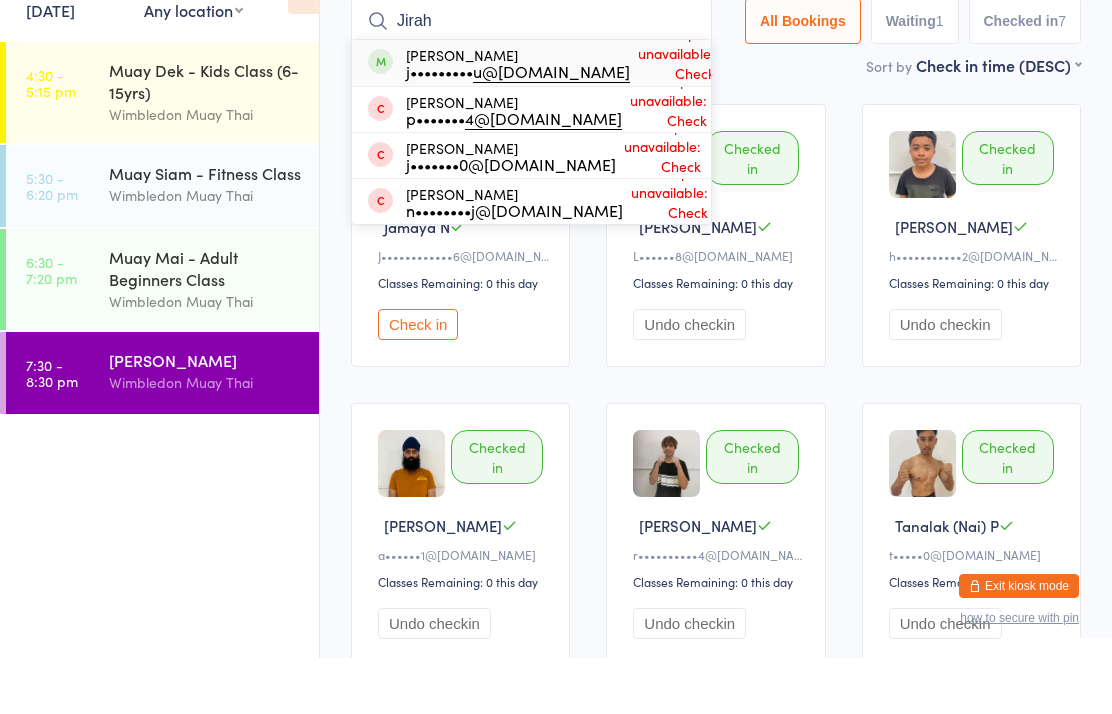 scroll, scrollTop: 77, scrollLeft: 0, axis: vertical 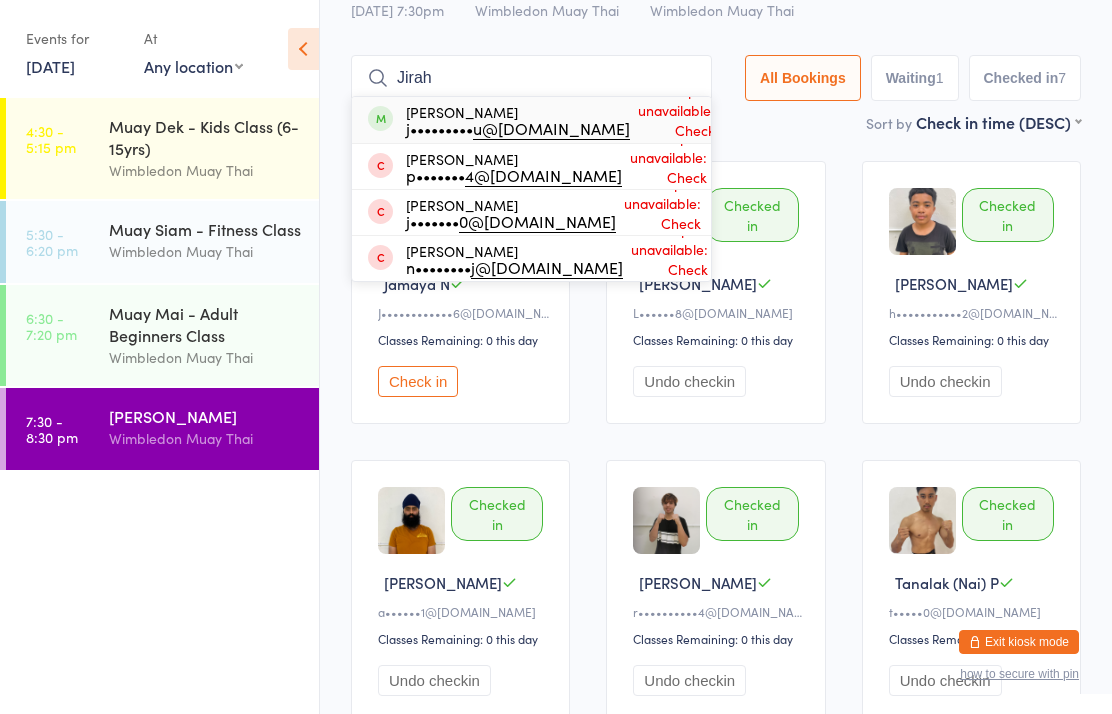 type on "Jirah" 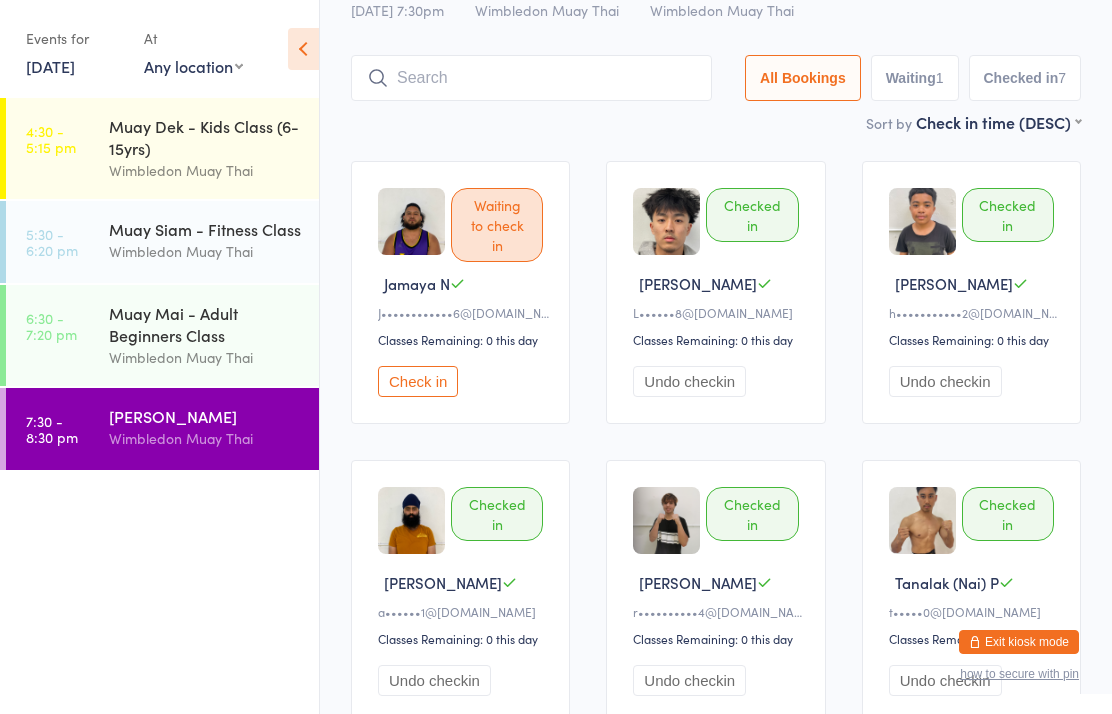 click on "Sort by   Check in time (DESC) First name (ASC) First name (DESC) Last name (ASC) Last name (DESC) Check in time (ASC) Check in time (DESC)" at bounding box center (716, 122) 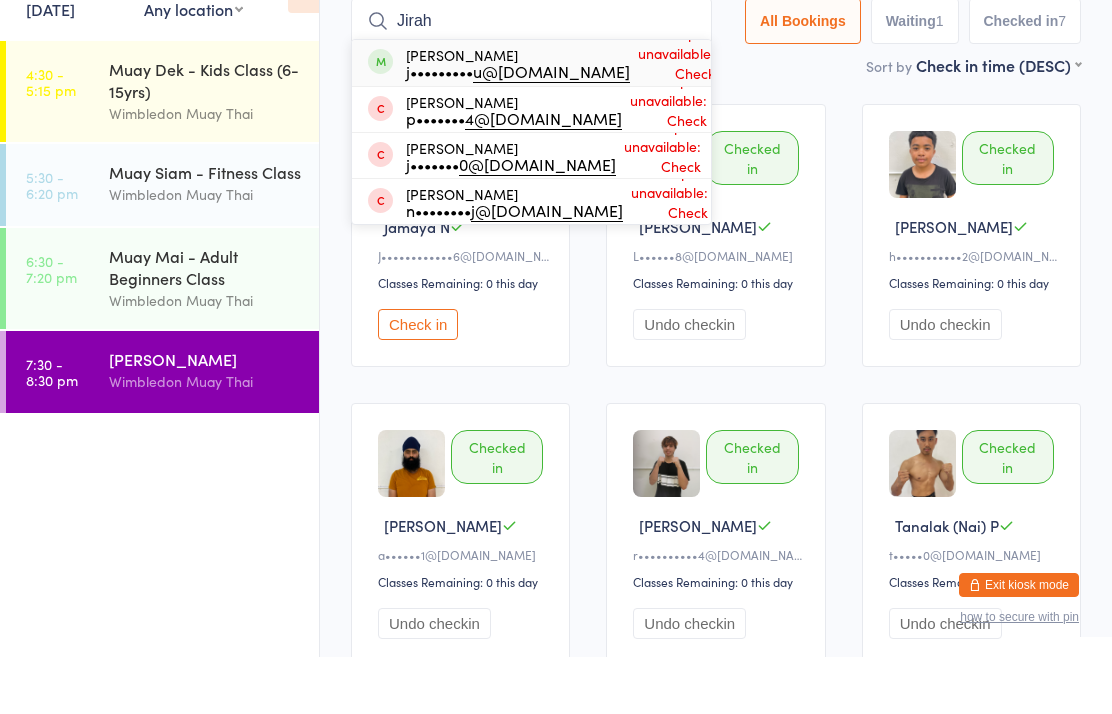 type on "Jirah" 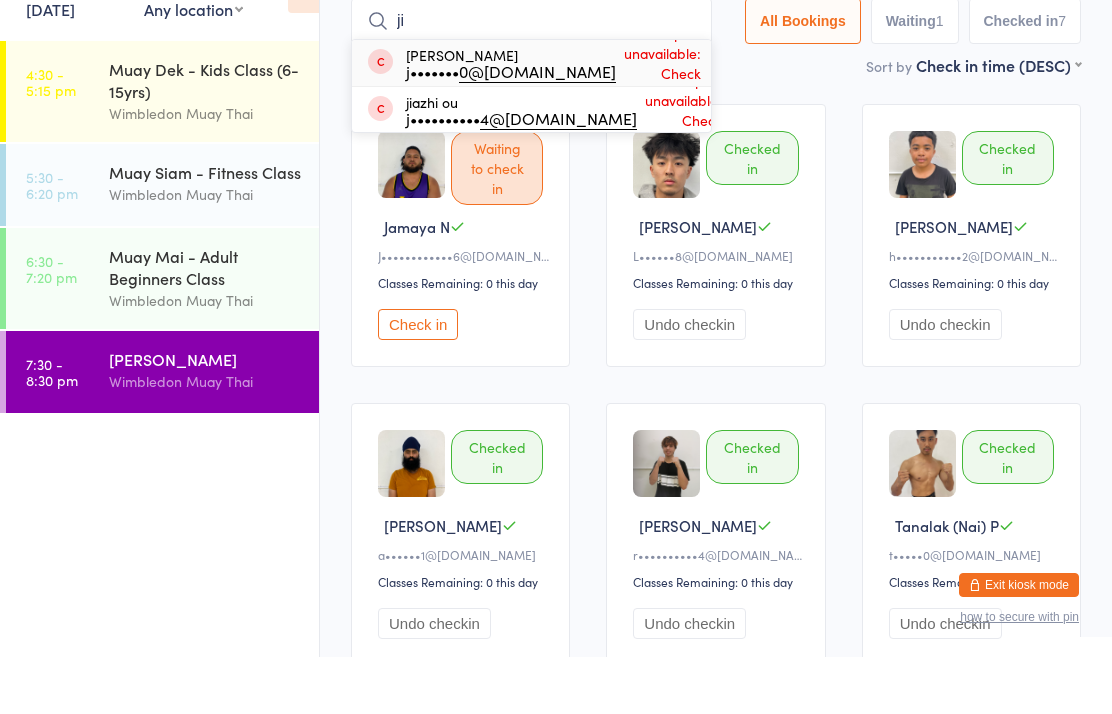 type on "j" 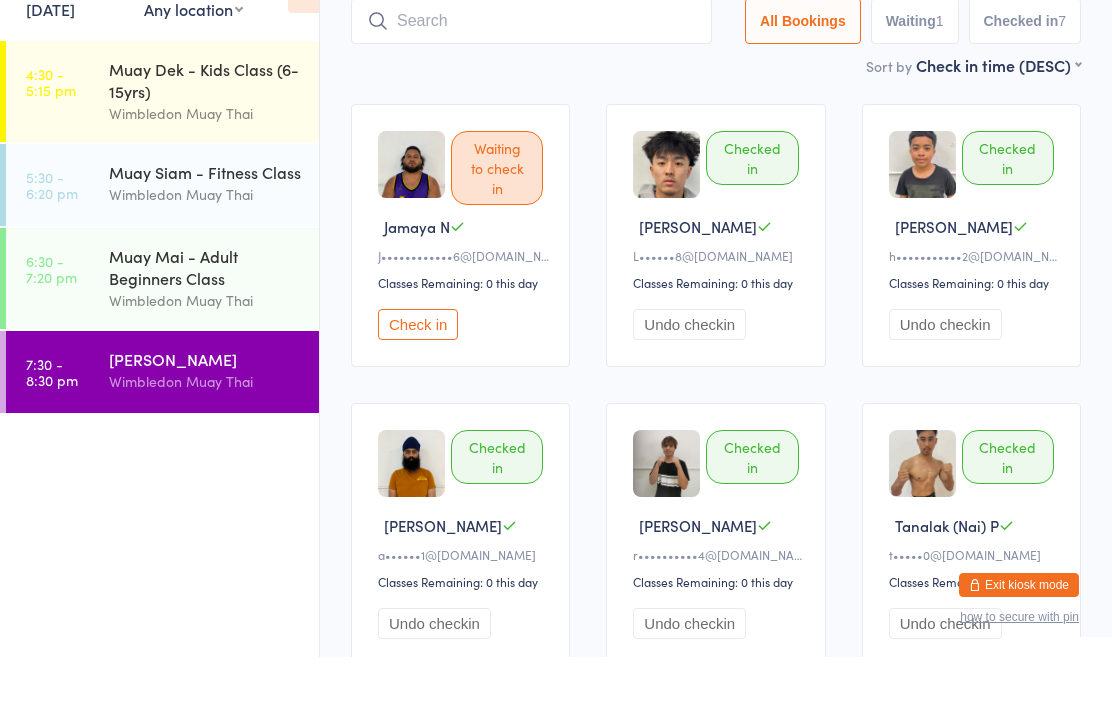 type on "j" 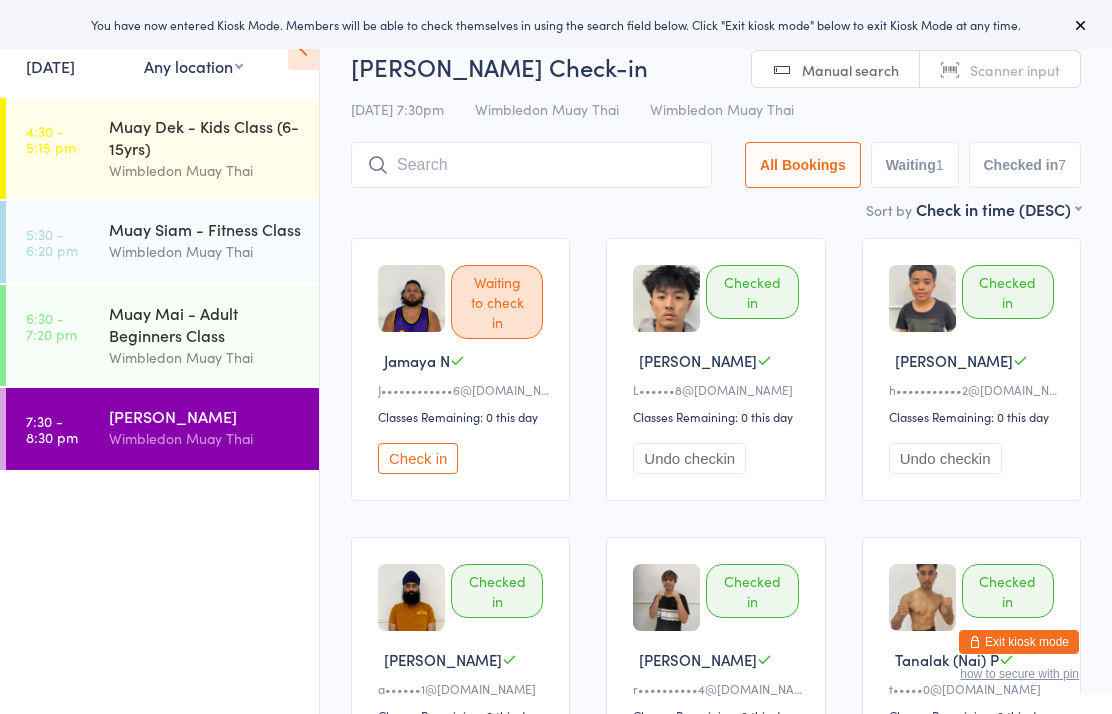 scroll, scrollTop: 197, scrollLeft: 0, axis: vertical 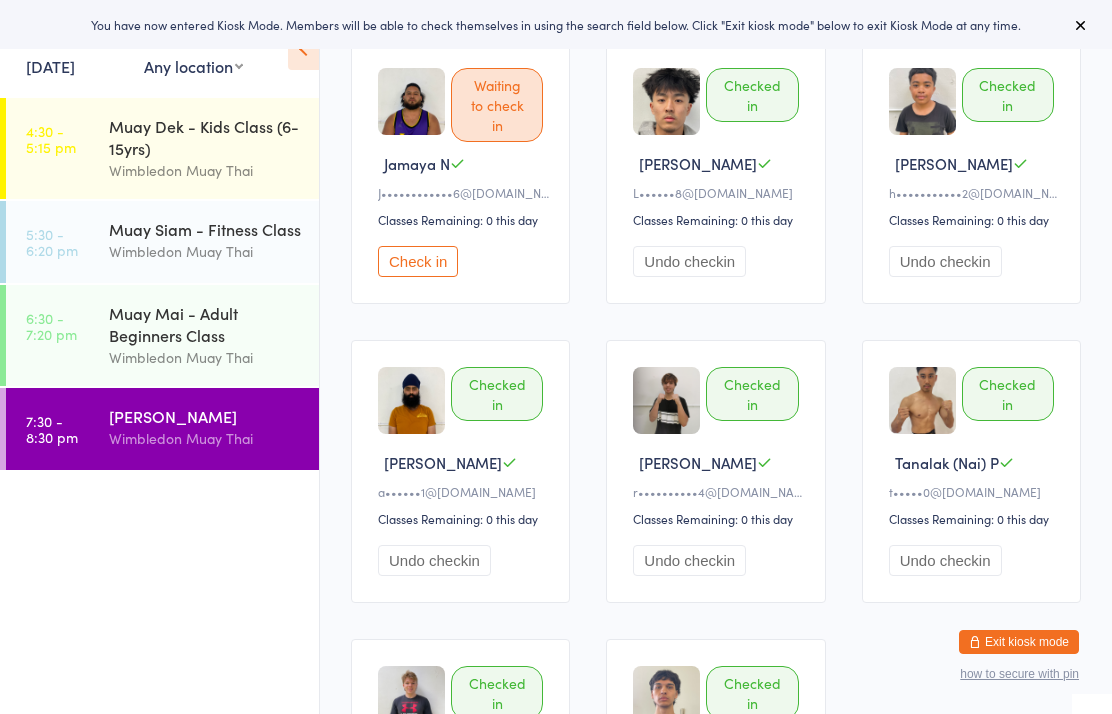 click on "Check in" at bounding box center [418, 261] 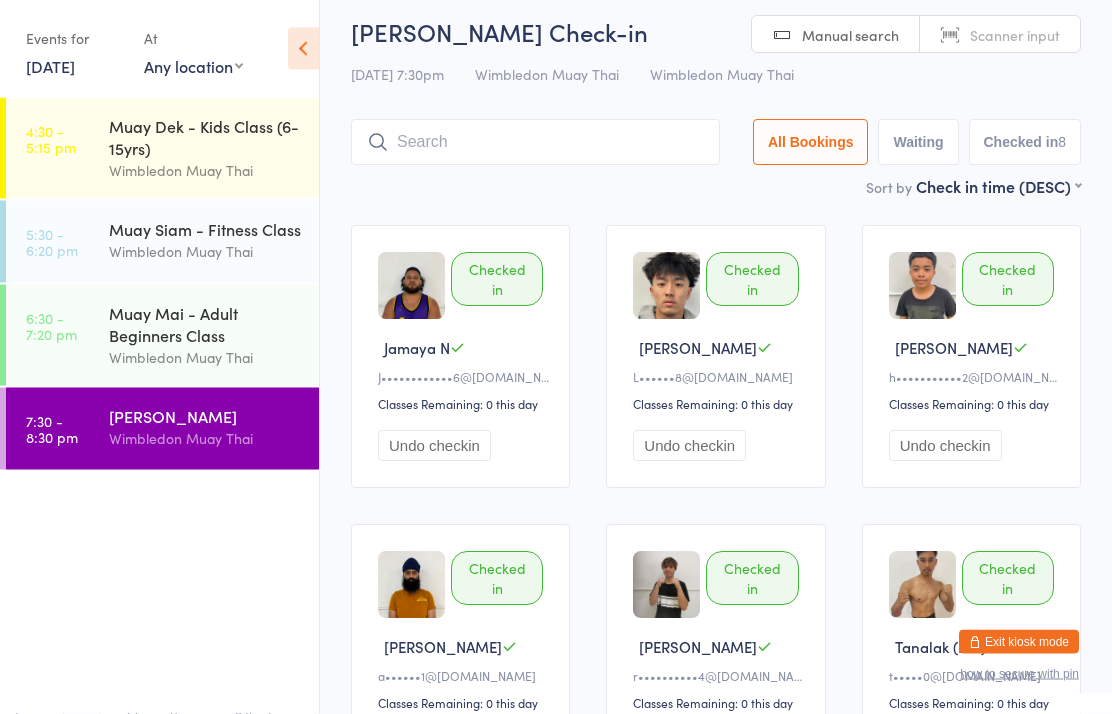 scroll, scrollTop: 0, scrollLeft: 0, axis: both 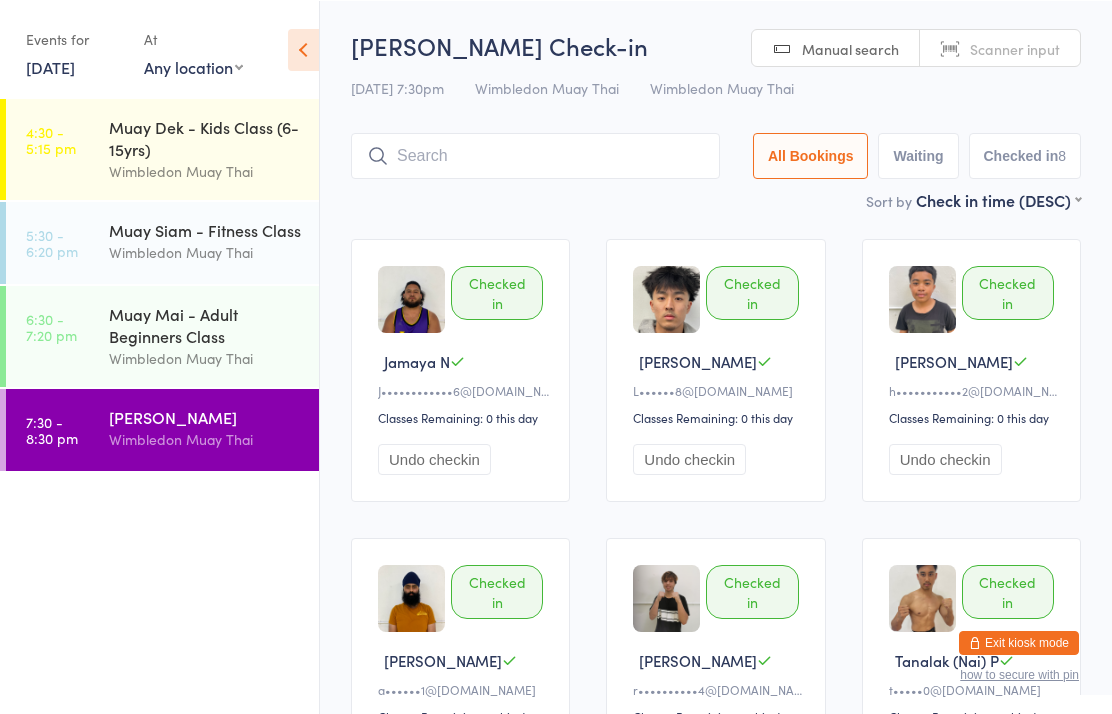 click at bounding box center [535, 155] 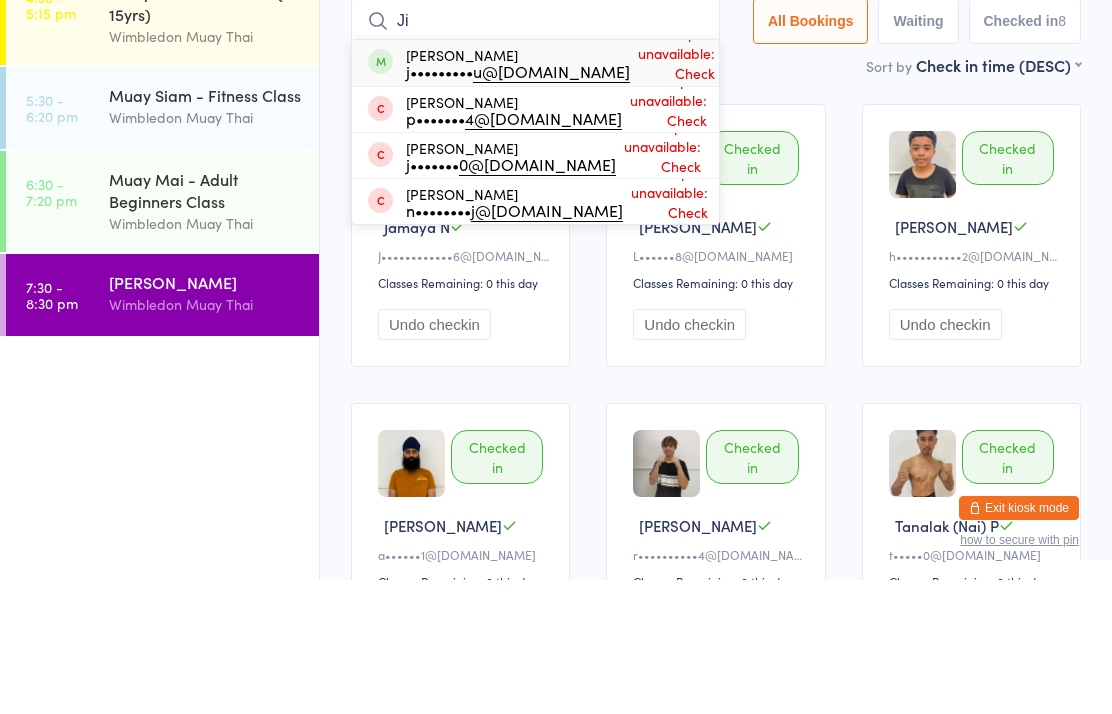 type on "J" 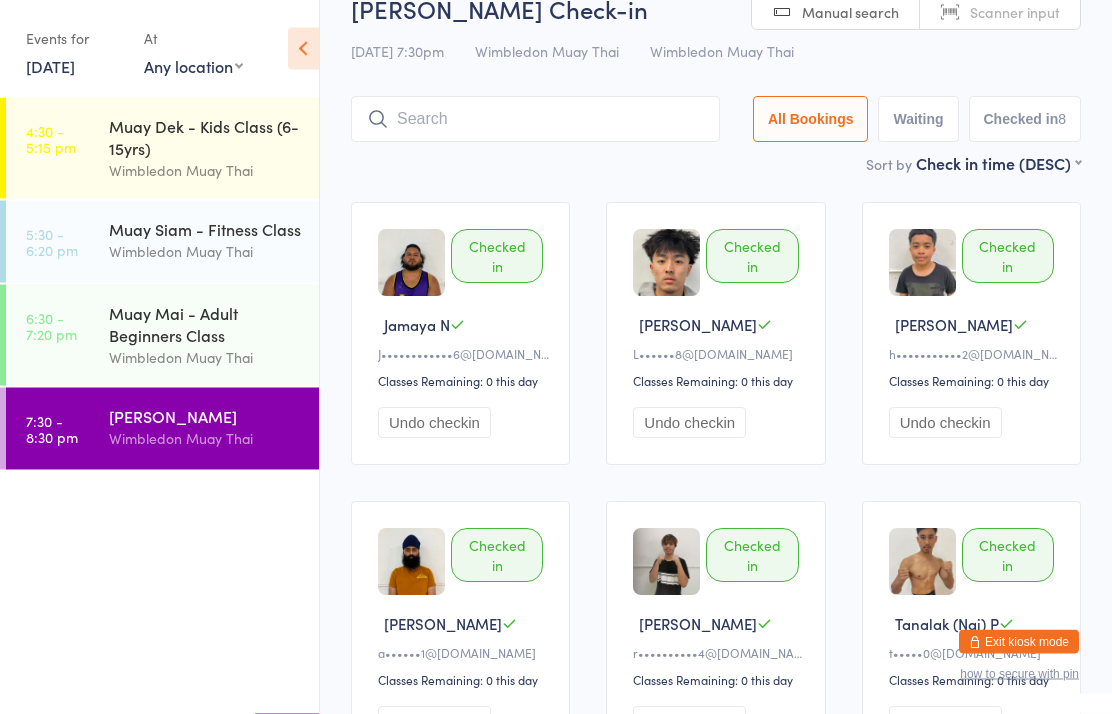 scroll, scrollTop: 0, scrollLeft: 0, axis: both 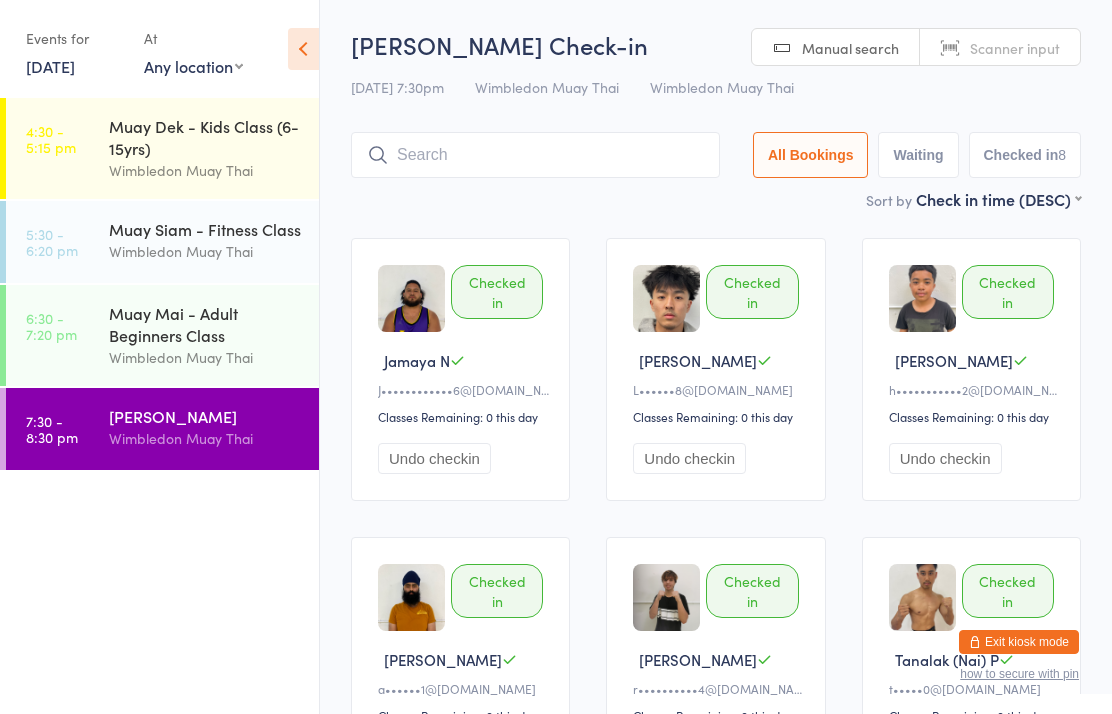 click at bounding box center (535, 155) 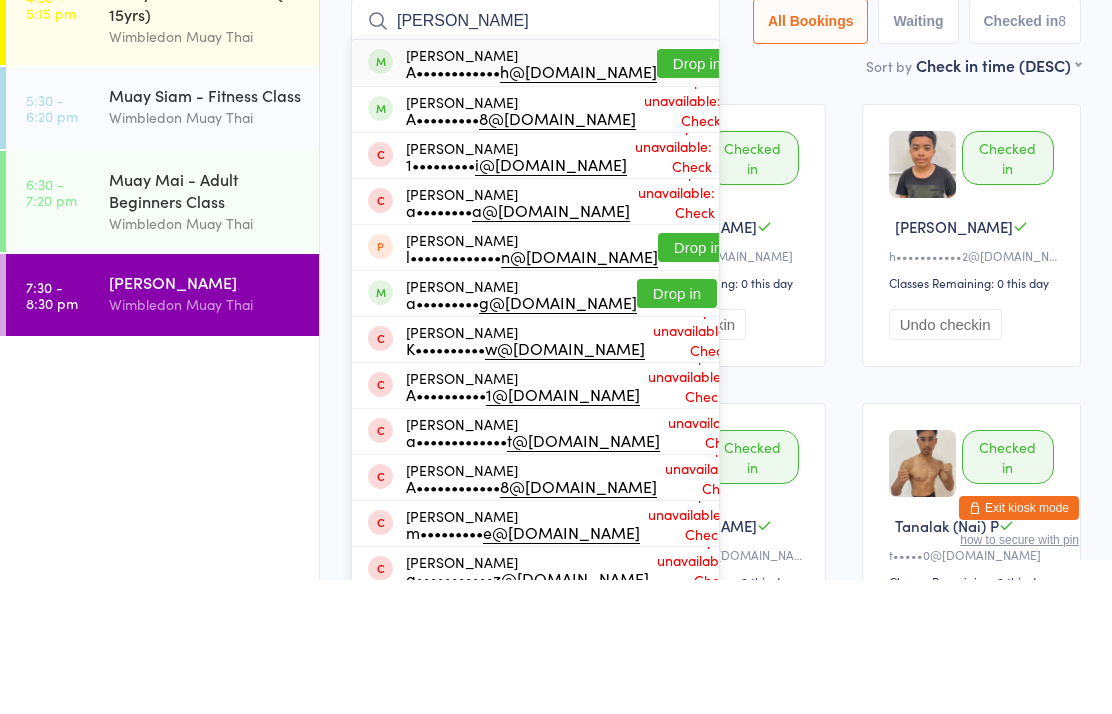 type on "[PERSON_NAME]" 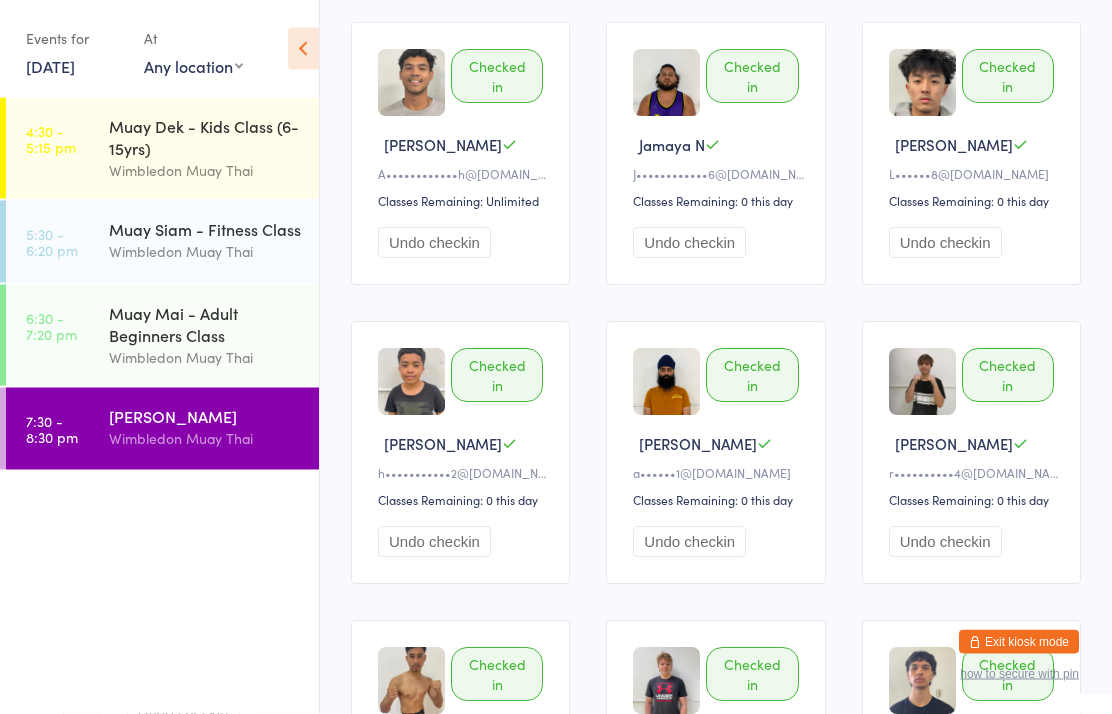 scroll, scrollTop: 221, scrollLeft: 0, axis: vertical 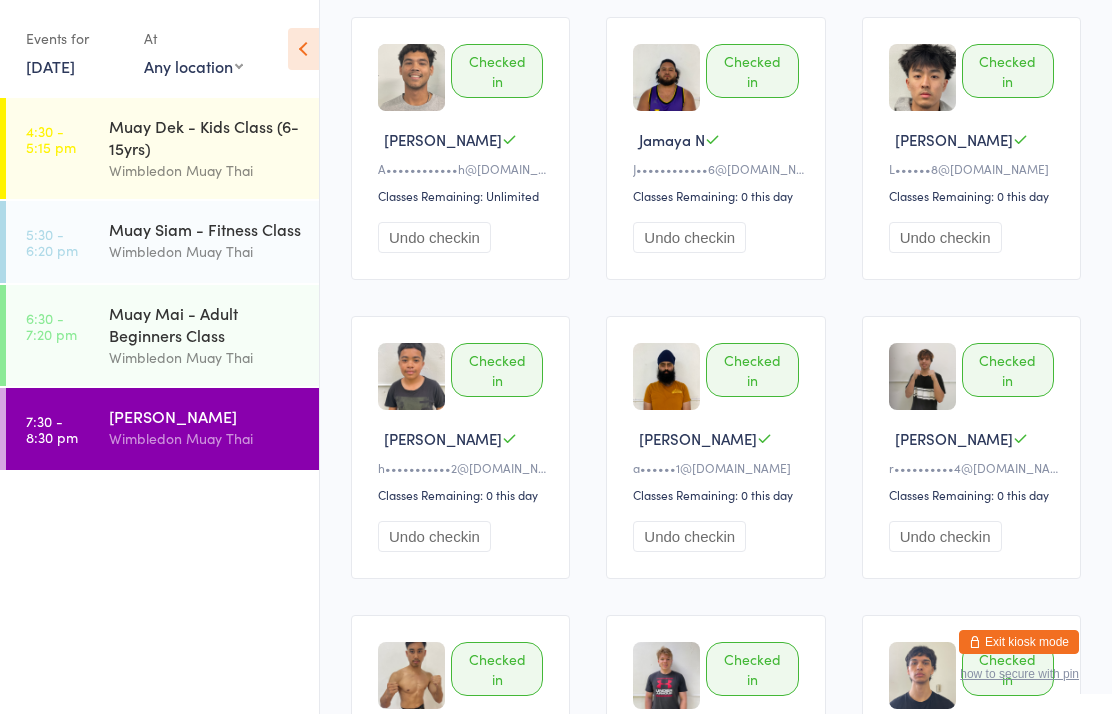 click on "Wimbledon Muay Thai" at bounding box center [205, 438] 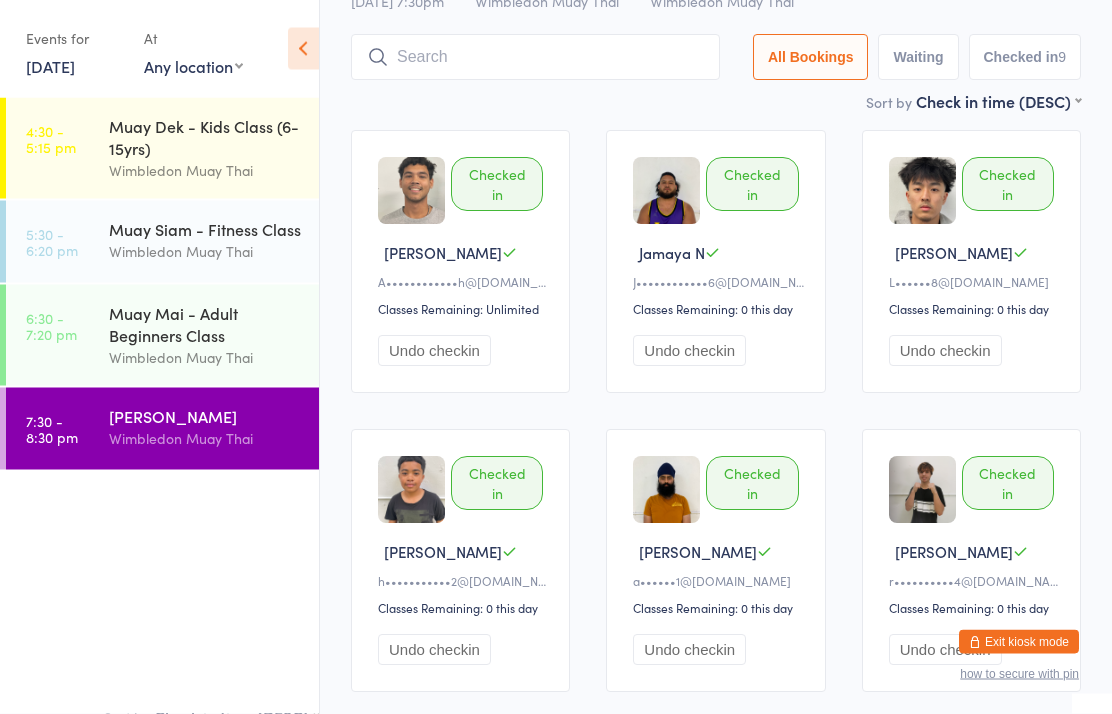 scroll, scrollTop: 106, scrollLeft: 0, axis: vertical 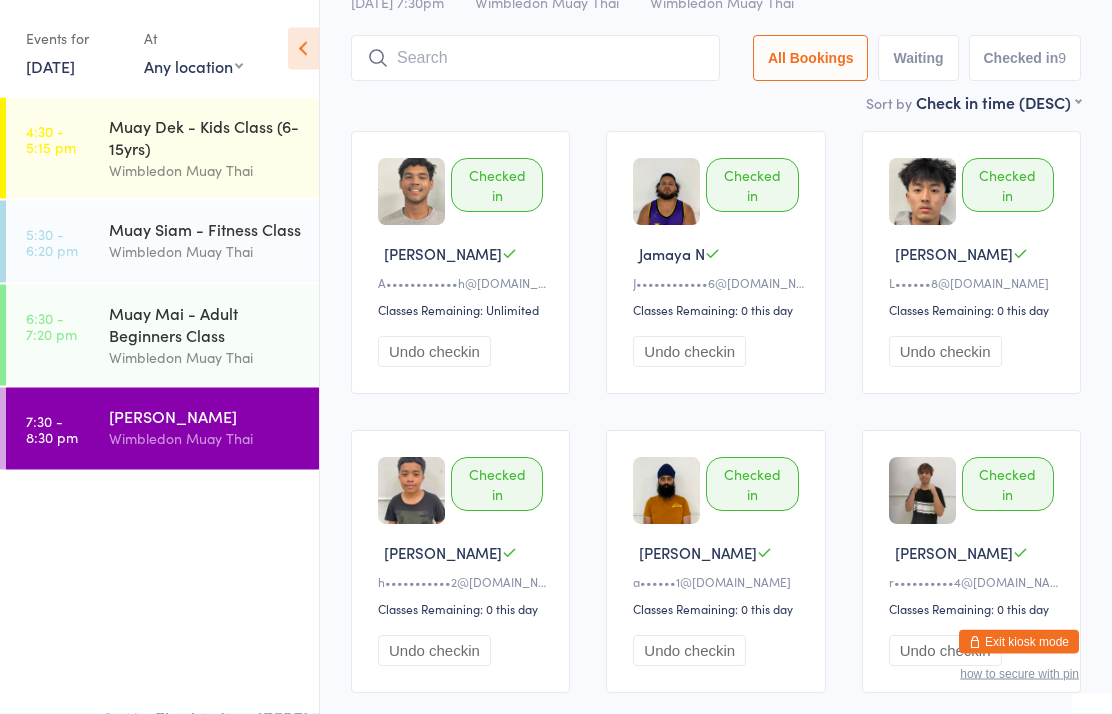 click at bounding box center [535, 59] 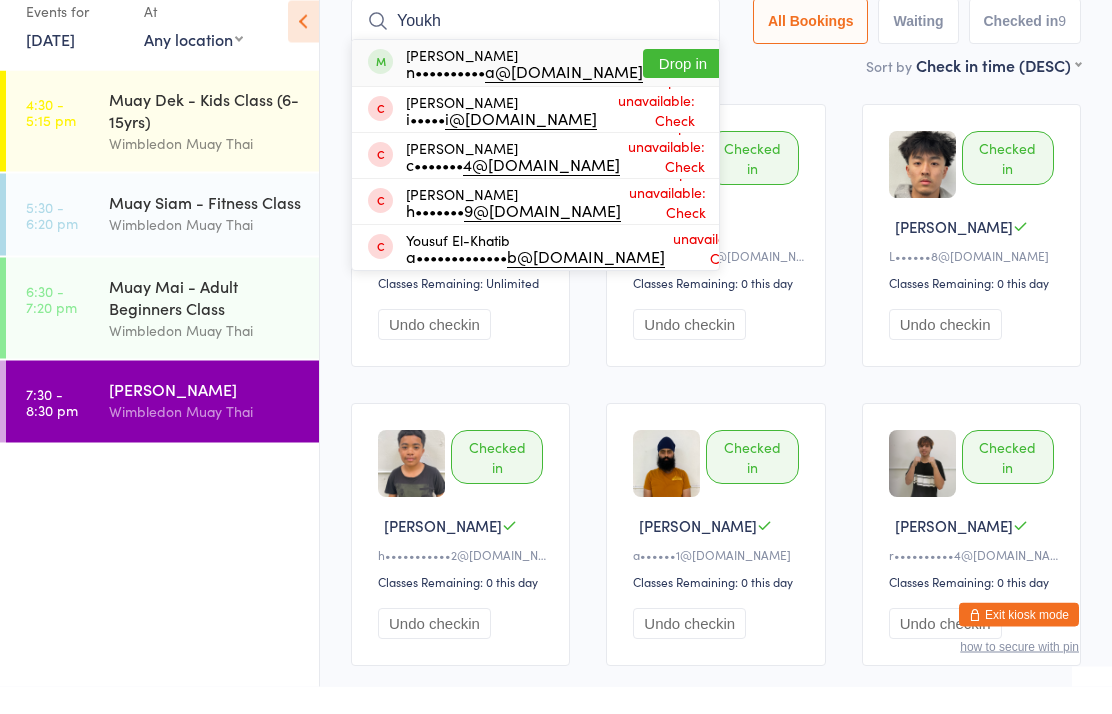 type on "Youkh" 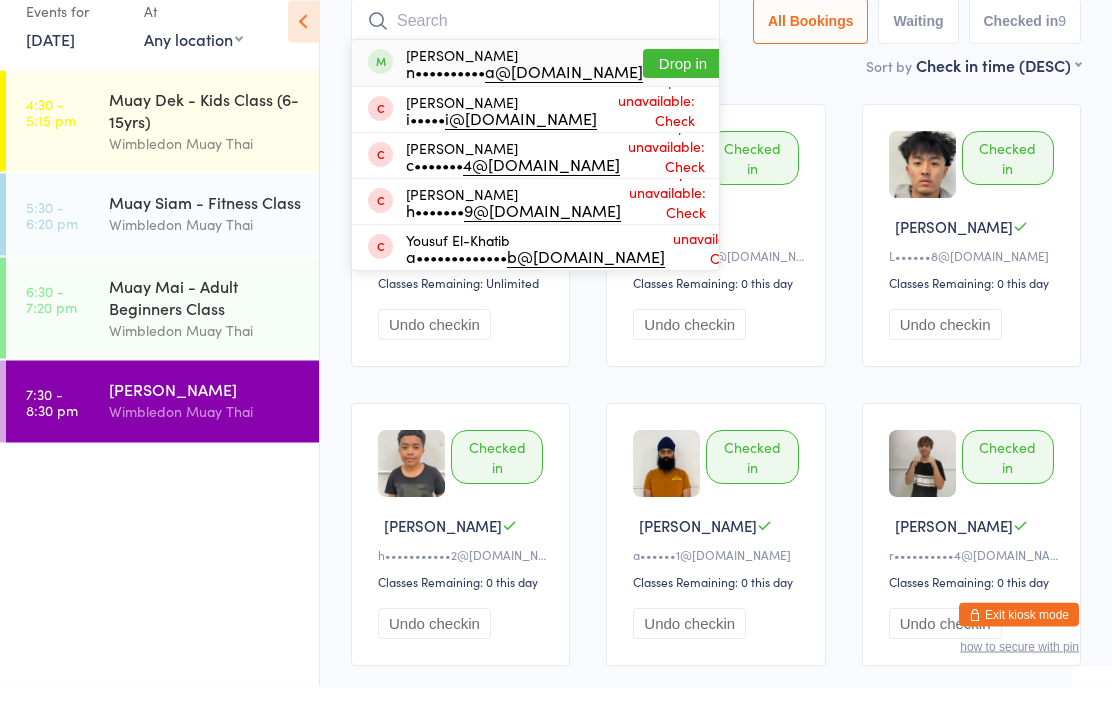 scroll, scrollTop: 134, scrollLeft: 0, axis: vertical 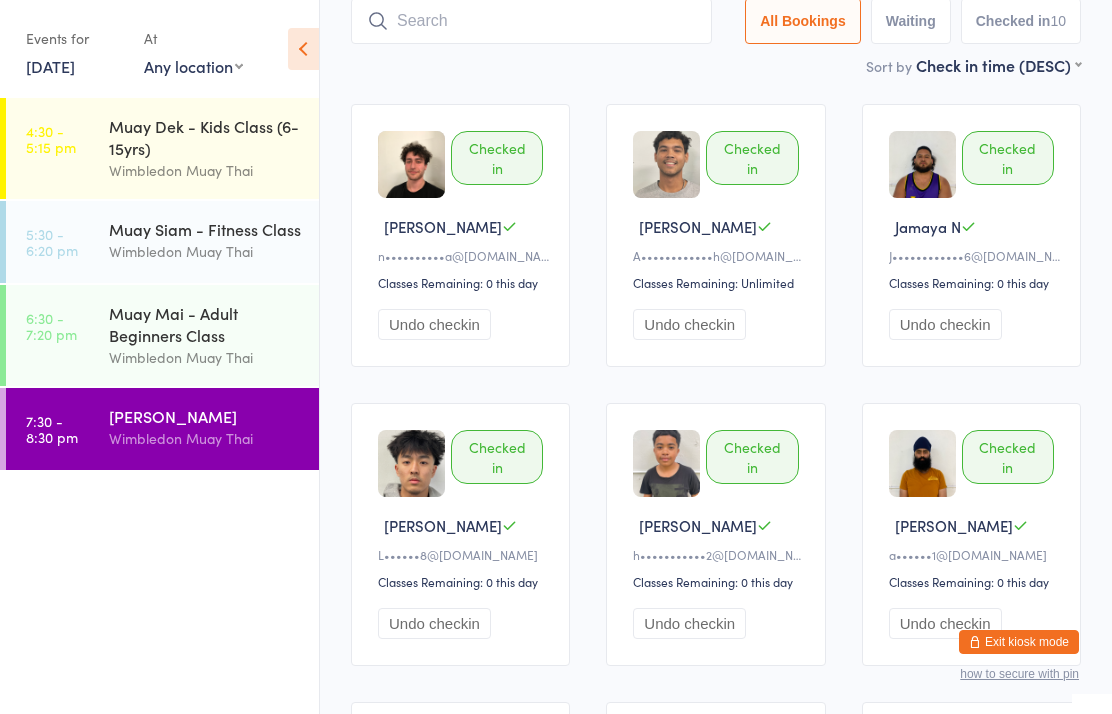 click at bounding box center [531, 21] 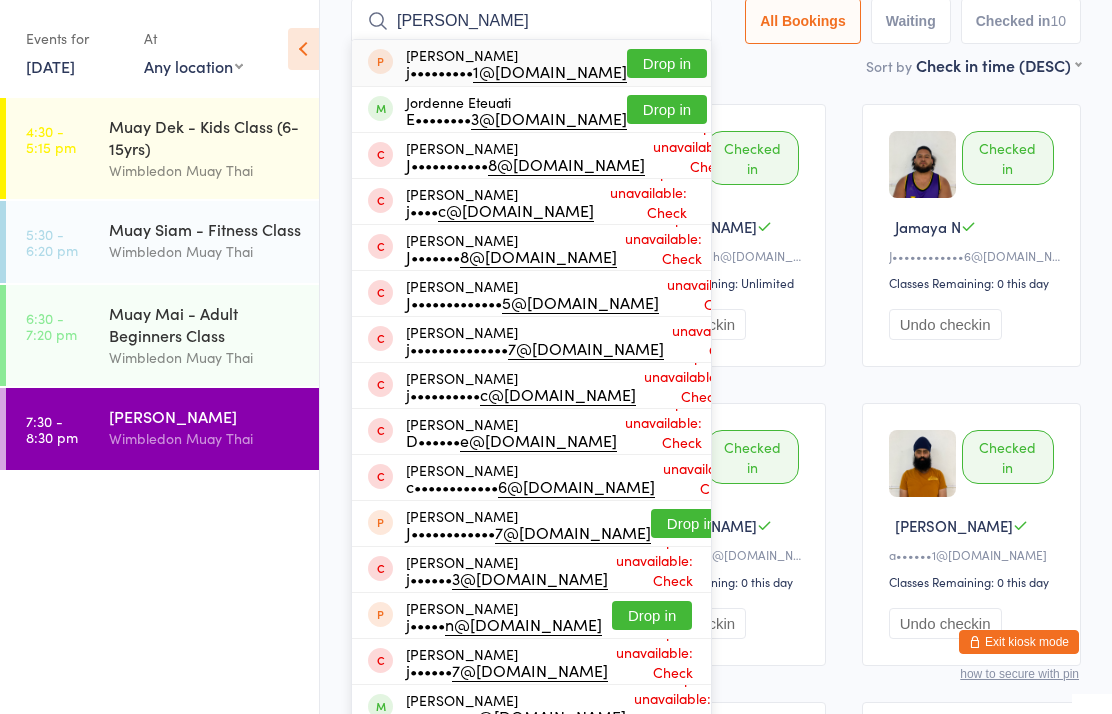 type on "[PERSON_NAME]" 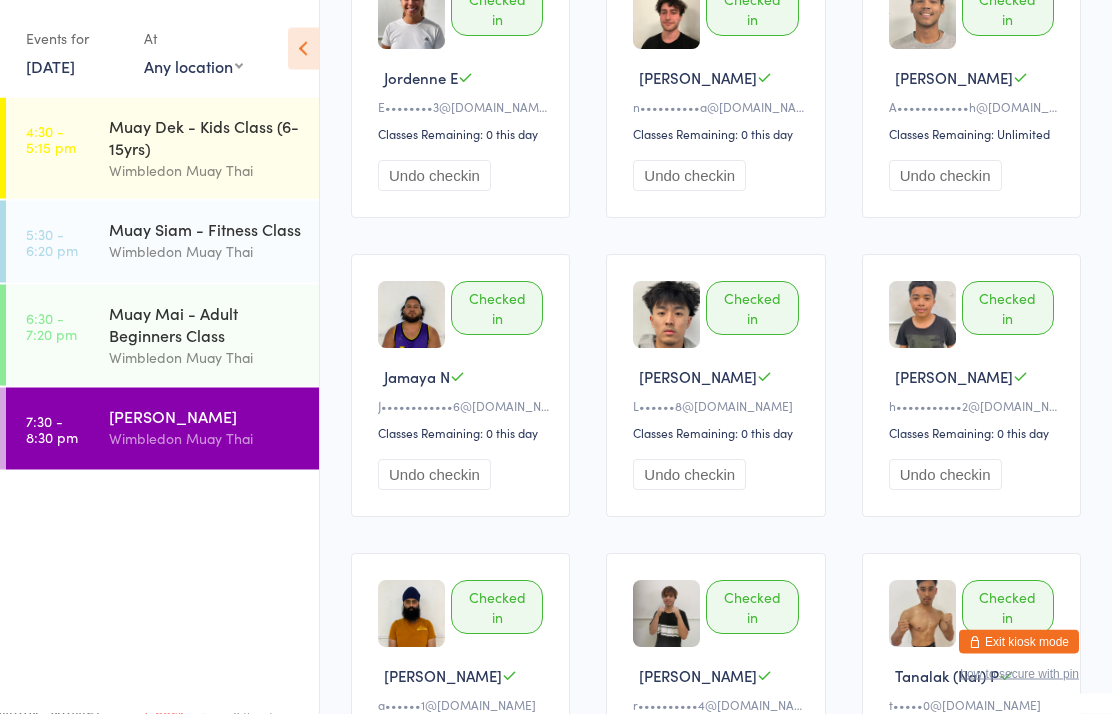 scroll, scrollTop: 0, scrollLeft: 0, axis: both 